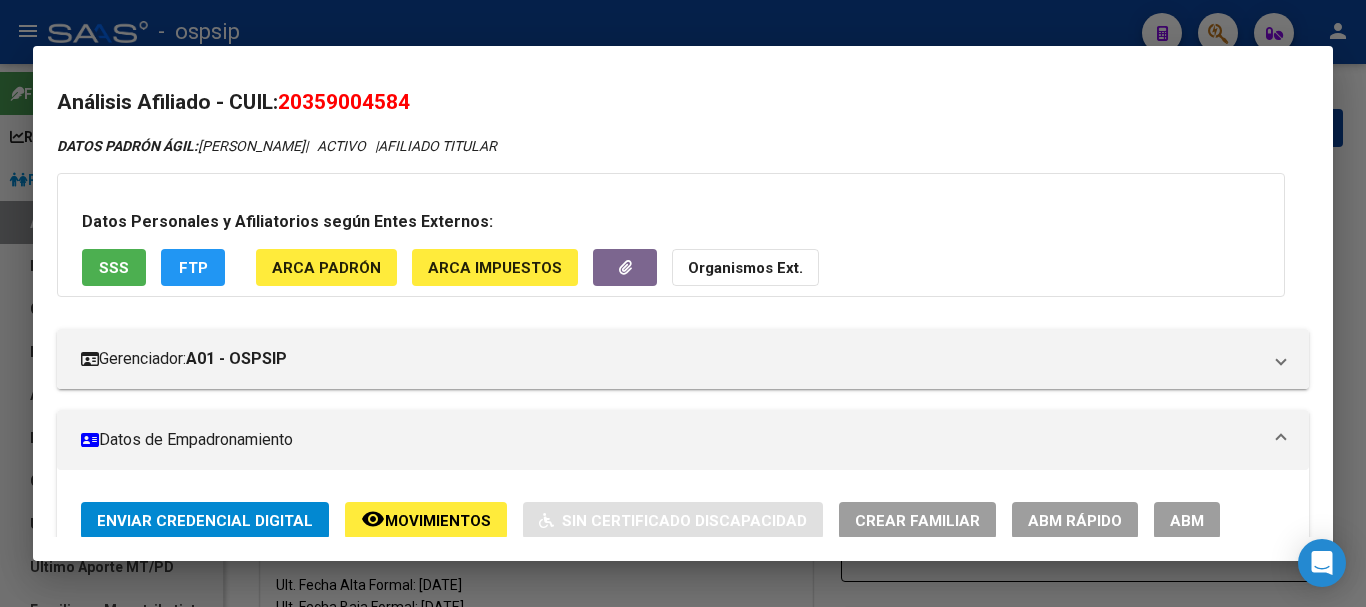 scroll, scrollTop: 0, scrollLeft: 0, axis: both 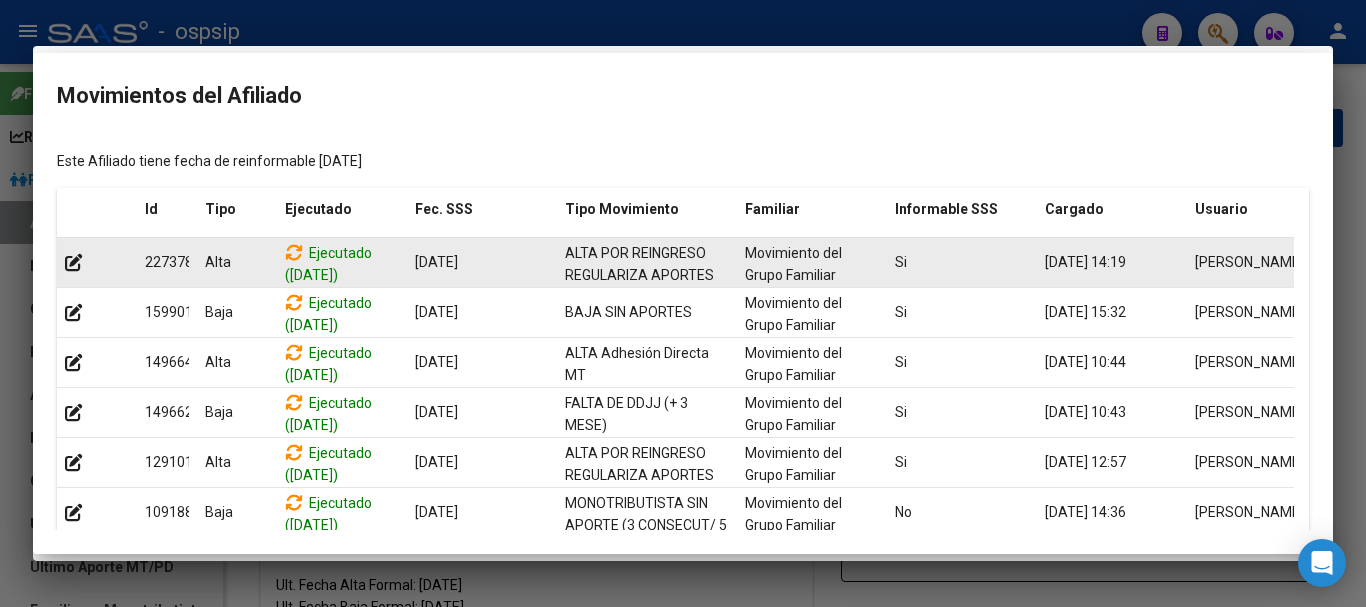 type 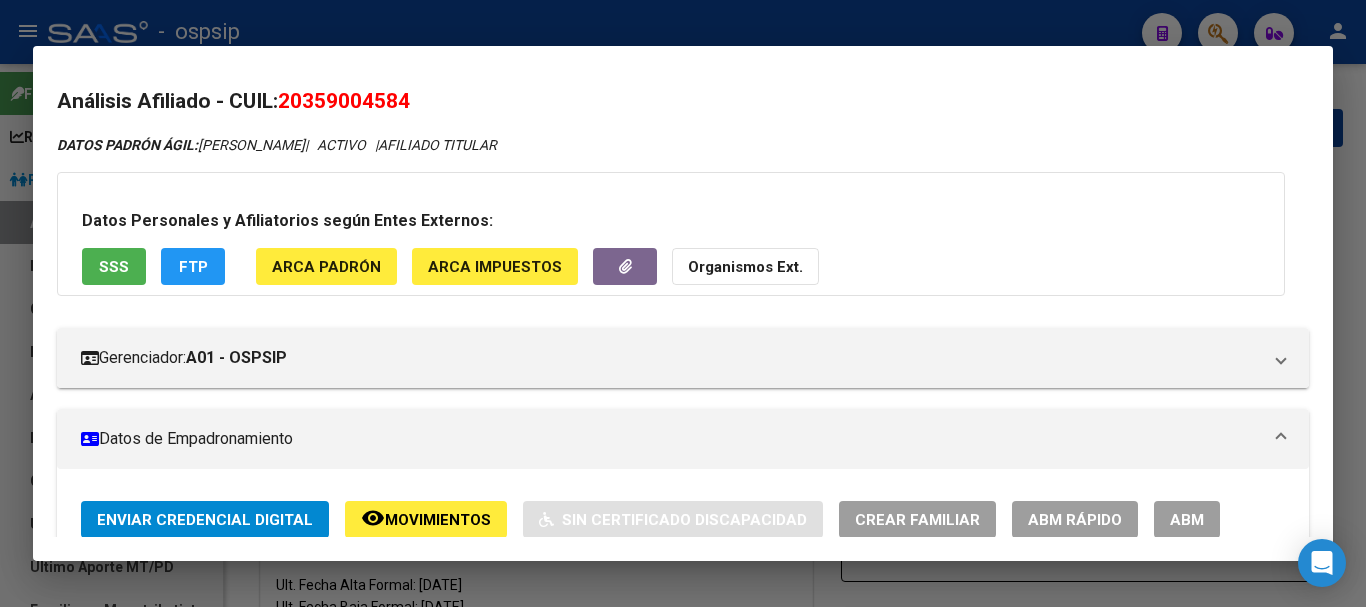 drag, startPoint x: 1133, startPoint y: 27, endPoint x: 1154, endPoint y: 30, distance: 21.213203 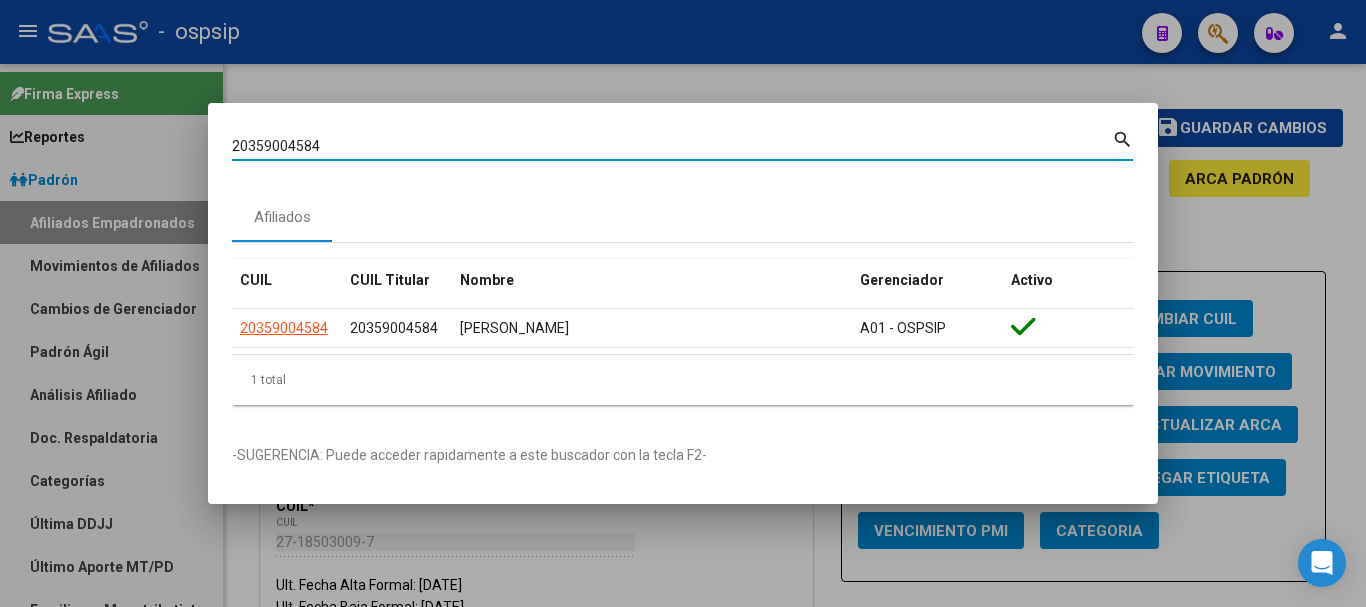 click on "20359004584" at bounding box center [672, 146] 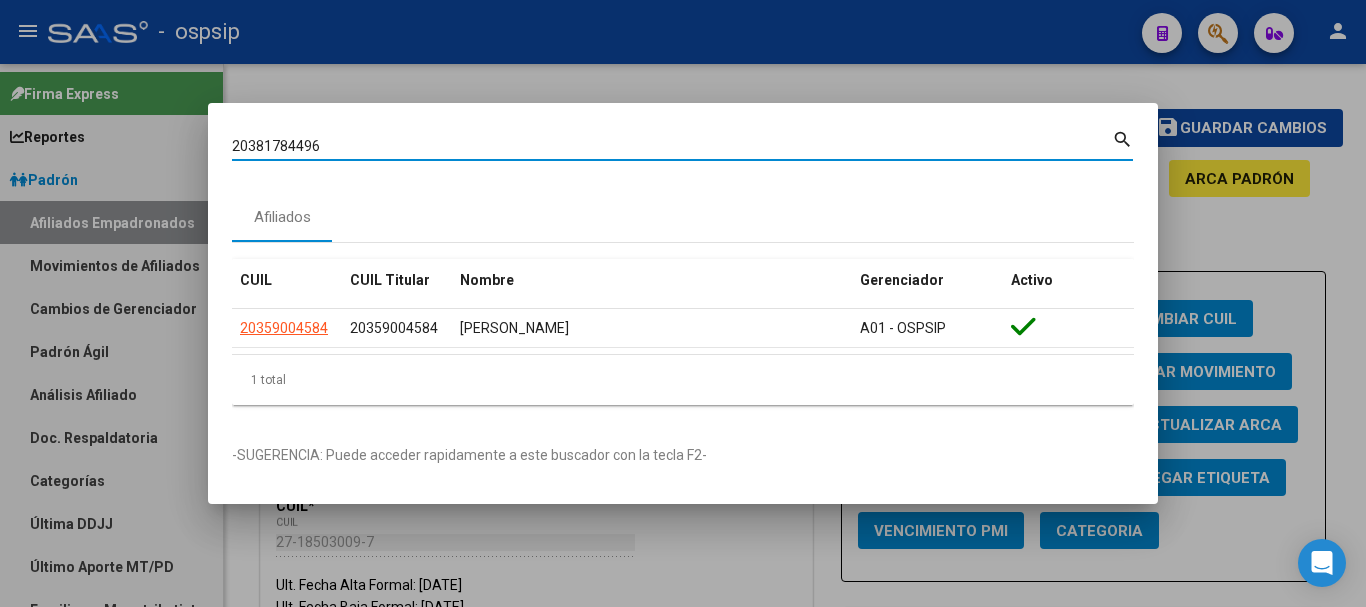 type on "20381784496" 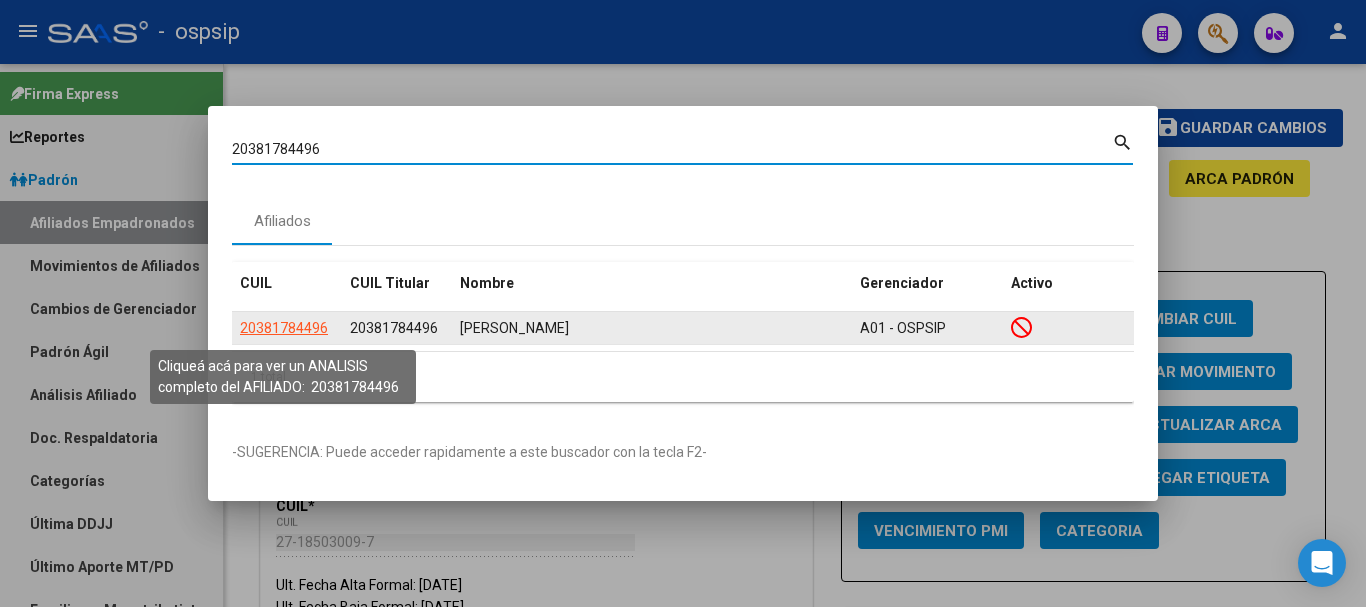click on "20381784496" 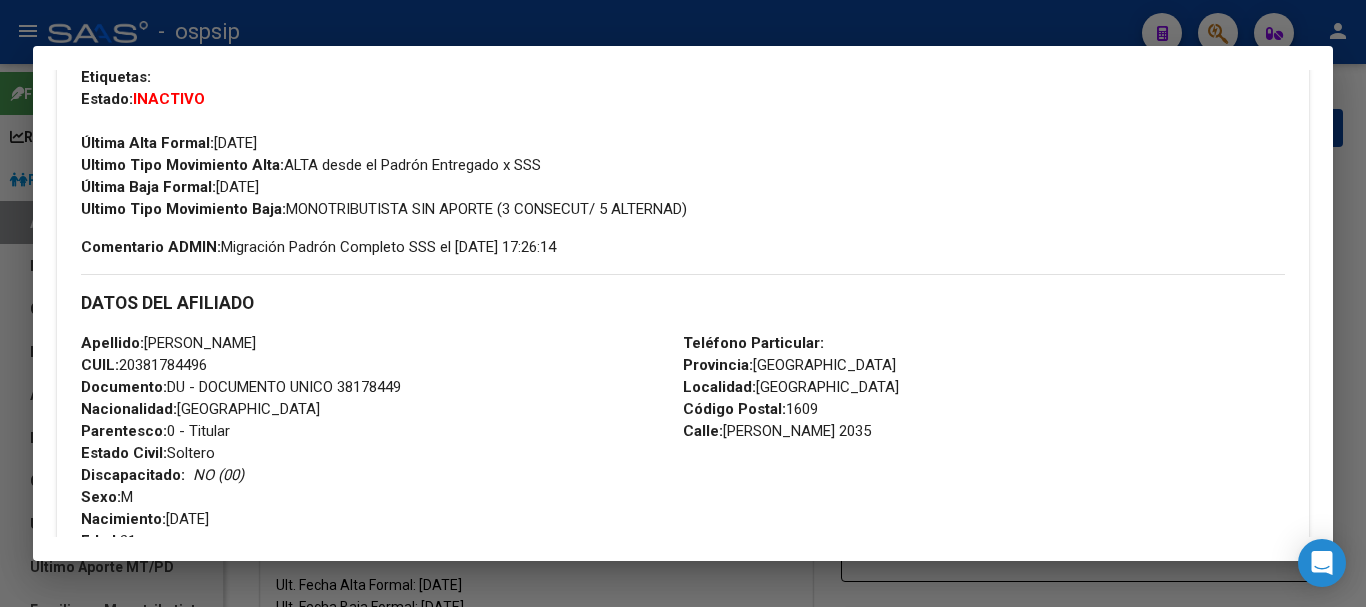 scroll, scrollTop: 500, scrollLeft: 0, axis: vertical 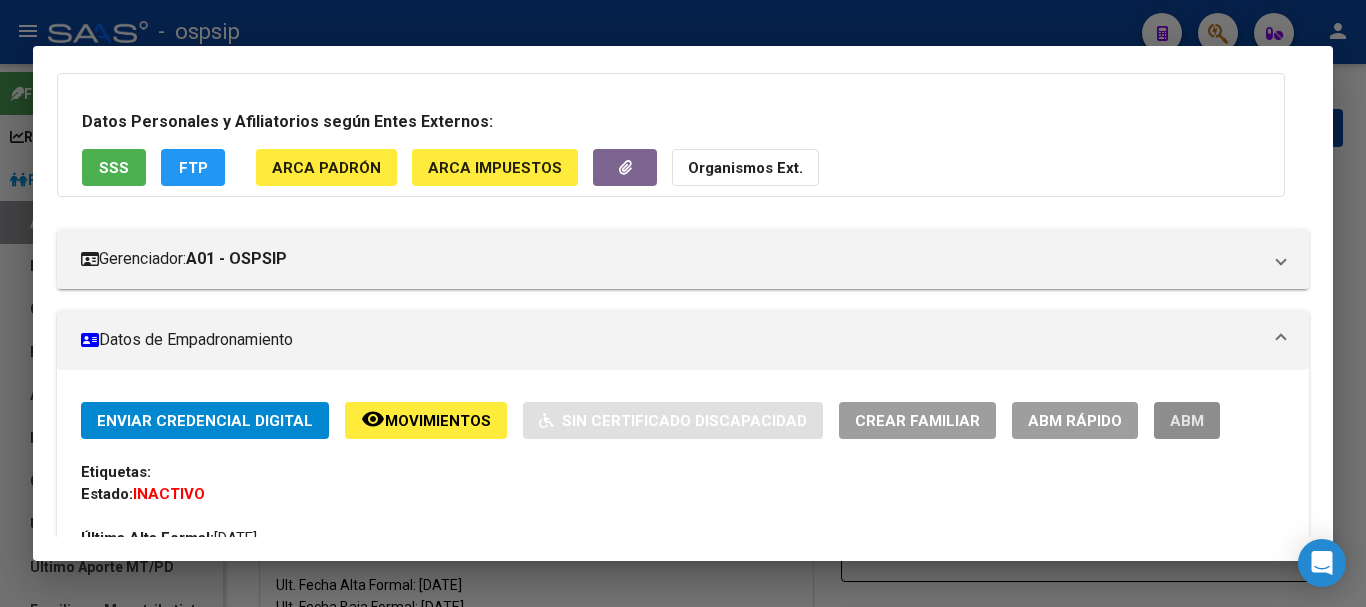 click on "ABM" at bounding box center (1187, 420) 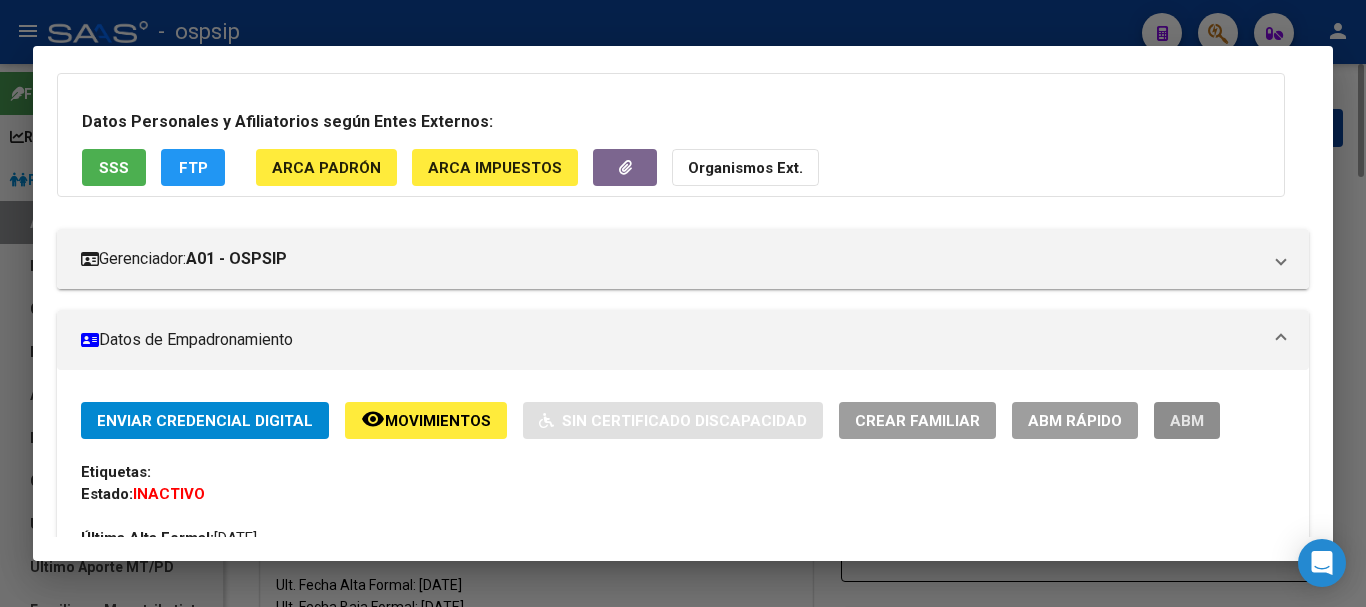 type 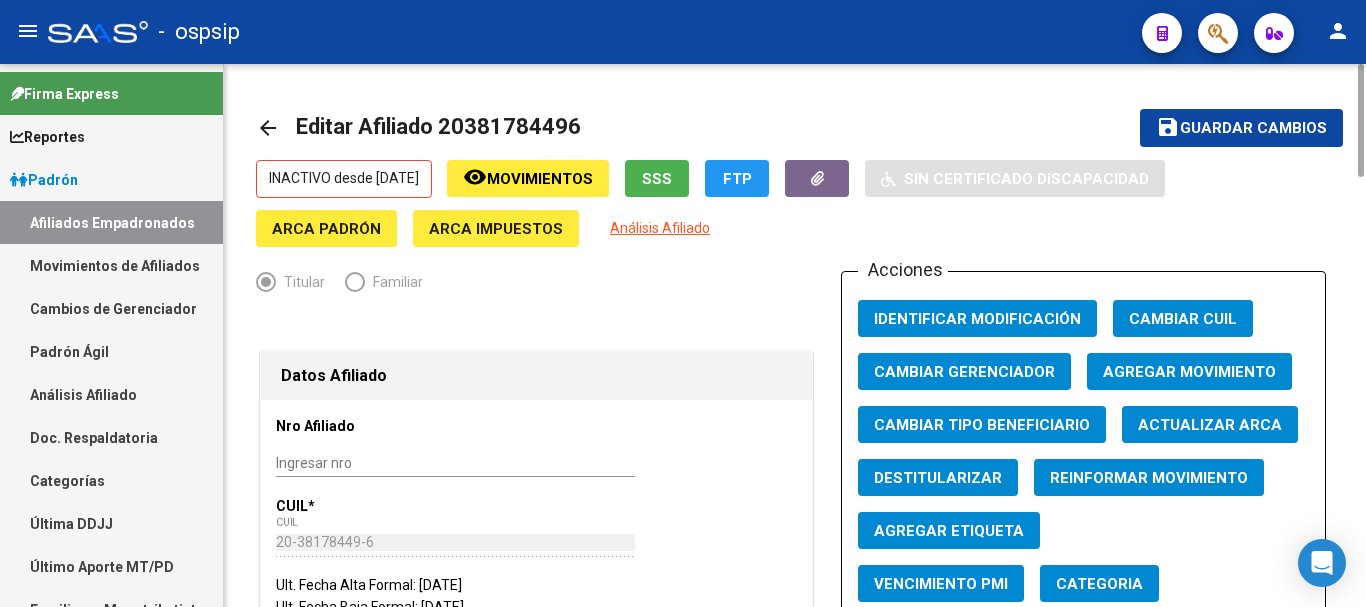 click on "Agregar Movimiento" 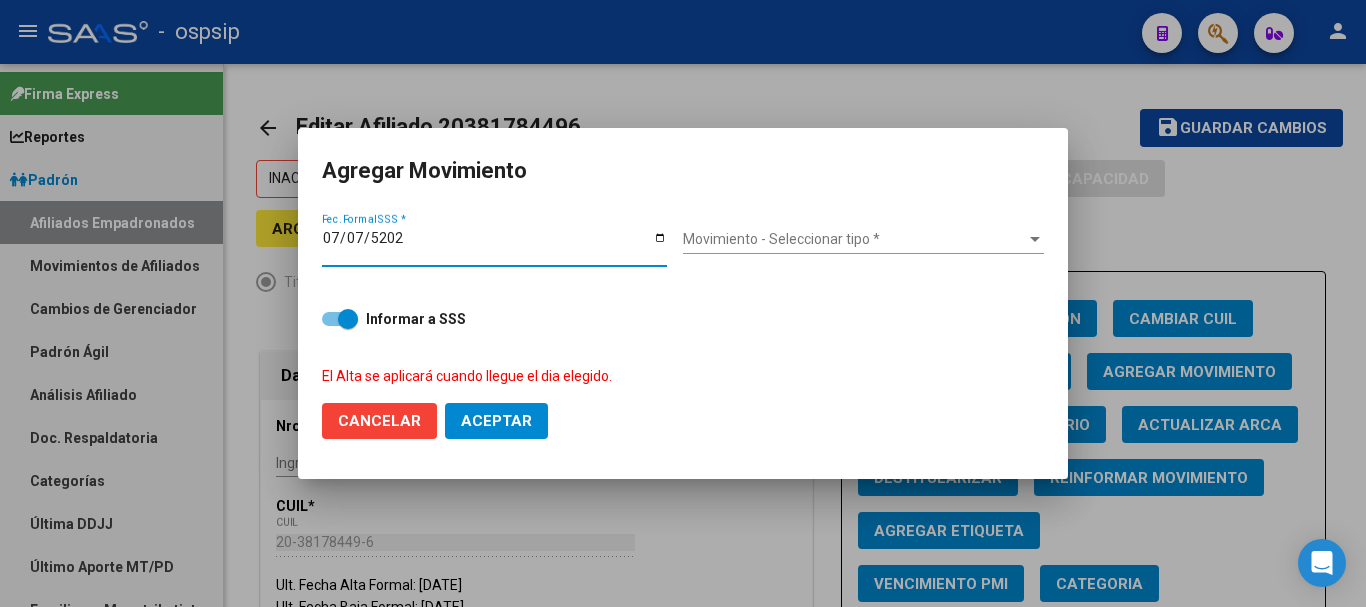 type on "[DATE]" 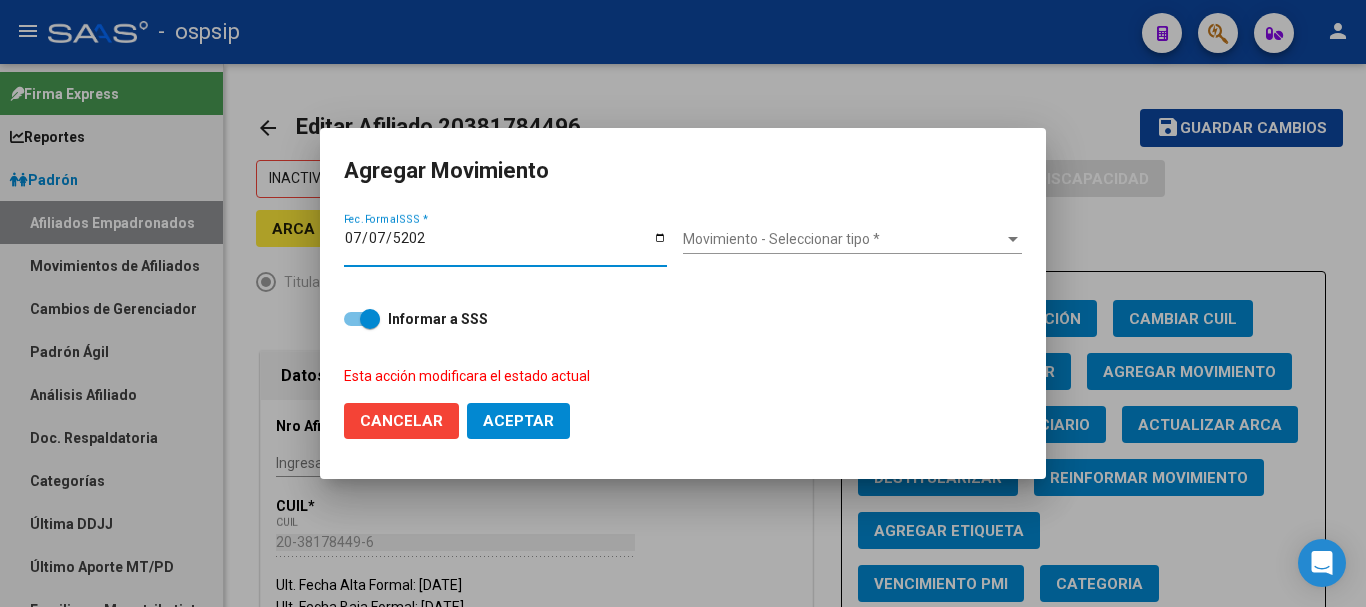 click on "Movimiento - Seleccionar tipo *" at bounding box center (843, 239) 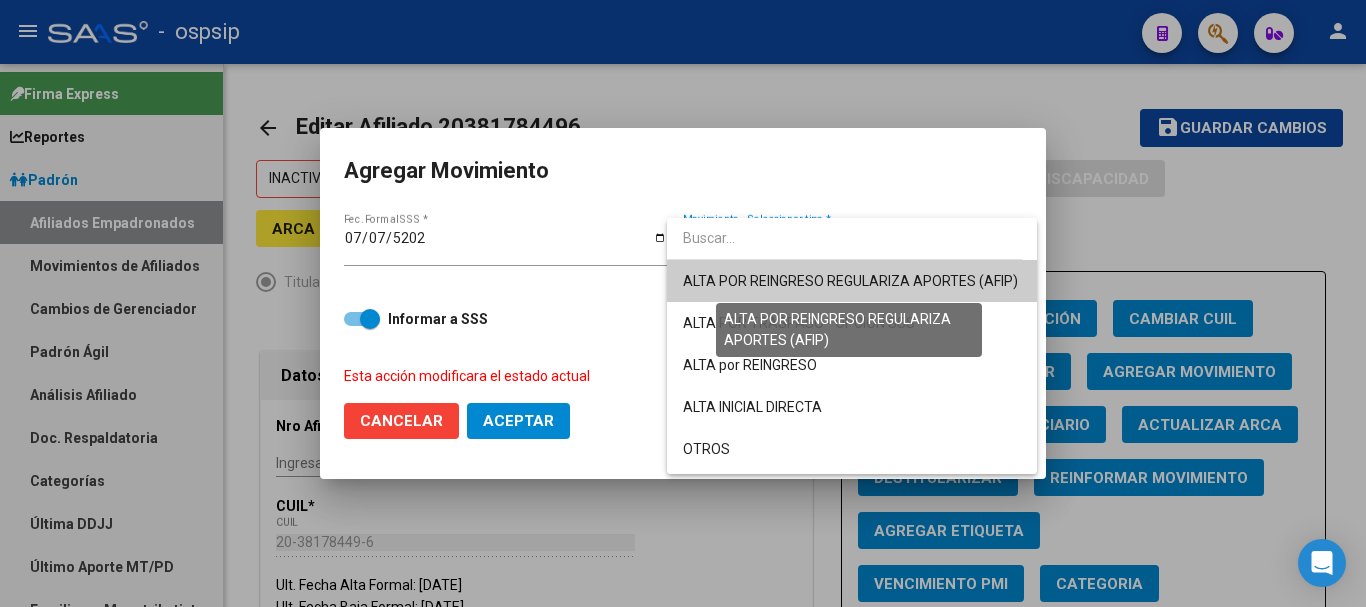 click on "ALTA POR REINGRESO REGULARIZA APORTES (AFIP)" at bounding box center [850, 281] 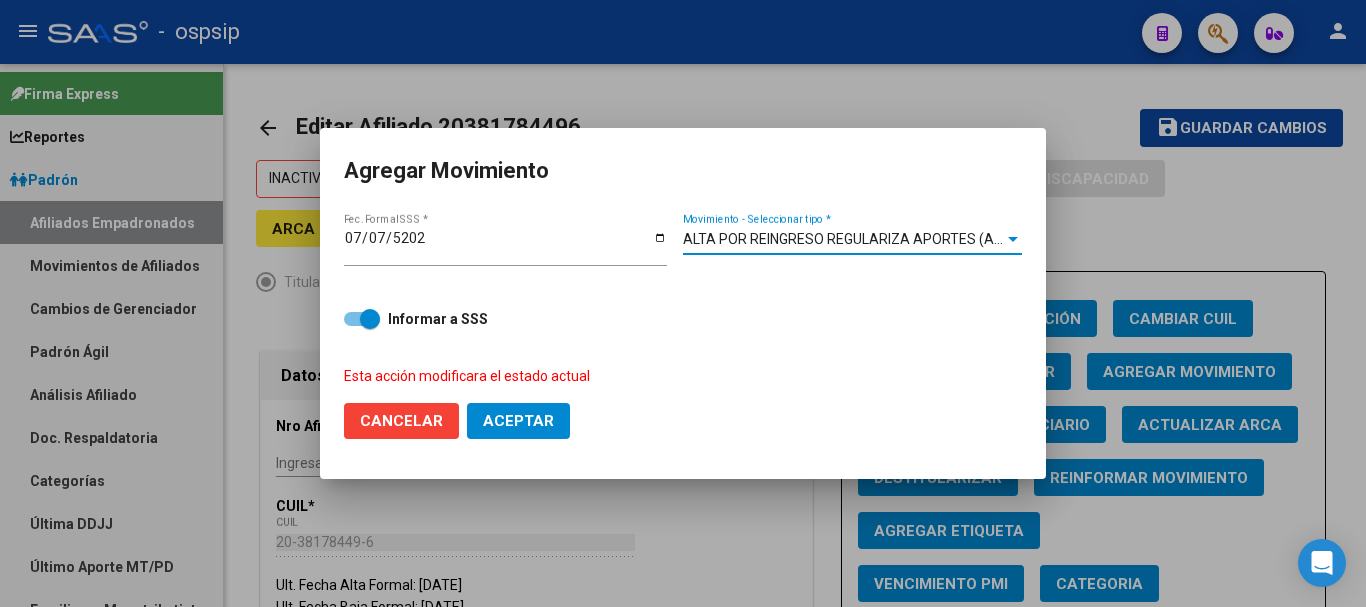 click on "Aceptar" 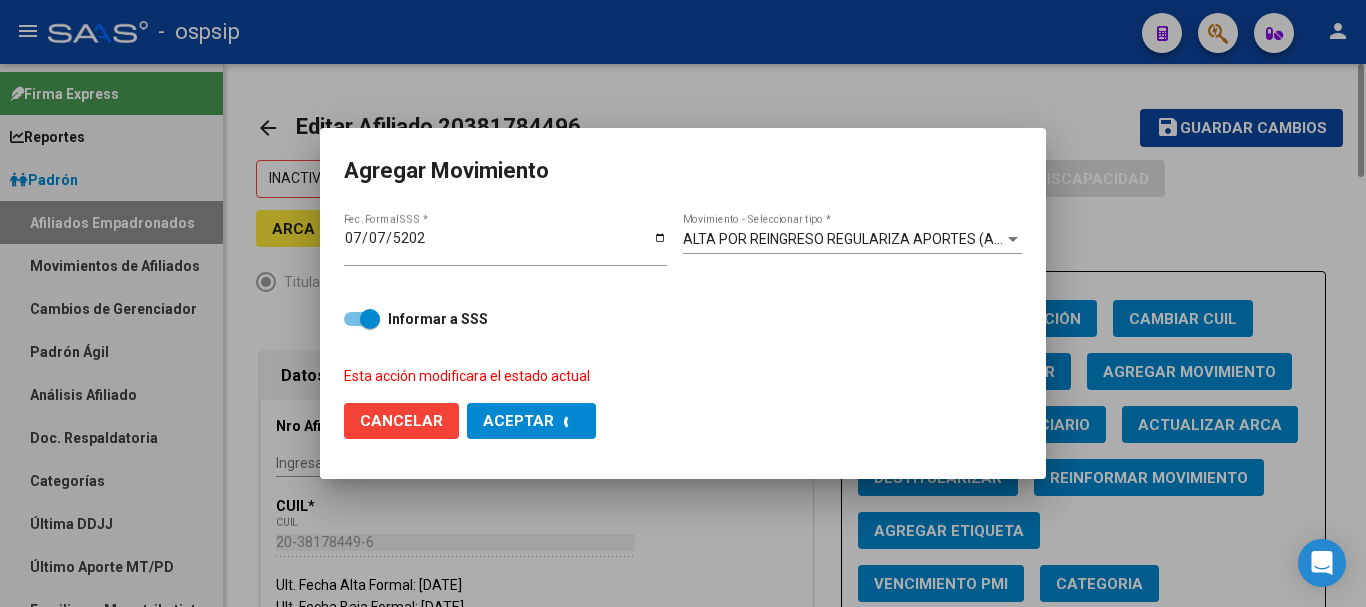 checkbox on "false" 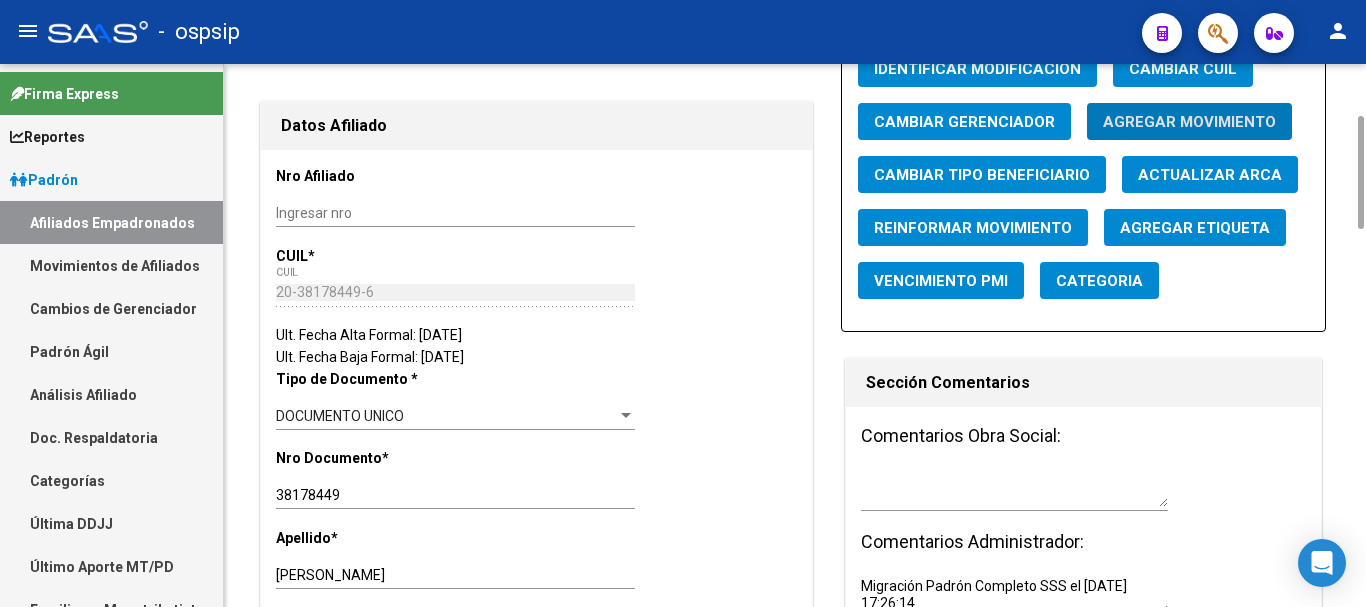 scroll, scrollTop: 50, scrollLeft: 0, axis: vertical 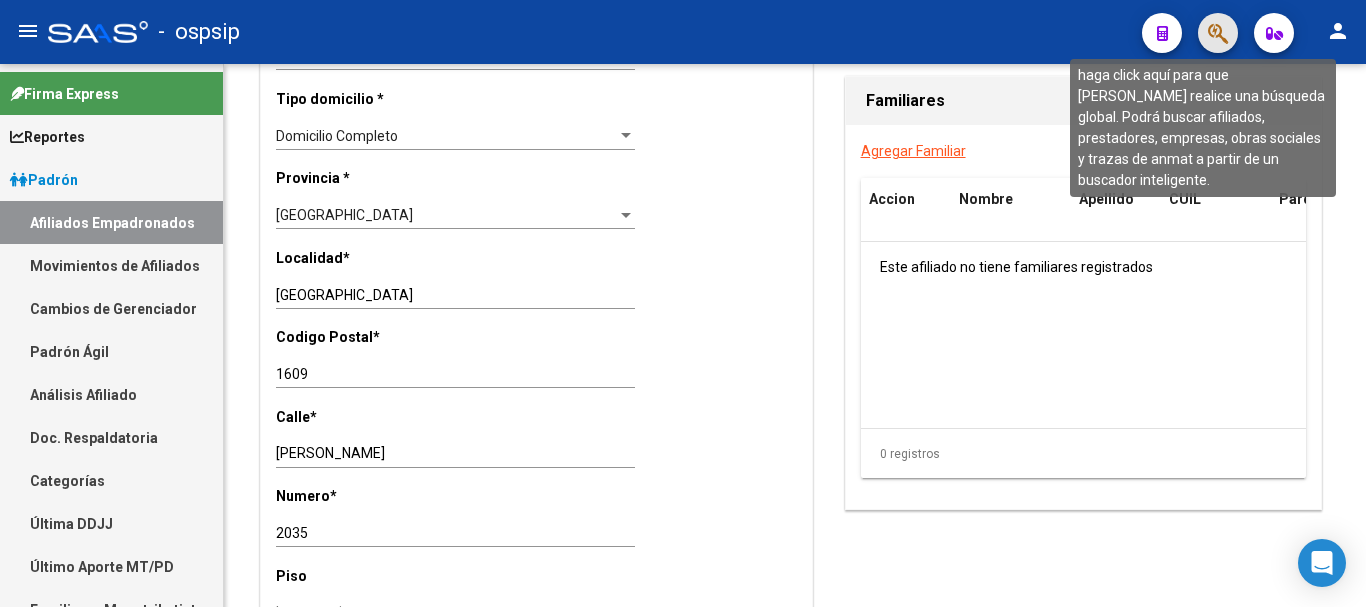 click 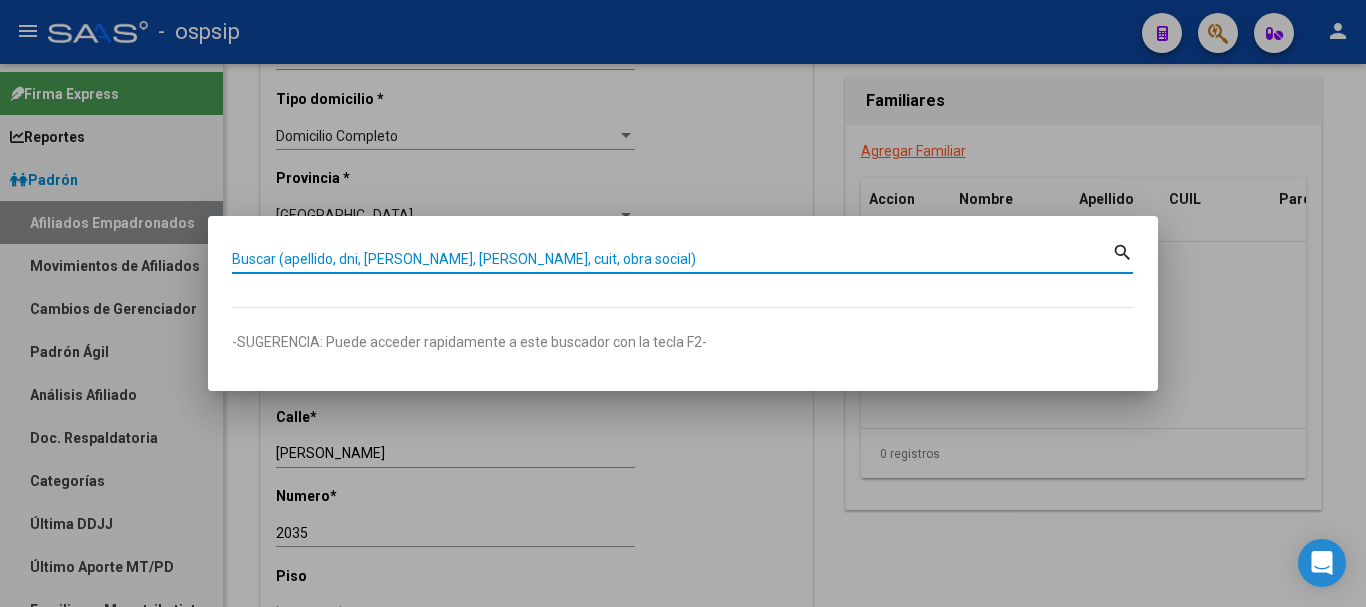 click on "Buscar (apellido, dni, [PERSON_NAME], [PERSON_NAME], cuit, obra social)" at bounding box center [672, 259] 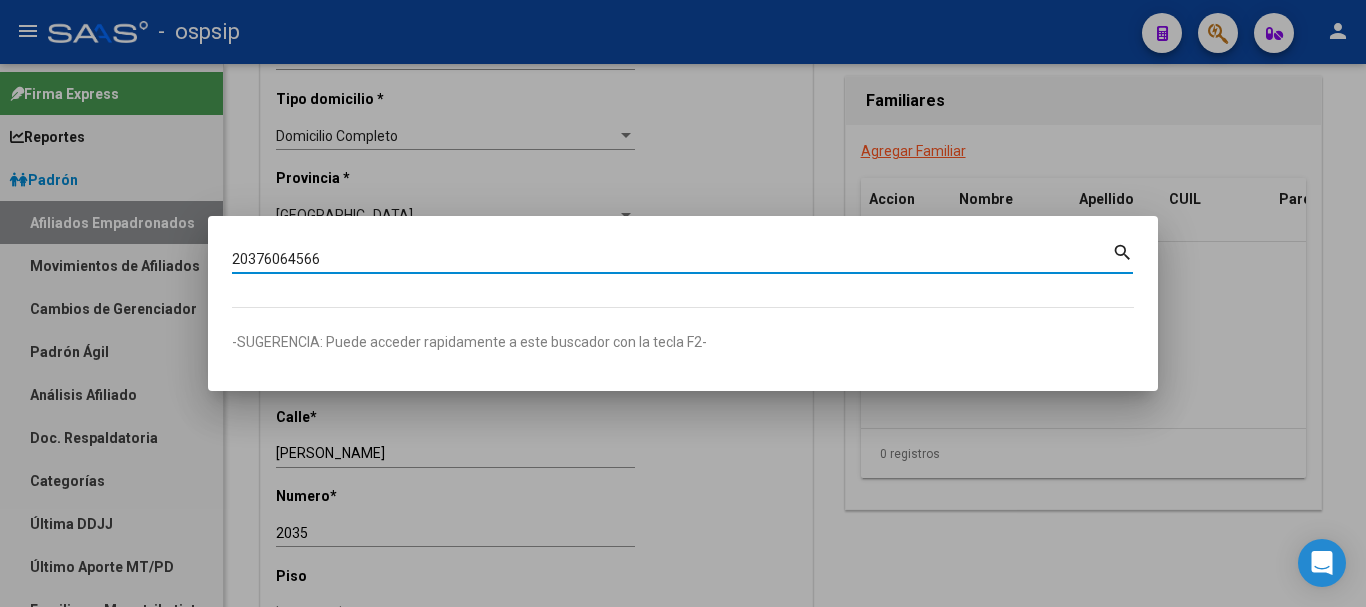 type on "20376064566" 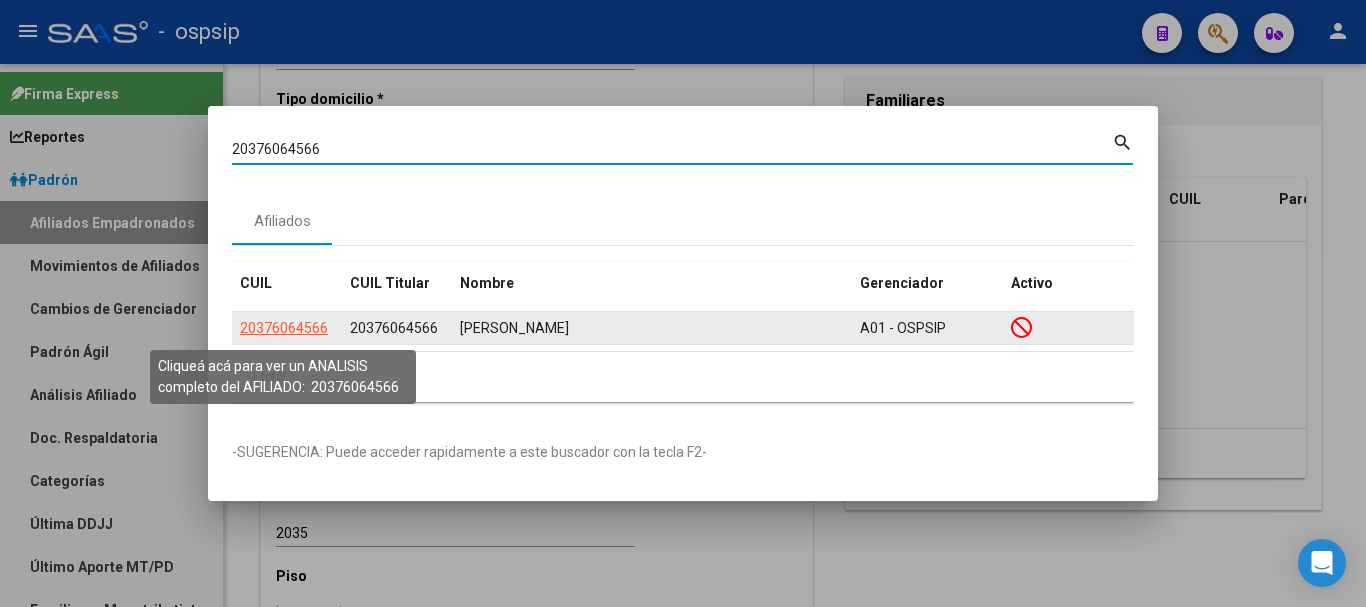 click on "20376064566" 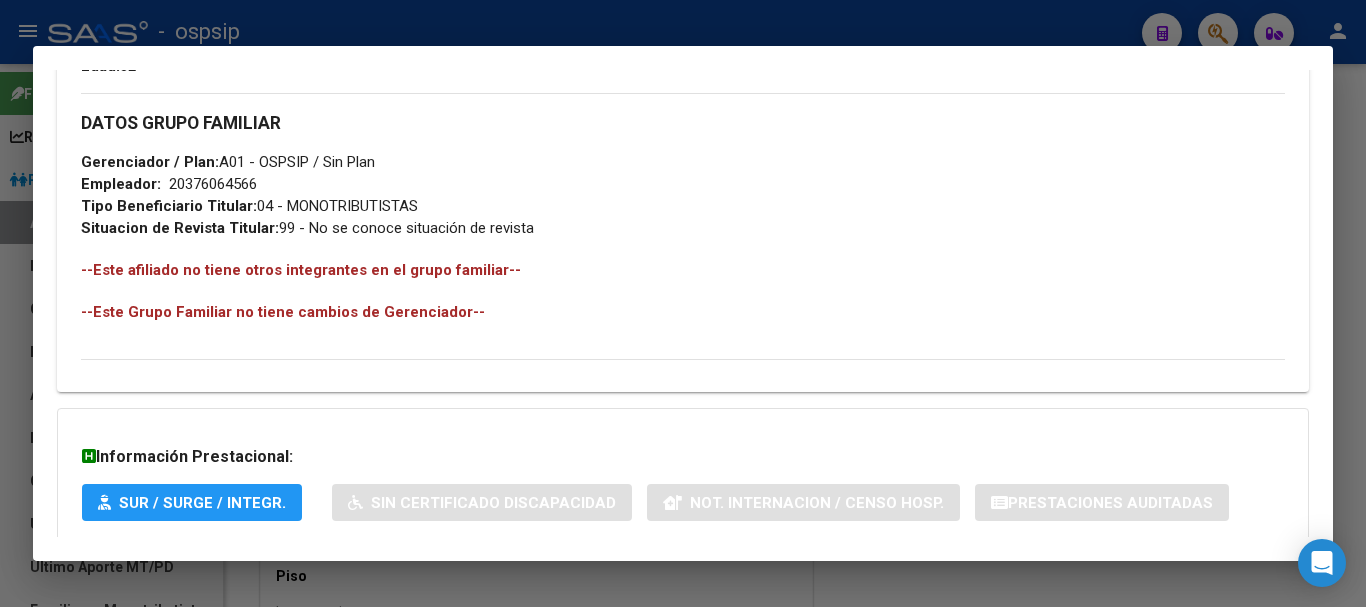 scroll, scrollTop: 1084, scrollLeft: 0, axis: vertical 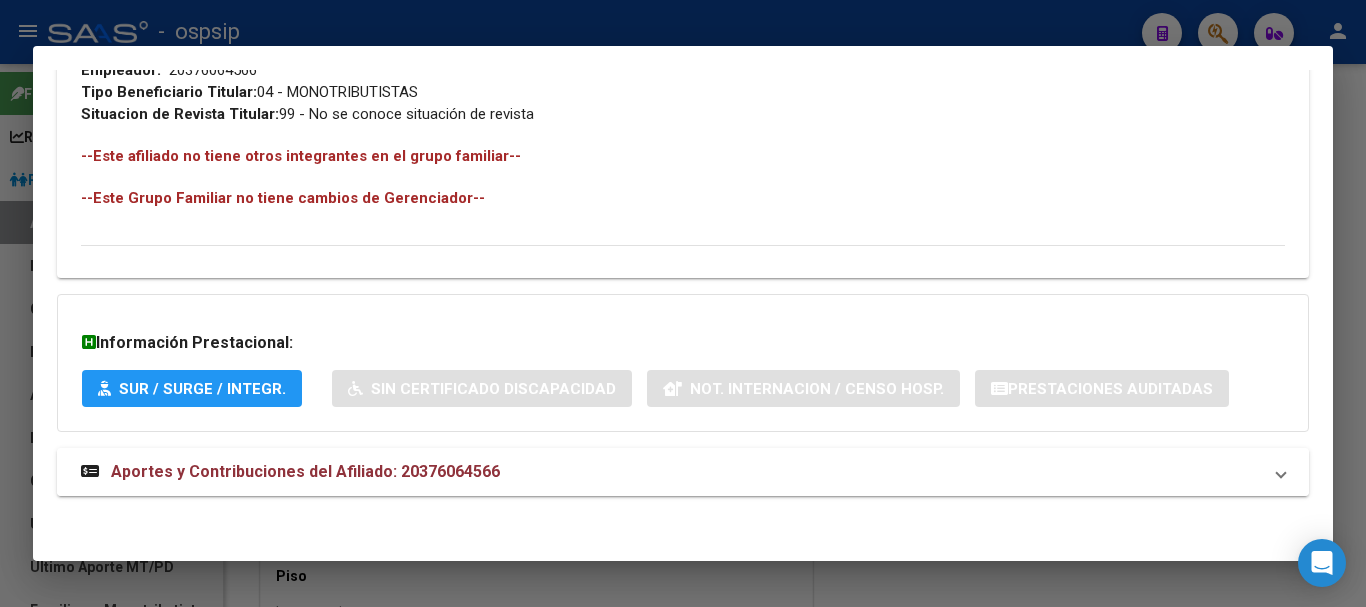 click on "Aportes y Contribuciones del Afiliado: 20376064566" at bounding box center (290, 472) 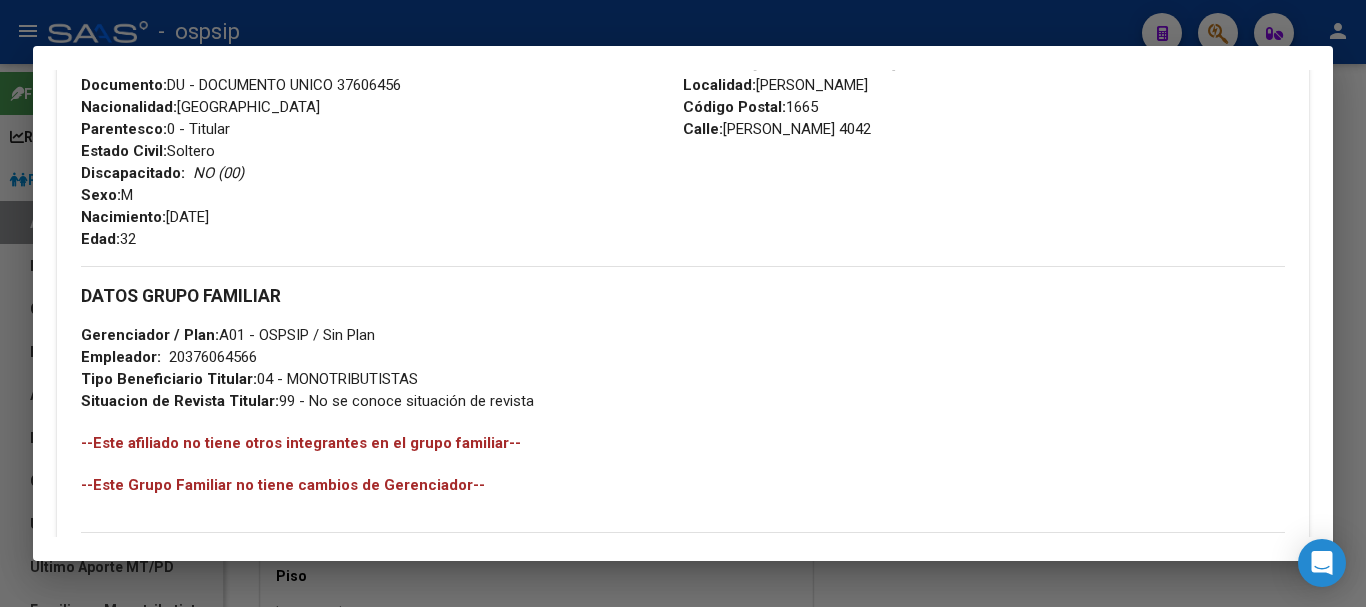scroll, scrollTop: 784, scrollLeft: 0, axis: vertical 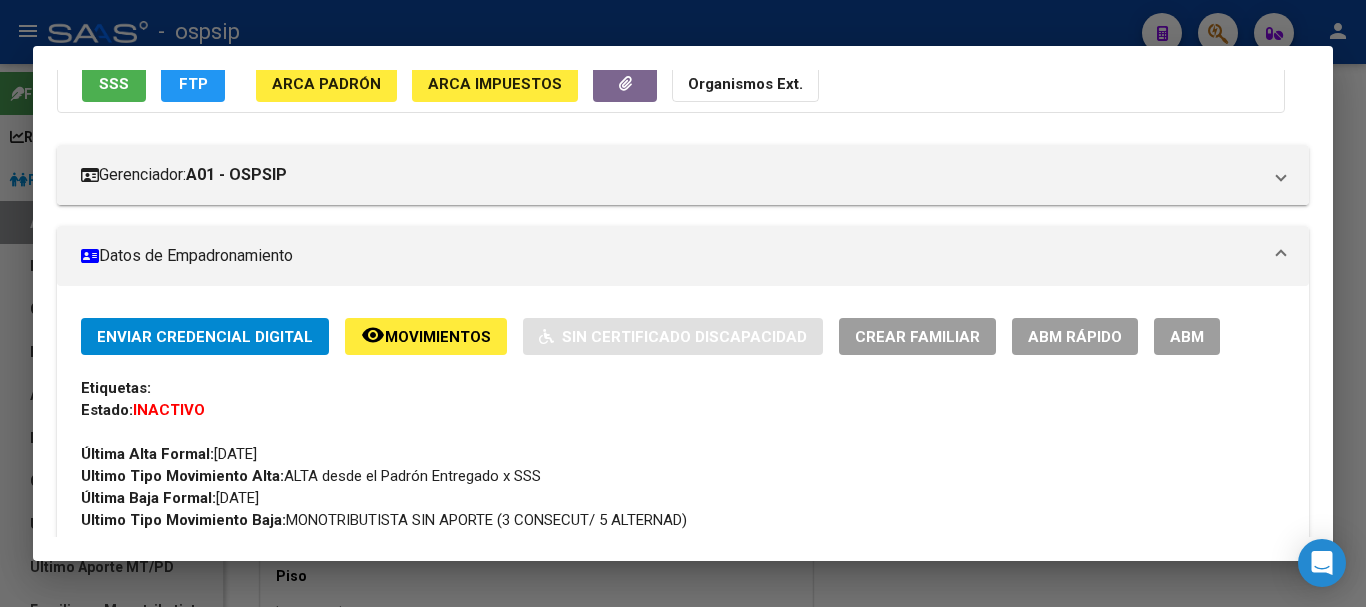 click on "ABM" at bounding box center [1187, 337] 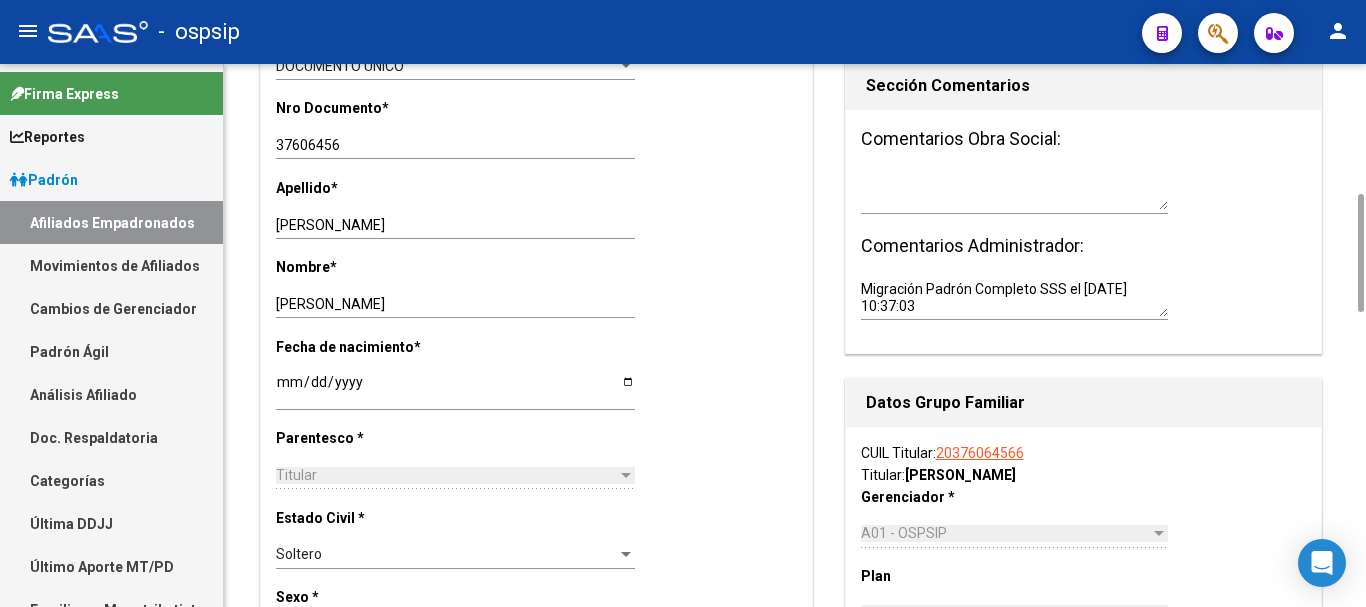 scroll, scrollTop: 0, scrollLeft: 0, axis: both 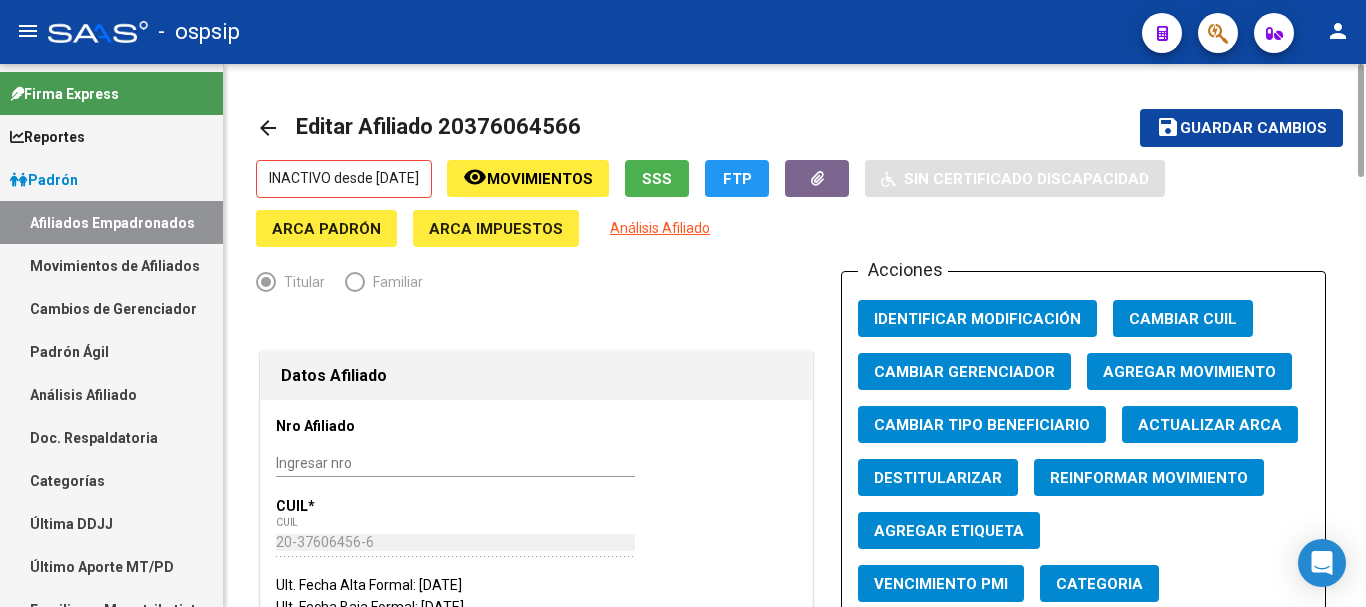 click on "Agregar Movimiento" 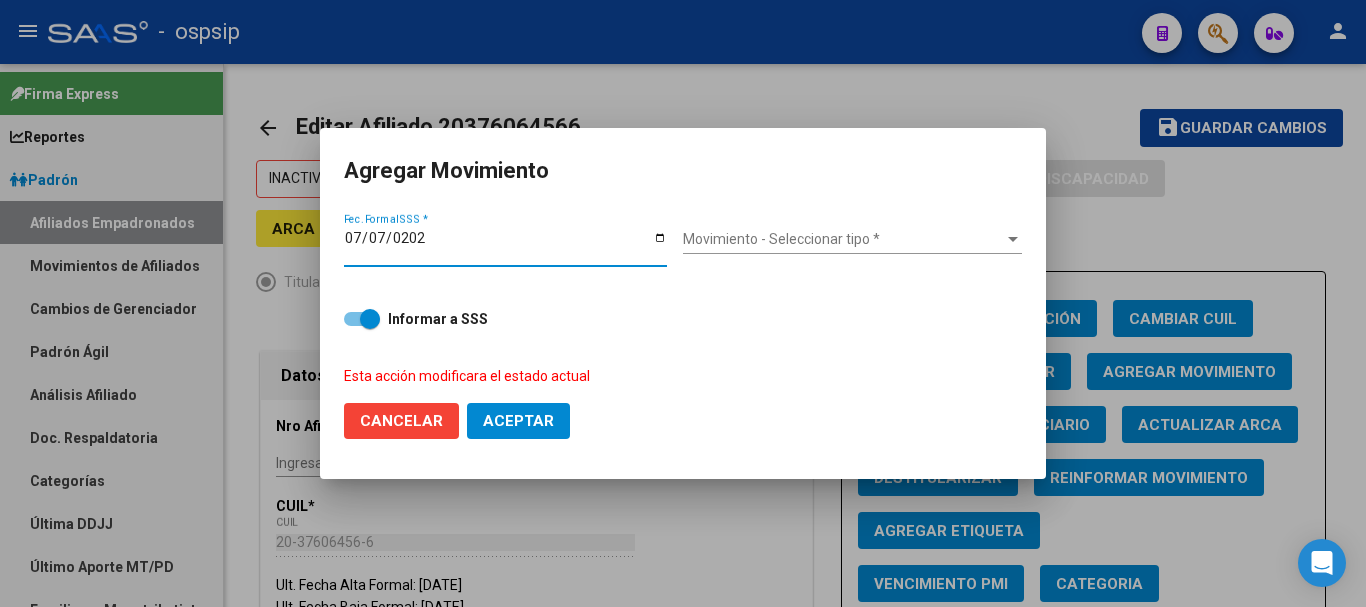 type on "[DATE]" 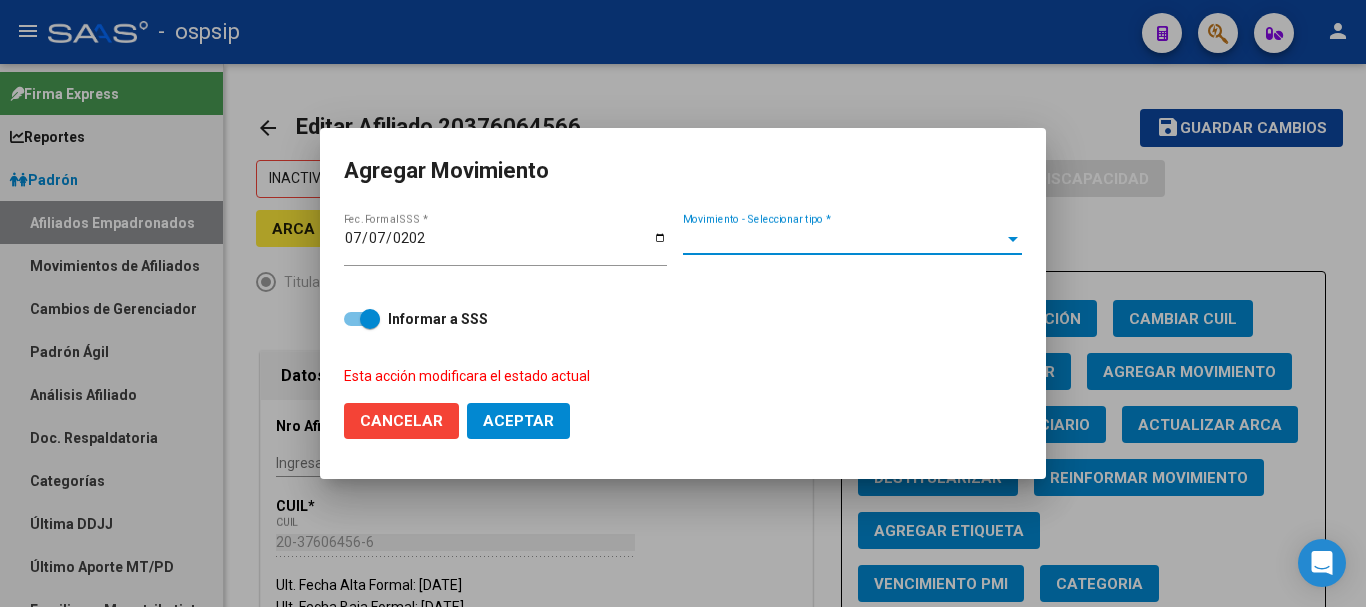 click on "Movimiento - Seleccionar tipo *" at bounding box center (843, 239) 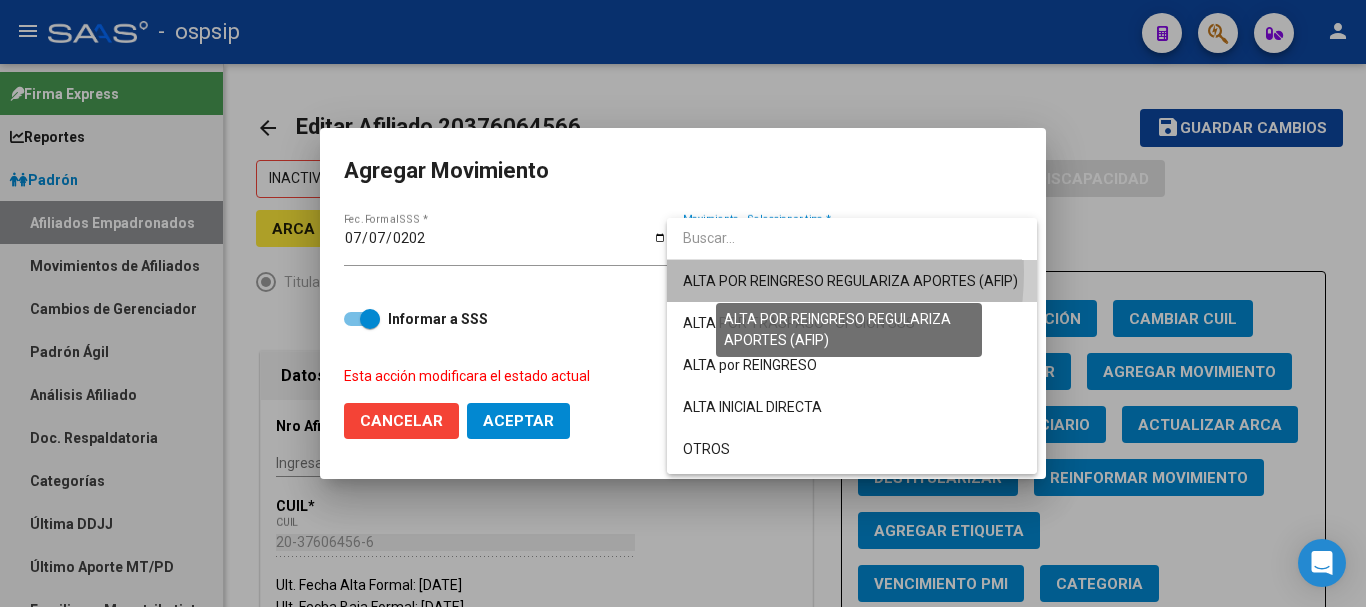click on "ALTA POR REINGRESO REGULARIZA APORTES (AFIP)" at bounding box center (850, 281) 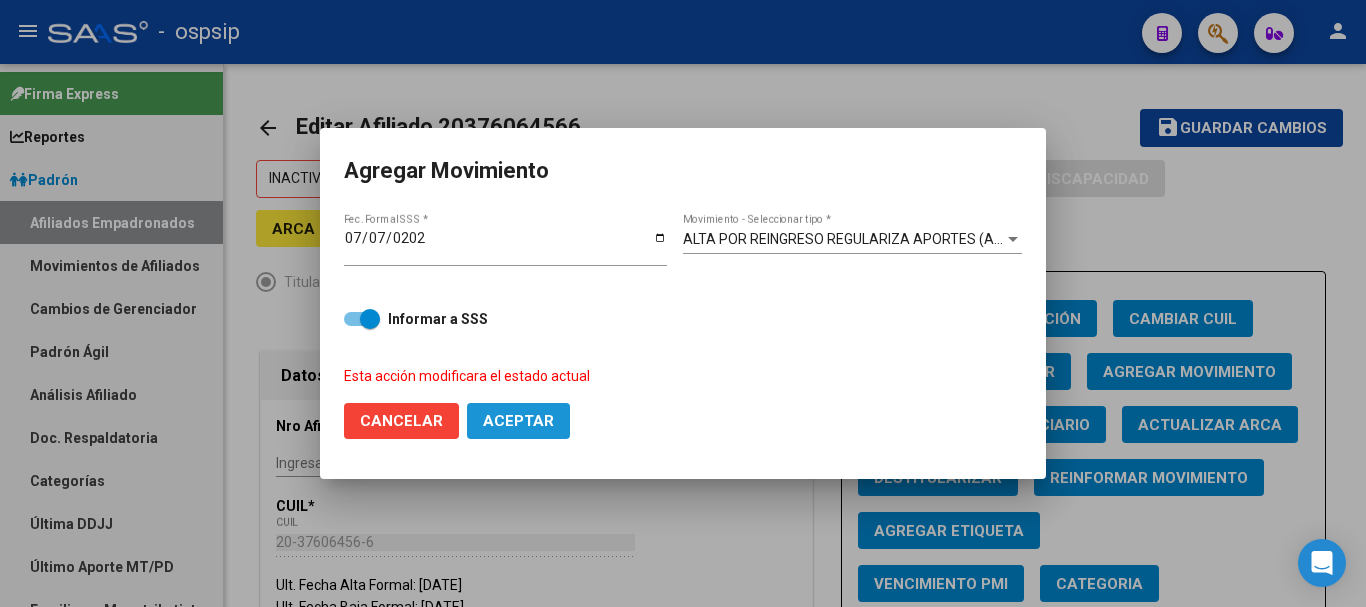 click on "Aceptar" 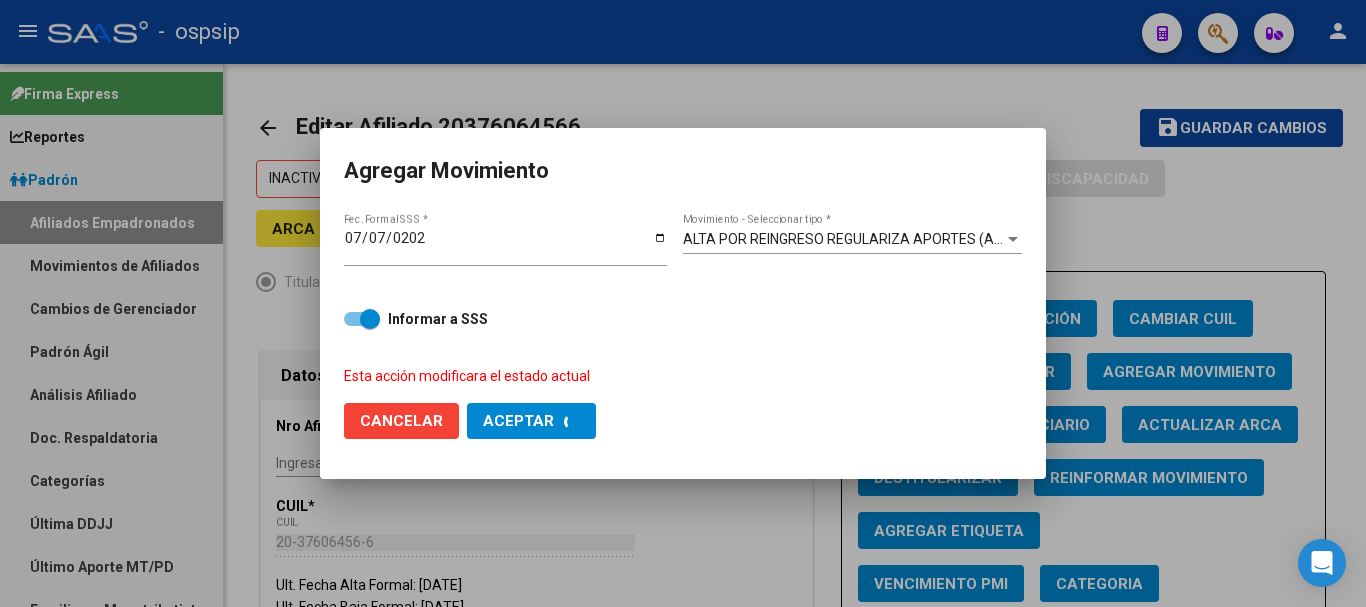 checkbox on "false" 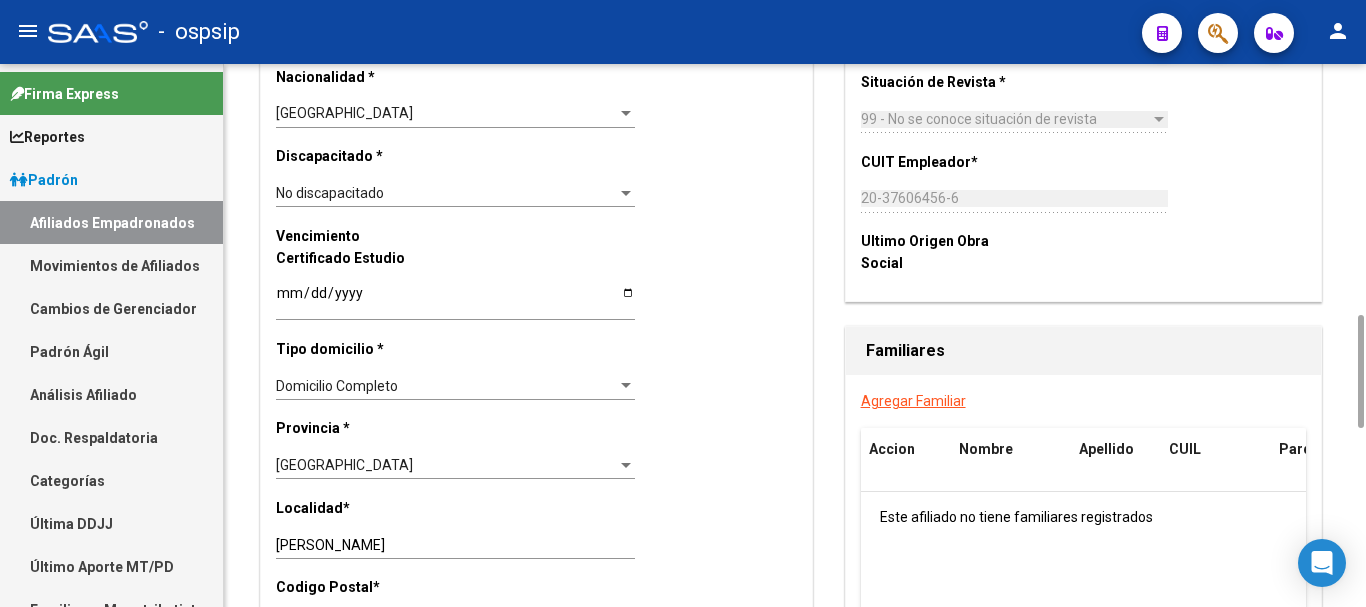 scroll, scrollTop: 1400, scrollLeft: 0, axis: vertical 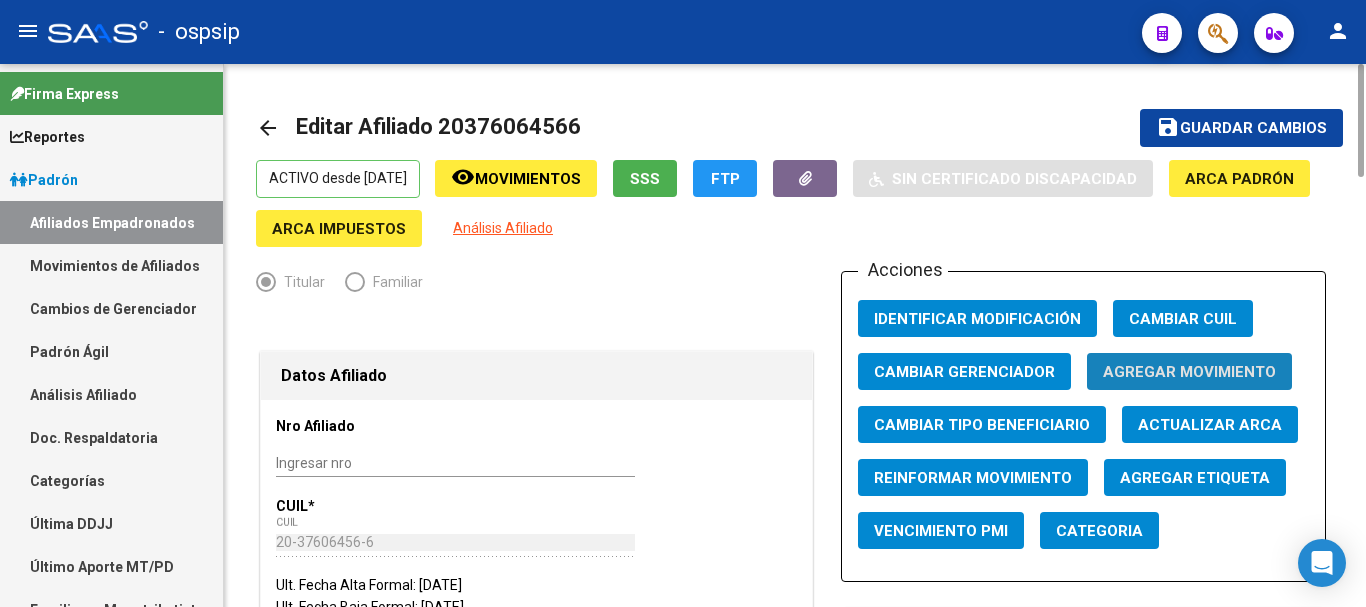 click on "Agregar Movimiento" 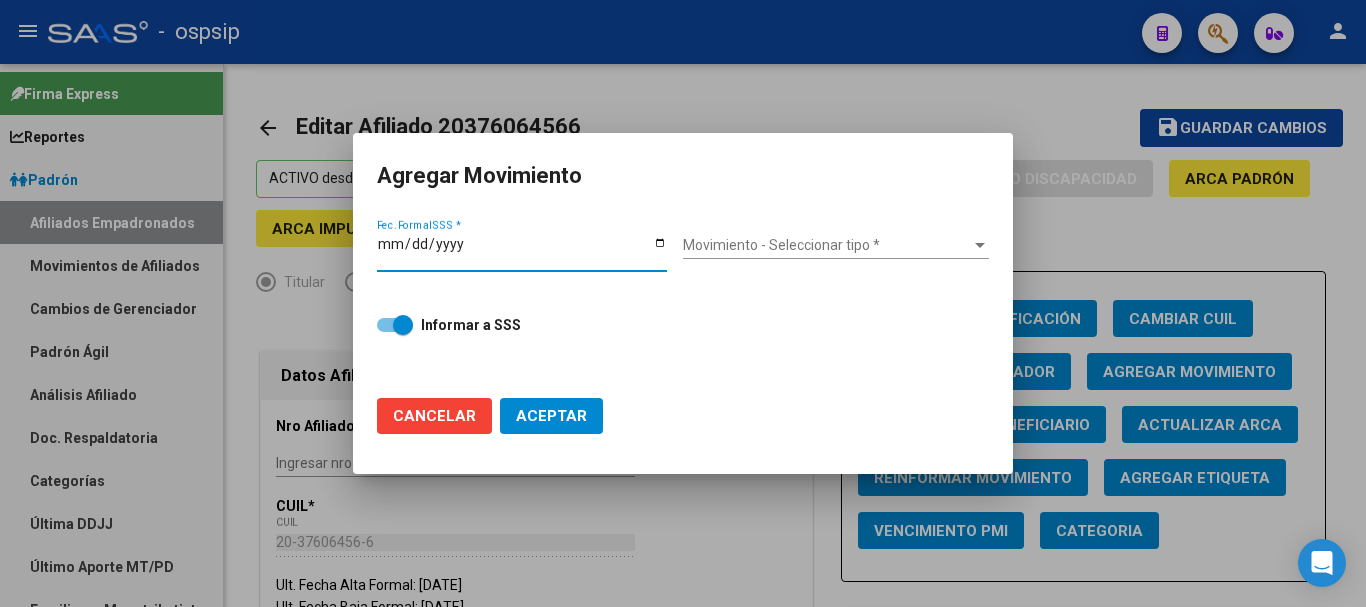 click on "Movimiento - Seleccionar tipo *" at bounding box center [827, 245] 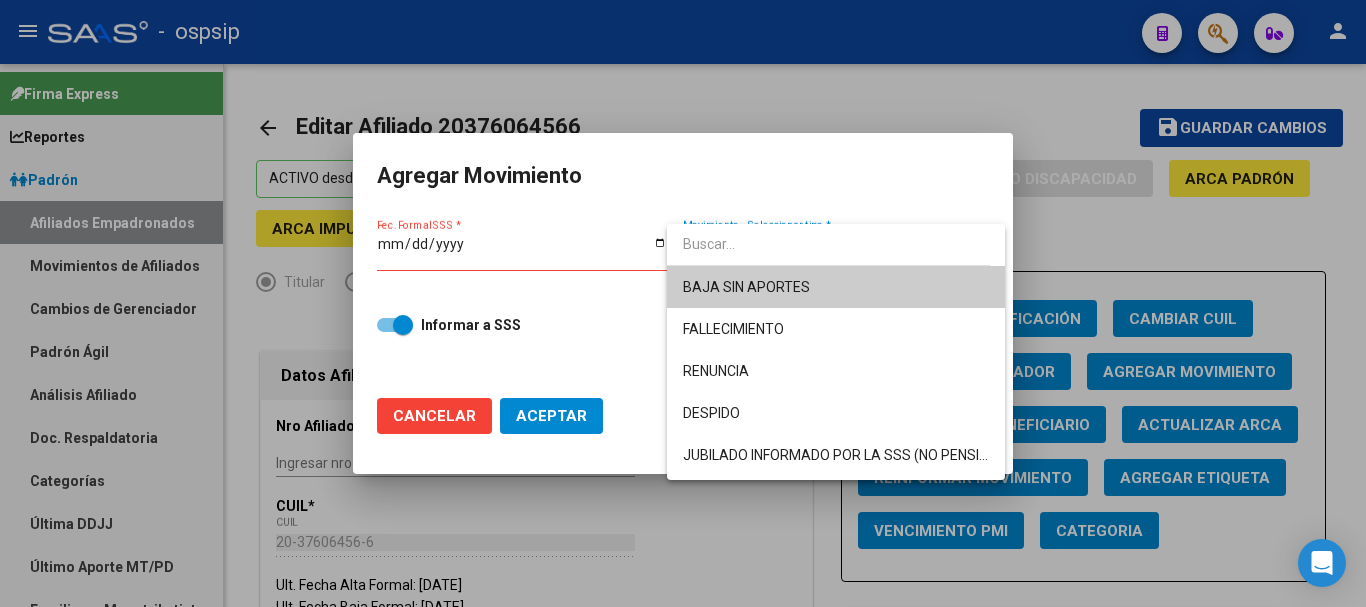 click at bounding box center [683, 303] 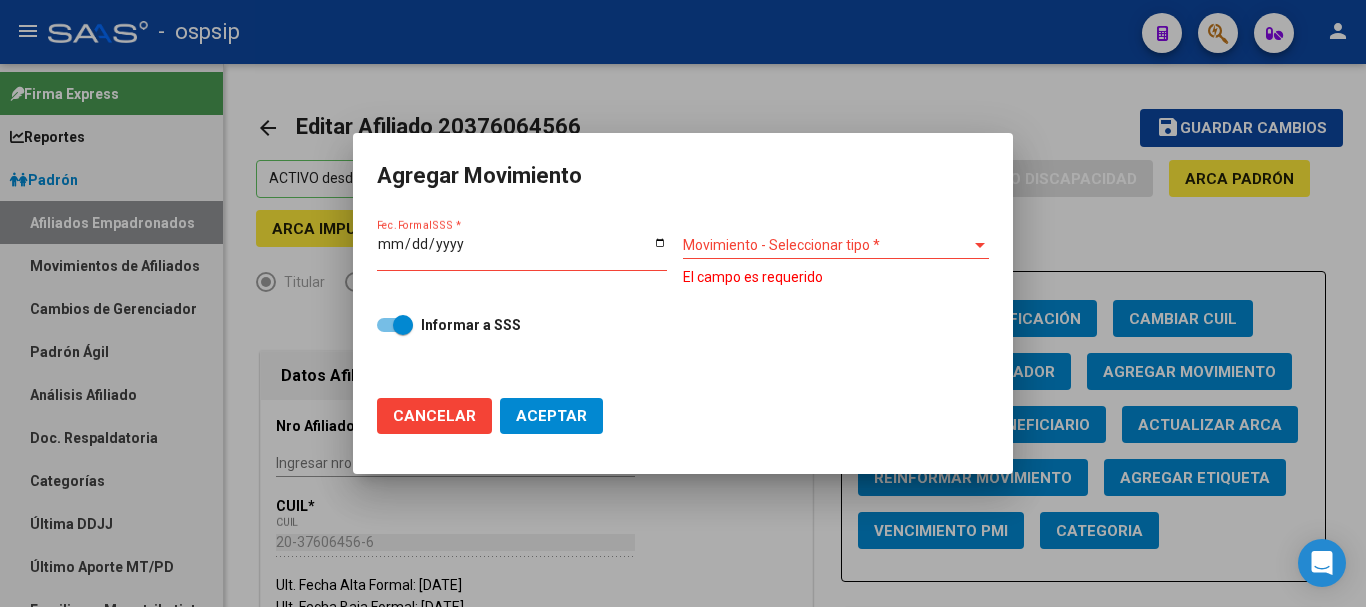 click at bounding box center [683, 303] 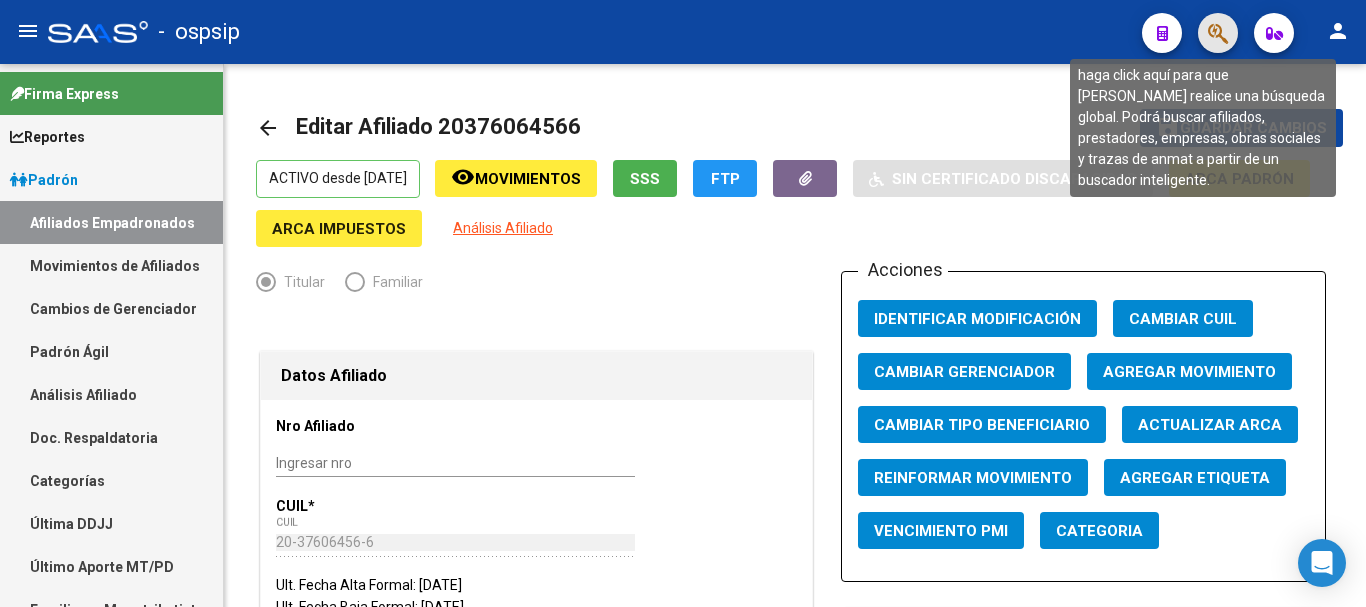 click 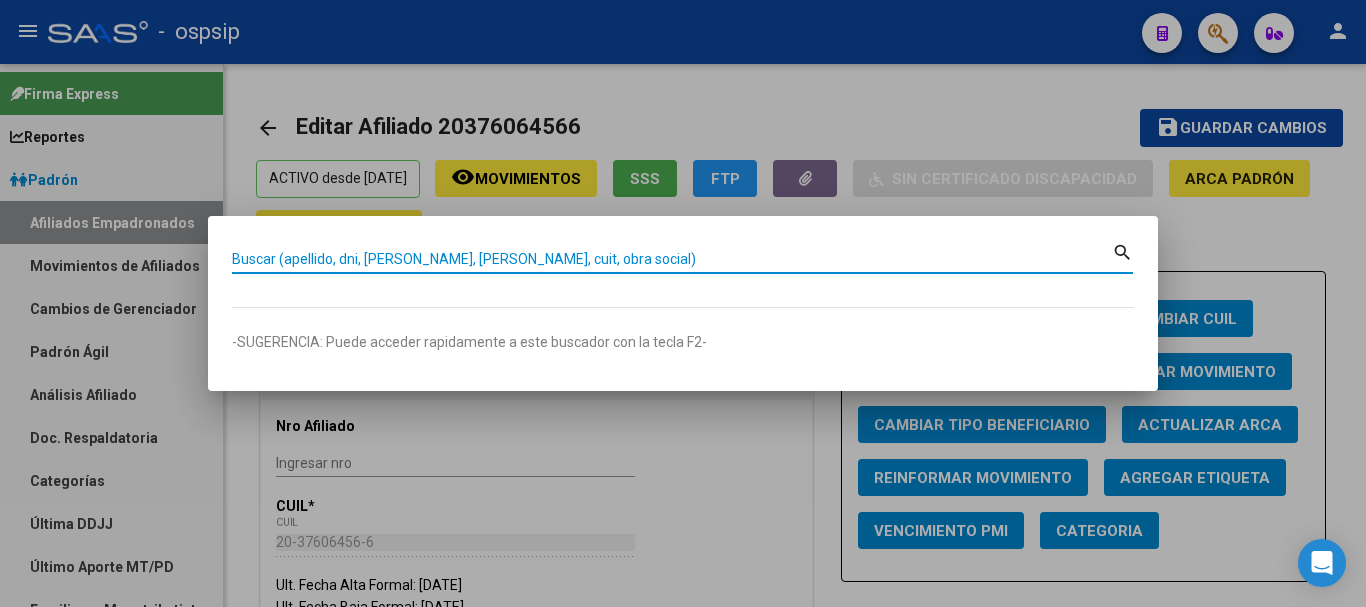 click on "Buscar (apellido, dni, [PERSON_NAME], [PERSON_NAME], cuit, obra social)" at bounding box center [672, 259] 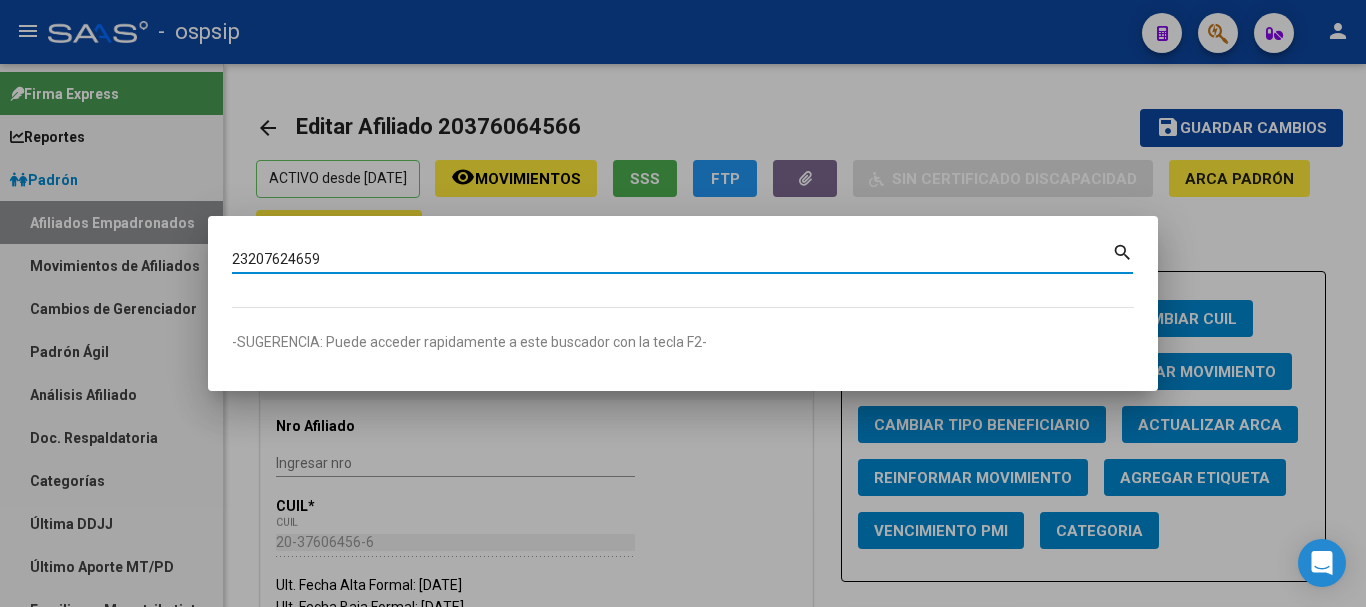 type on "23207624659" 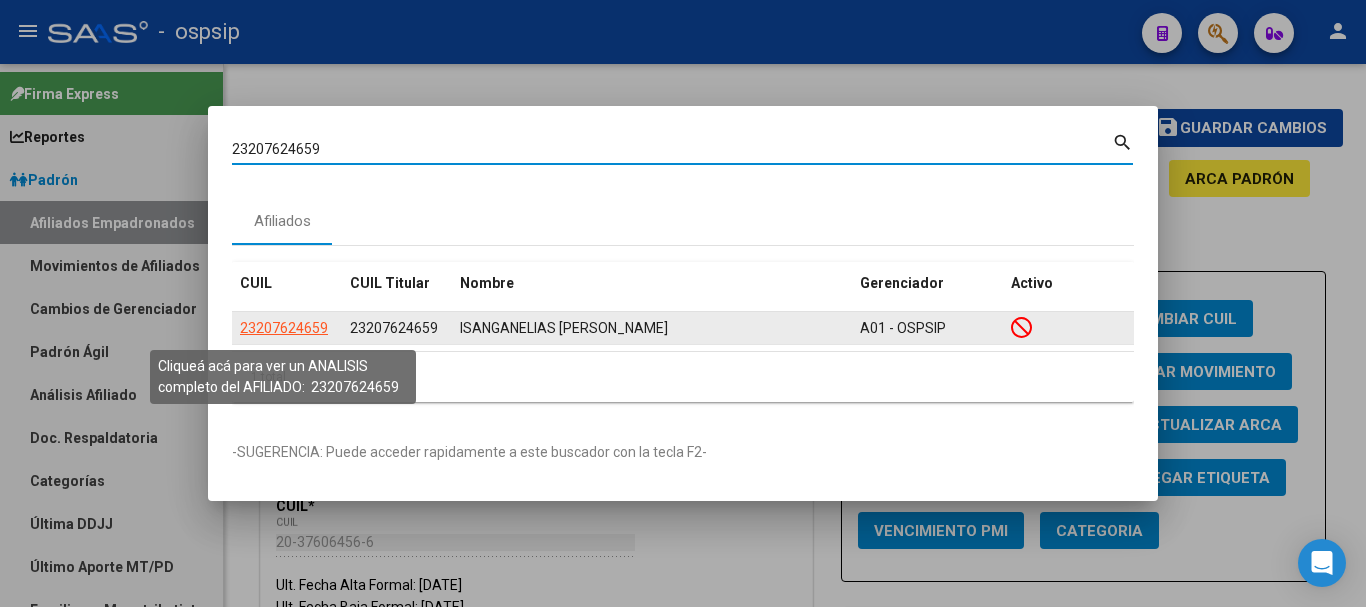 click on "23207624659" 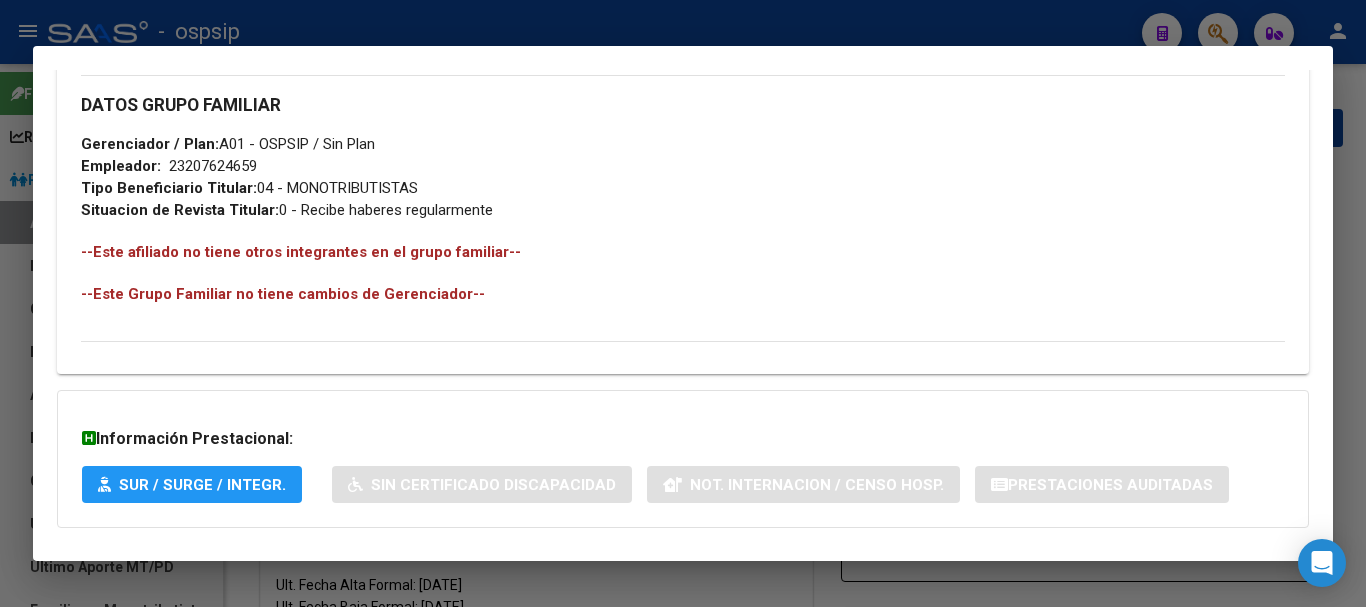 scroll, scrollTop: 1084, scrollLeft: 0, axis: vertical 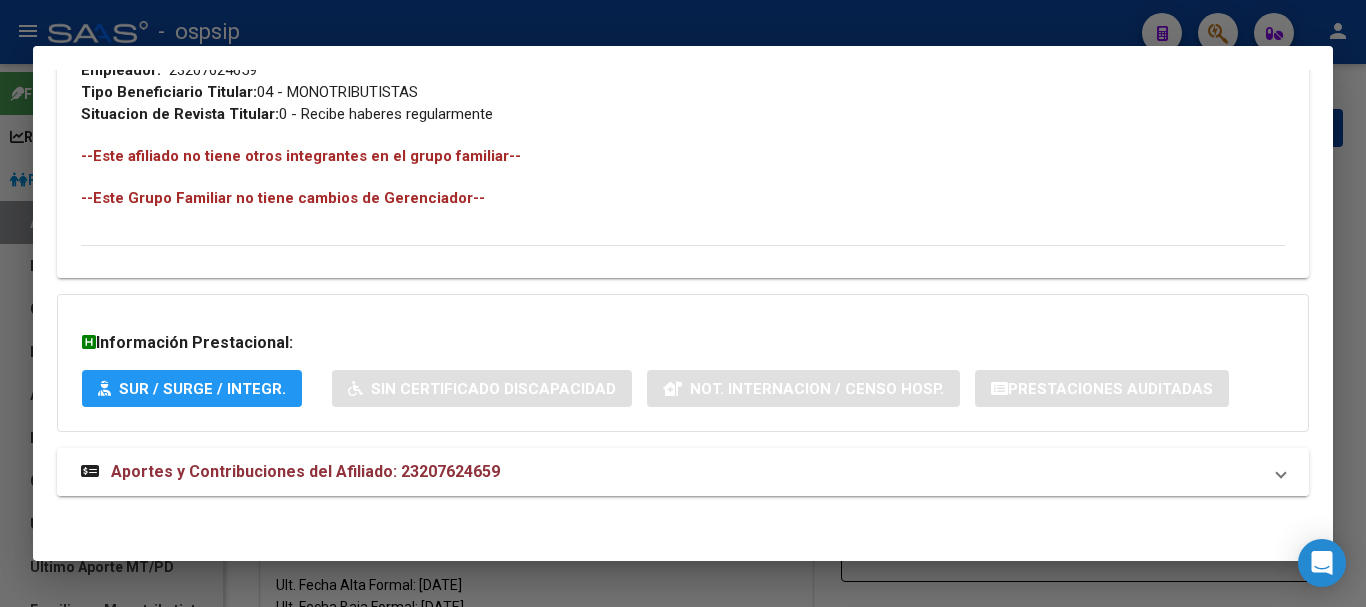 click on "Aportes y Contribuciones del Afiliado: 23207624659" at bounding box center [305, 471] 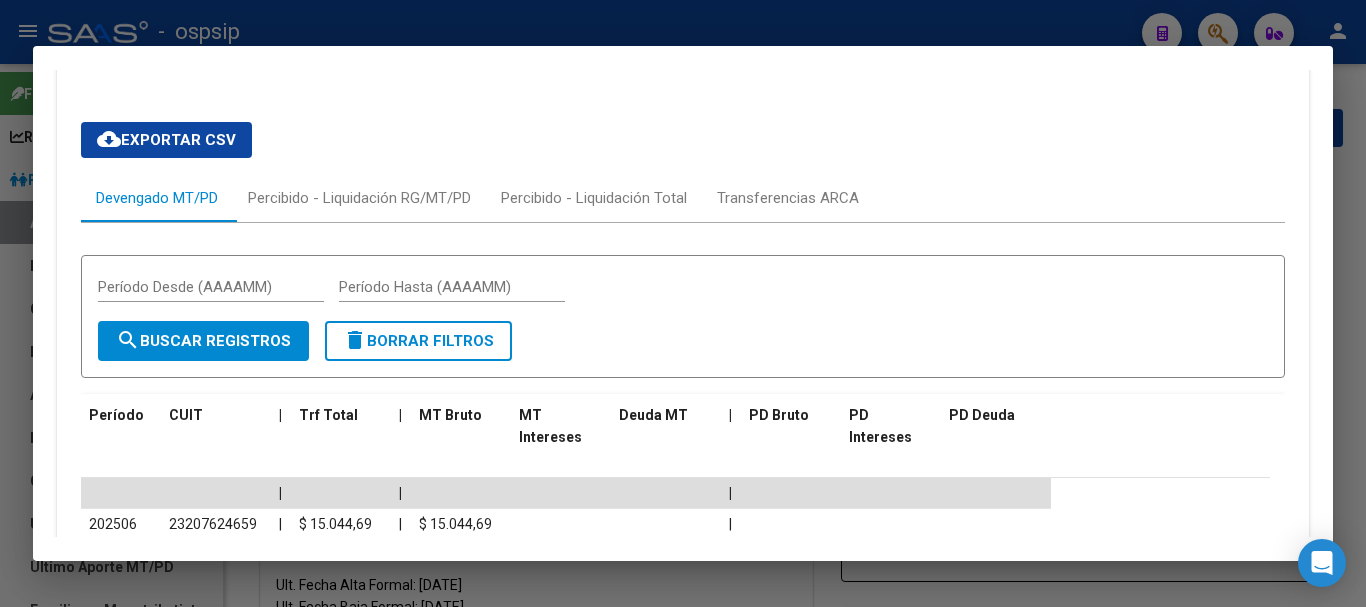 scroll, scrollTop: 1584, scrollLeft: 0, axis: vertical 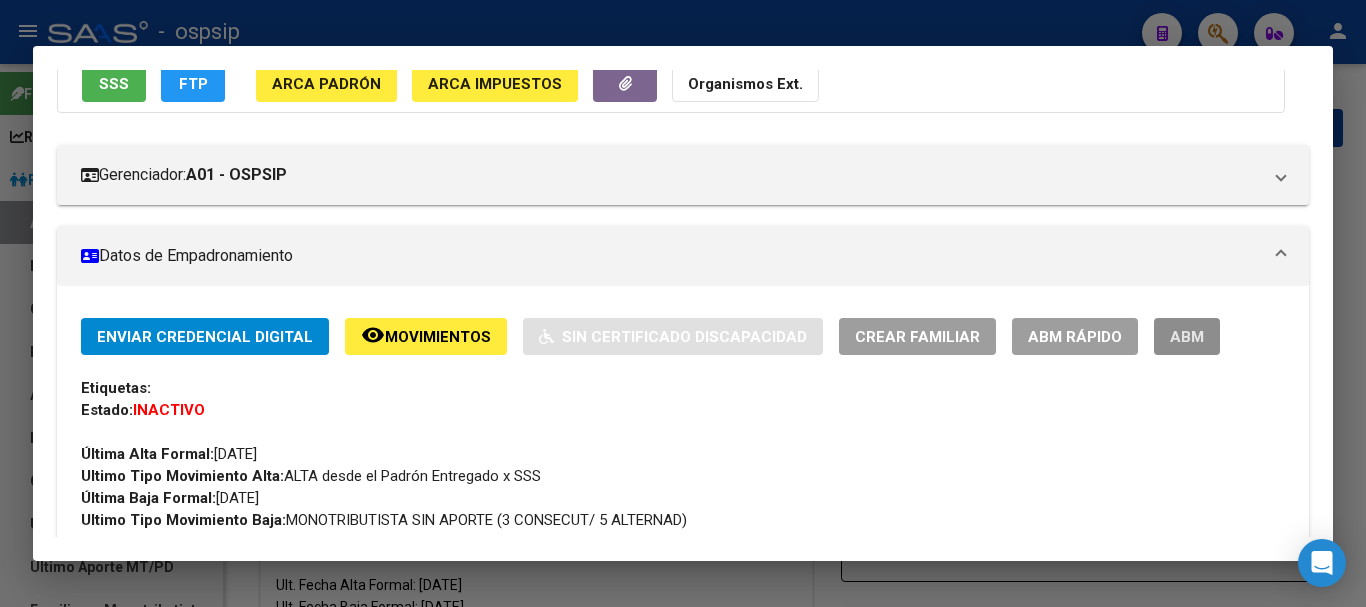 click on "ABM" at bounding box center [1187, 337] 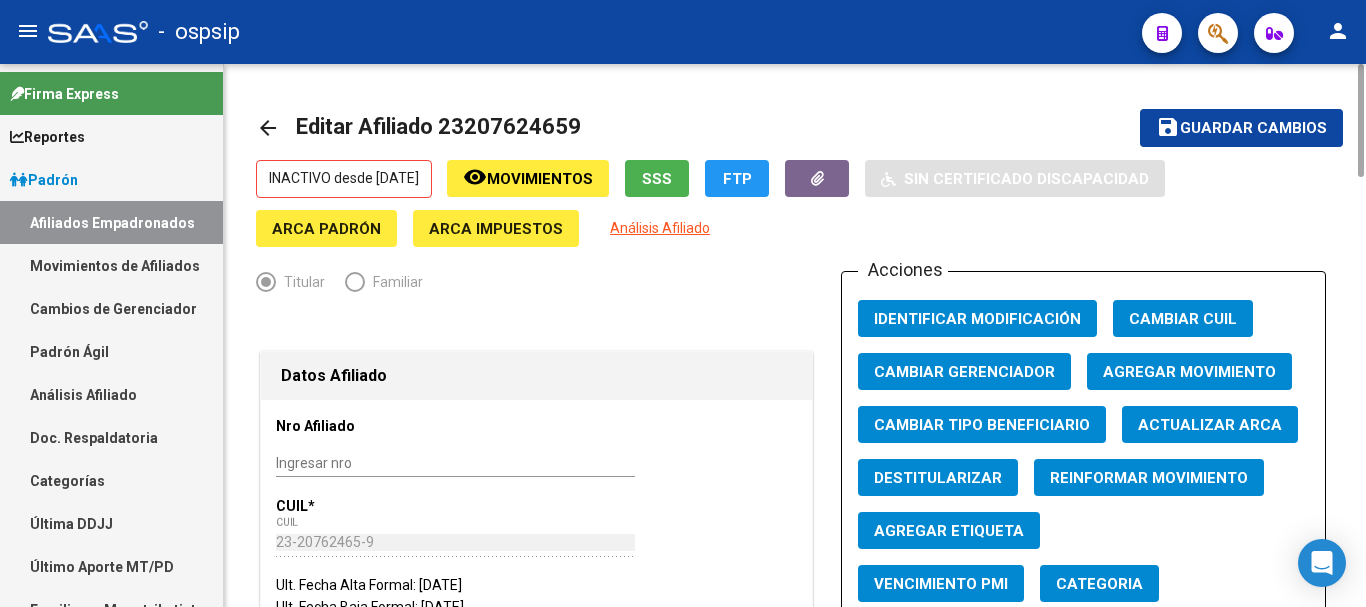 click on "Agregar Movimiento" 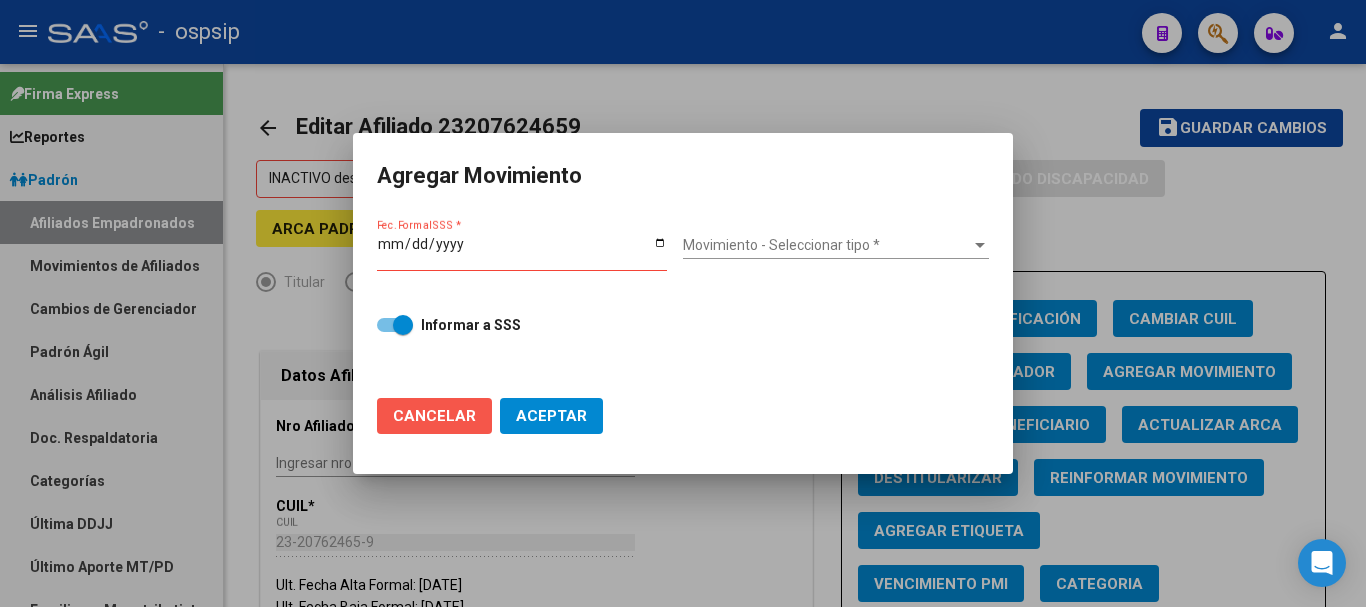 click on "Cancelar" 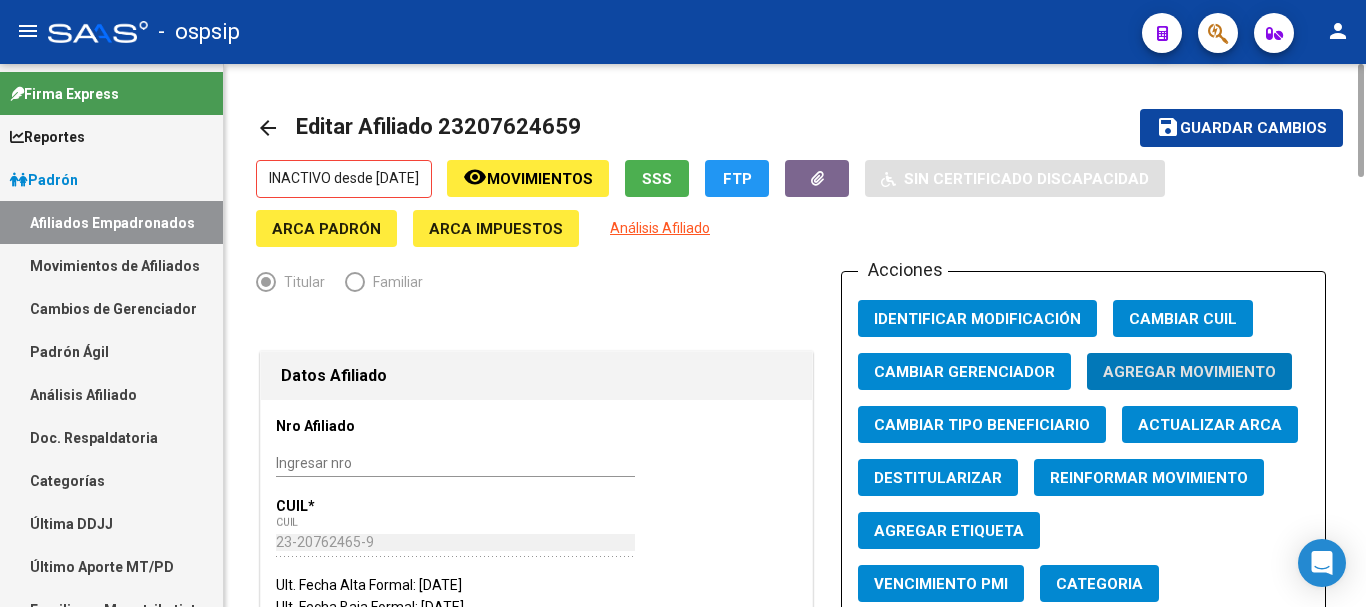 click on "remove_red_eye Movimientos" 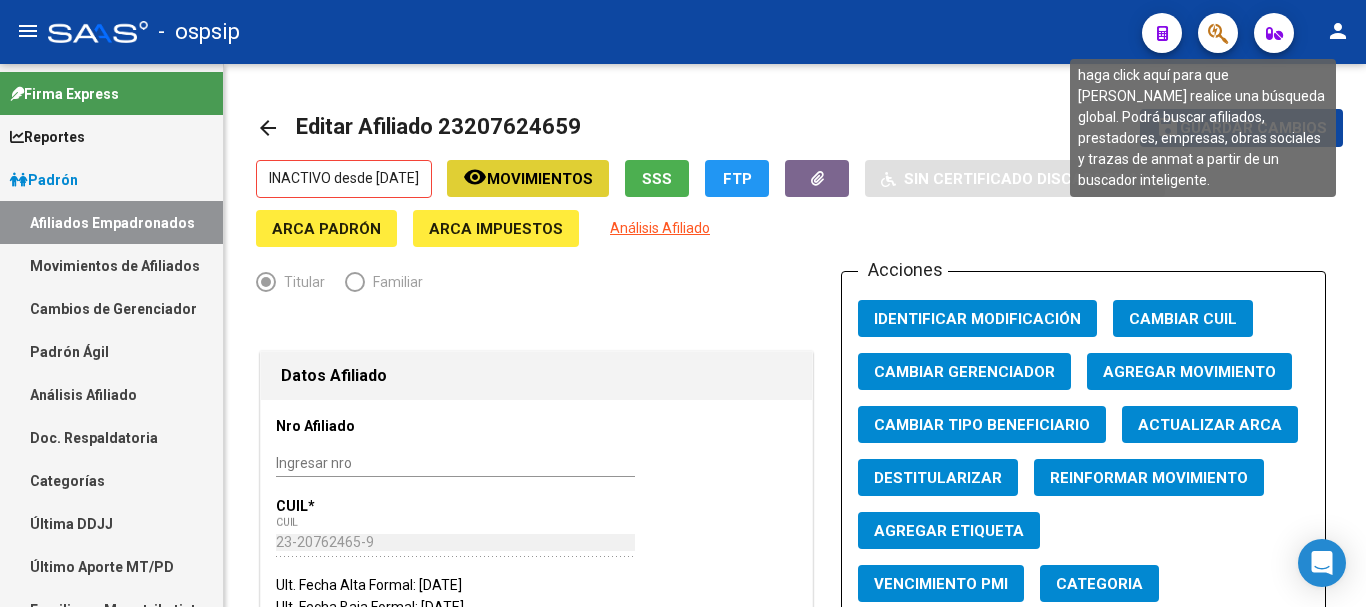 click 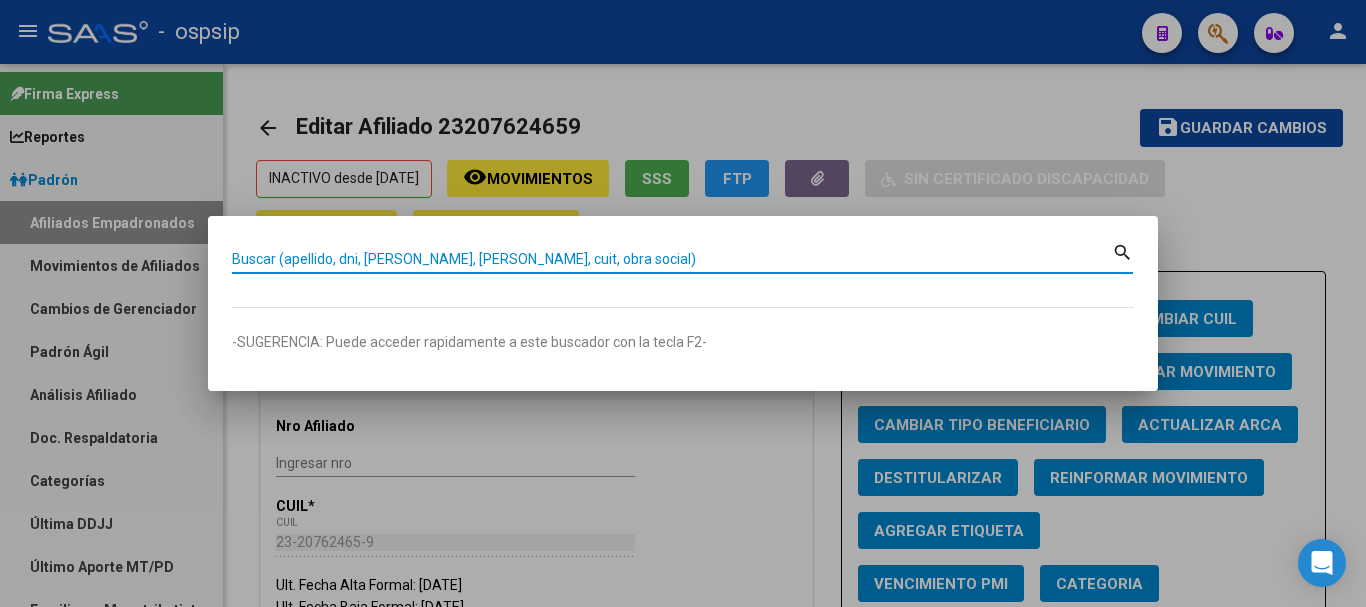 click on "Buscar (apellido, dni, [PERSON_NAME], [PERSON_NAME], cuit, obra social)" at bounding box center [672, 259] 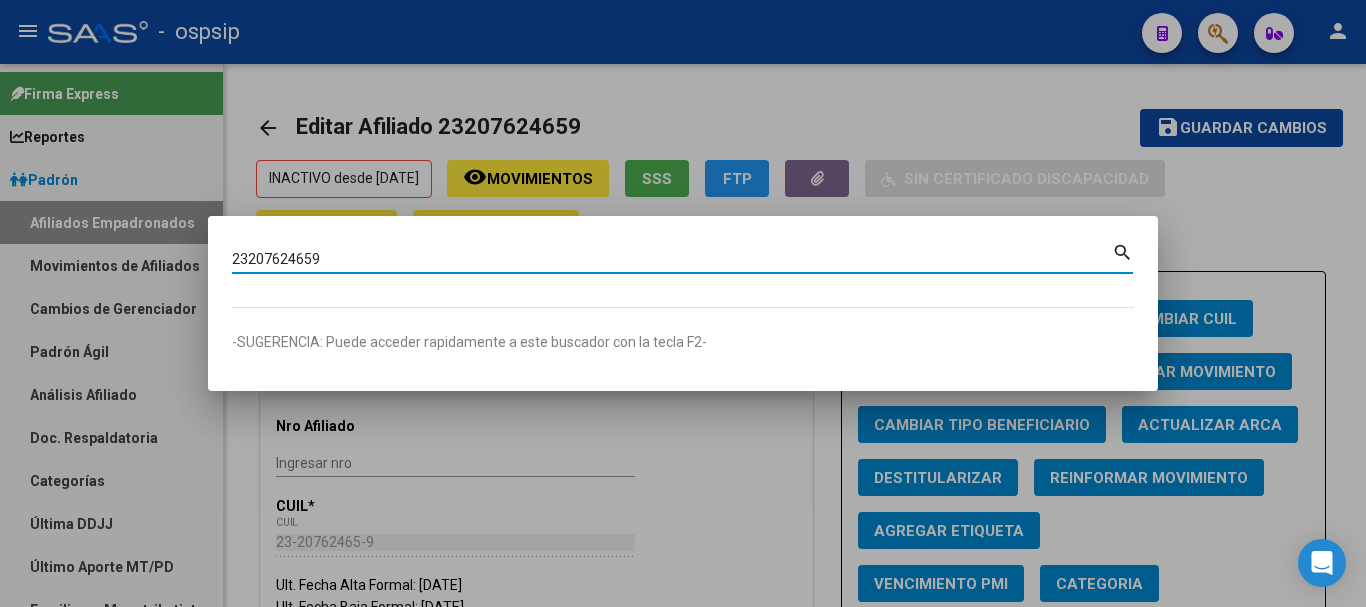 type on "23207624659" 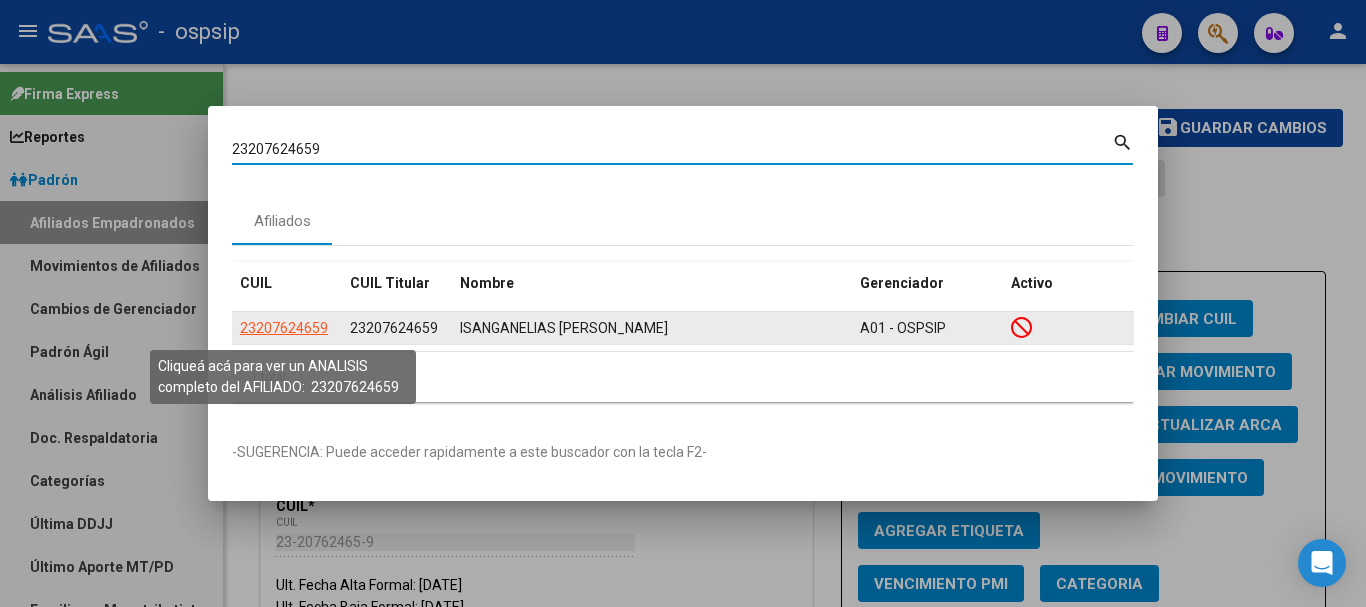 click on "23207624659" 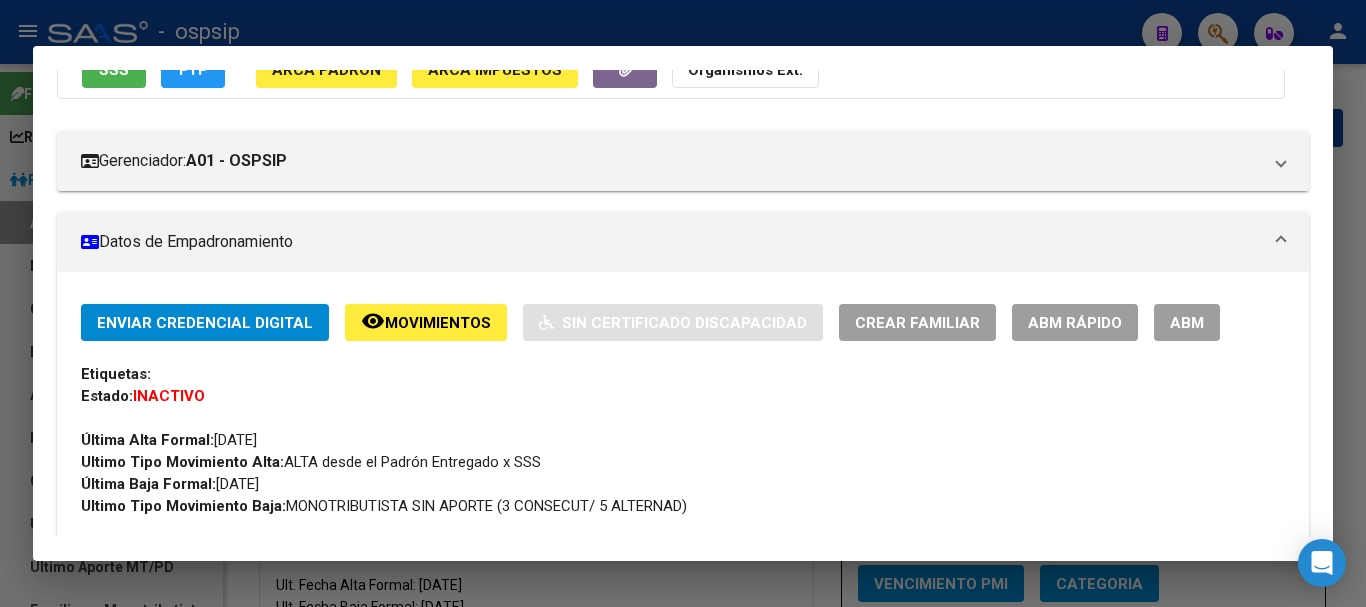 scroll, scrollTop: 300, scrollLeft: 0, axis: vertical 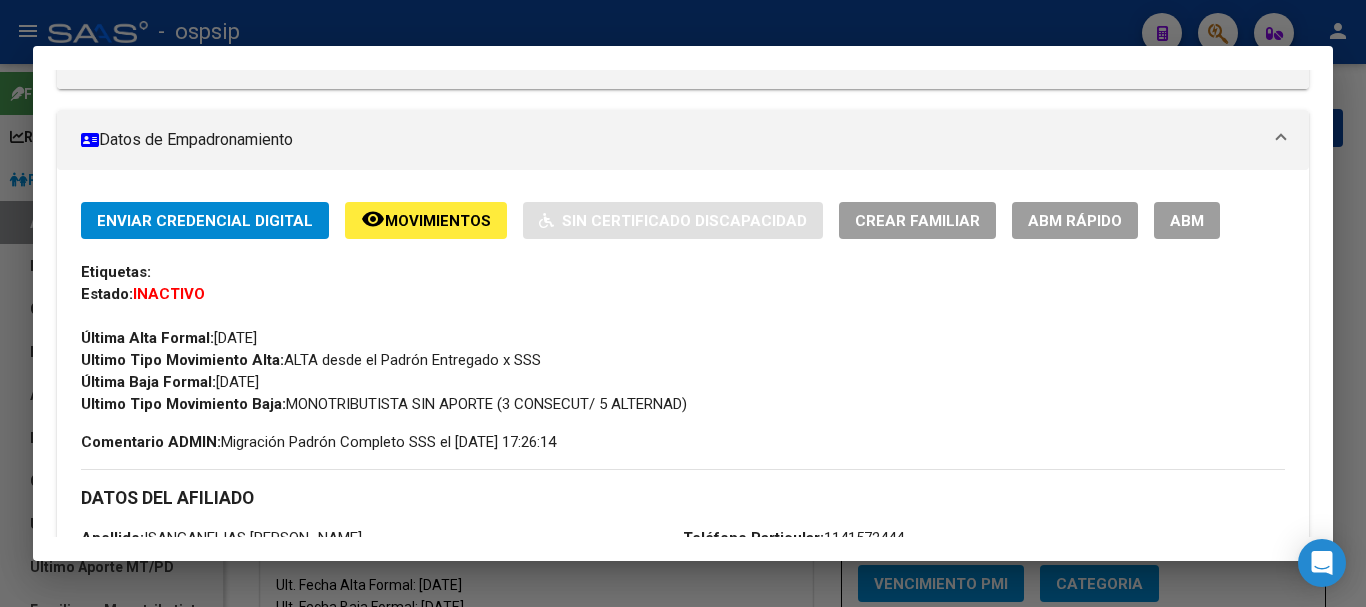 click on "ABM" at bounding box center [1187, 220] 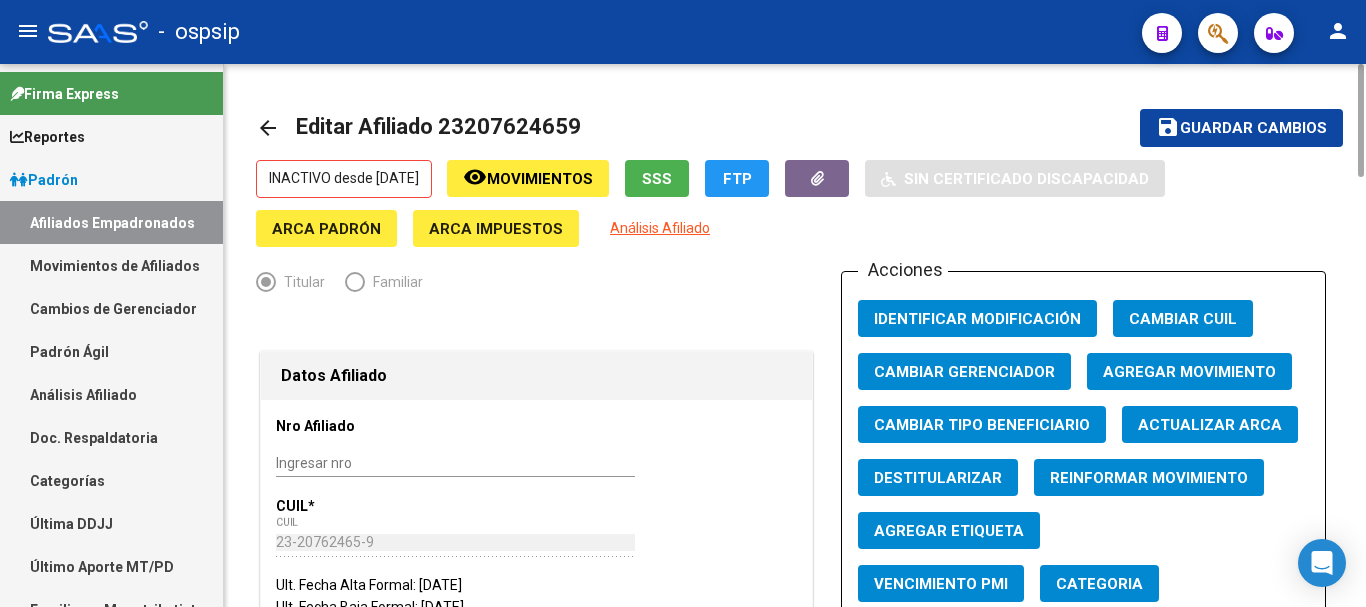 click on "Agregar Movimiento" 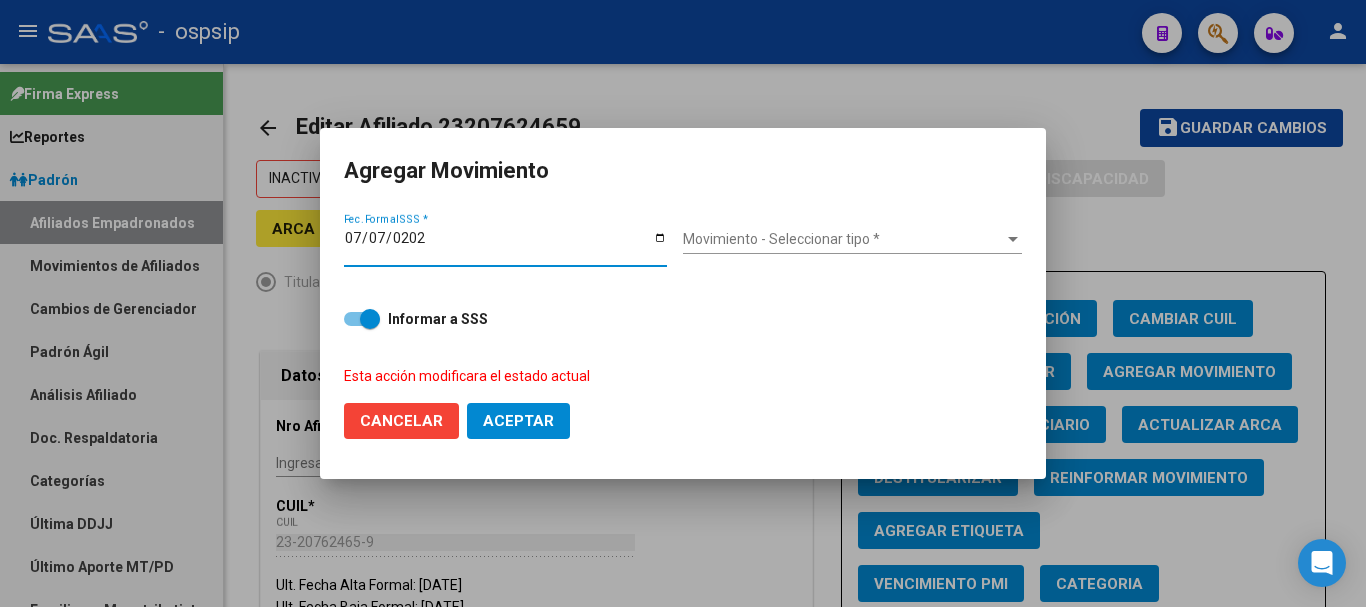 type on "[DATE]" 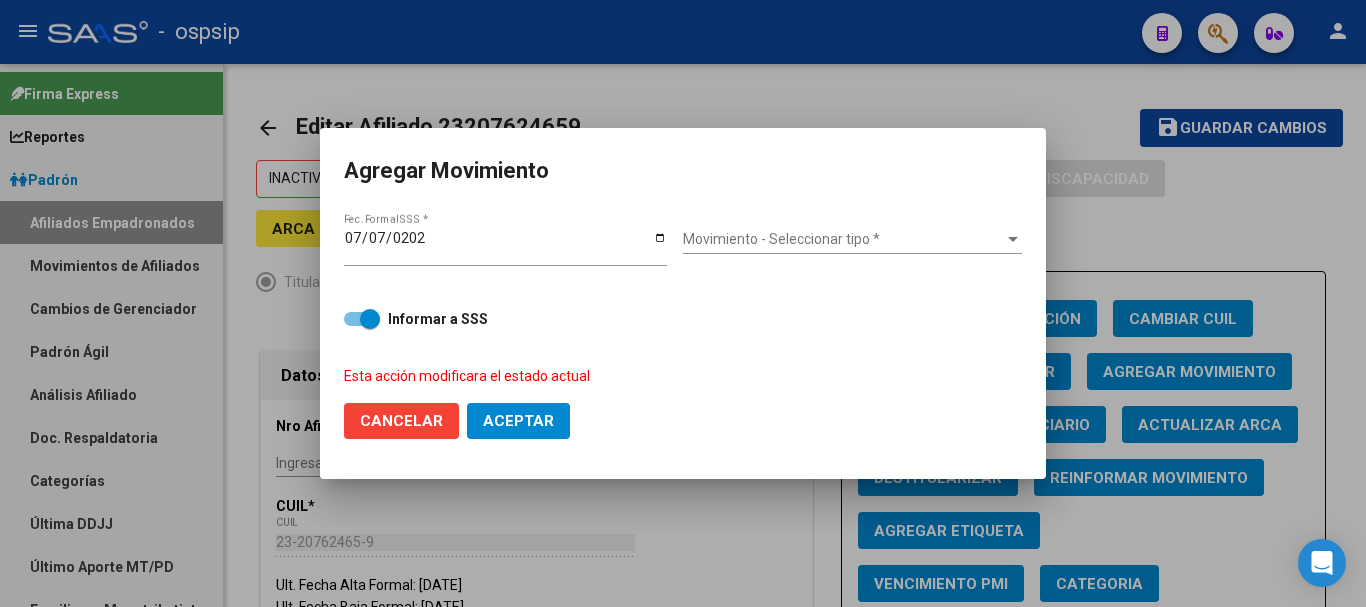 click on "Movimiento - Seleccionar tipo *" at bounding box center [843, 239] 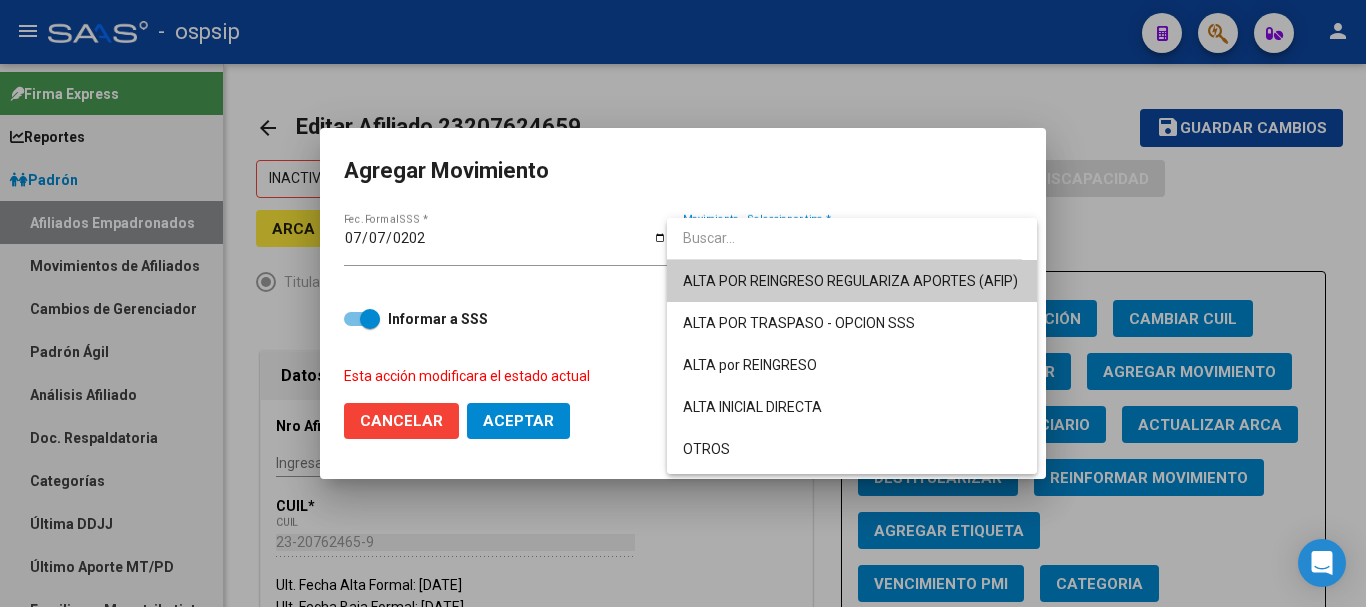 click on "ALTA POR REINGRESO REGULARIZA APORTES (AFIP)" at bounding box center [852, 281] 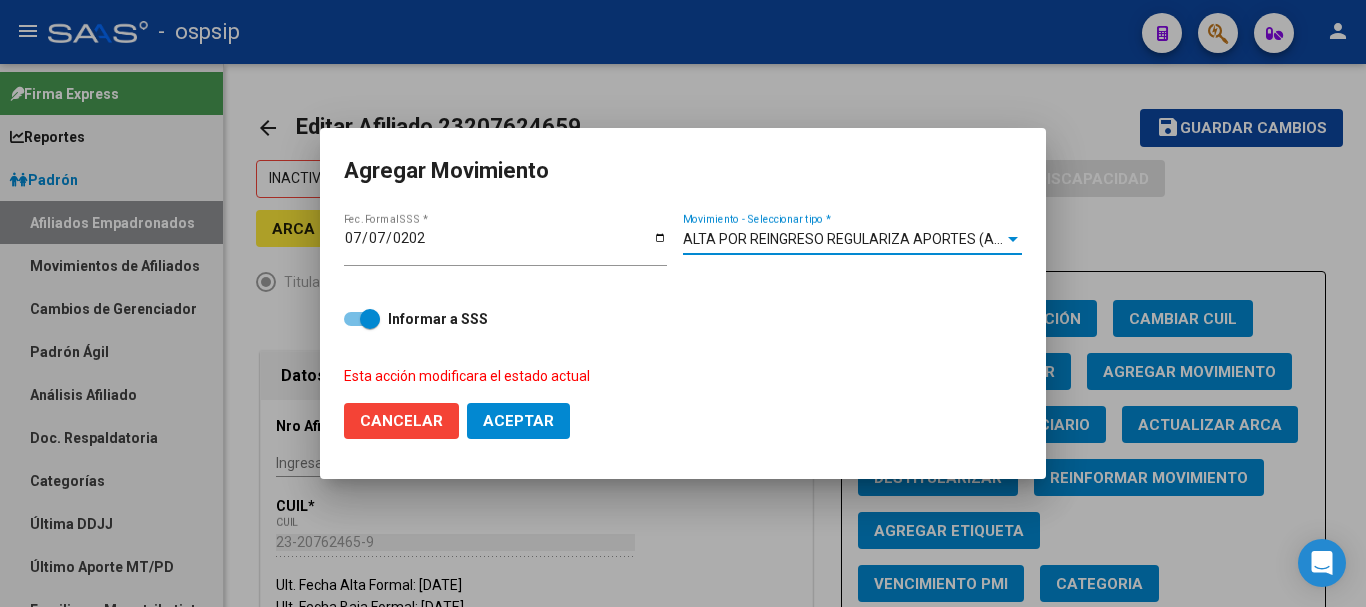 click on "Aceptar" 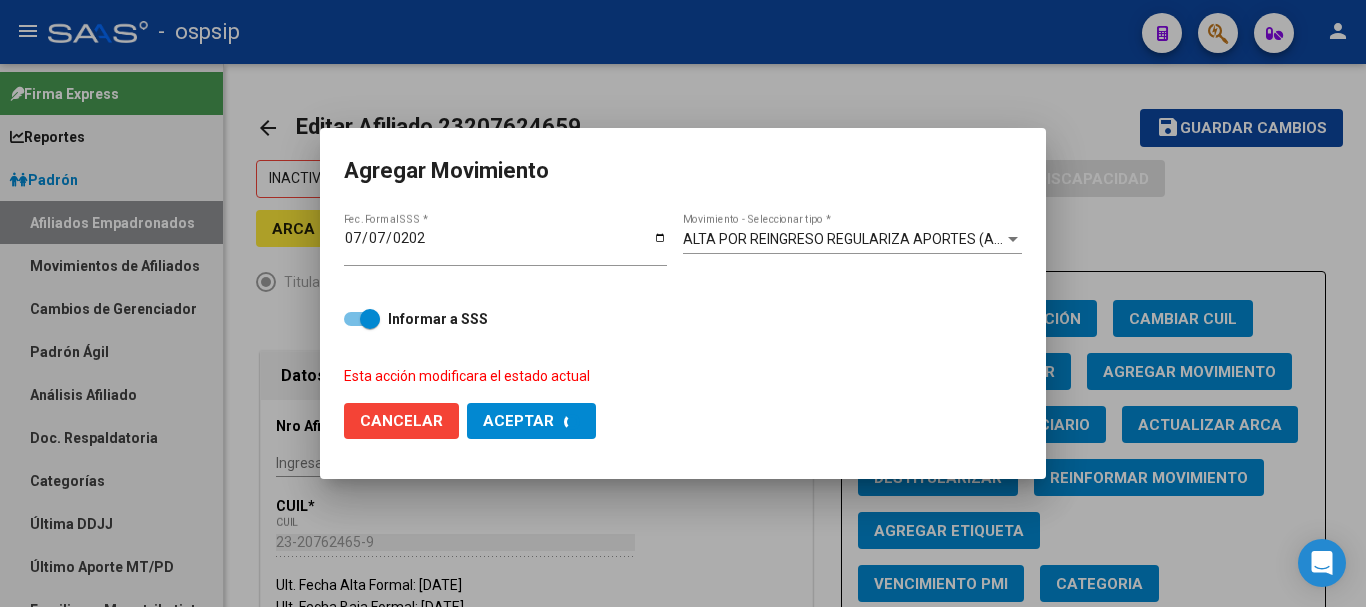 checkbox on "false" 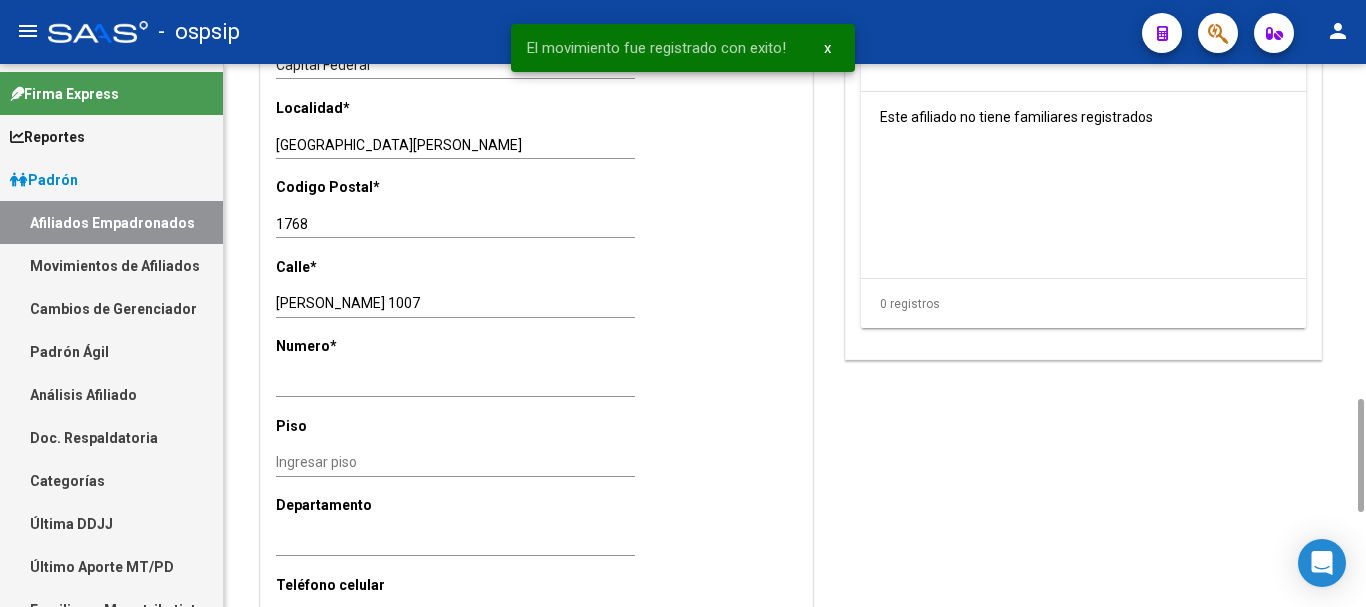 scroll, scrollTop: 2050, scrollLeft: 0, axis: vertical 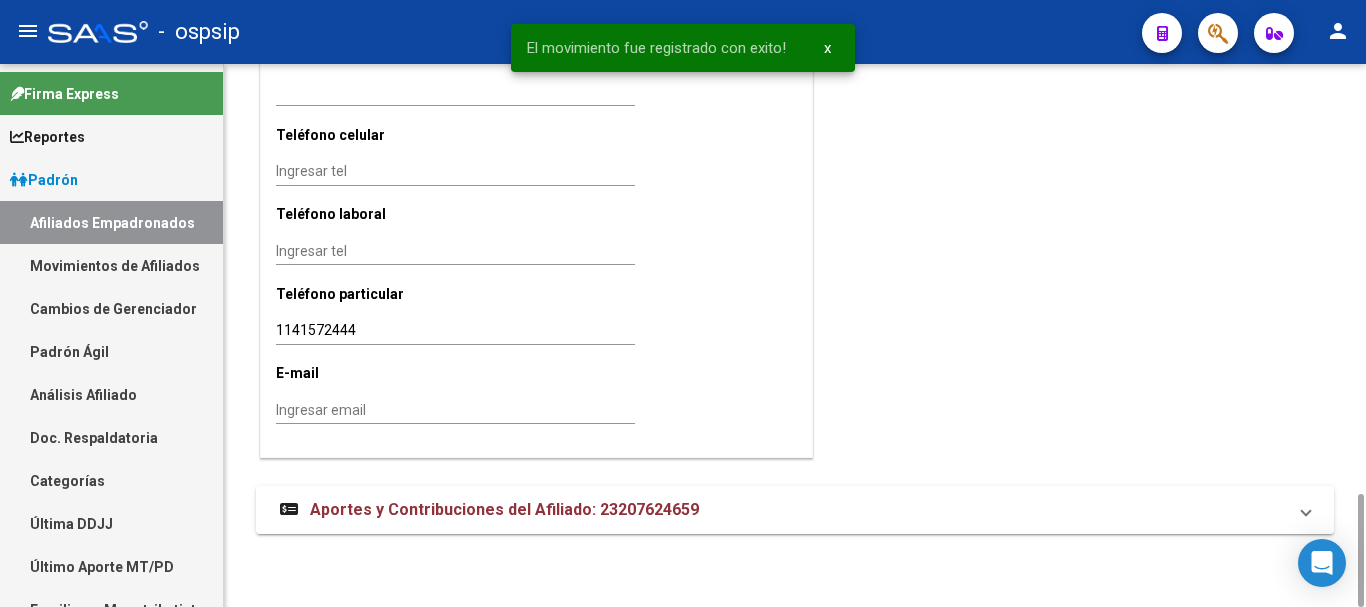 click on "Aportes y Contribuciones del Afiliado: 23207624659" at bounding box center [795, 510] 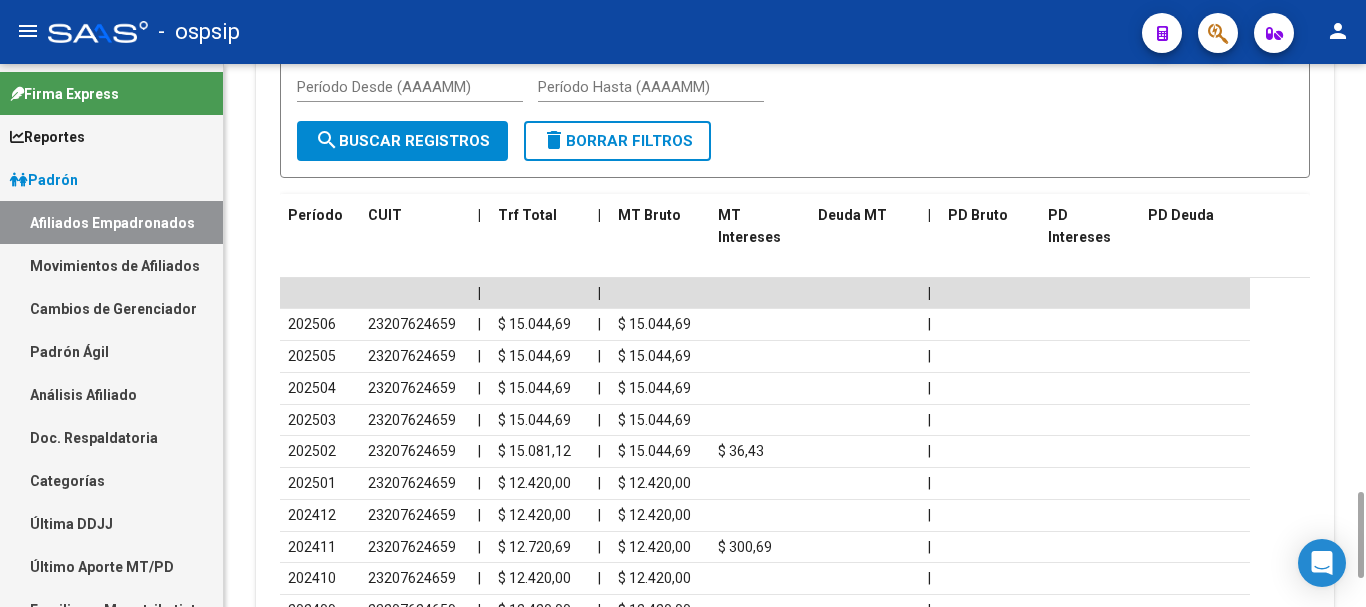 scroll, scrollTop: 2876, scrollLeft: 0, axis: vertical 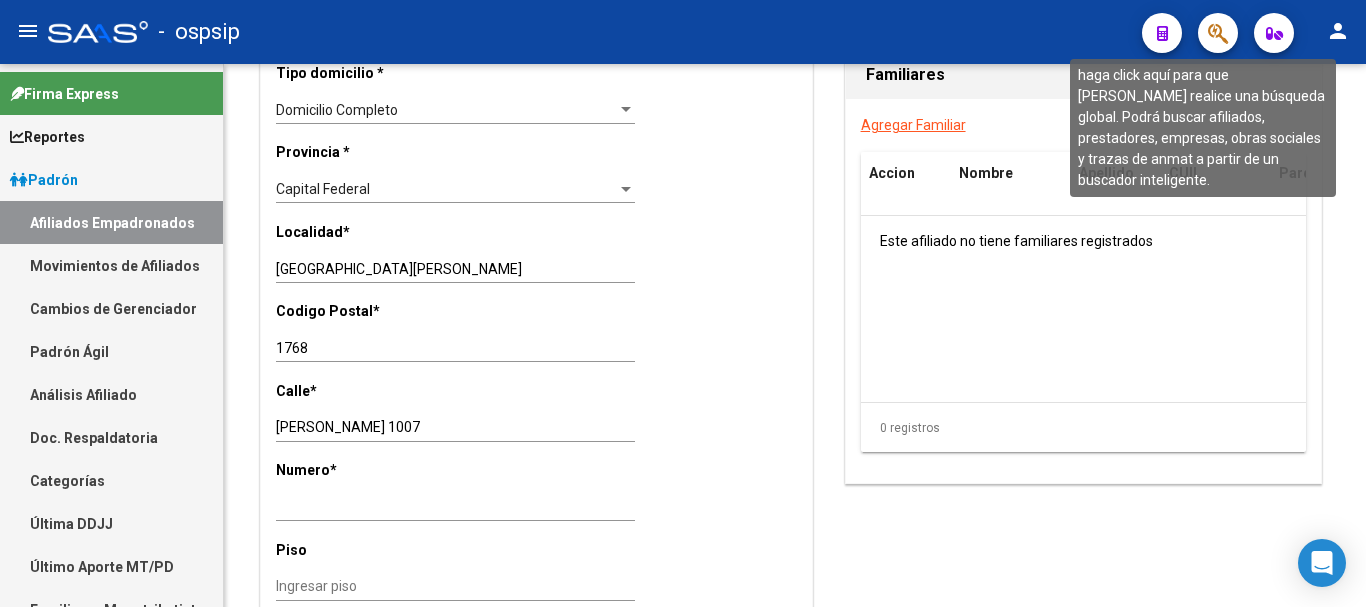 click 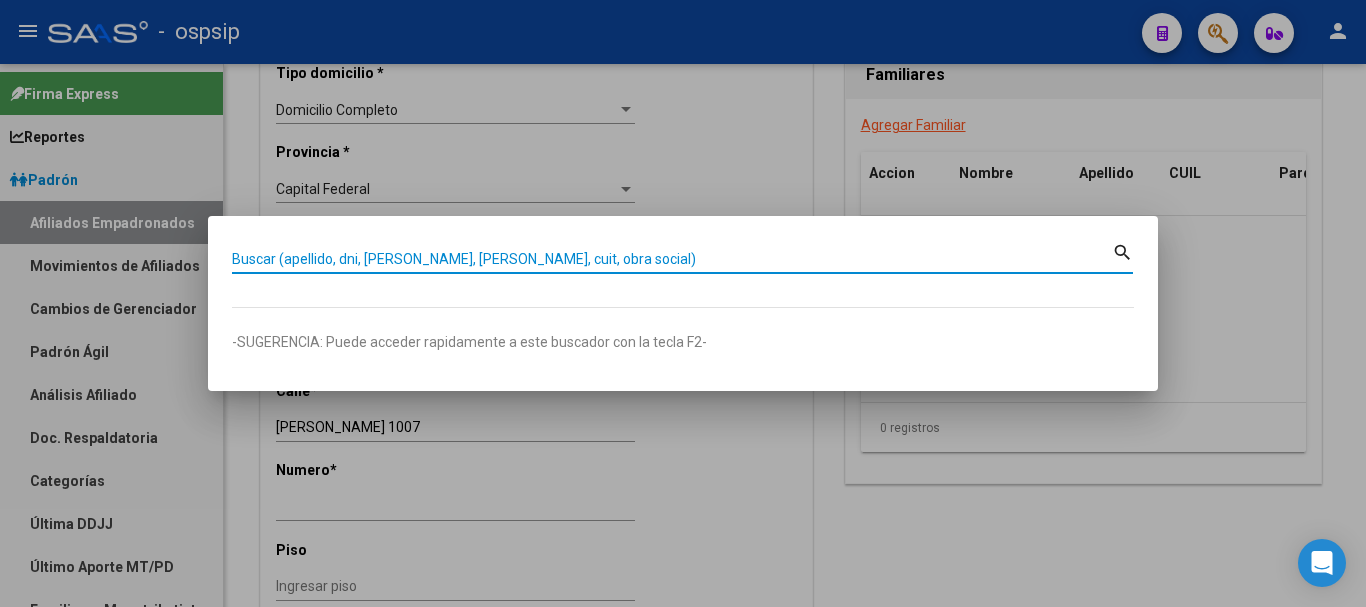 click on "Buscar (apellido, dni, [PERSON_NAME], [PERSON_NAME], cuit, obra social)" at bounding box center (672, 259) 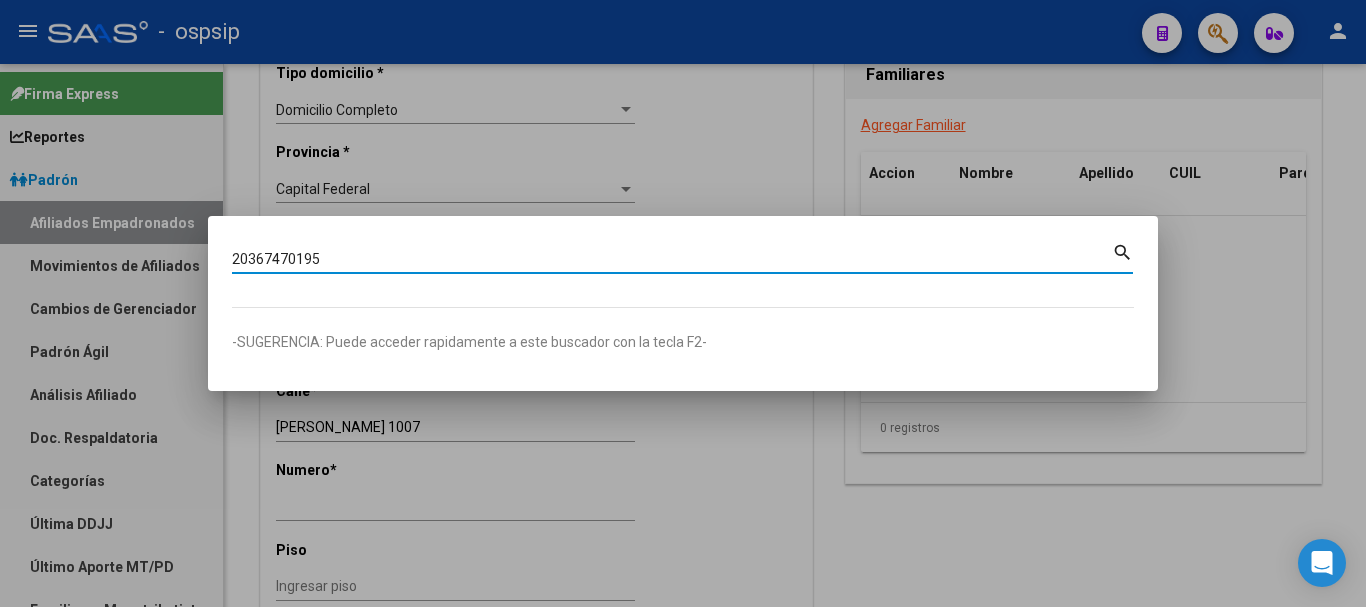 type on "20367470195" 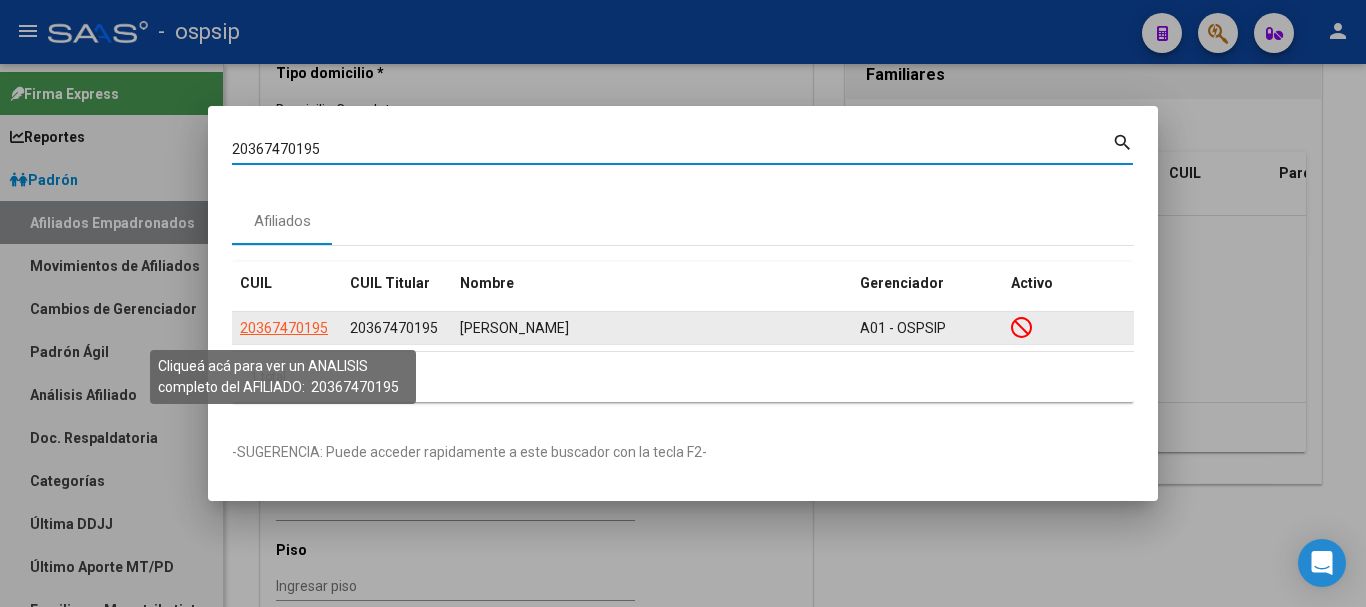 click on "20367470195" 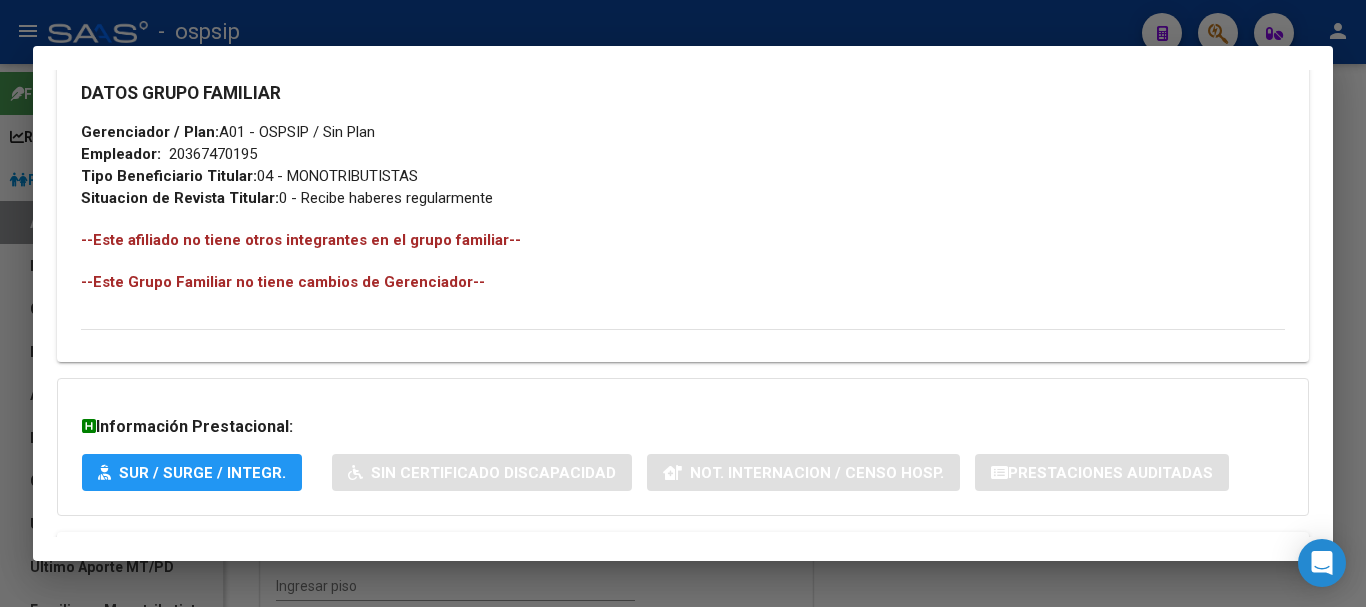 scroll, scrollTop: 1084, scrollLeft: 0, axis: vertical 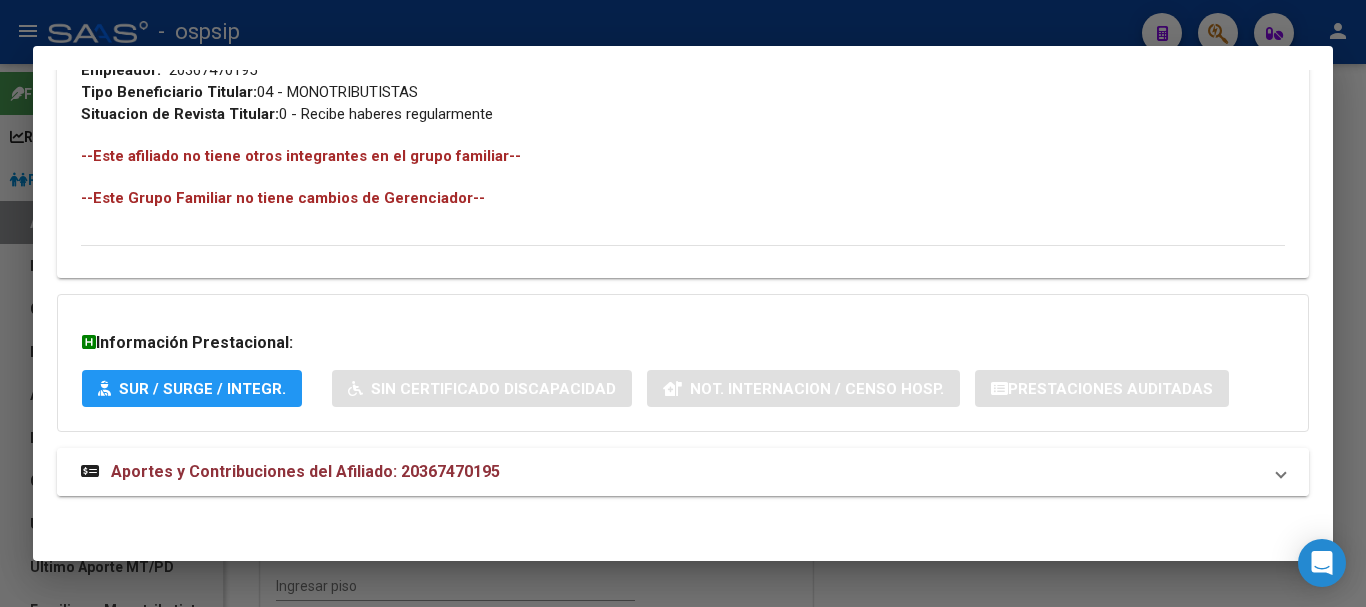 click on "Aportes y Contribuciones del Afiliado: 20367470195" at bounding box center [305, 471] 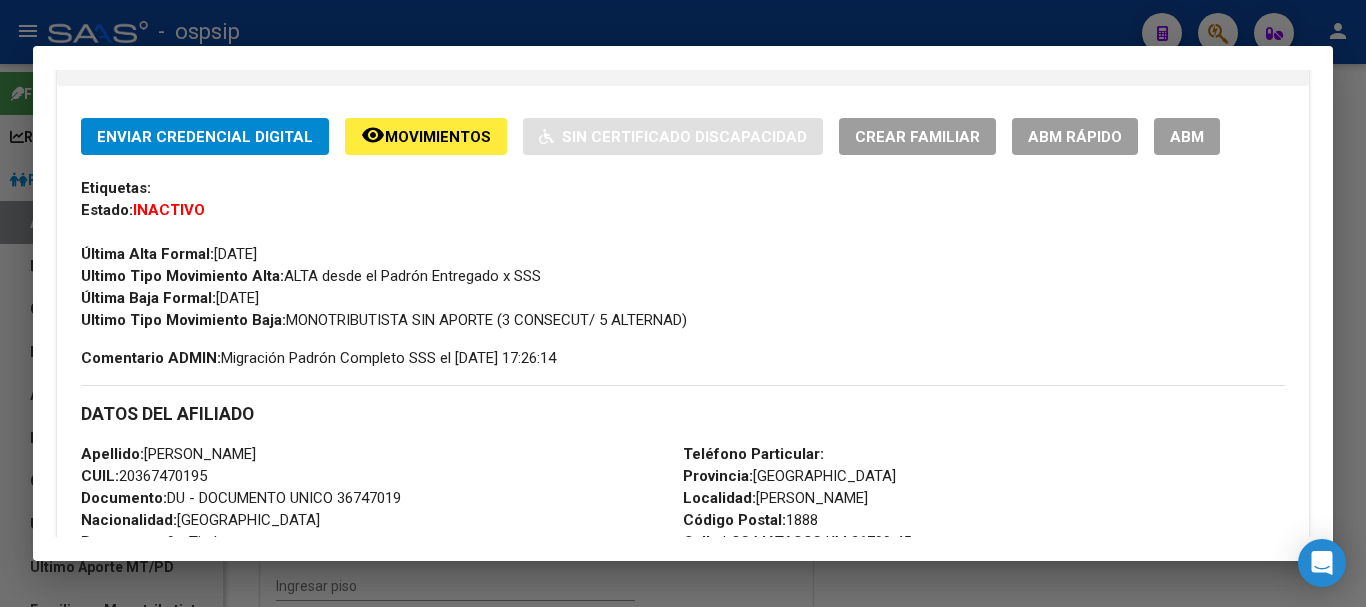 scroll, scrollTop: 0, scrollLeft: 0, axis: both 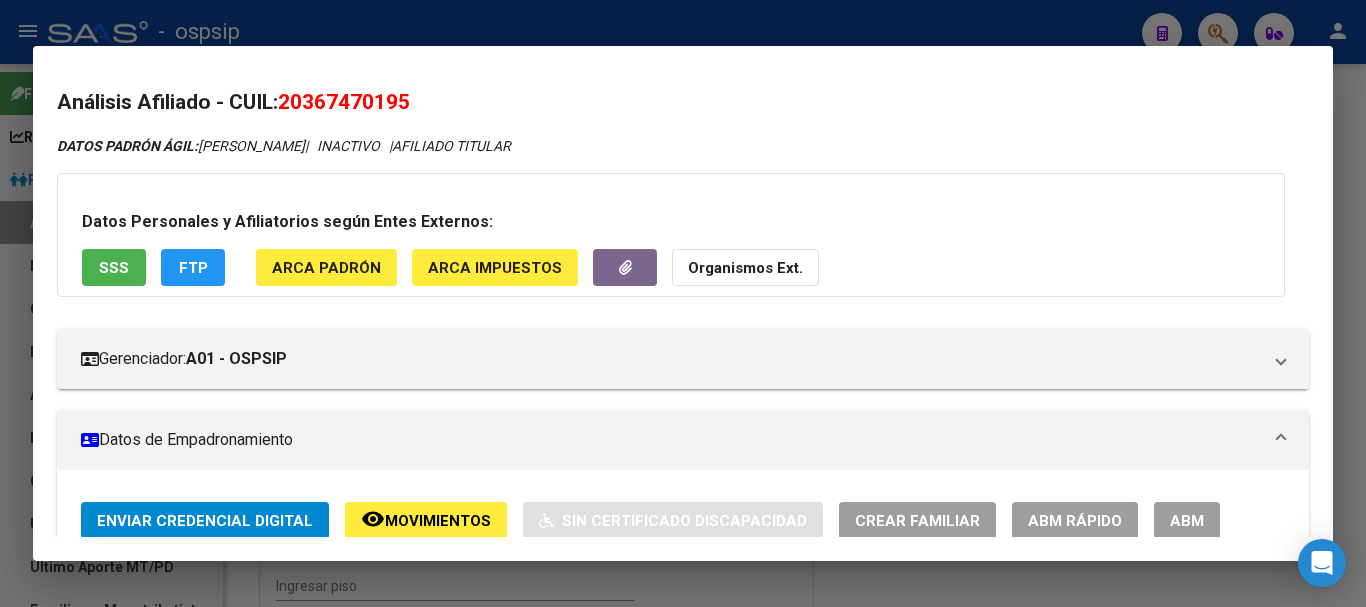 click on "ABM" at bounding box center (1187, 520) 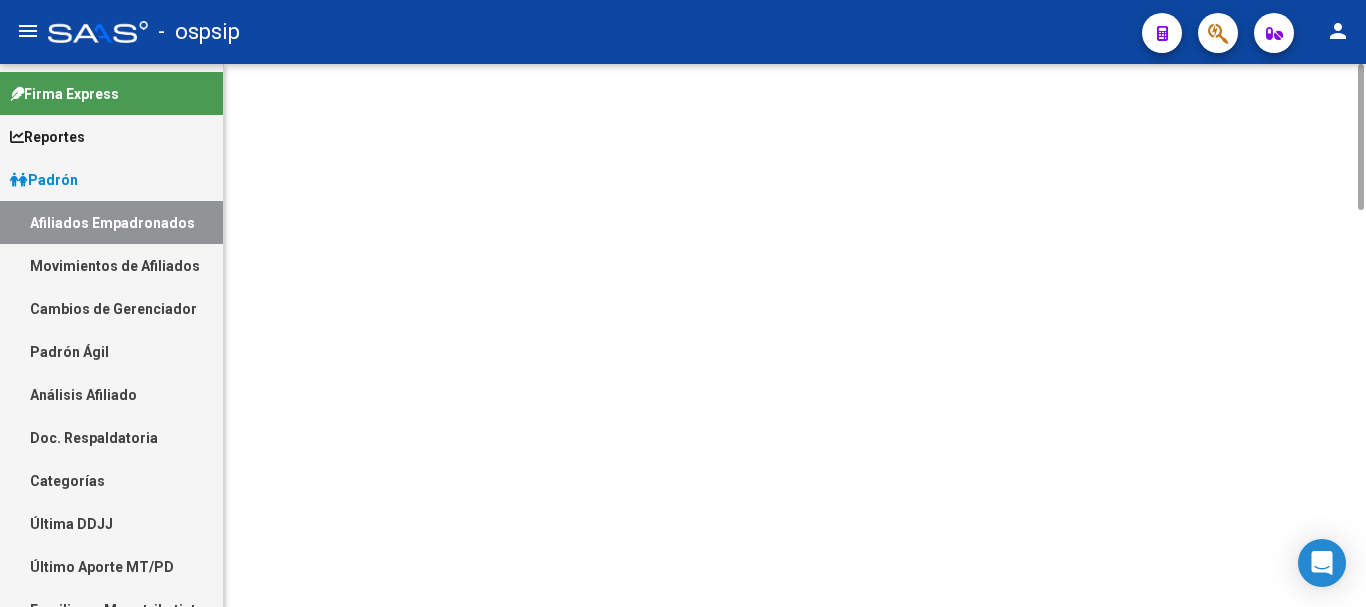 scroll, scrollTop: 0, scrollLeft: 0, axis: both 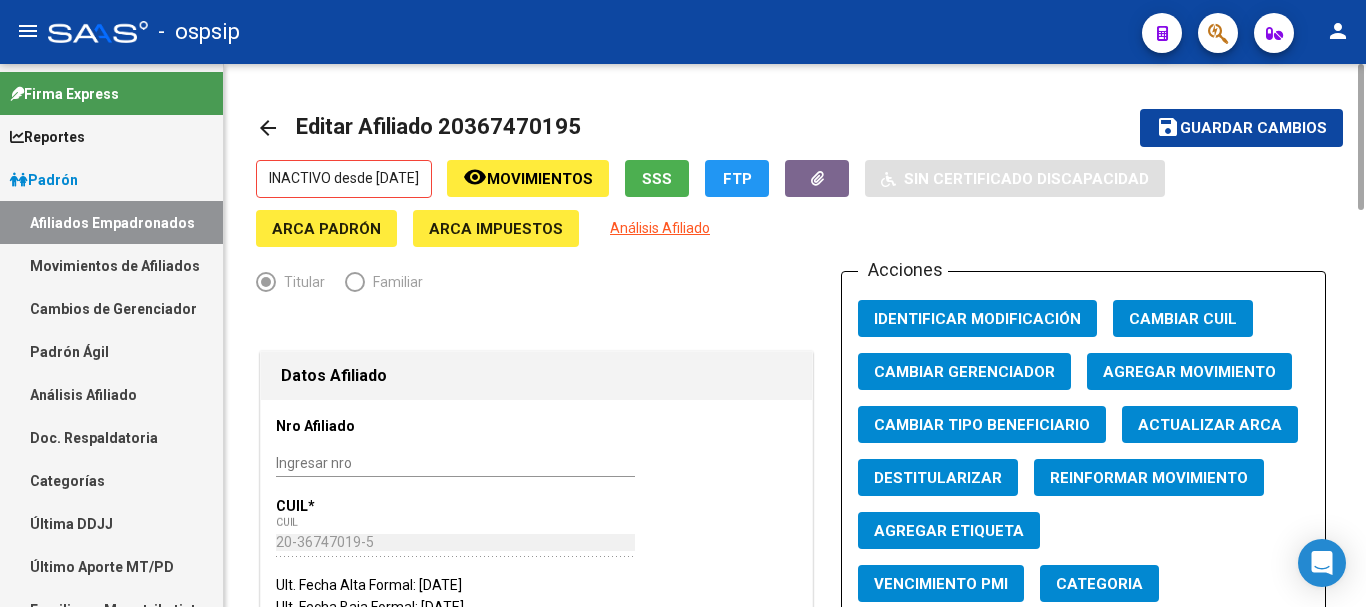 click on "Agregar Movimiento" 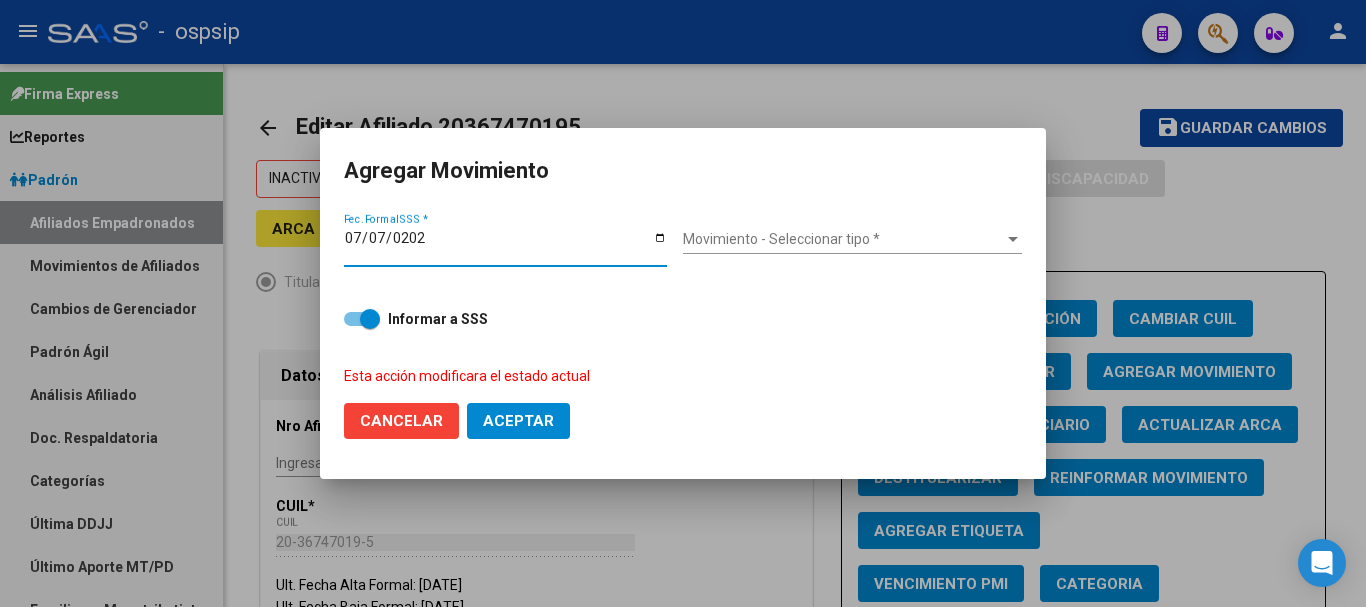 type on "[DATE]" 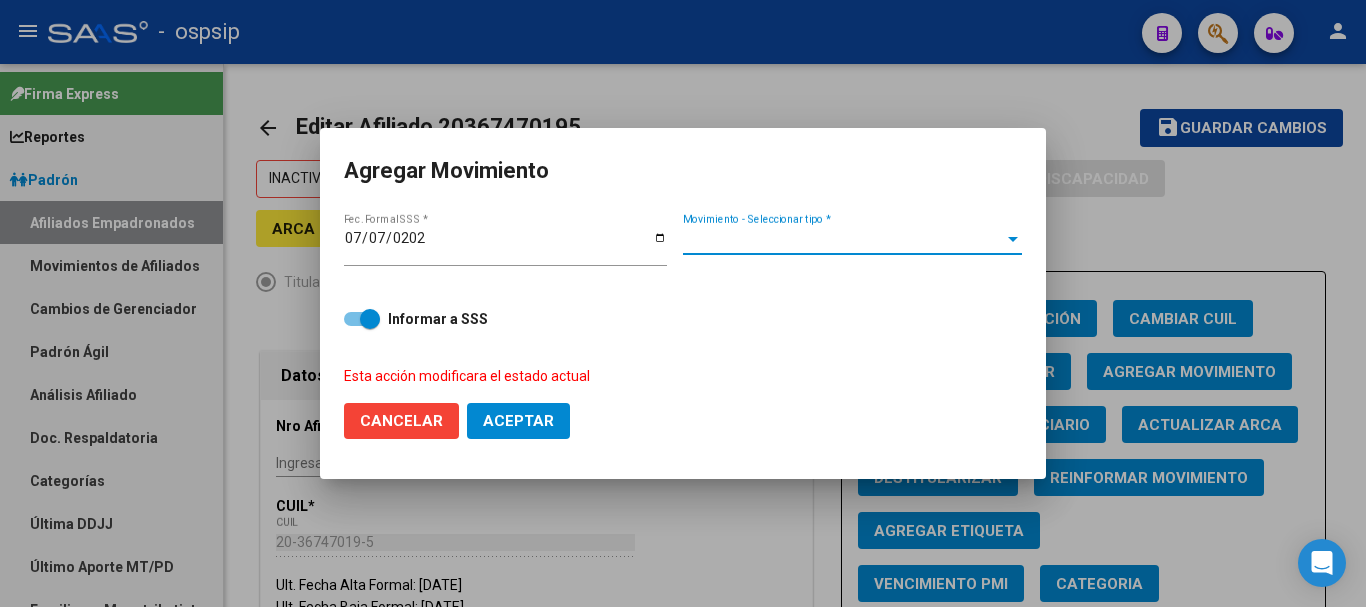 click on "Movimiento - Seleccionar tipo *" at bounding box center (843, 239) 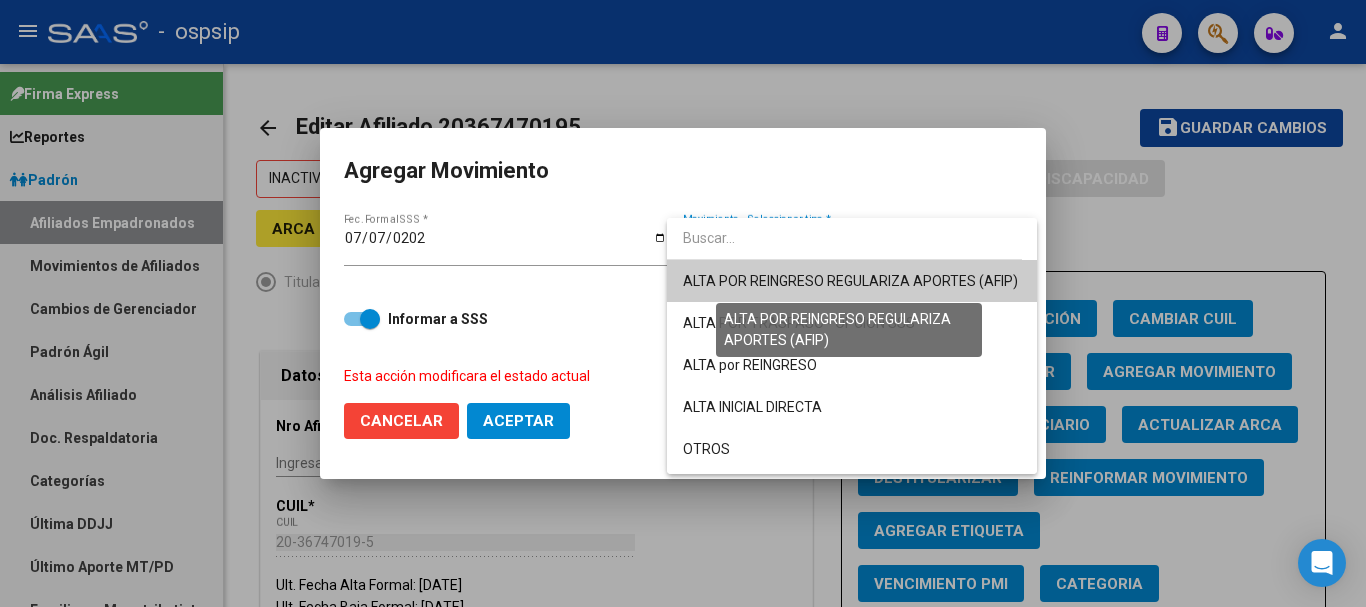 click on "ALTA POR REINGRESO REGULARIZA APORTES (AFIP)" at bounding box center [850, 281] 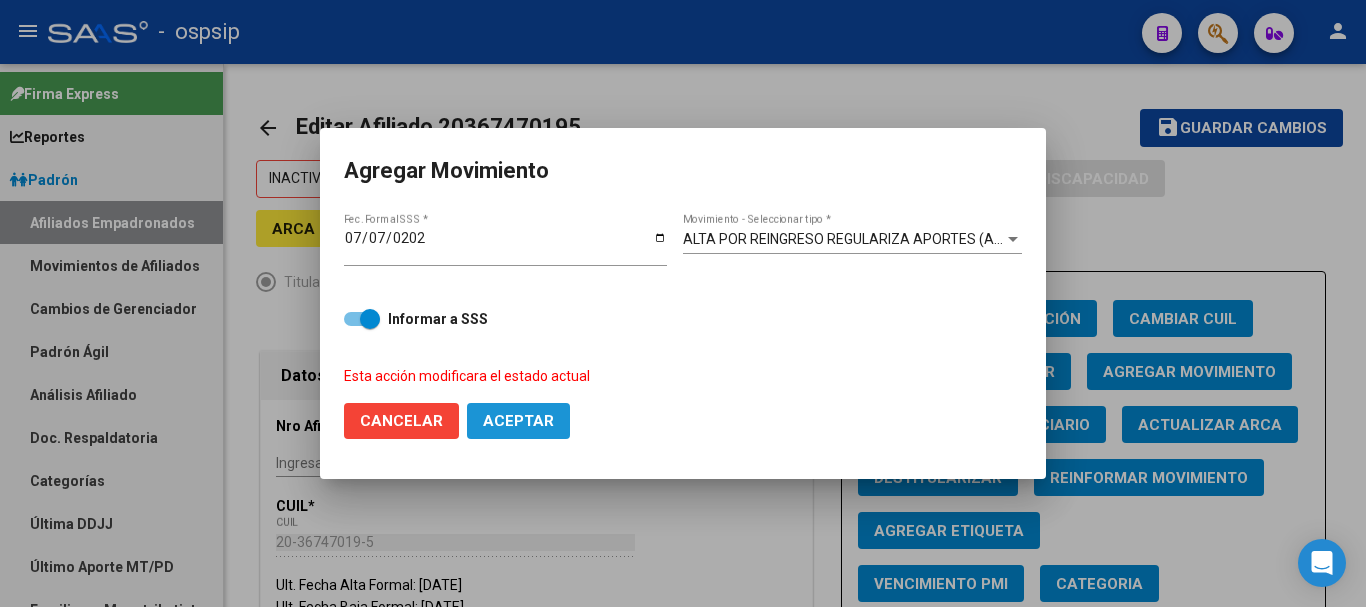 click on "Aceptar" 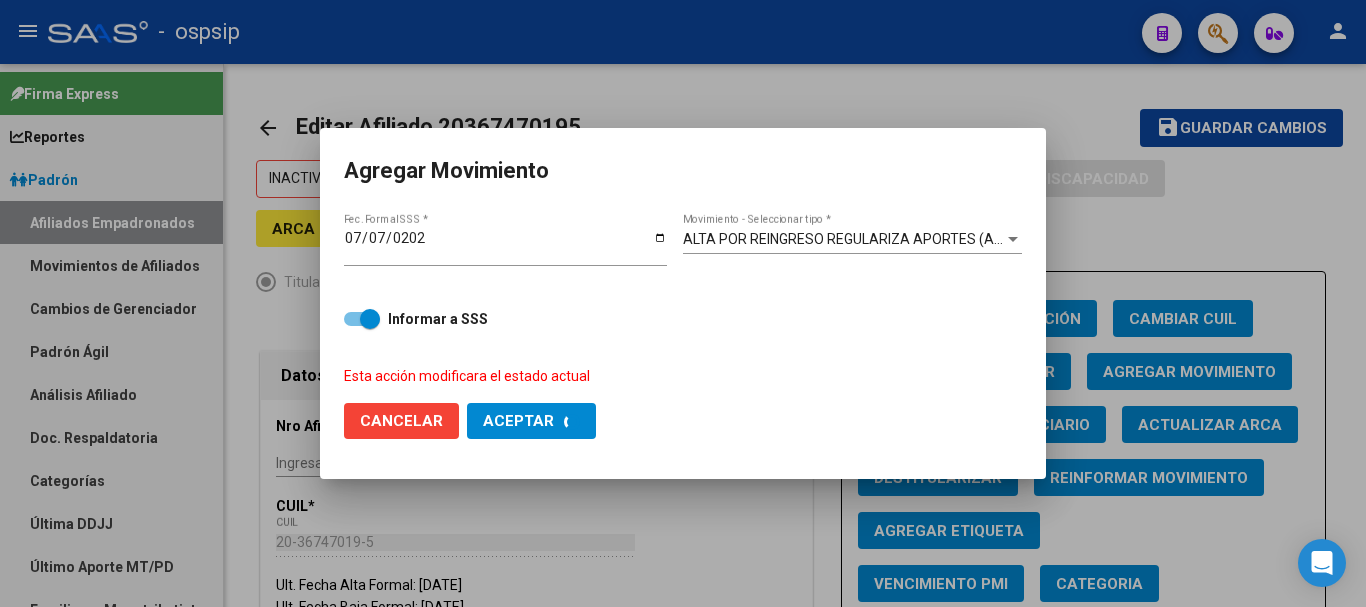 checkbox on "false" 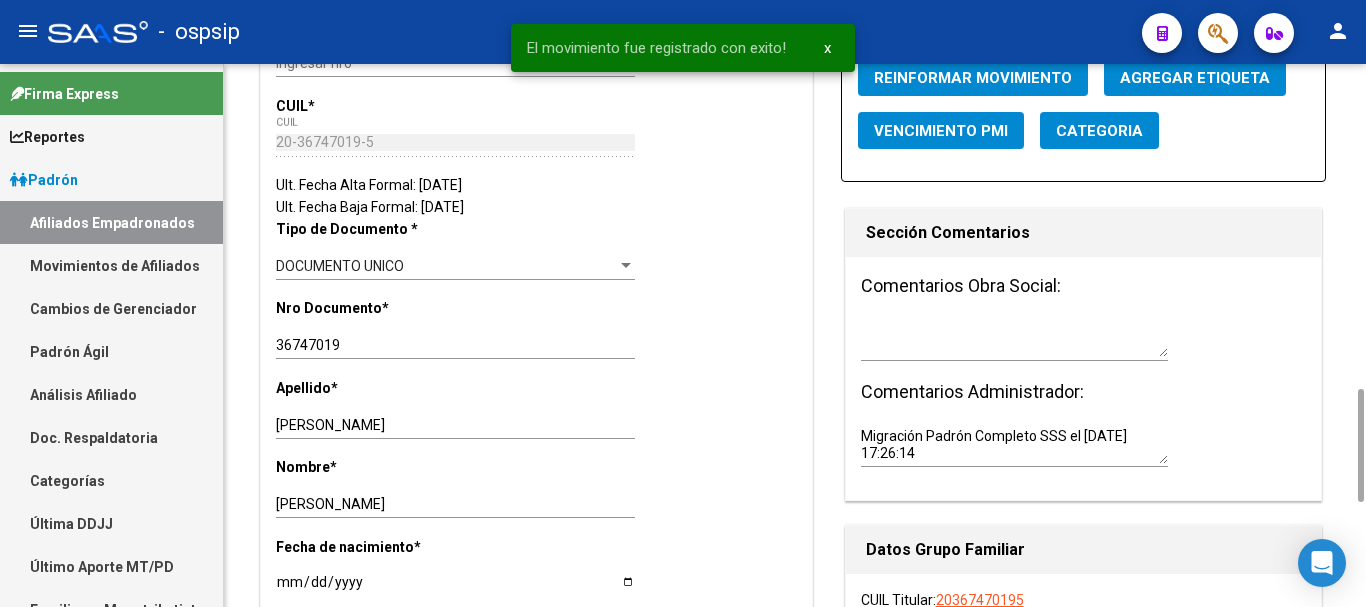 scroll, scrollTop: 600, scrollLeft: 0, axis: vertical 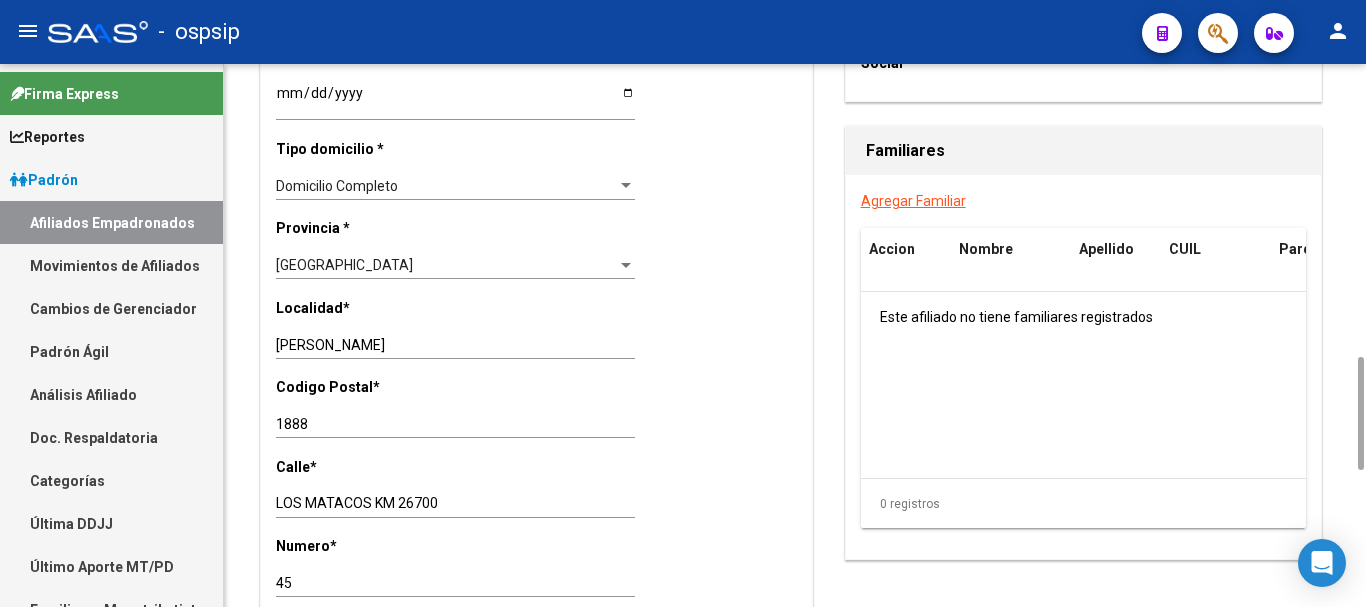 click on "1888 Ingresar el codigo" 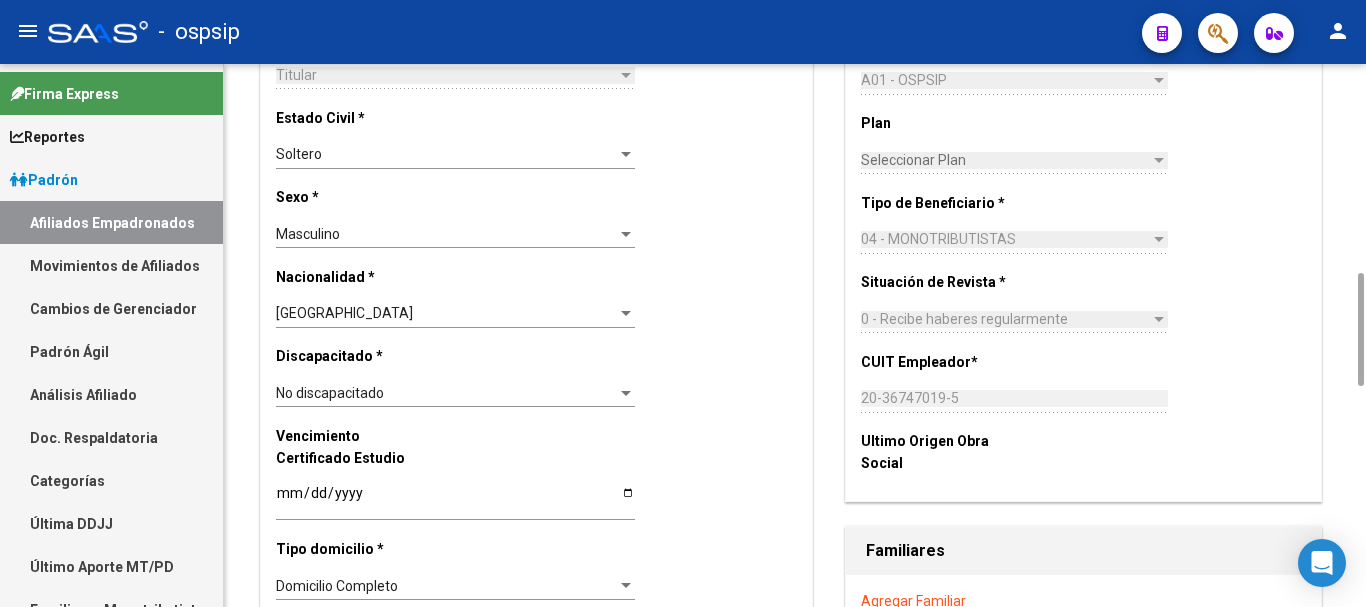 scroll, scrollTop: 800, scrollLeft: 0, axis: vertical 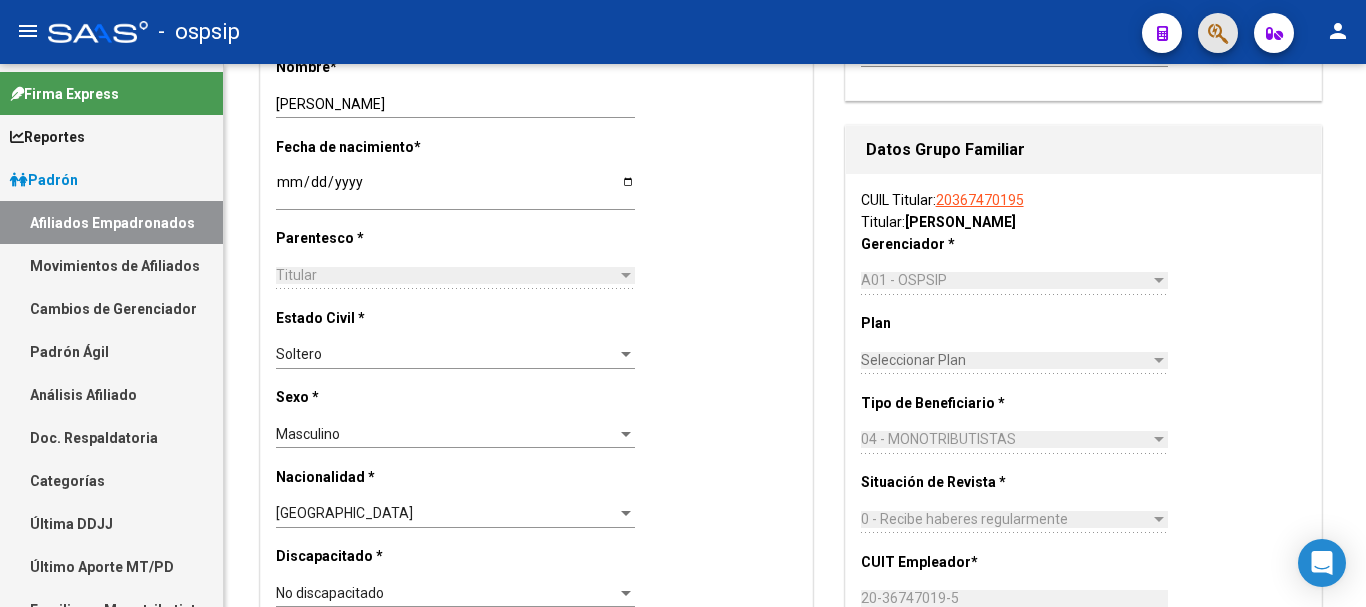 click 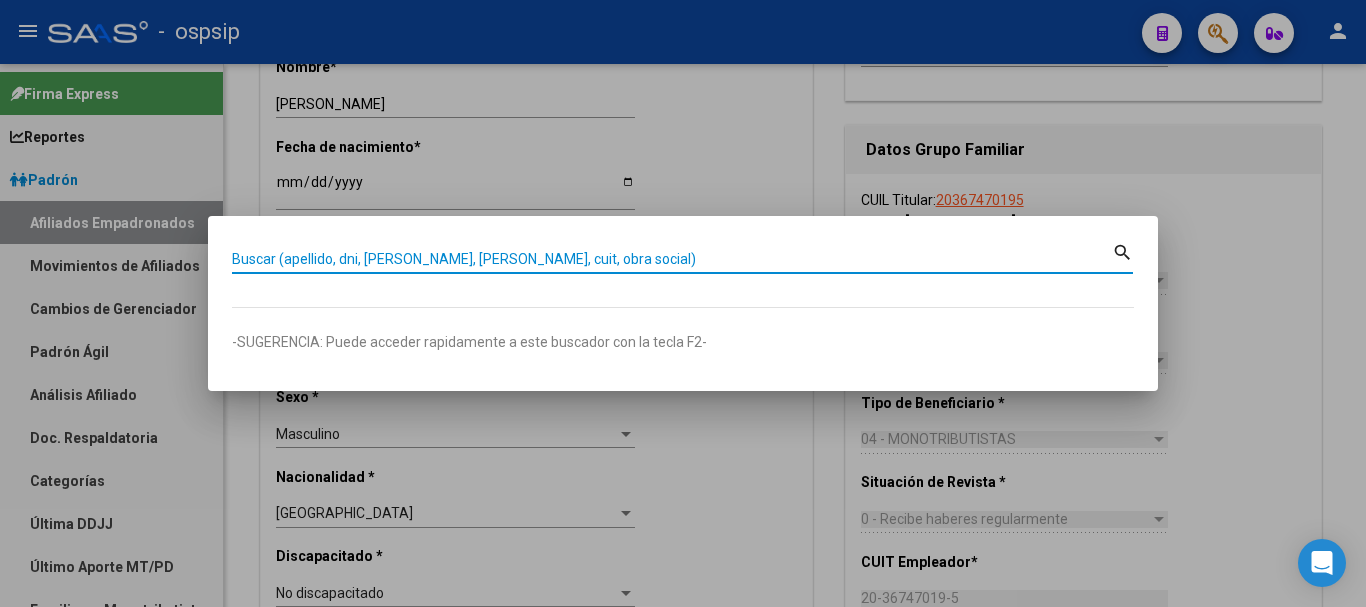 click on "Buscar (apellido, dni, [PERSON_NAME], [PERSON_NAME], cuit, obra social)" at bounding box center [672, 259] 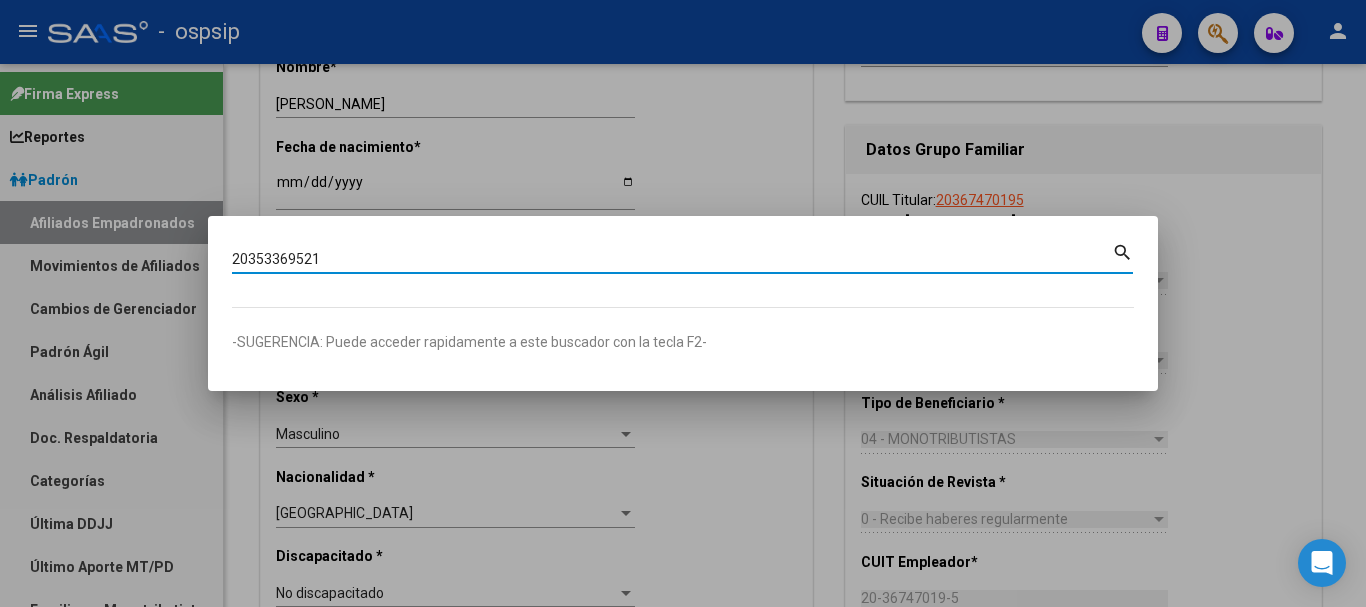 type on "20353369521" 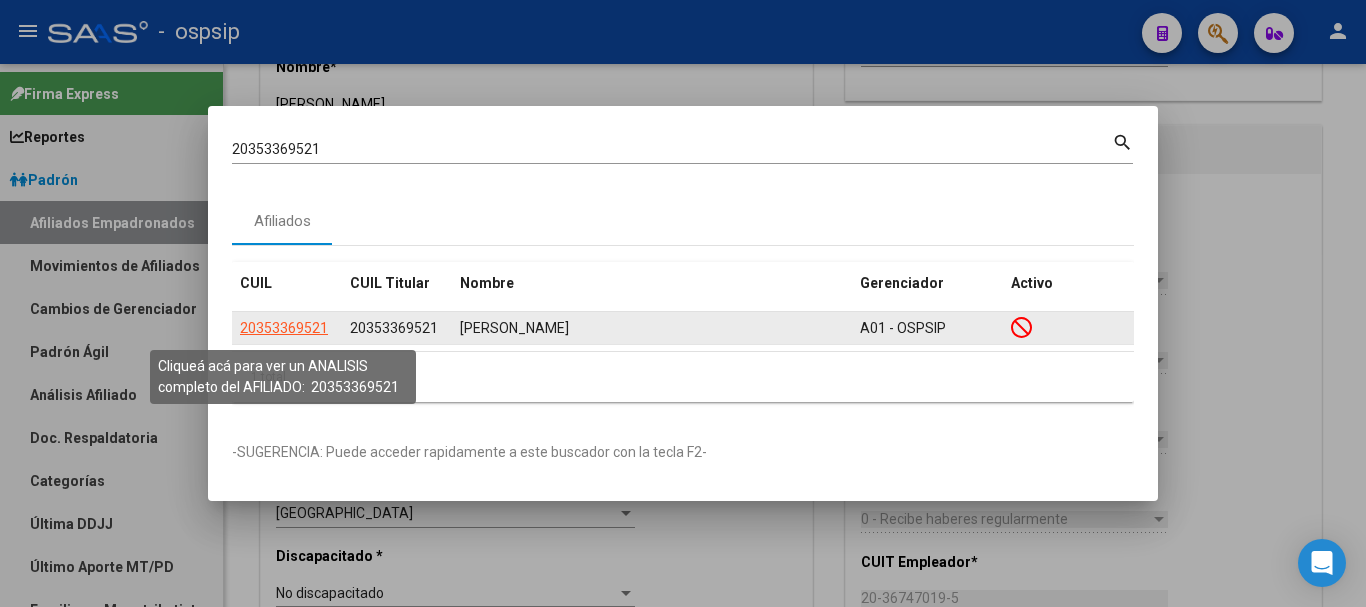 click on "20353369521" 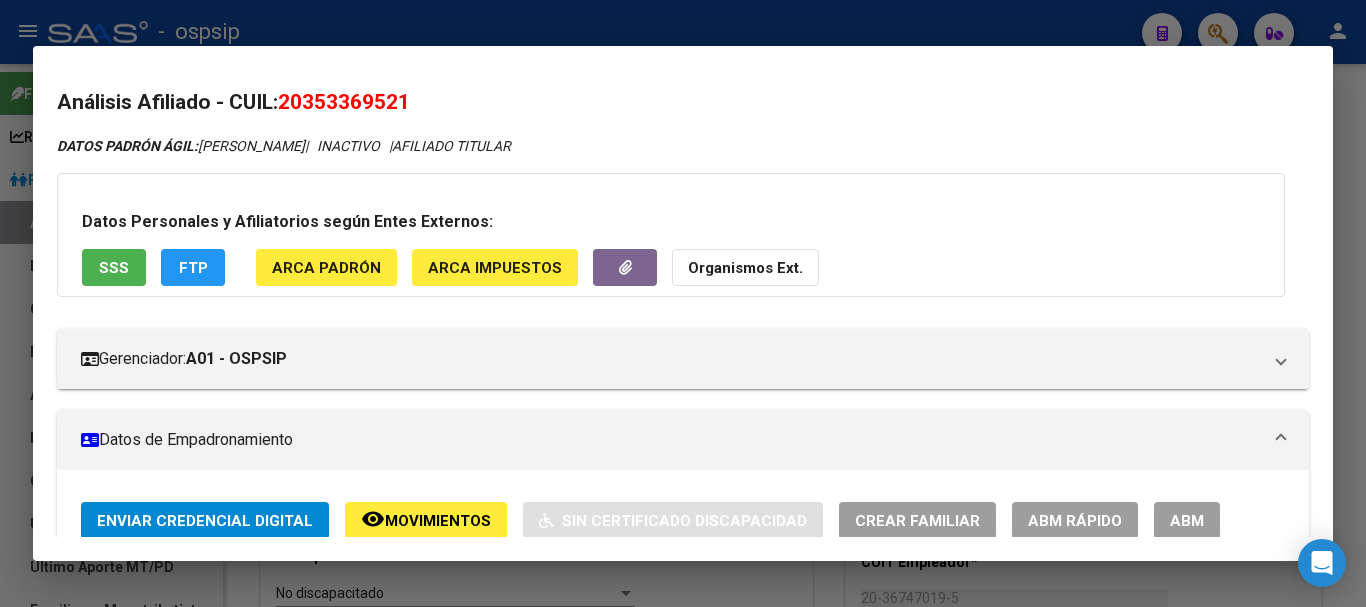click at bounding box center (683, 303) 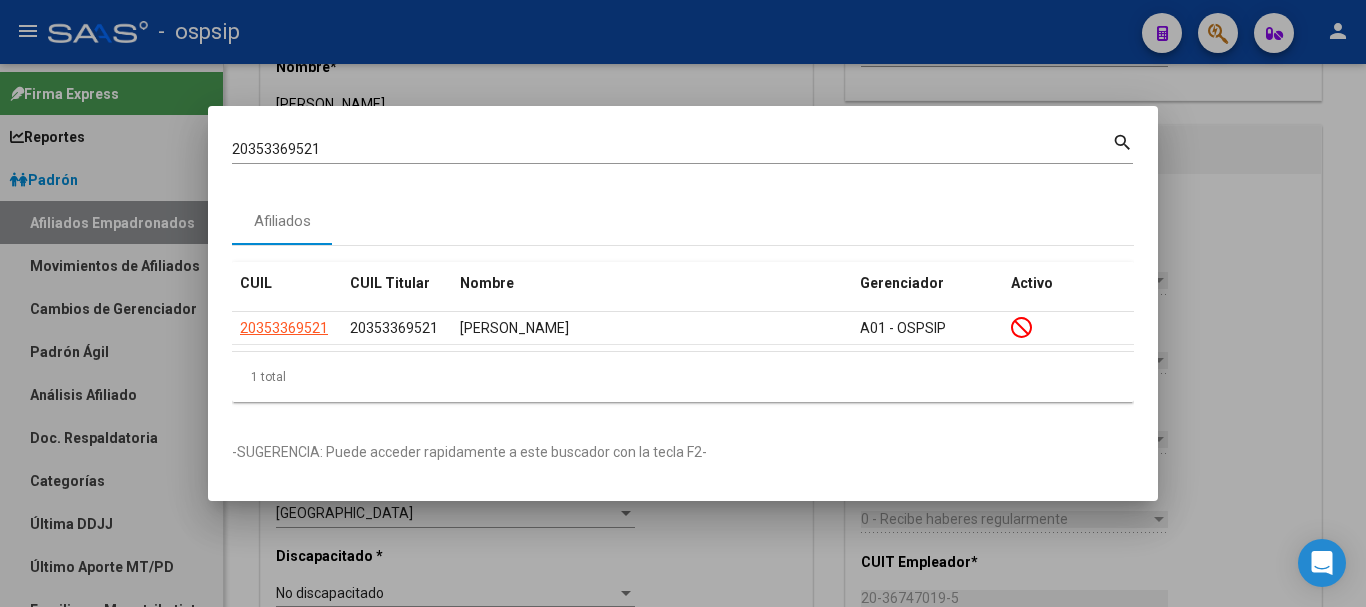 click on "20353369521" at bounding box center (672, 149) 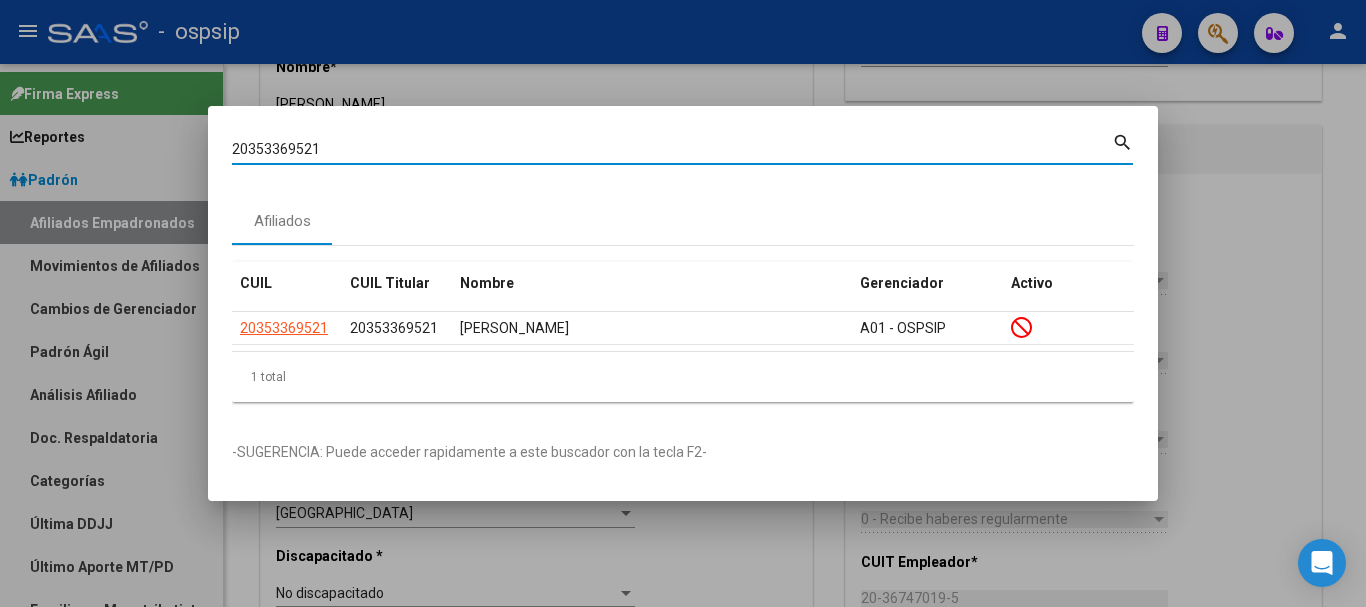 click on "20353369521" at bounding box center [672, 149] 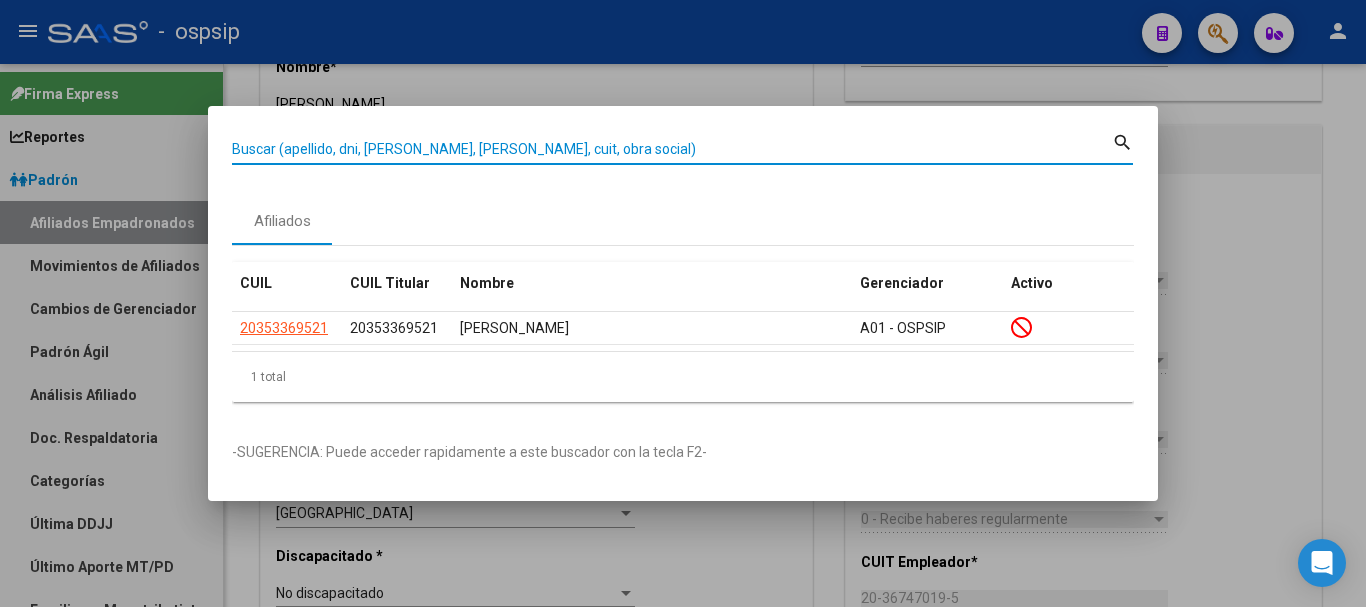 paste on "20353369521" 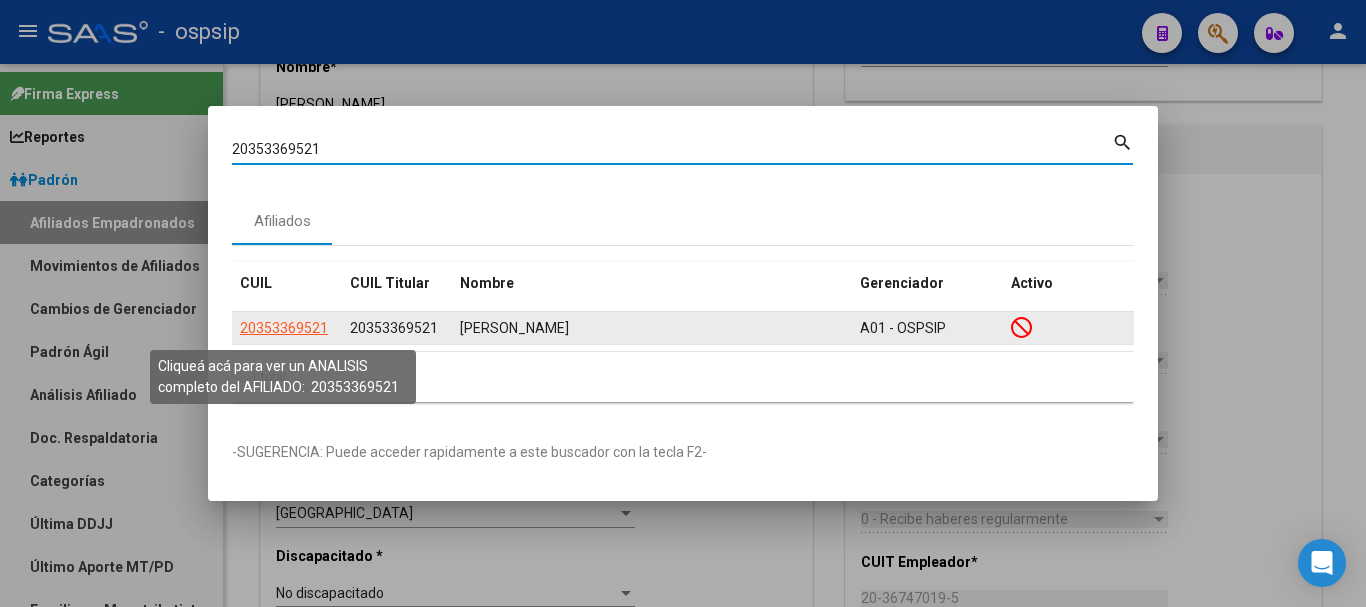 click on "20353369521" 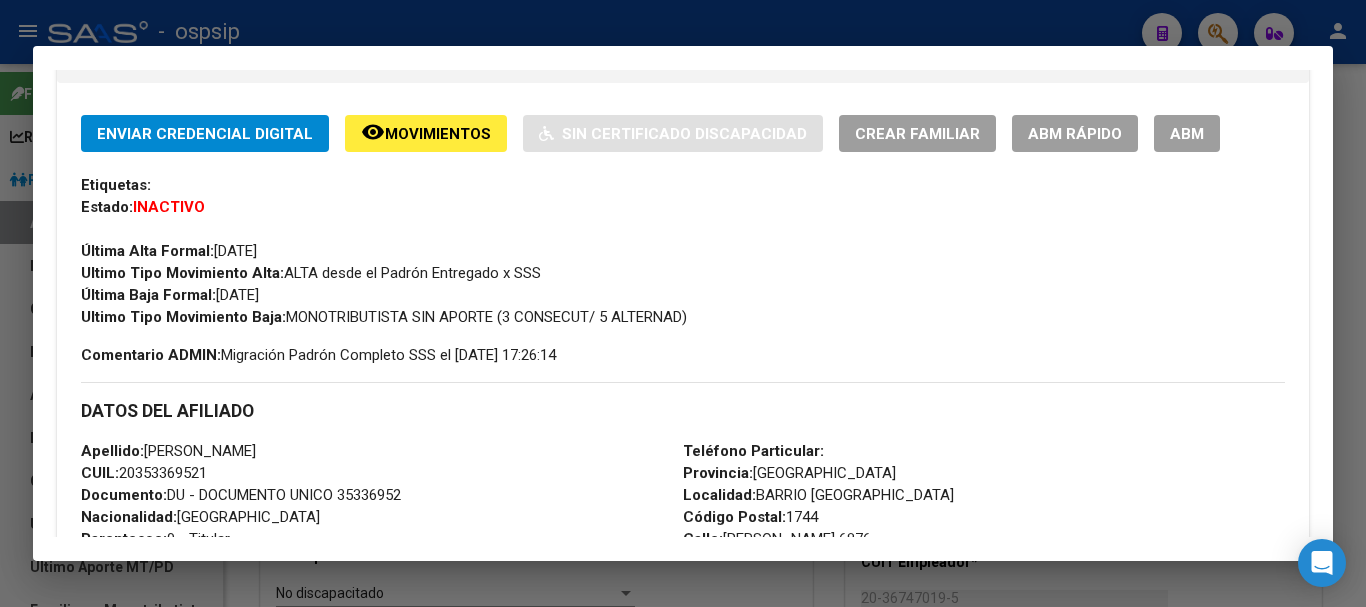 scroll, scrollTop: 400, scrollLeft: 0, axis: vertical 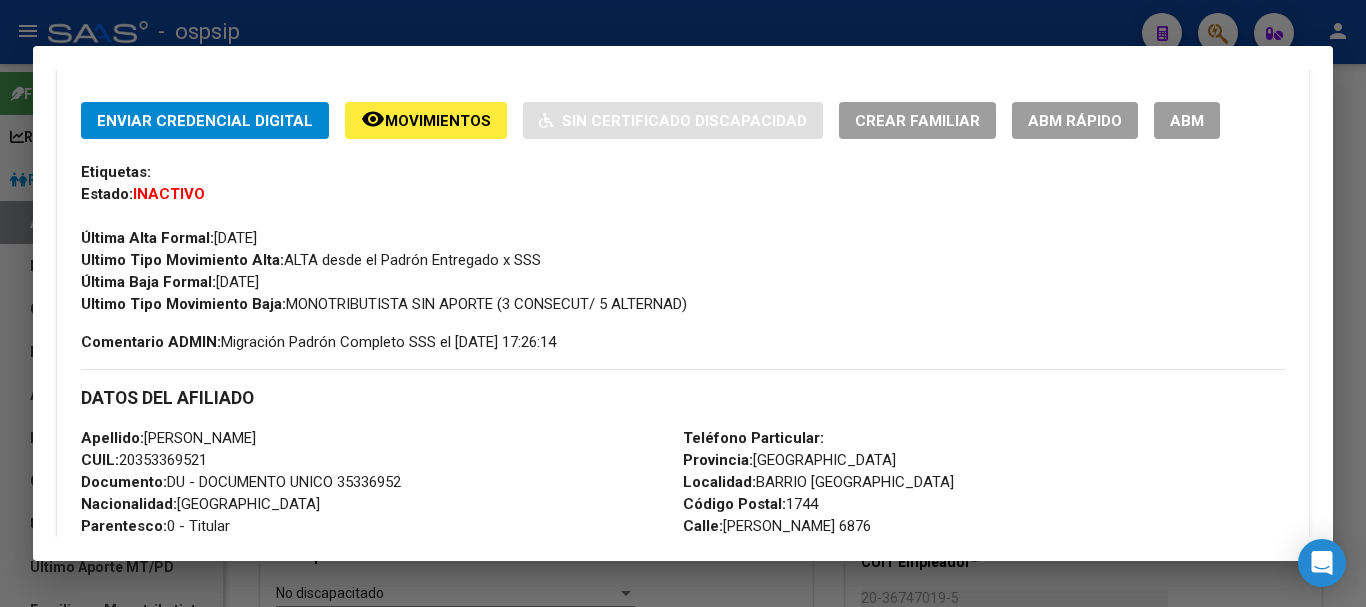 click on "ABM" at bounding box center [1187, 121] 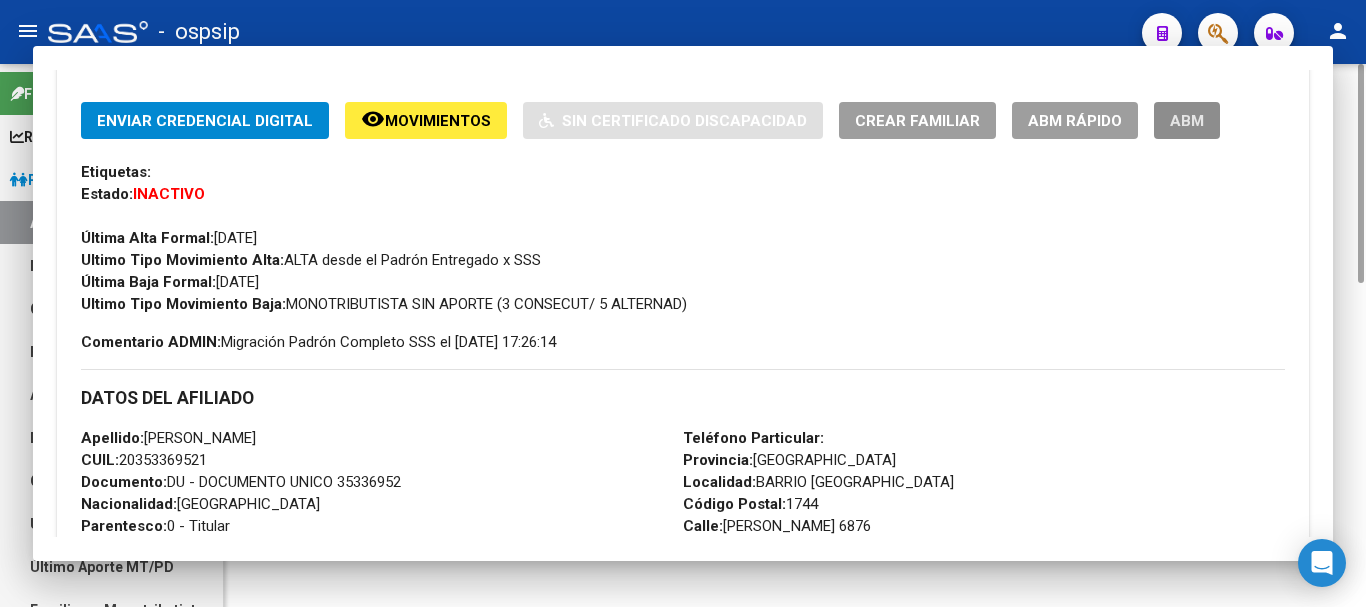 scroll, scrollTop: 0, scrollLeft: 0, axis: both 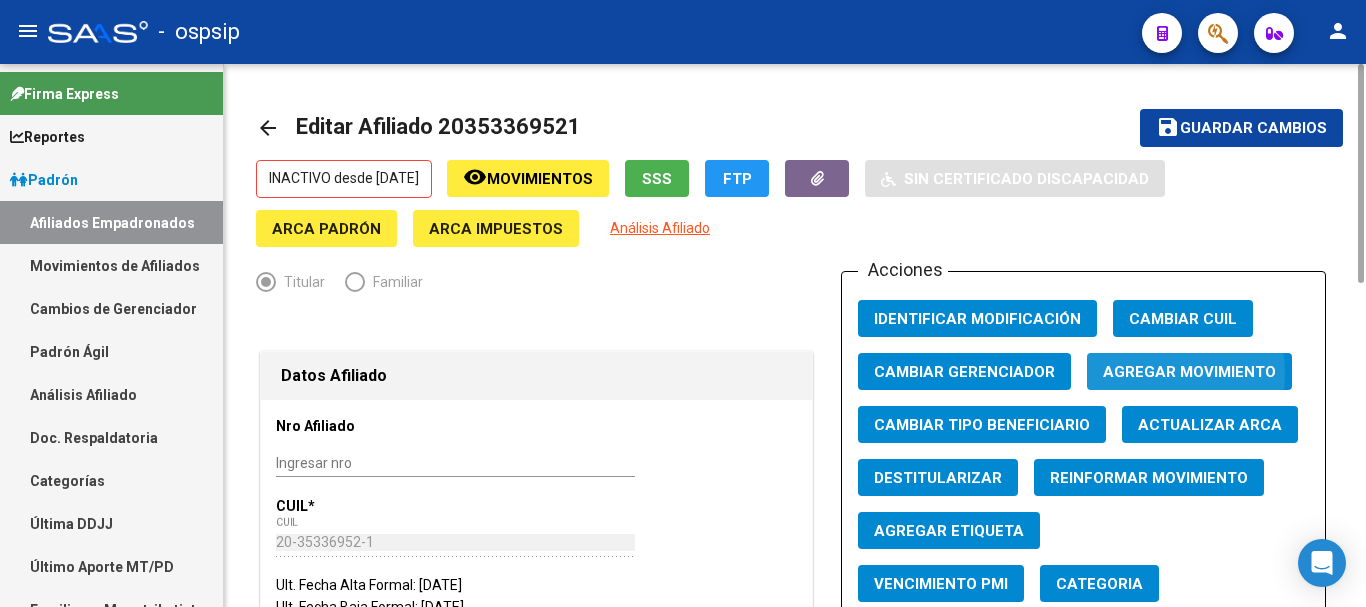 click on "Agregar Movimiento" 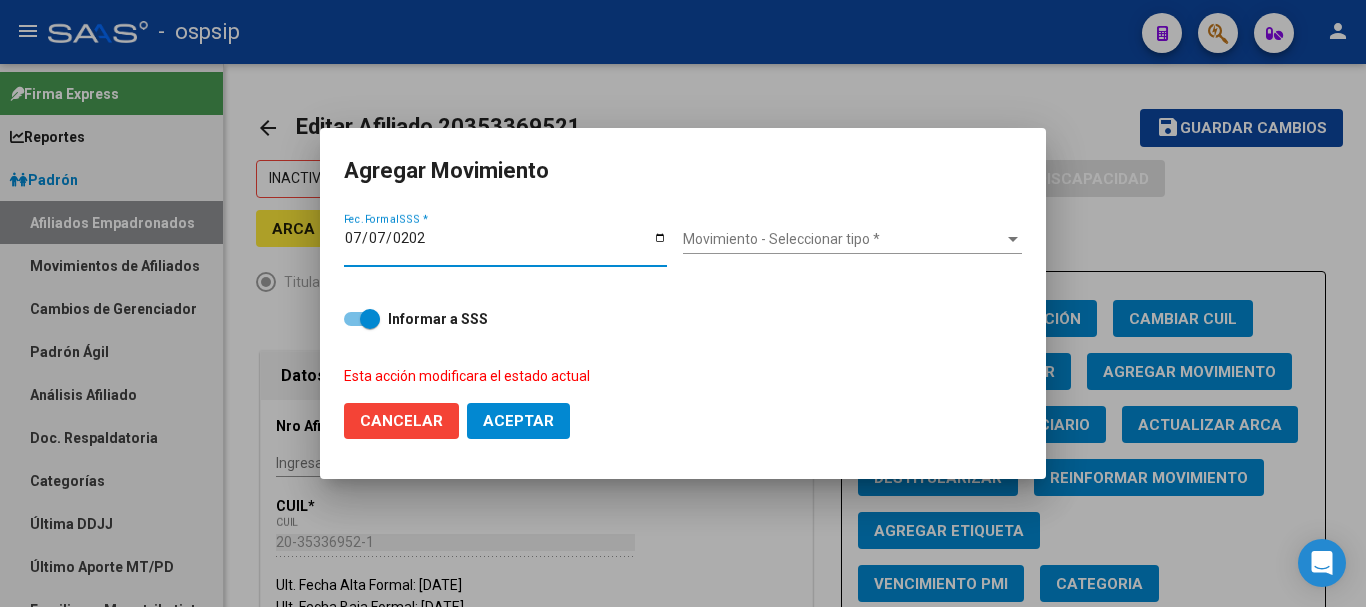 type on "[DATE]" 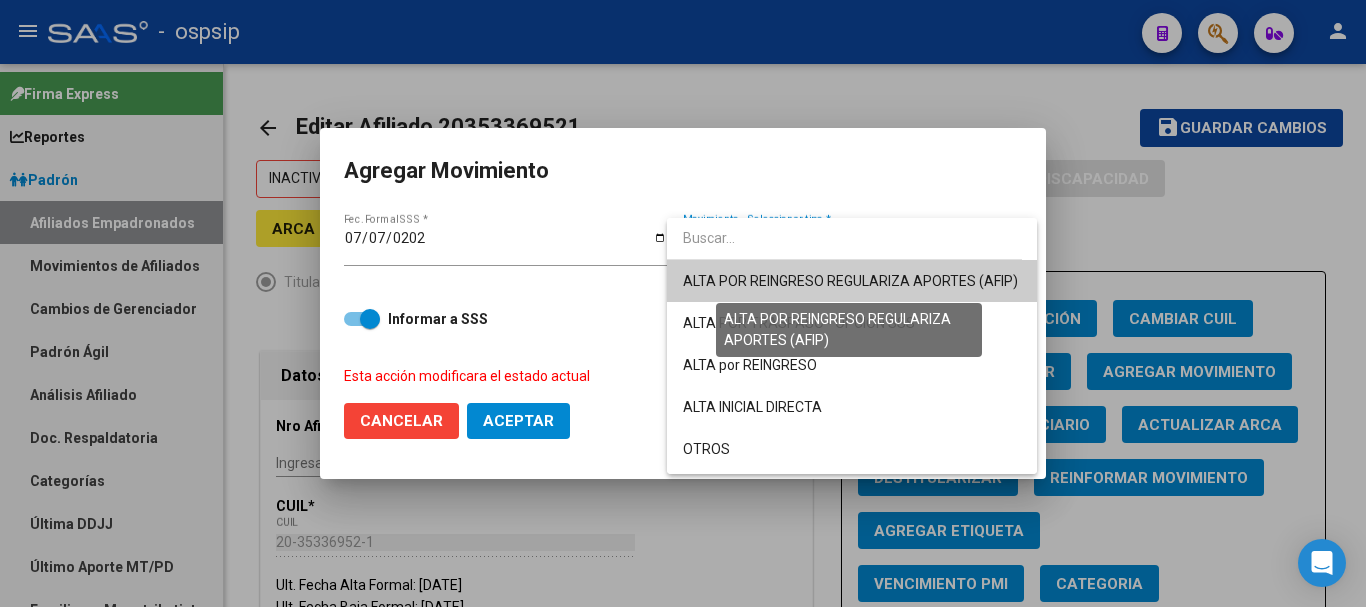 click on "ALTA POR REINGRESO REGULARIZA APORTES (AFIP)" at bounding box center [850, 281] 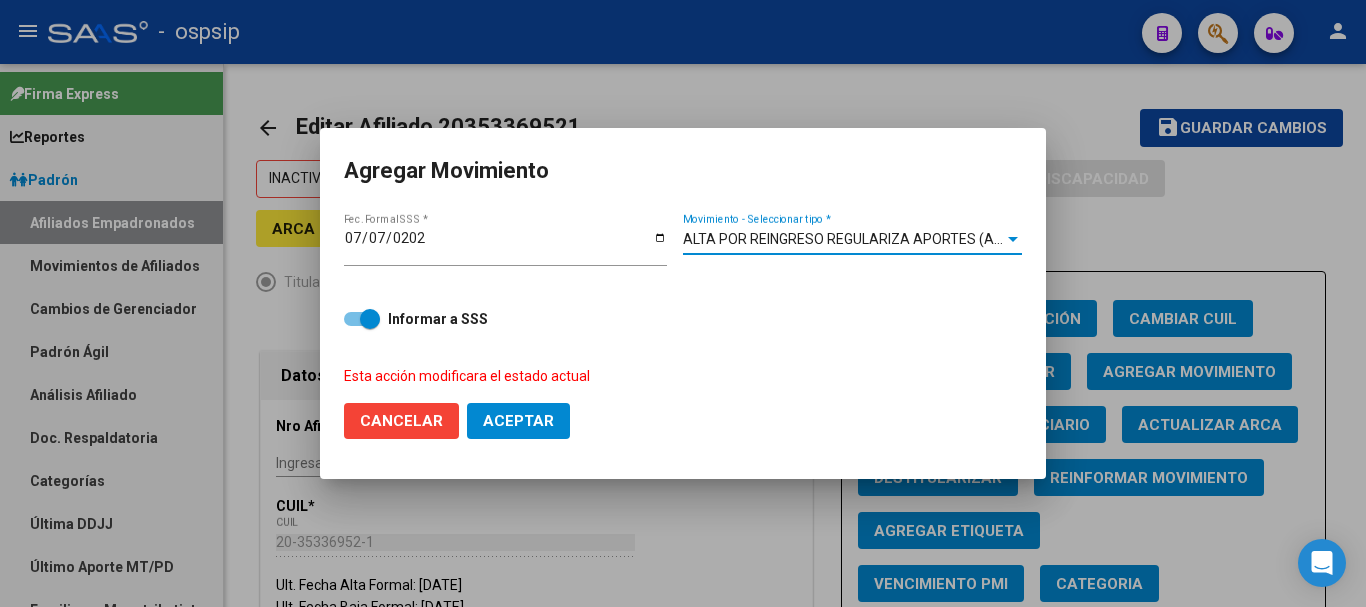 click on "Aceptar" 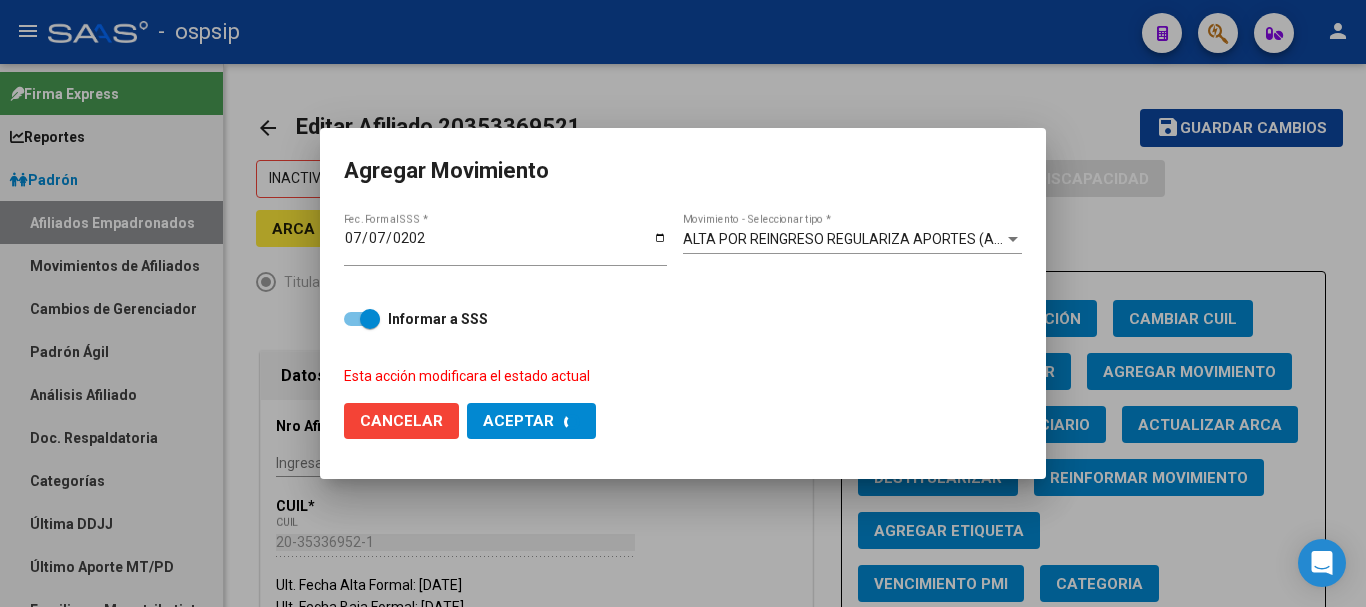 checkbox on "false" 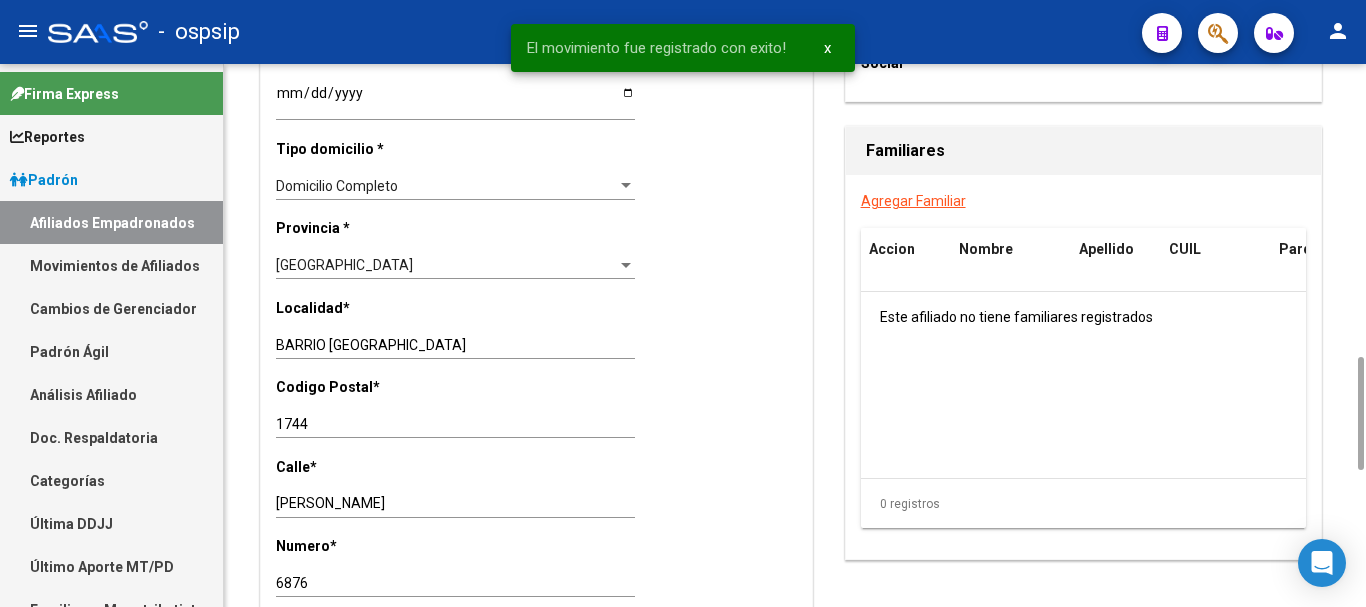 scroll, scrollTop: 2050, scrollLeft: 0, axis: vertical 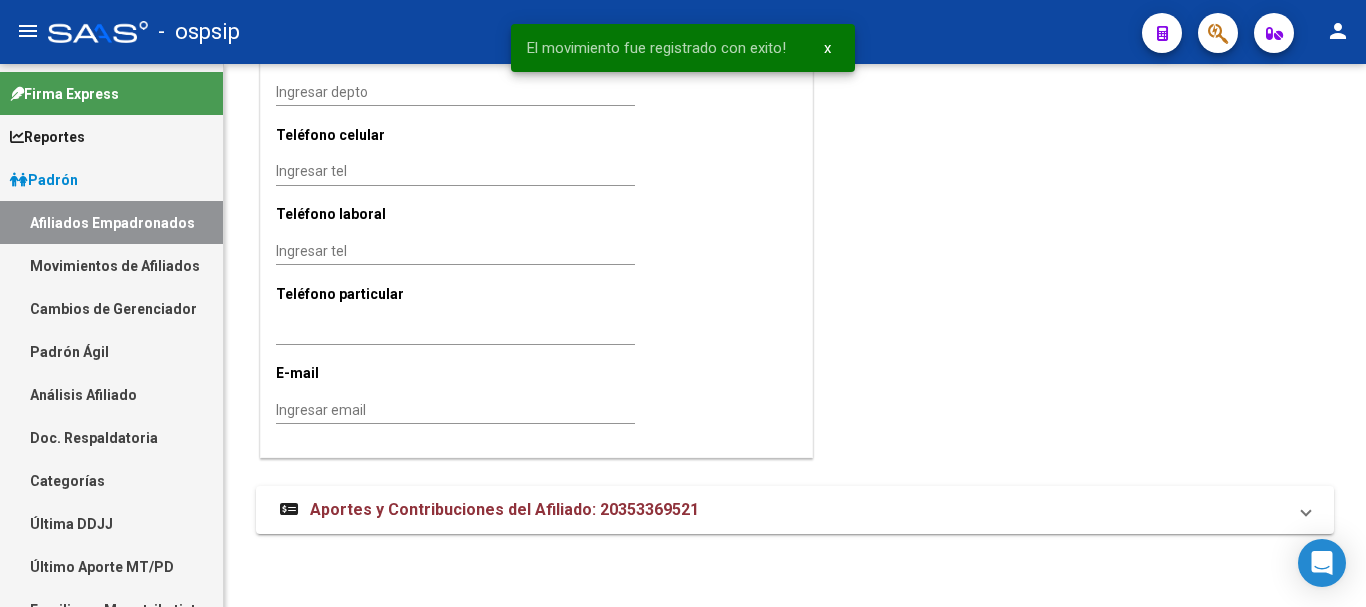 click 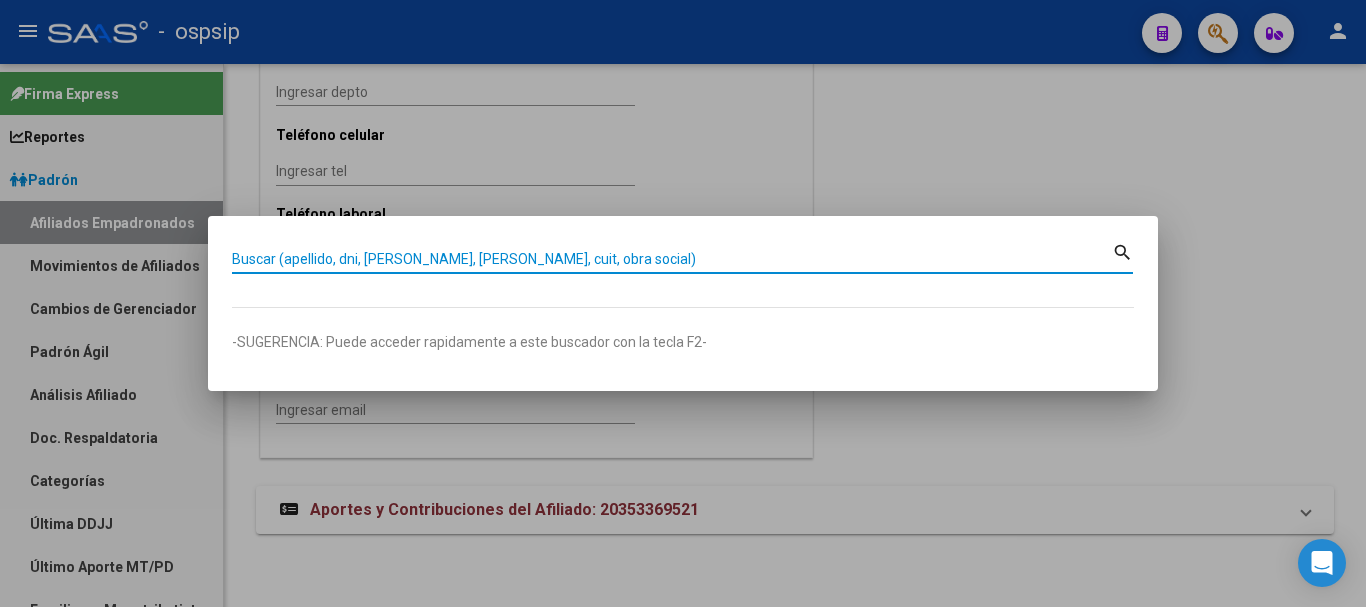 click on "Buscar (apellido, dni, [PERSON_NAME], [PERSON_NAME], cuit, obra social)" at bounding box center (672, 259) 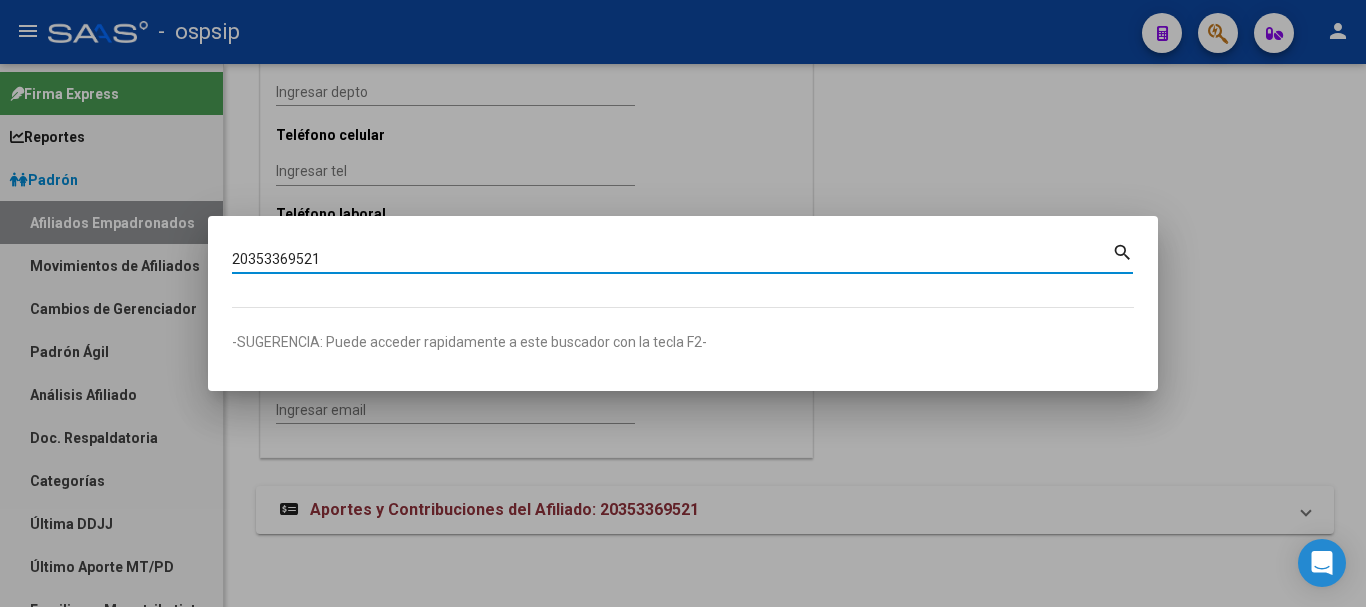 type on "20353369521" 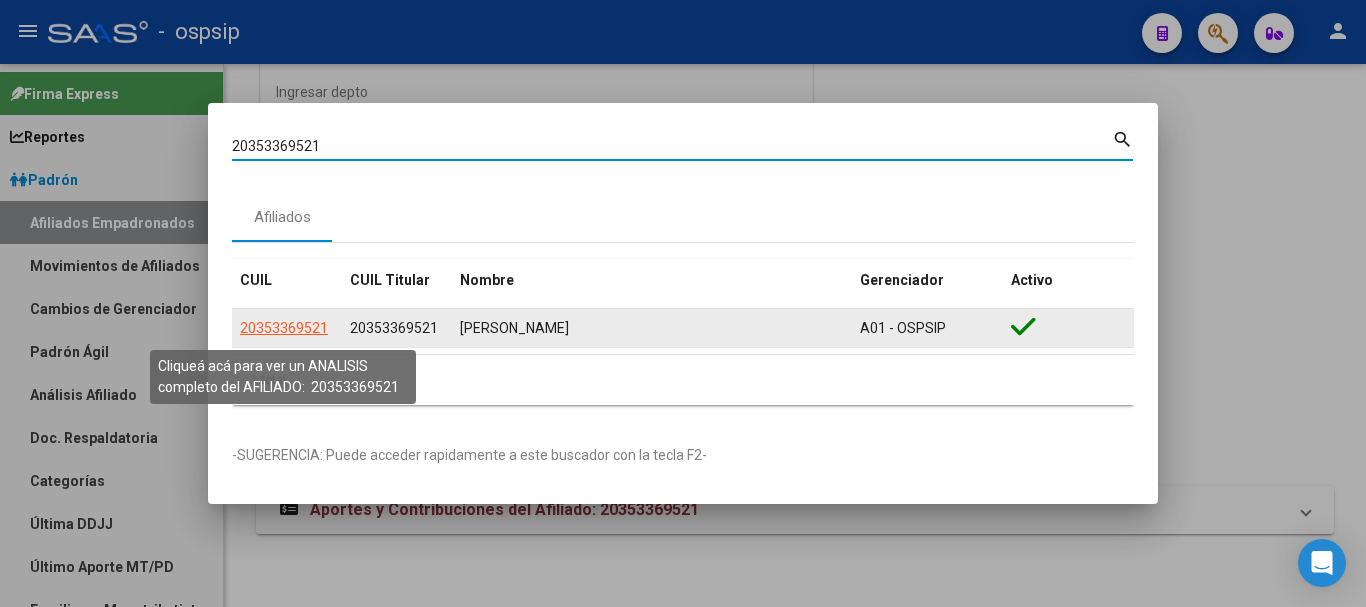 click on "20353369521" 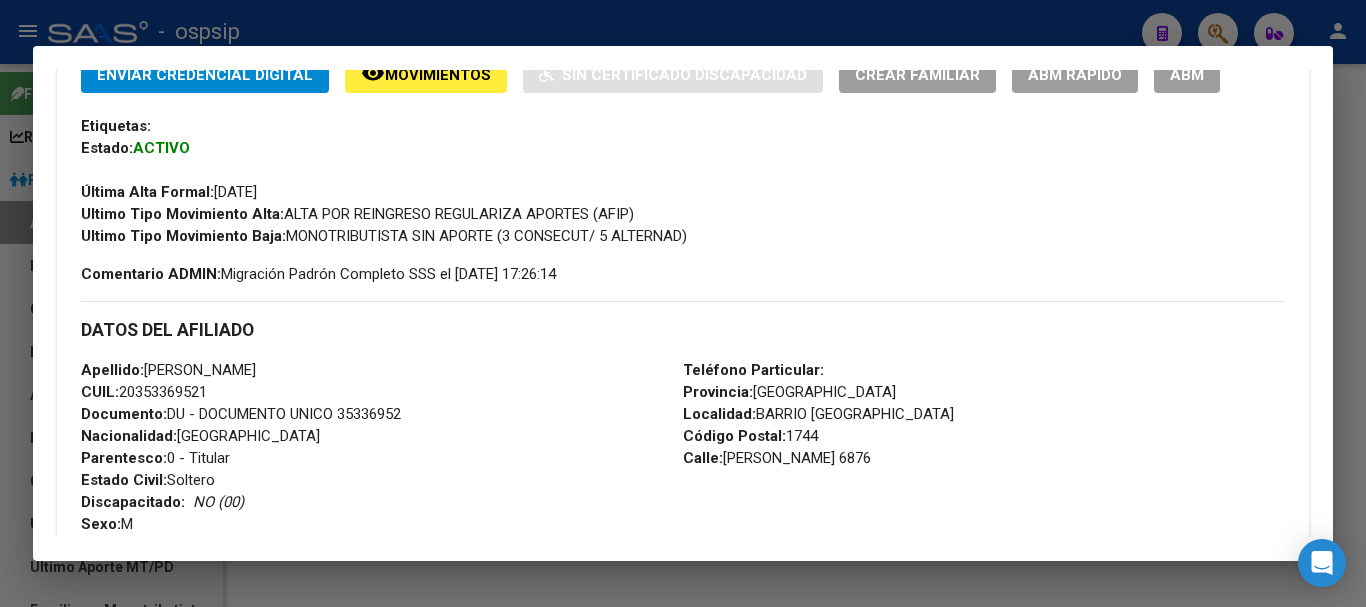 scroll, scrollTop: 400, scrollLeft: 0, axis: vertical 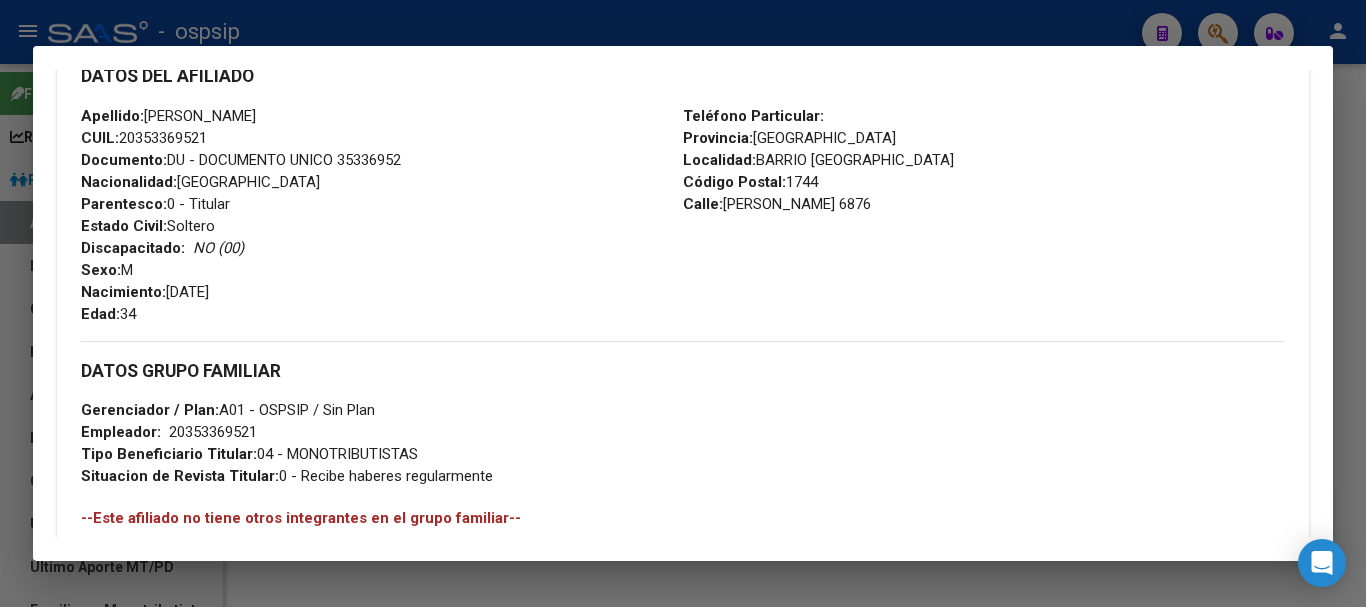 click on "DATOS GRUPO FAMILIAR" at bounding box center (683, 371) 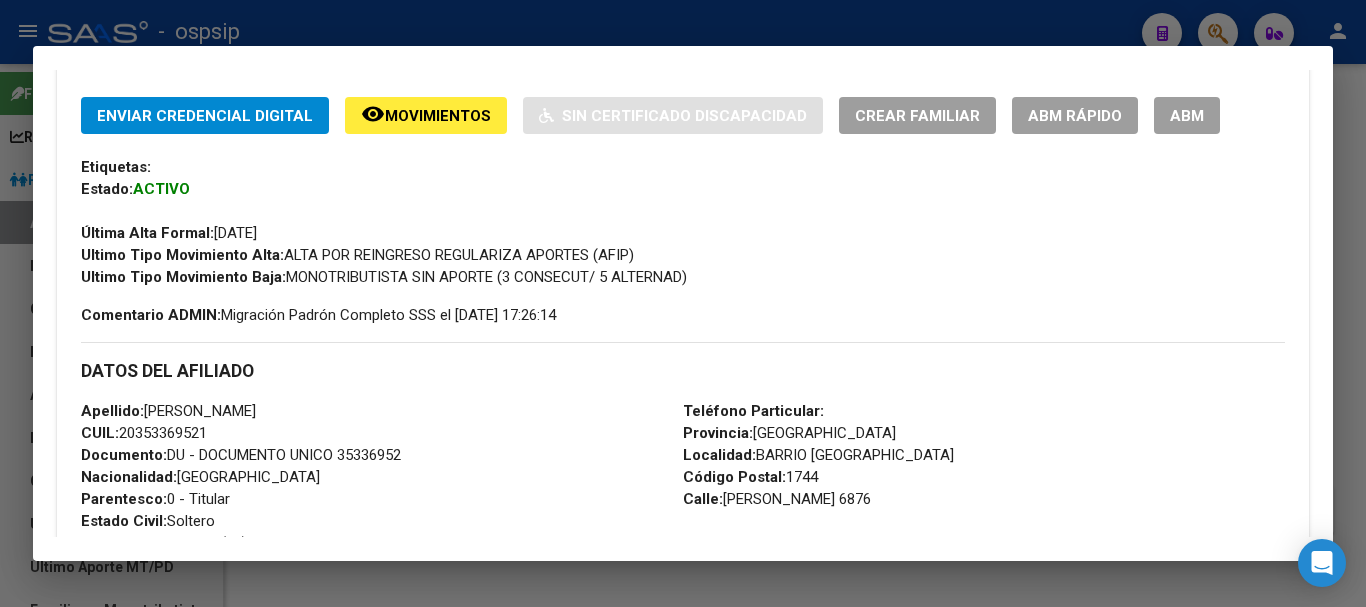 scroll, scrollTop: 200, scrollLeft: 0, axis: vertical 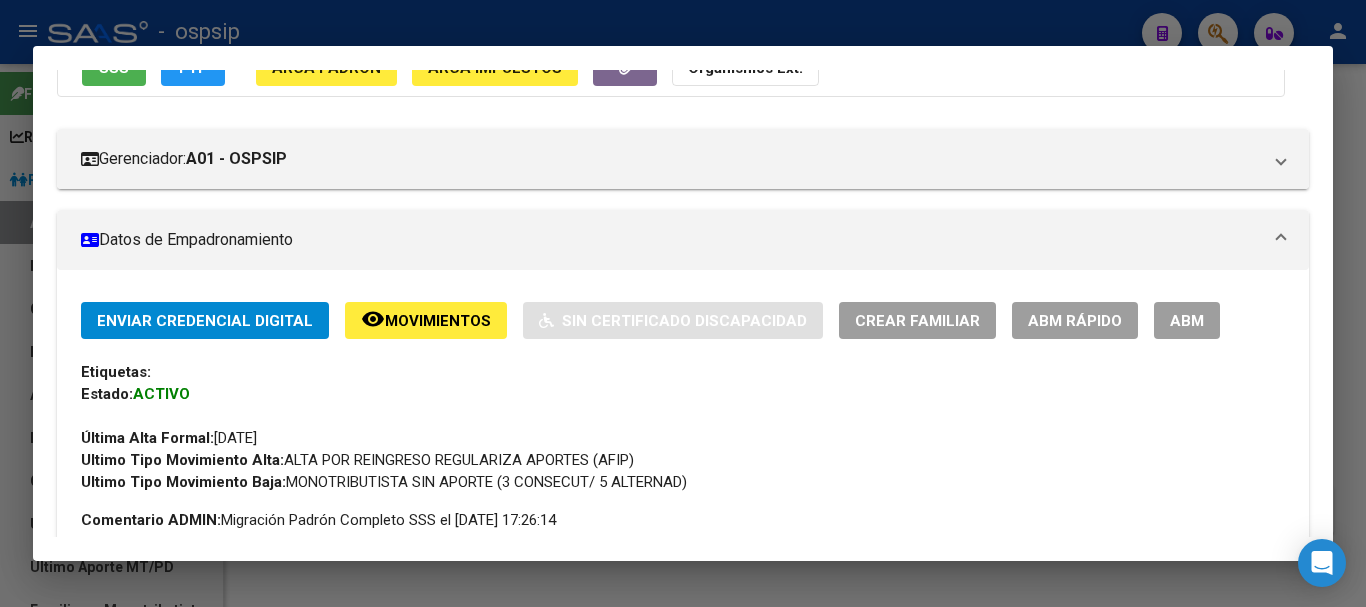 click on "ABM" at bounding box center (1187, 321) 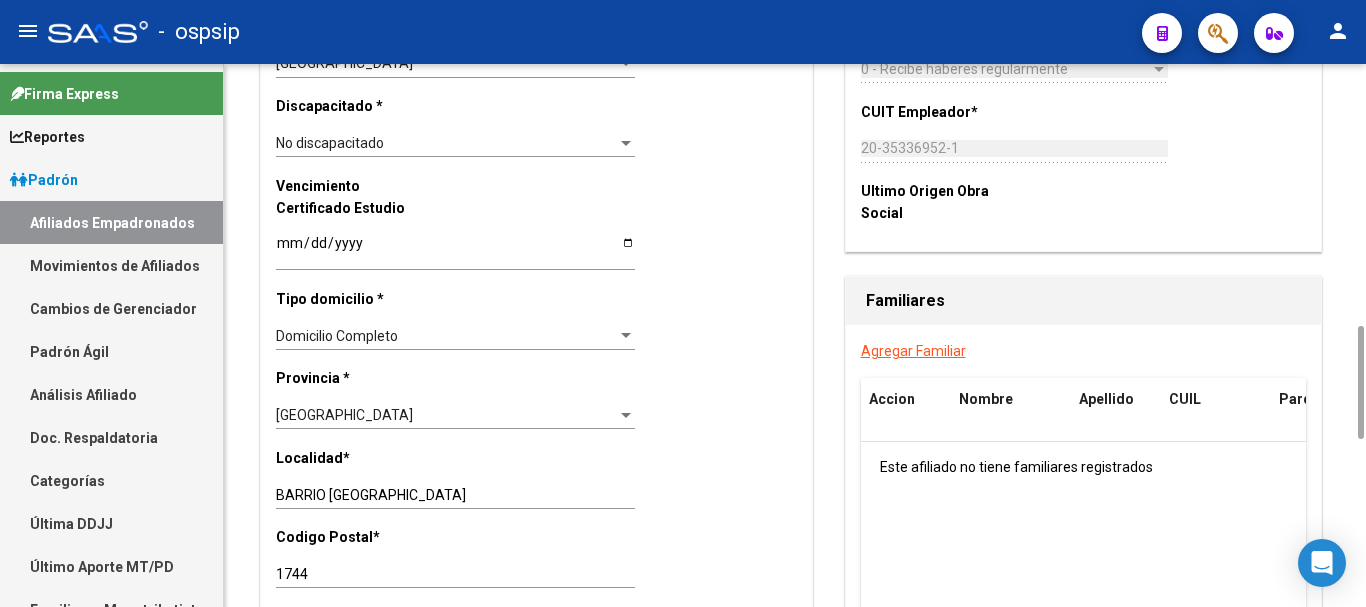 scroll, scrollTop: 1450, scrollLeft: 0, axis: vertical 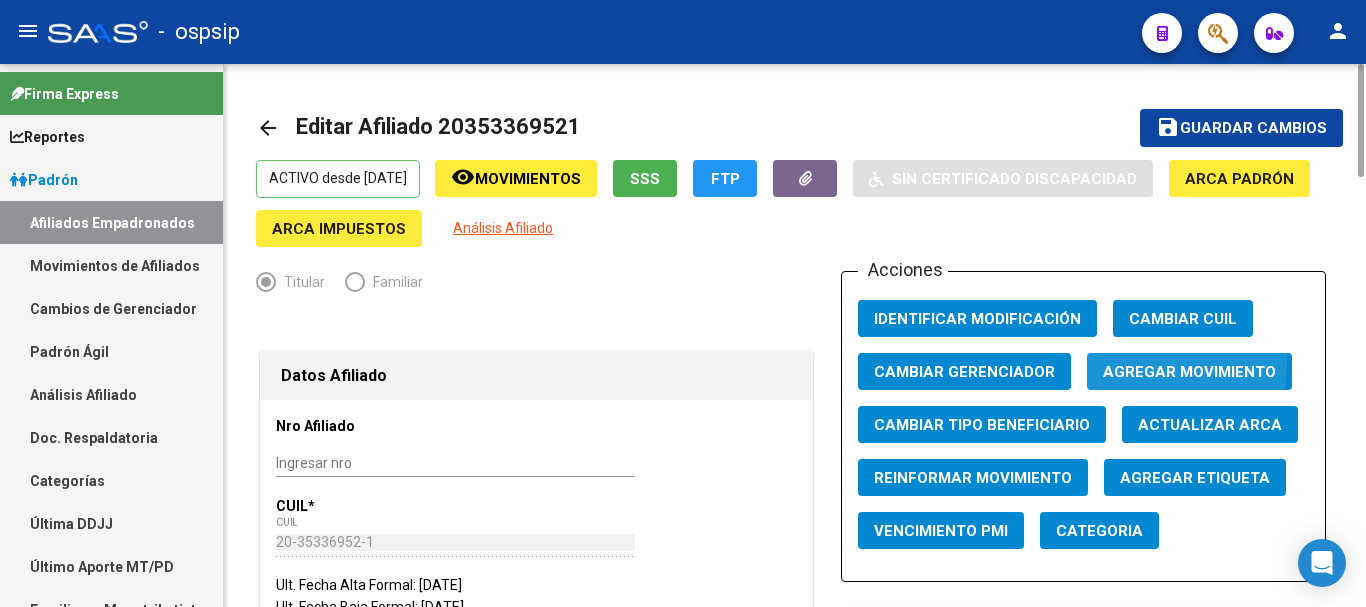 click on "Agregar Movimiento" 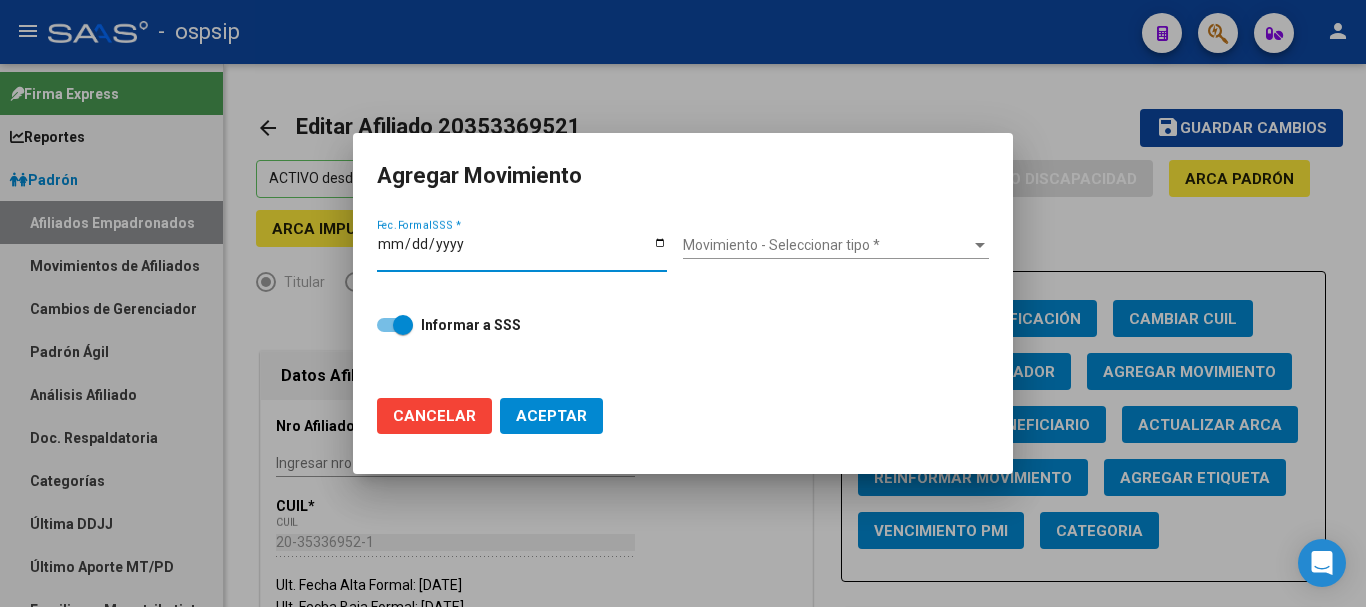 click on "Movimiento - Seleccionar tipo *" at bounding box center (827, 245) 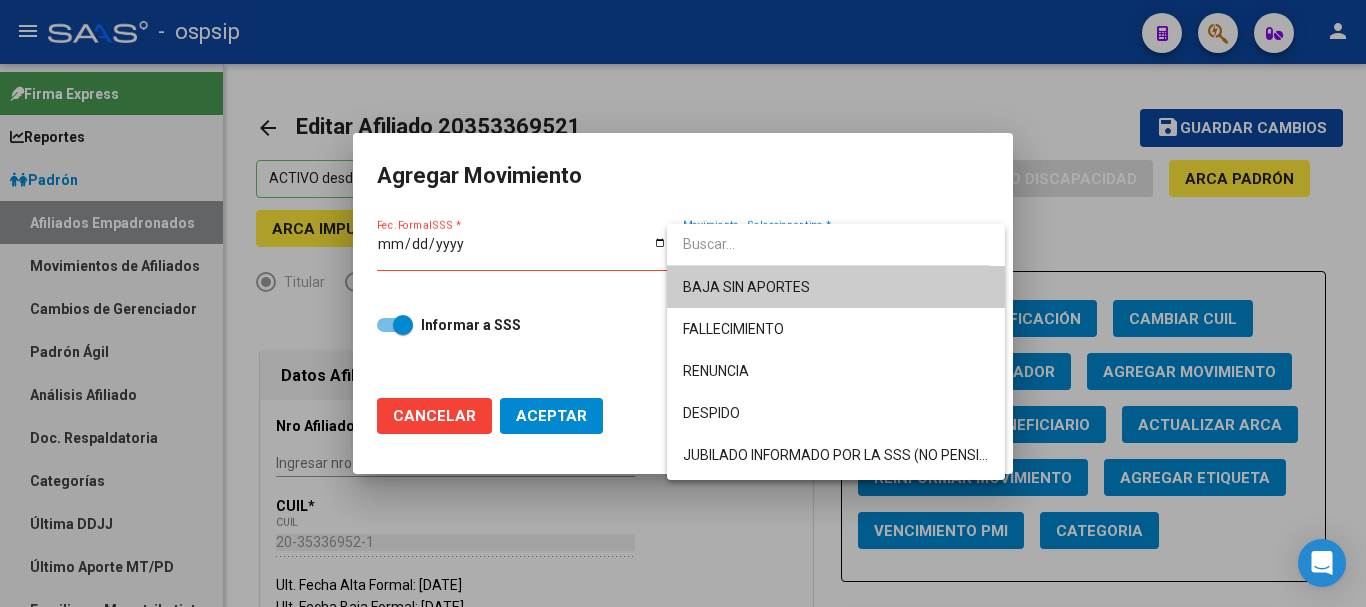 click at bounding box center (683, 303) 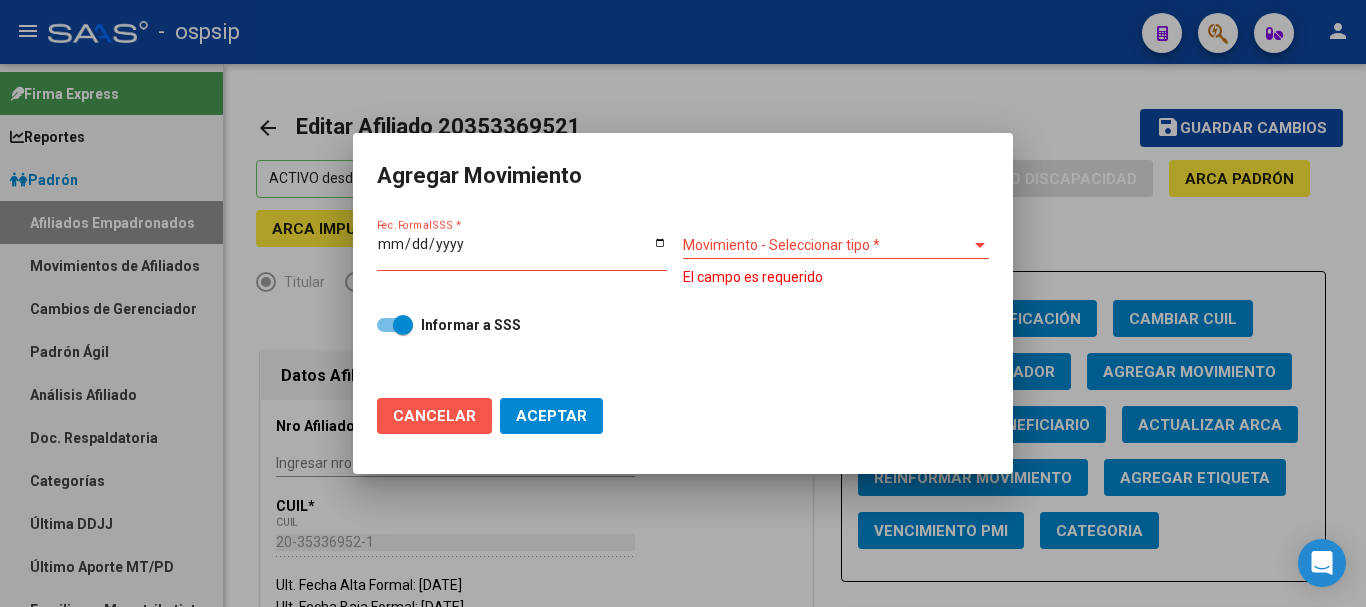 click on "Cancelar" 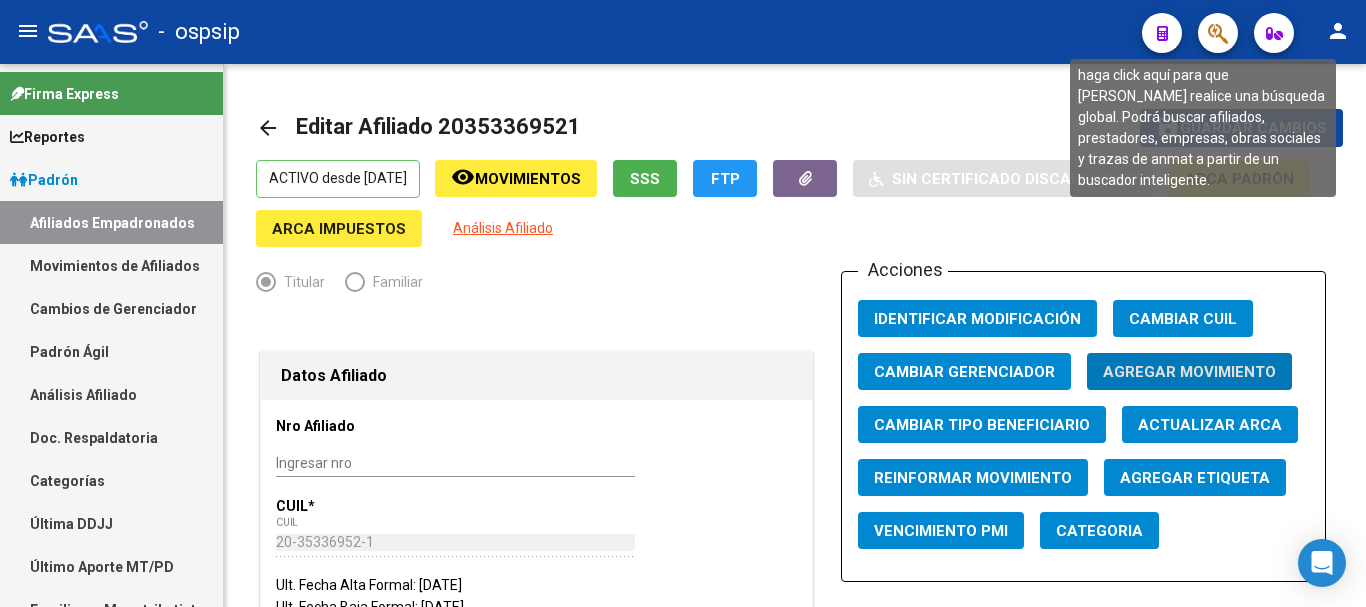 click 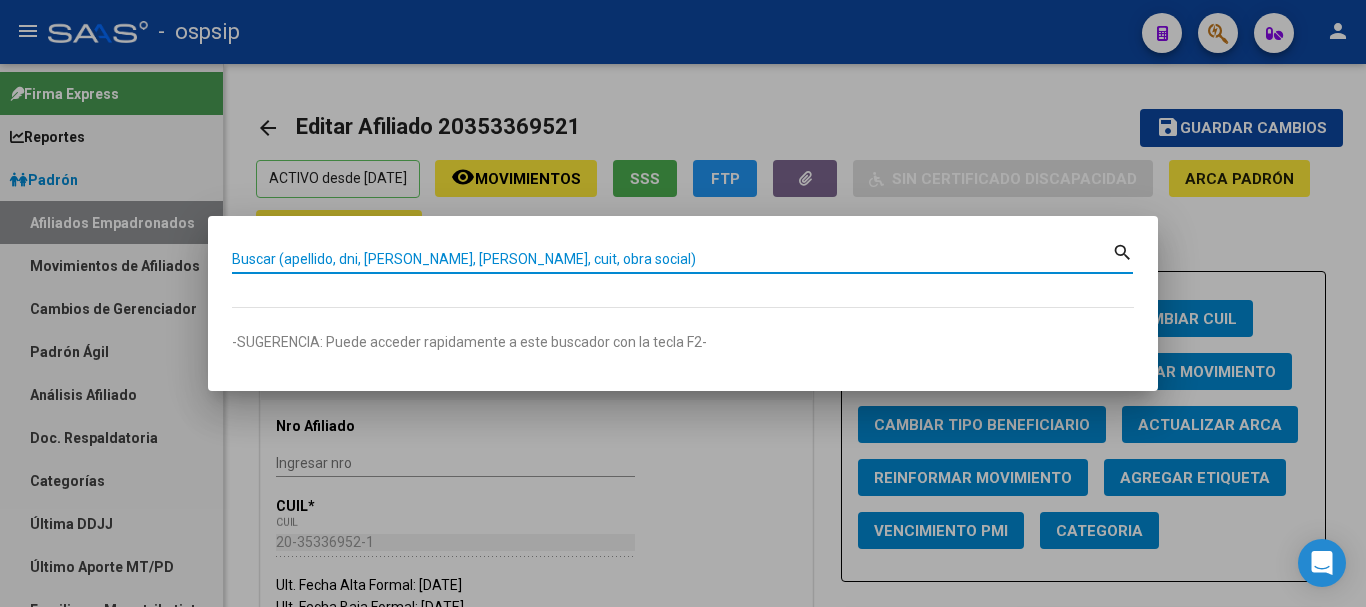 click on "Buscar (apellido, dni, [PERSON_NAME], [PERSON_NAME], cuit, obra social)" at bounding box center [672, 259] 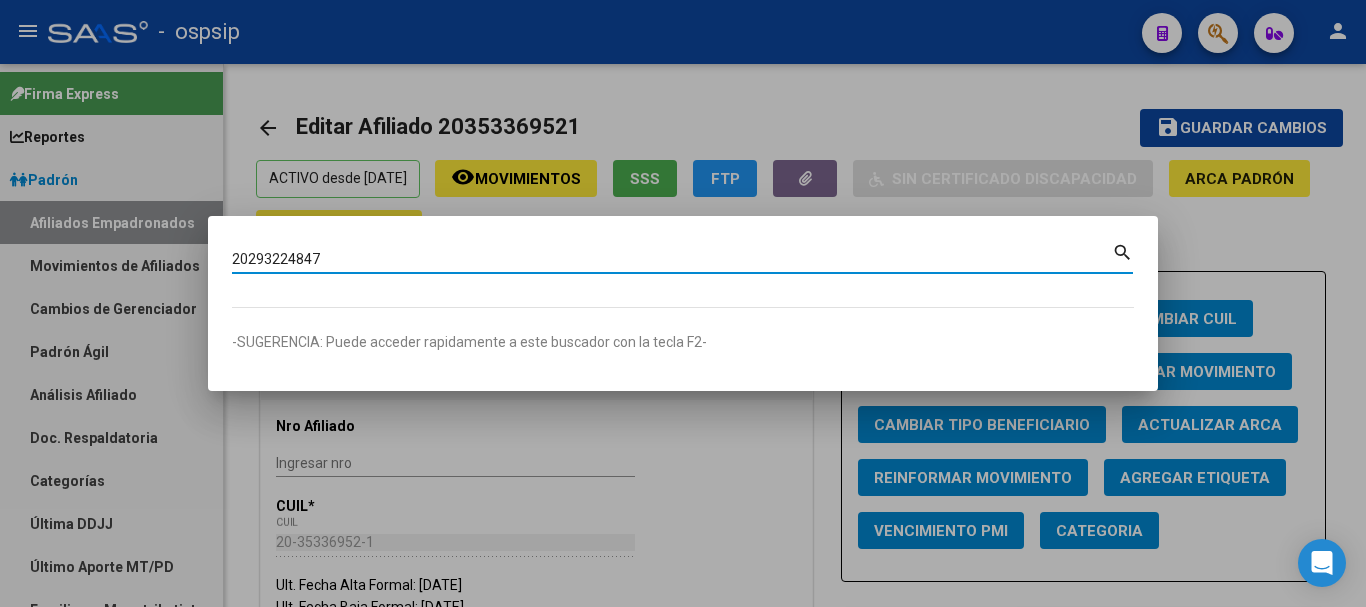 type on "20293224847" 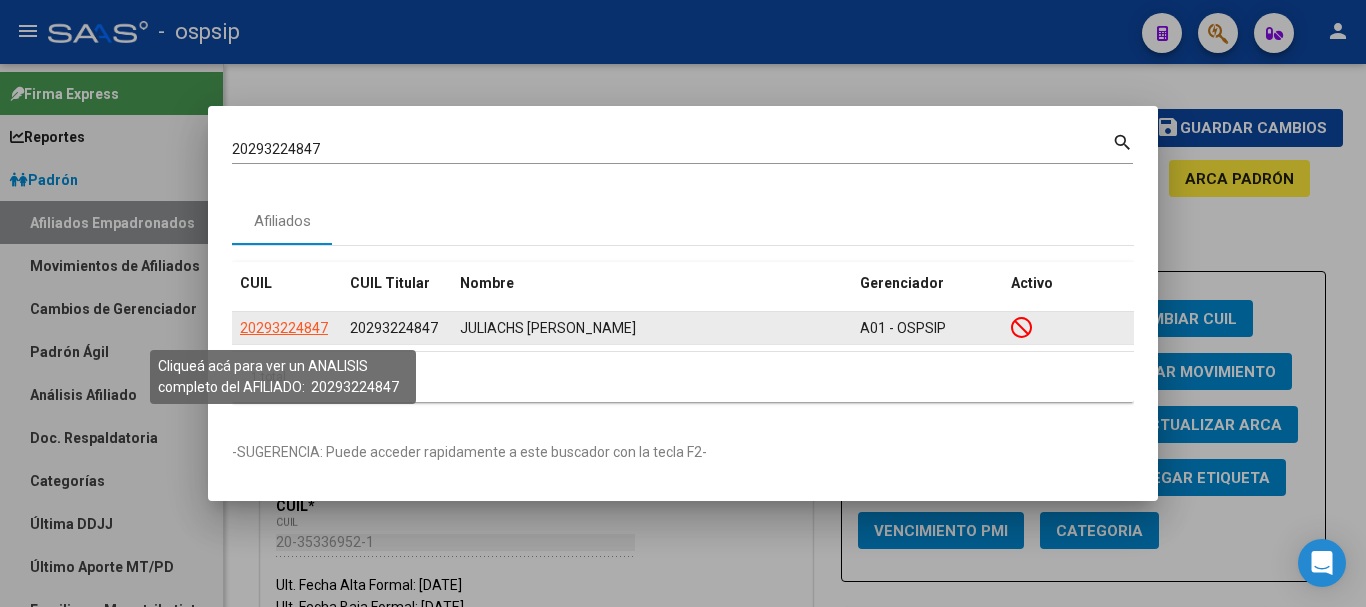click on "20293224847" 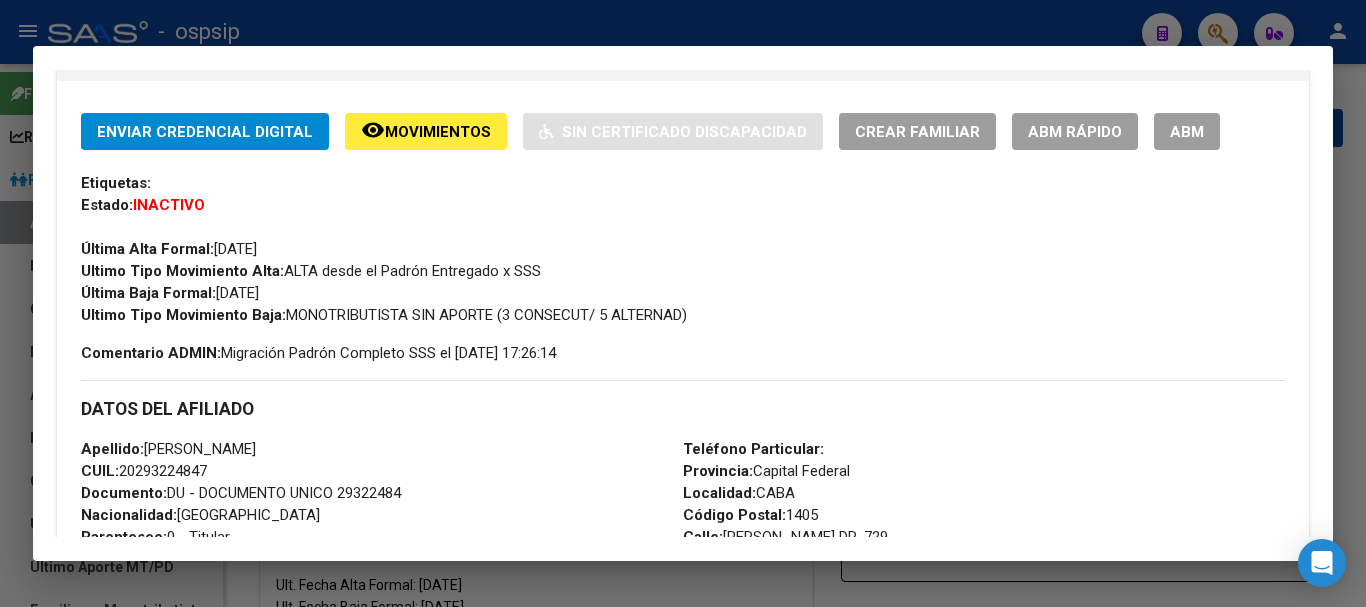 scroll, scrollTop: 300, scrollLeft: 0, axis: vertical 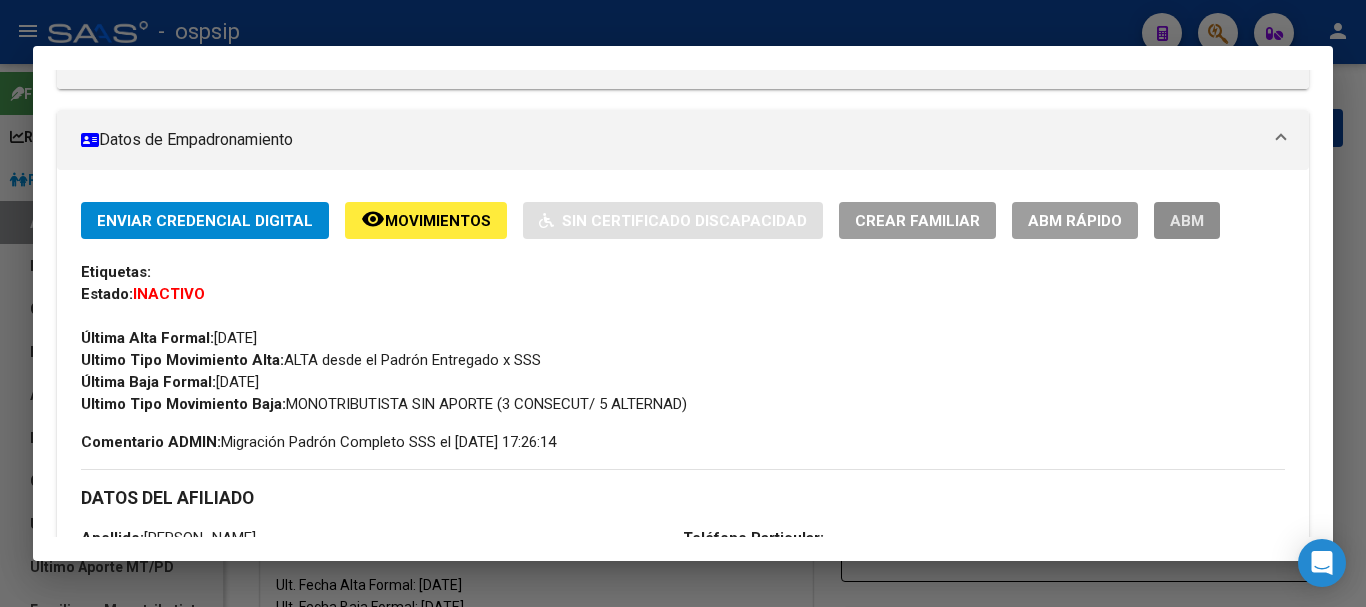click on "ABM" at bounding box center (1187, 221) 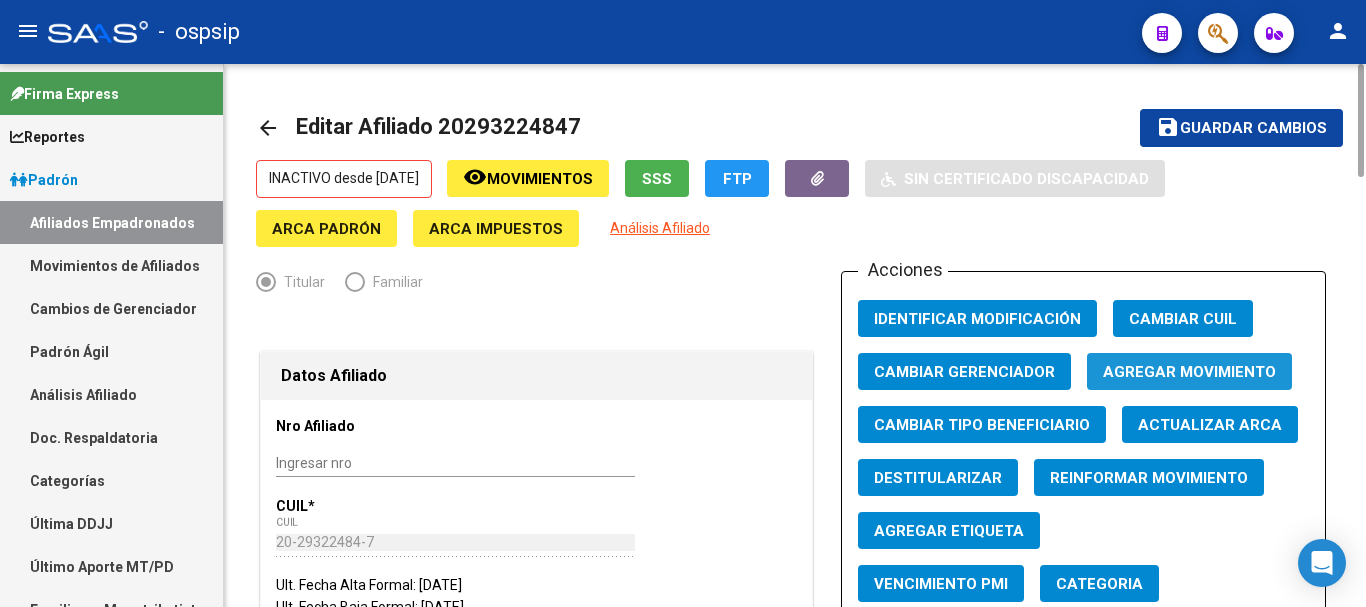 click on "Agregar Movimiento" 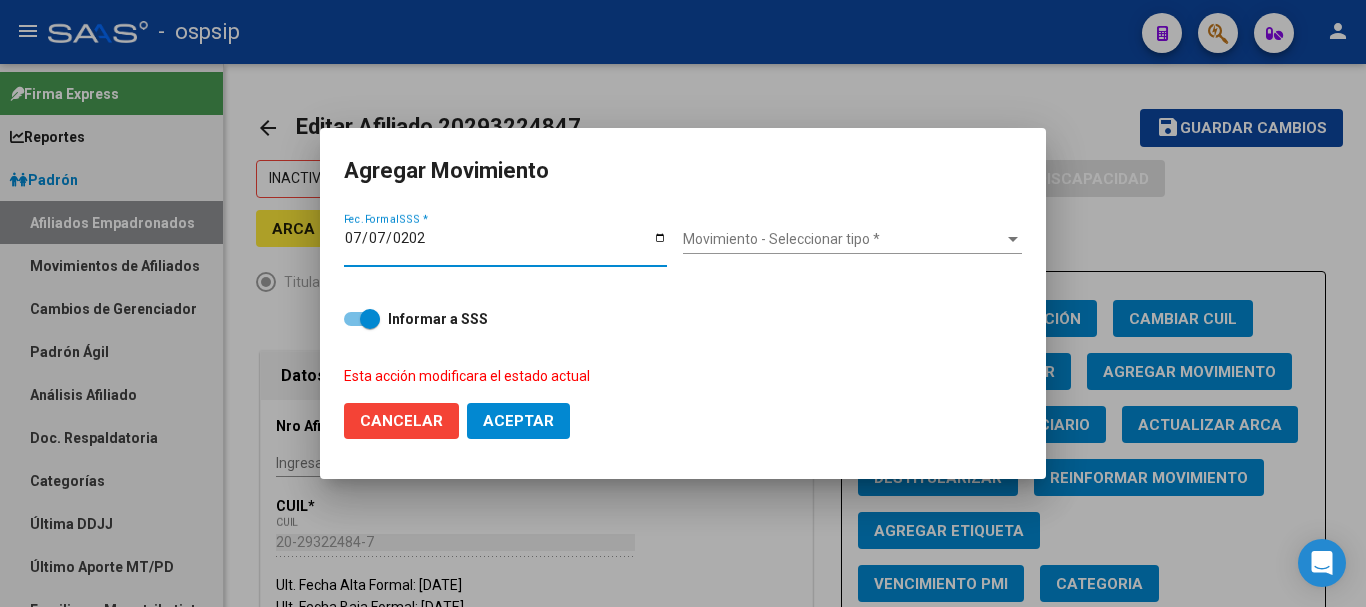 type on "[DATE]" 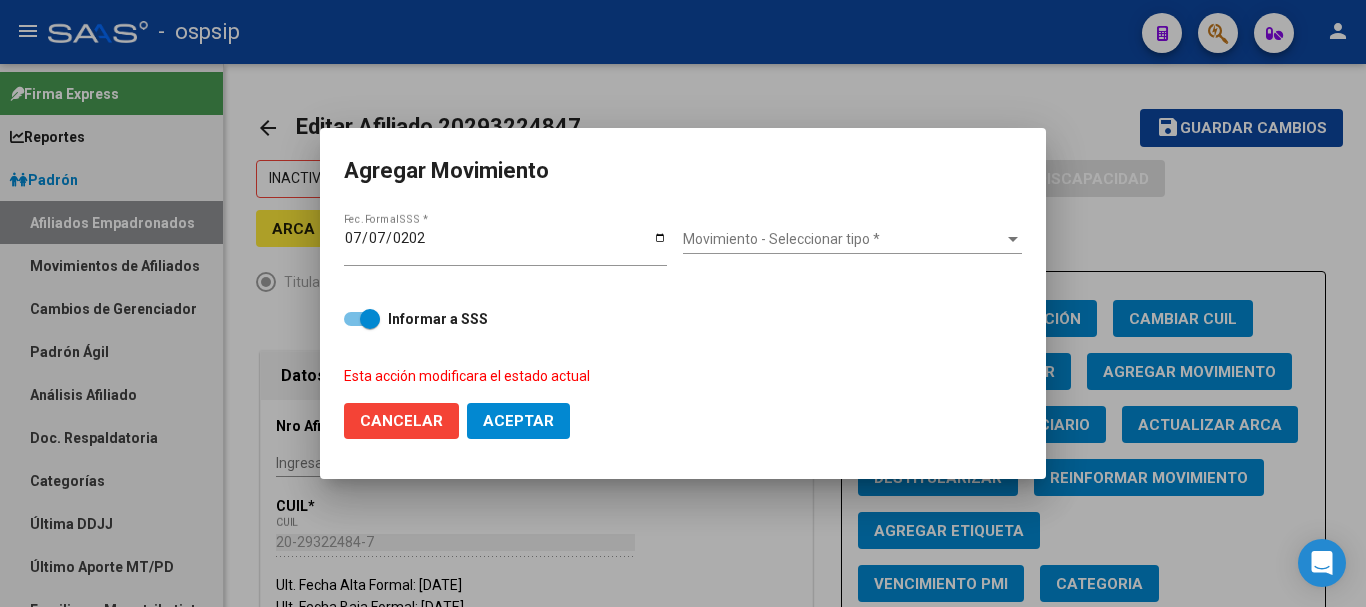 click on "Movimiento - Seleccionar tipo * Movimiento - Seleccionar tipo *" at bounding box center [852, 246] 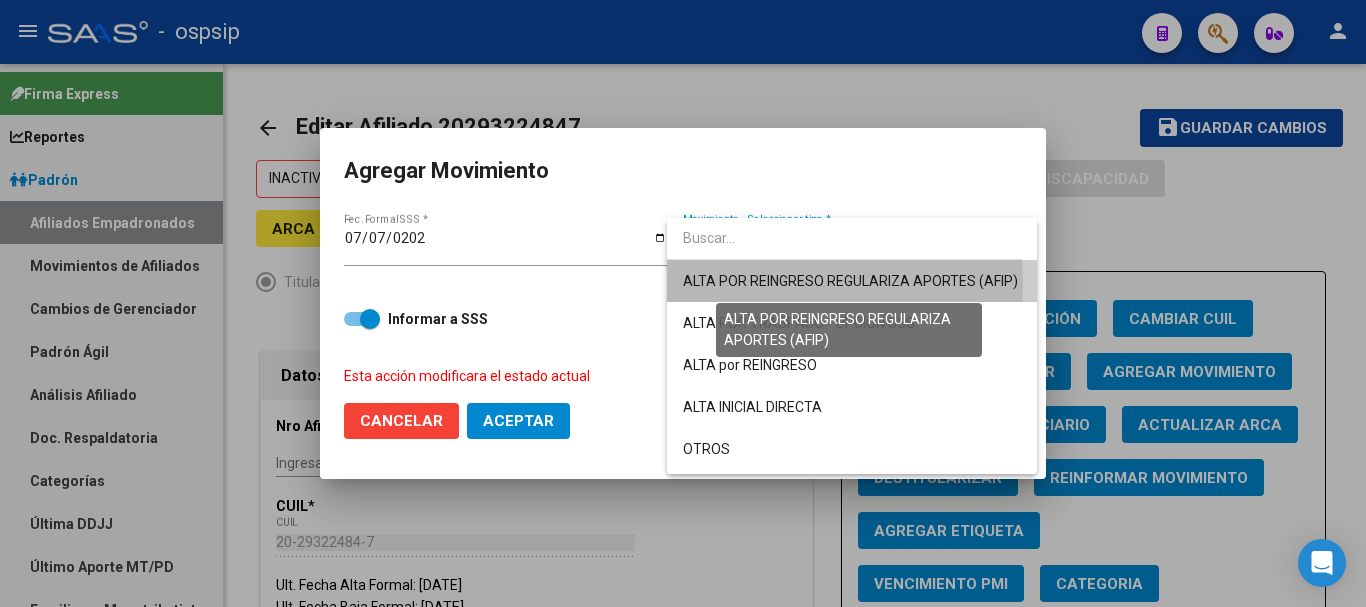 click on "ALTA POR REINGRESO REGULARIZA APORTES (AFIP)" at bounding box center (850, 281) 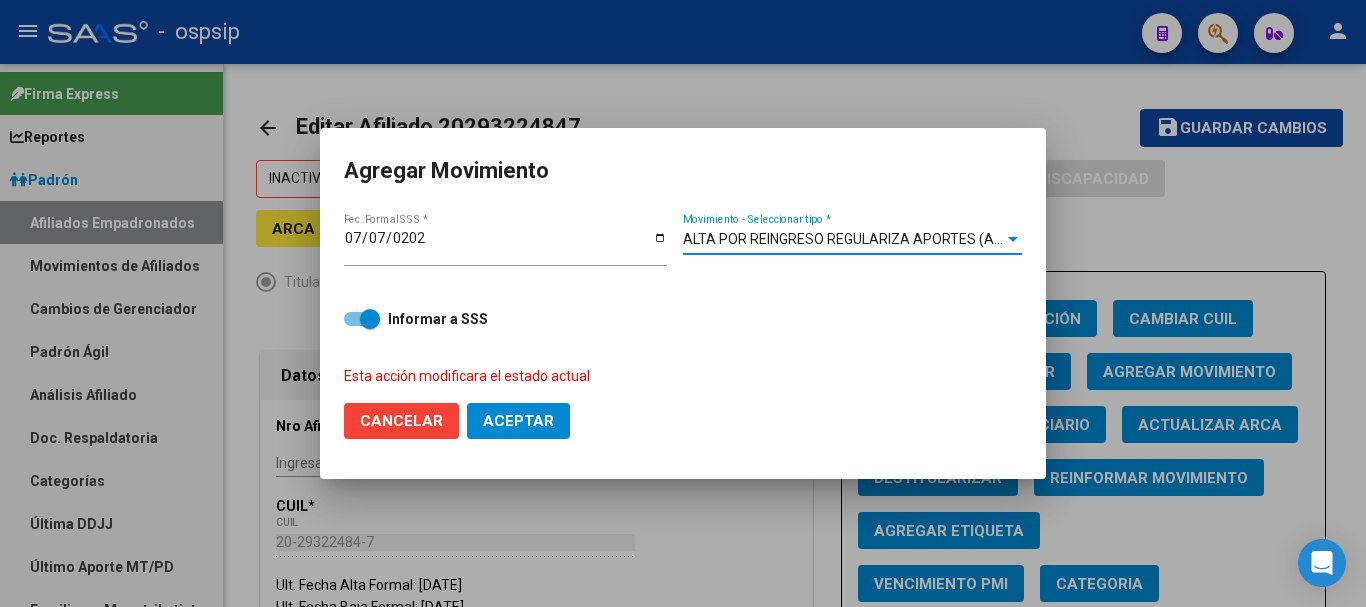 click on "Aceptar" 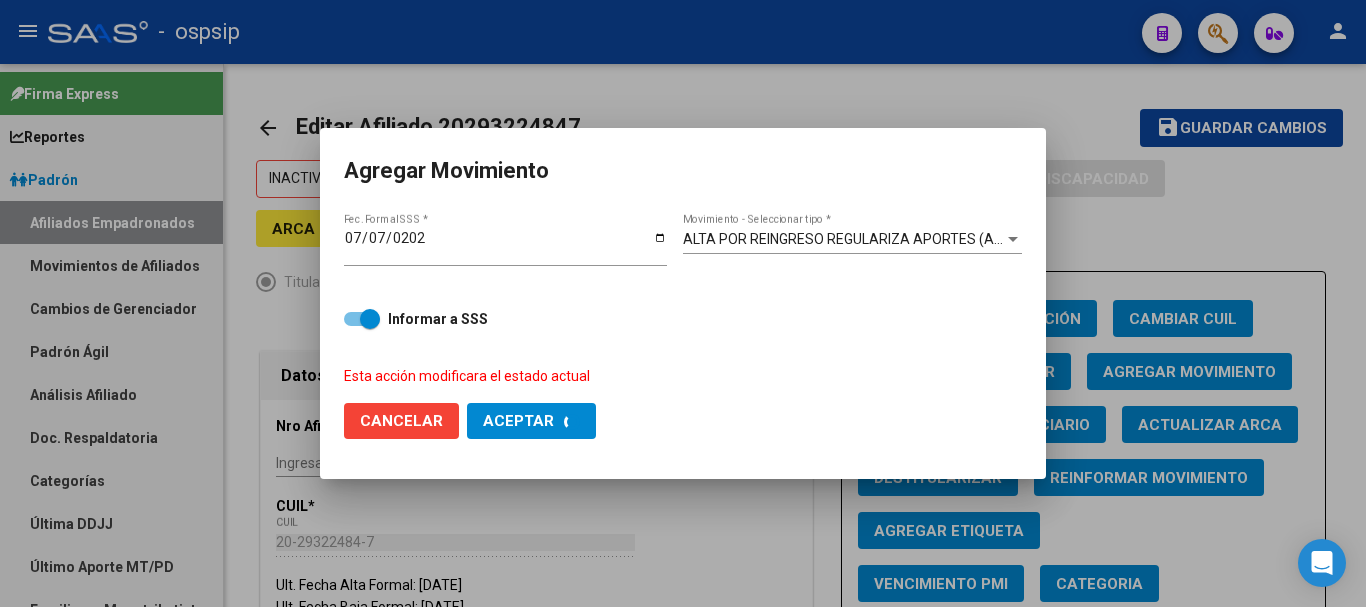checkbox on "false" 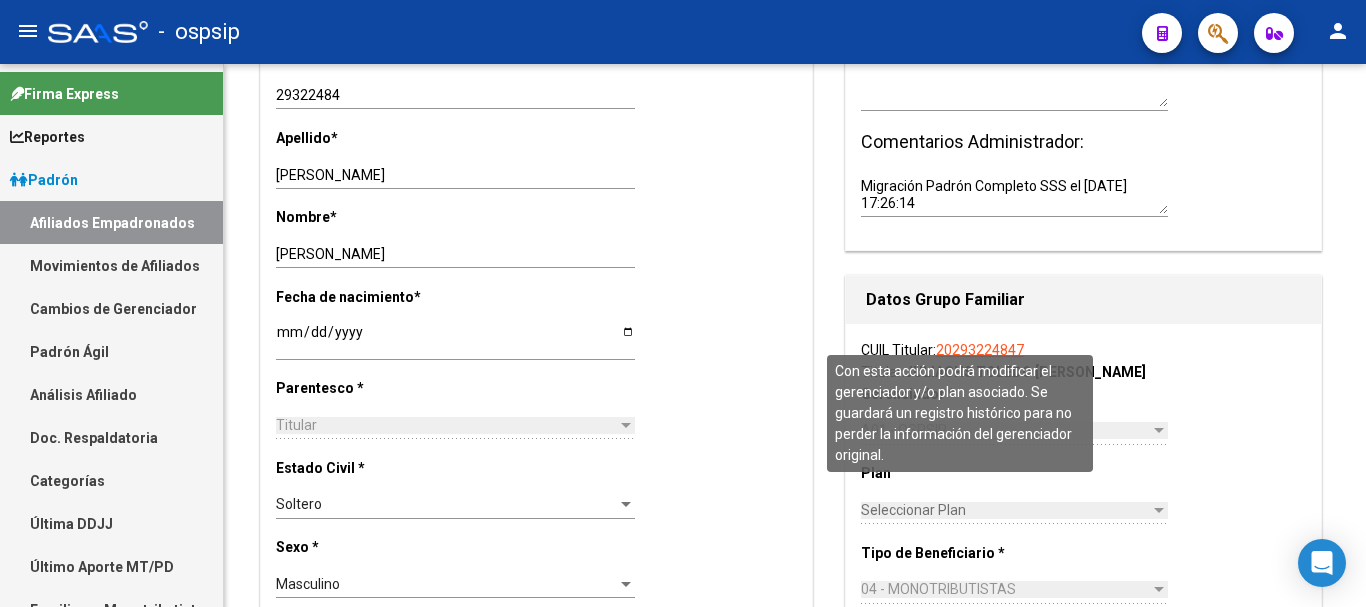 scroll, scrollTop: 50, scrollLeft: 0, axis: vertical 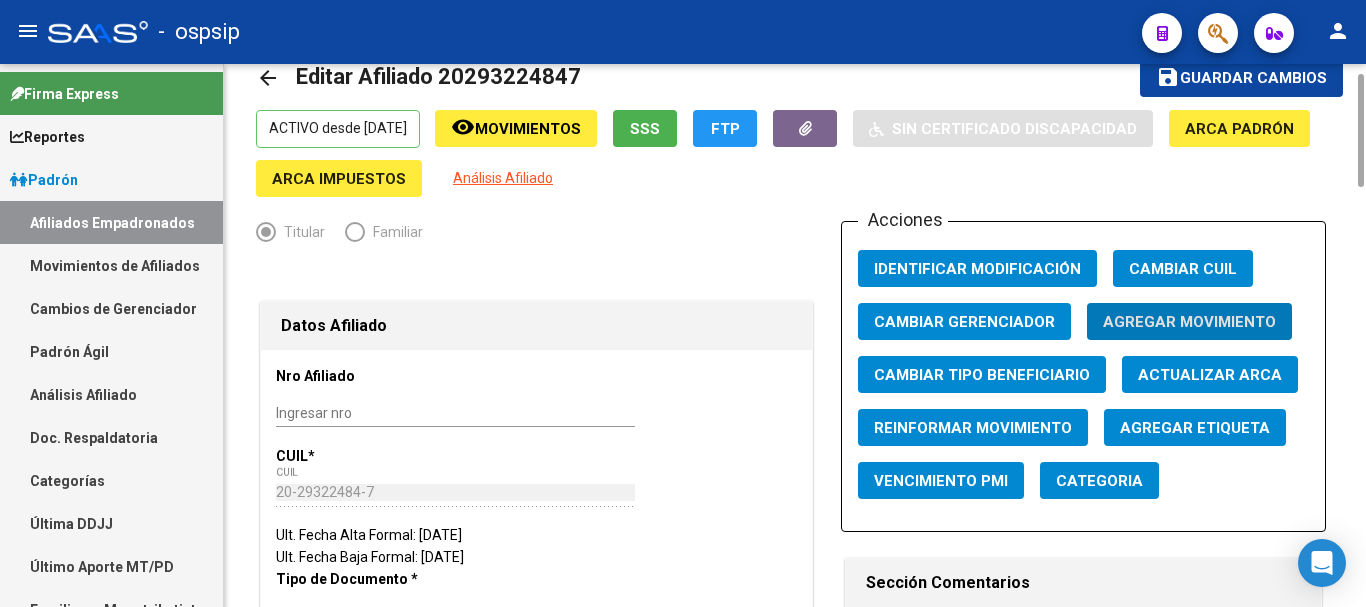 click on "Guardar cambios" 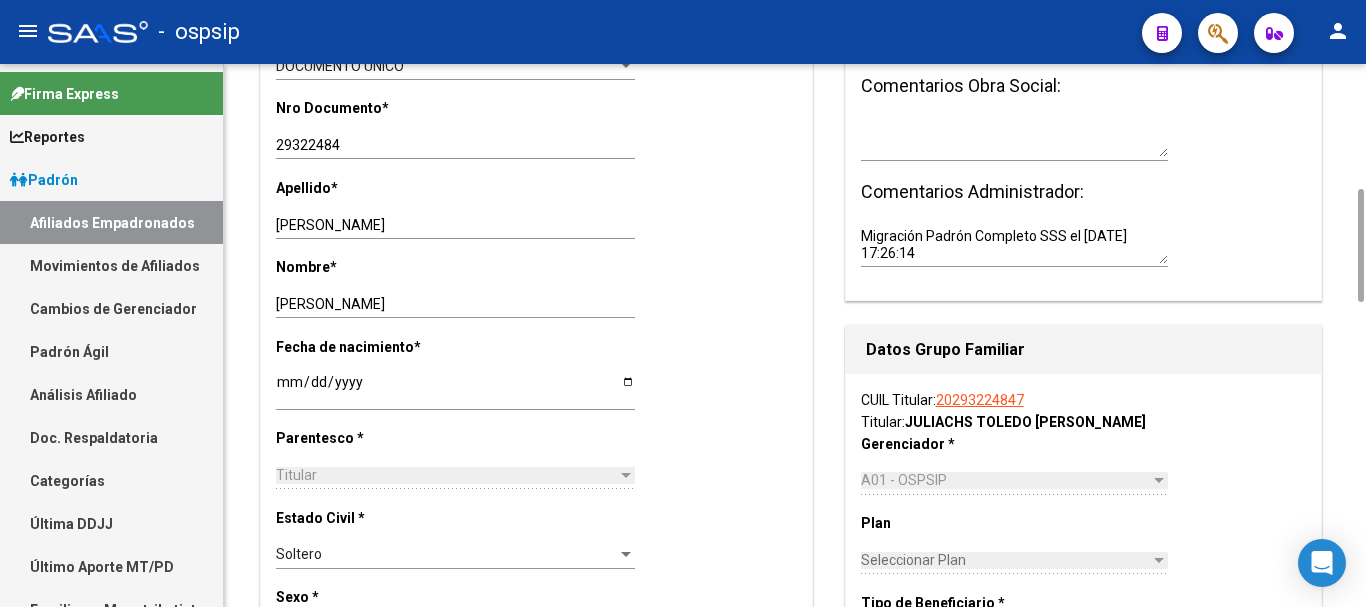 scroll, scrollTop: 0, scrollLeft: 0, axis: both 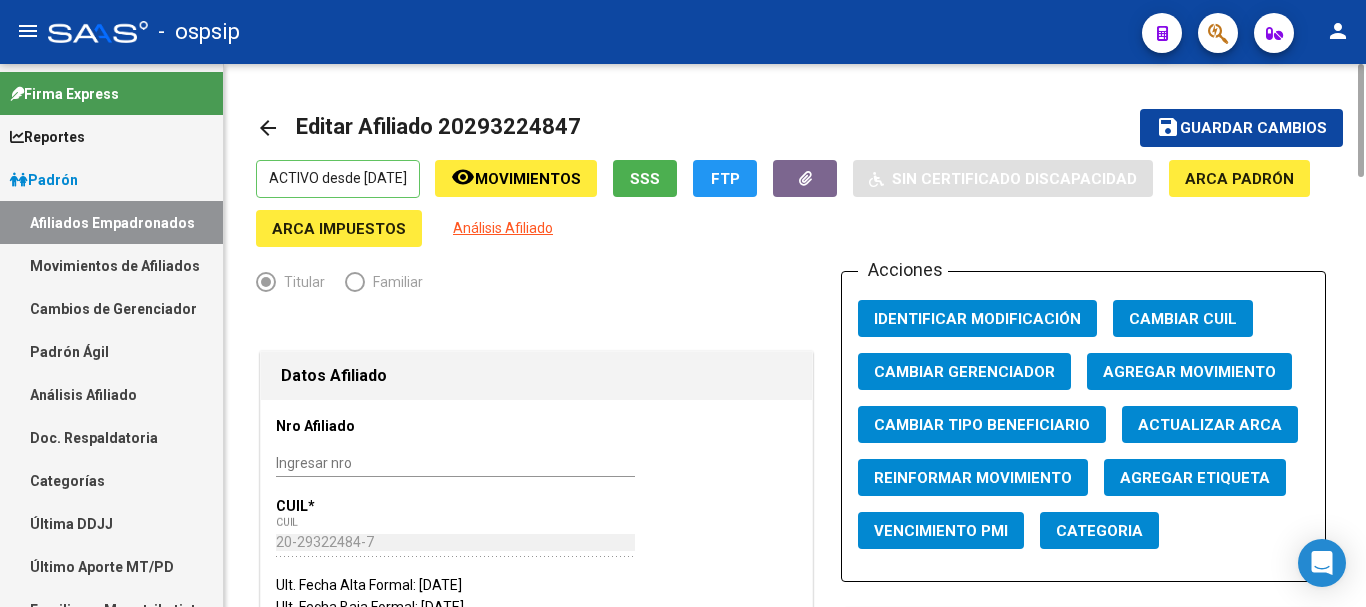 click on "Agregar Movimiento" 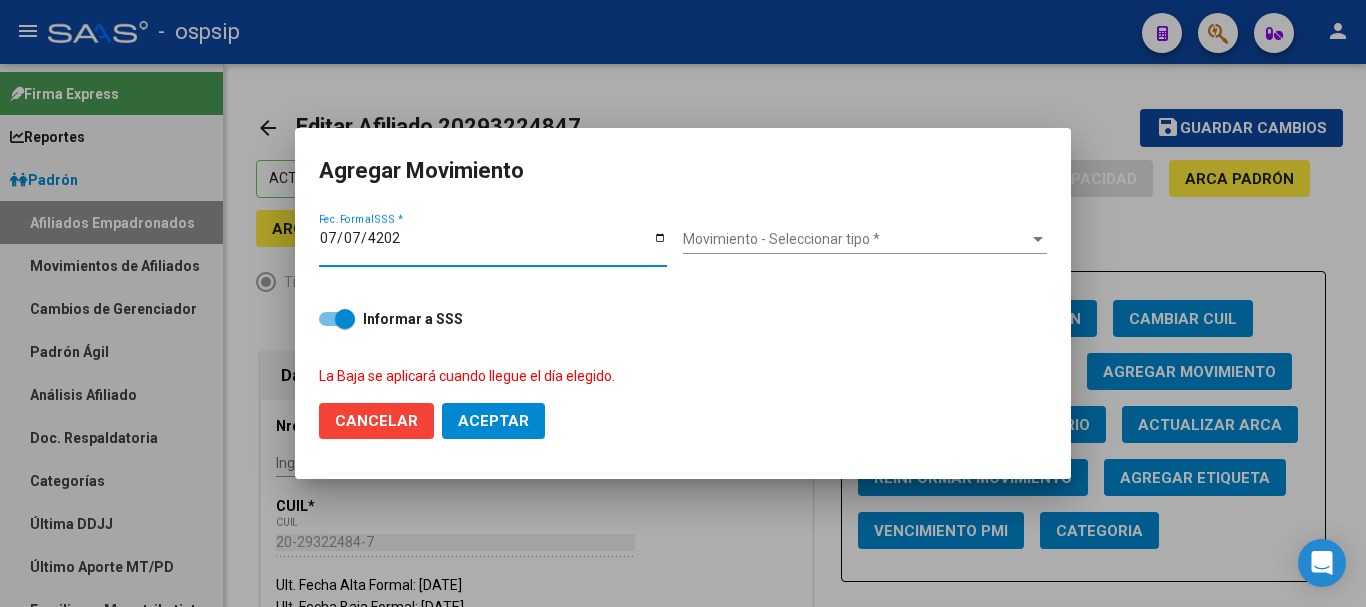 type on "[DATE]" 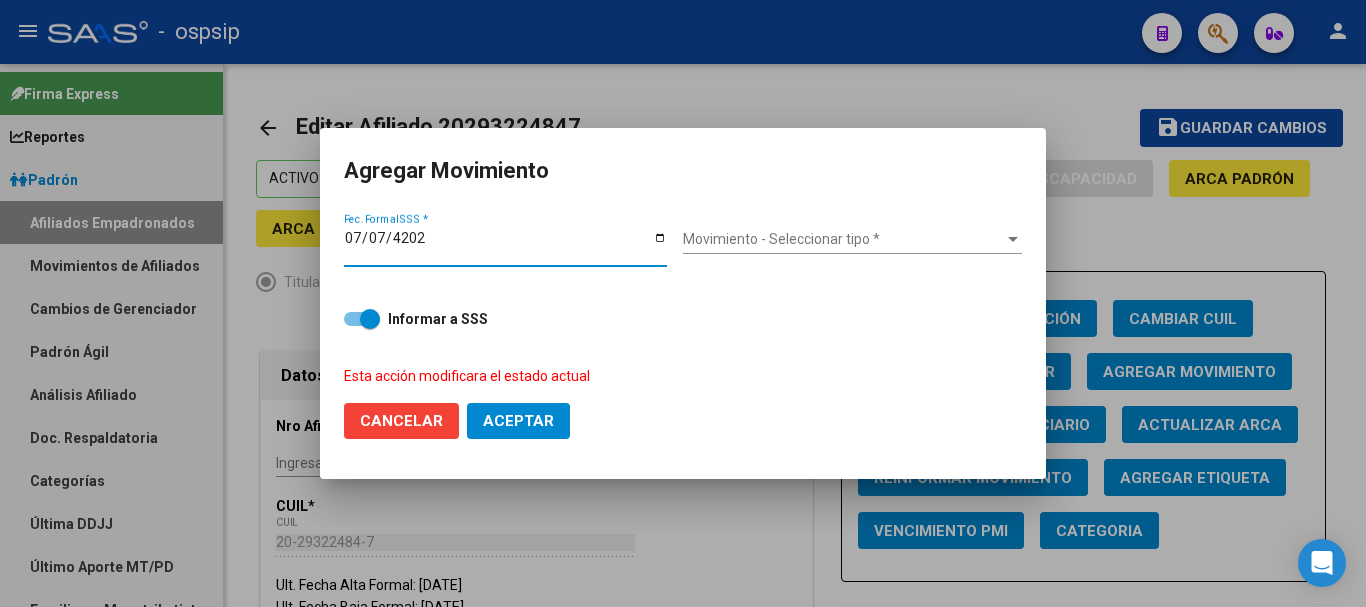 click on "Movimiento - Seleccionar tipo * Movimiento - Seleccionar tipo *" at bounding box center [852, 240] 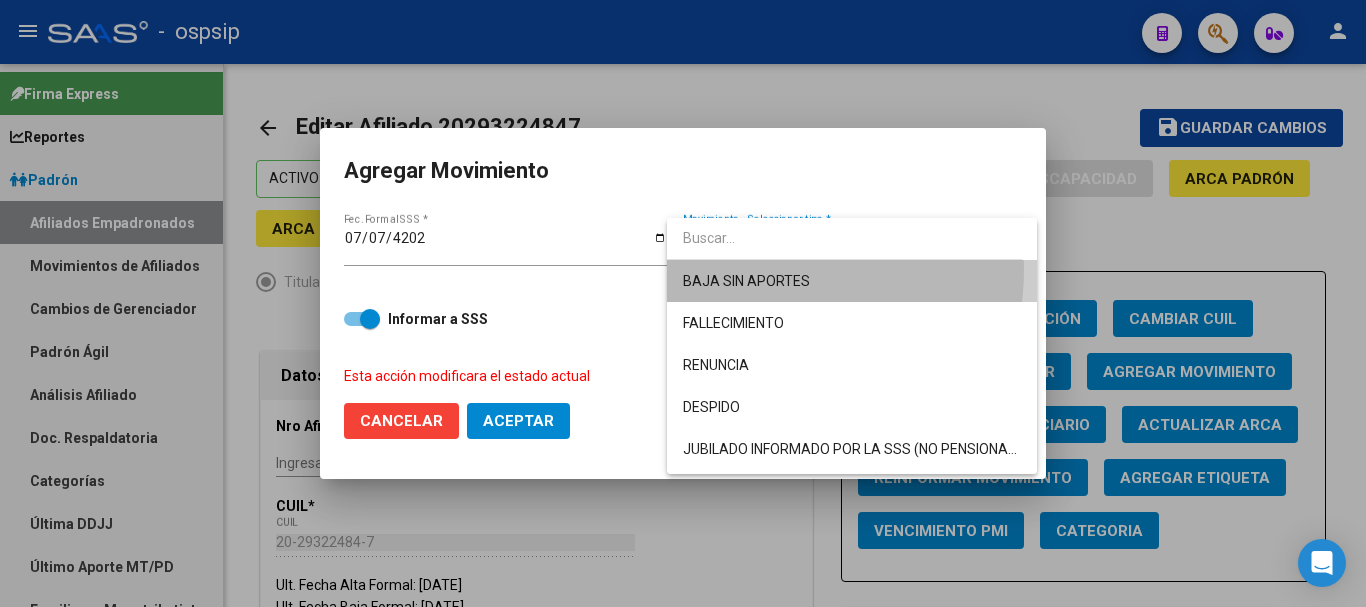 click on "BAJA SIN APORTES" at bounding box center [852, 281] 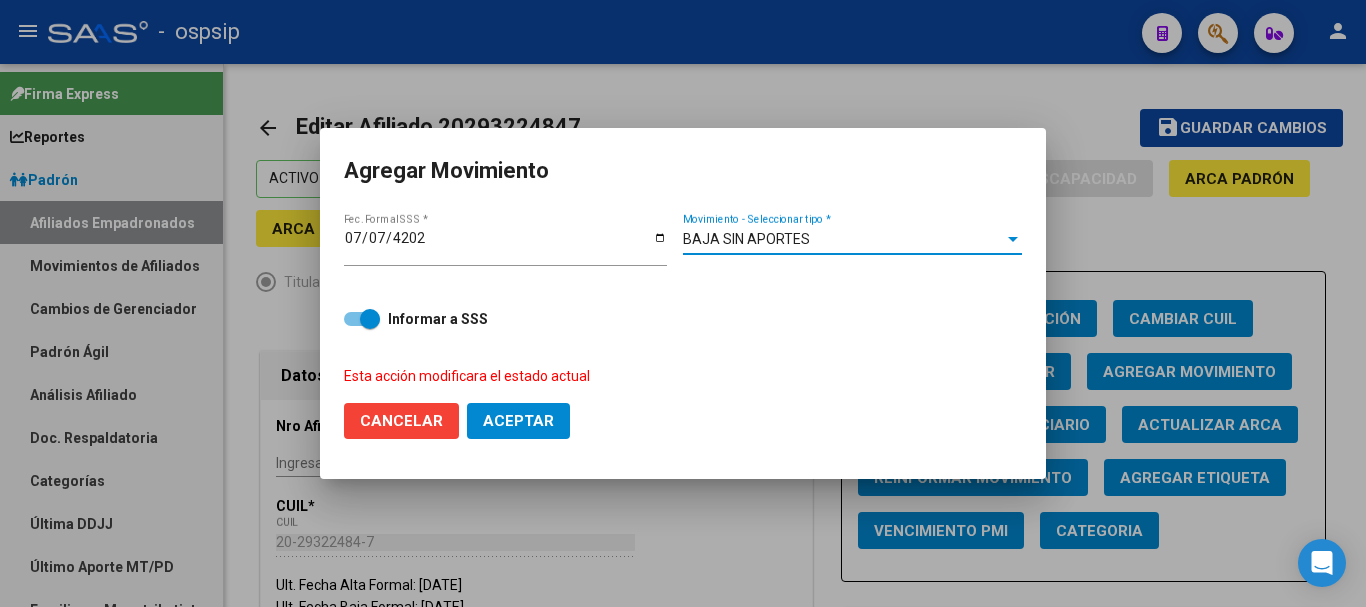 click on "Cancelar" 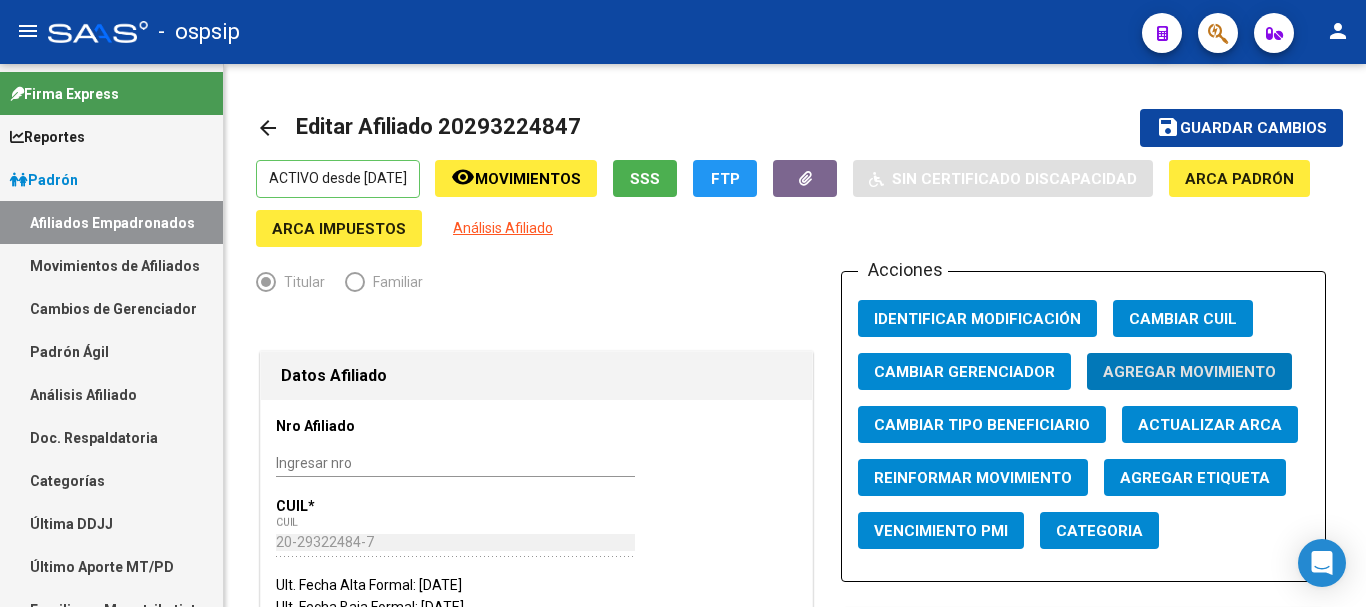 click 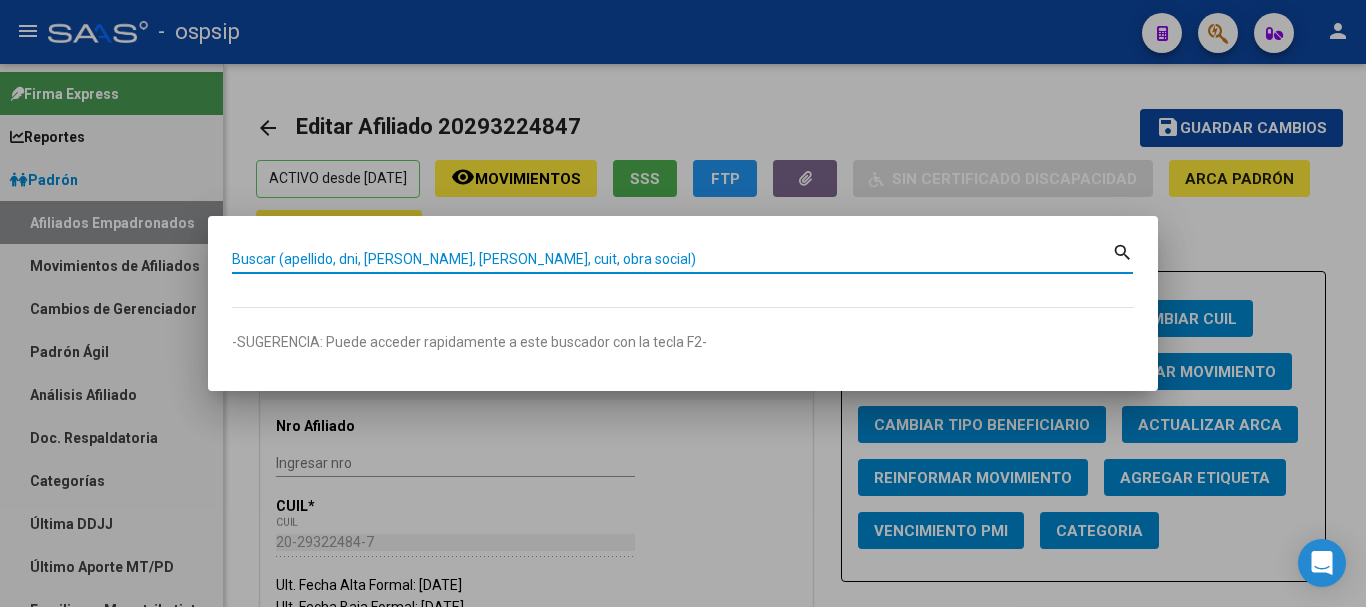 click on "Buscar (apellido, dni, [PERSON_NAME], [PERSON_NAME], cuit, obra social)" at bounding box center [672, 259] 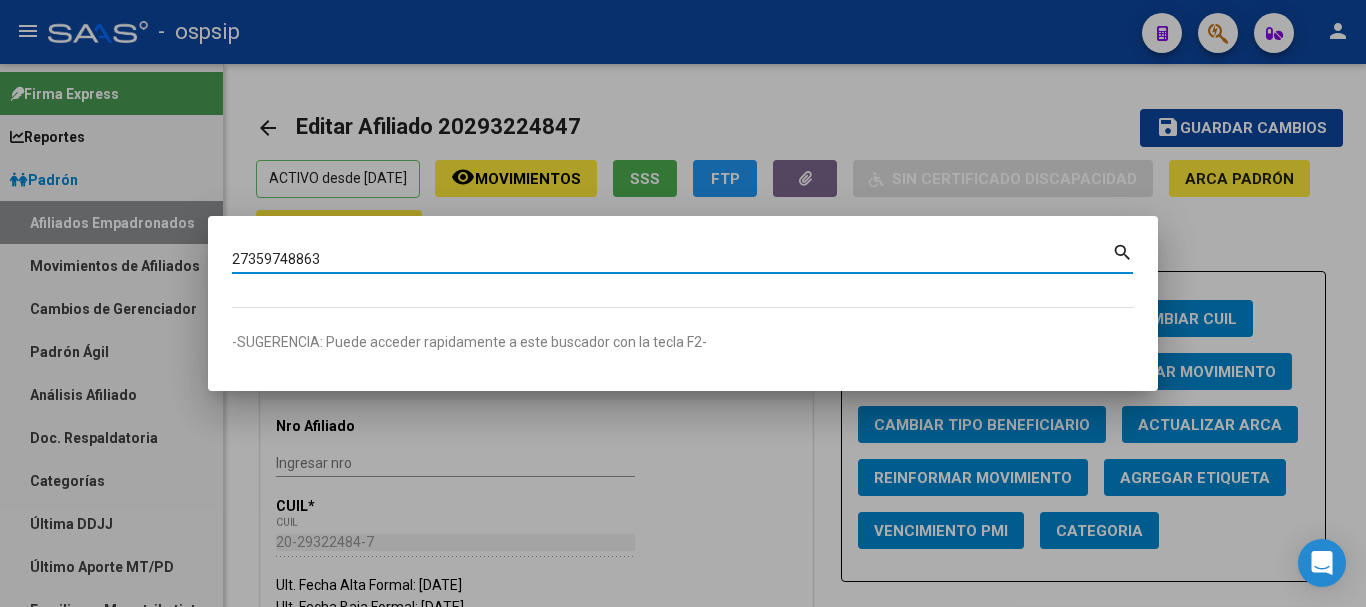 type on "27359748863" 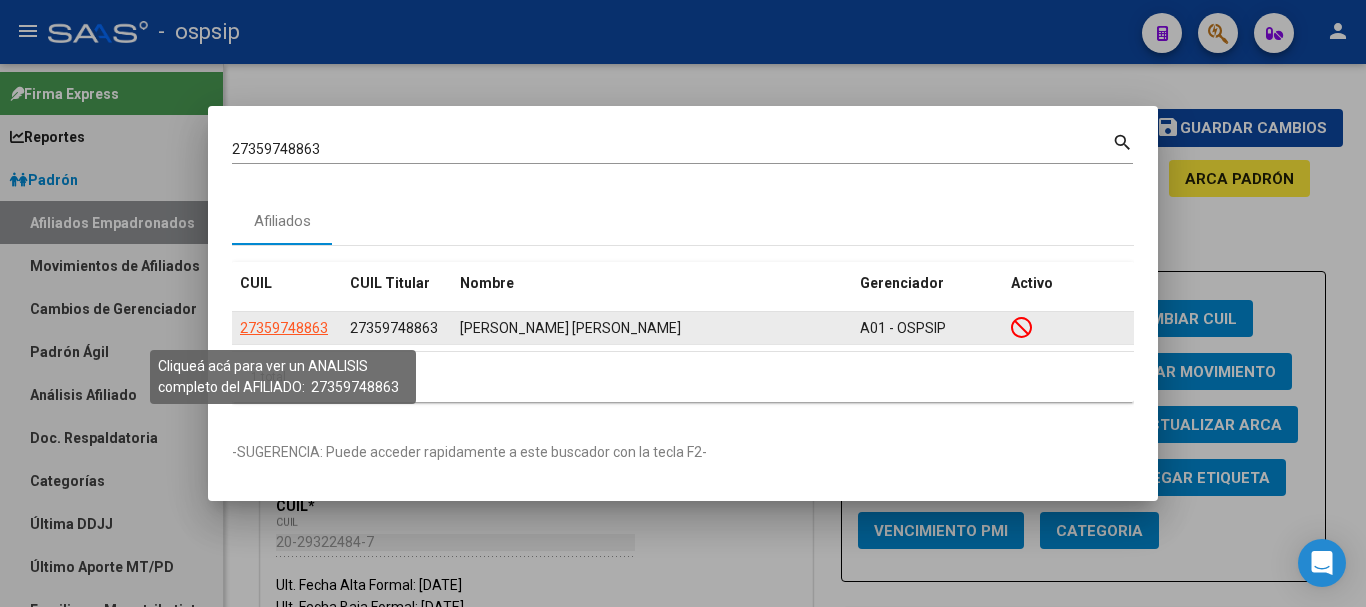 click on "27359748863" 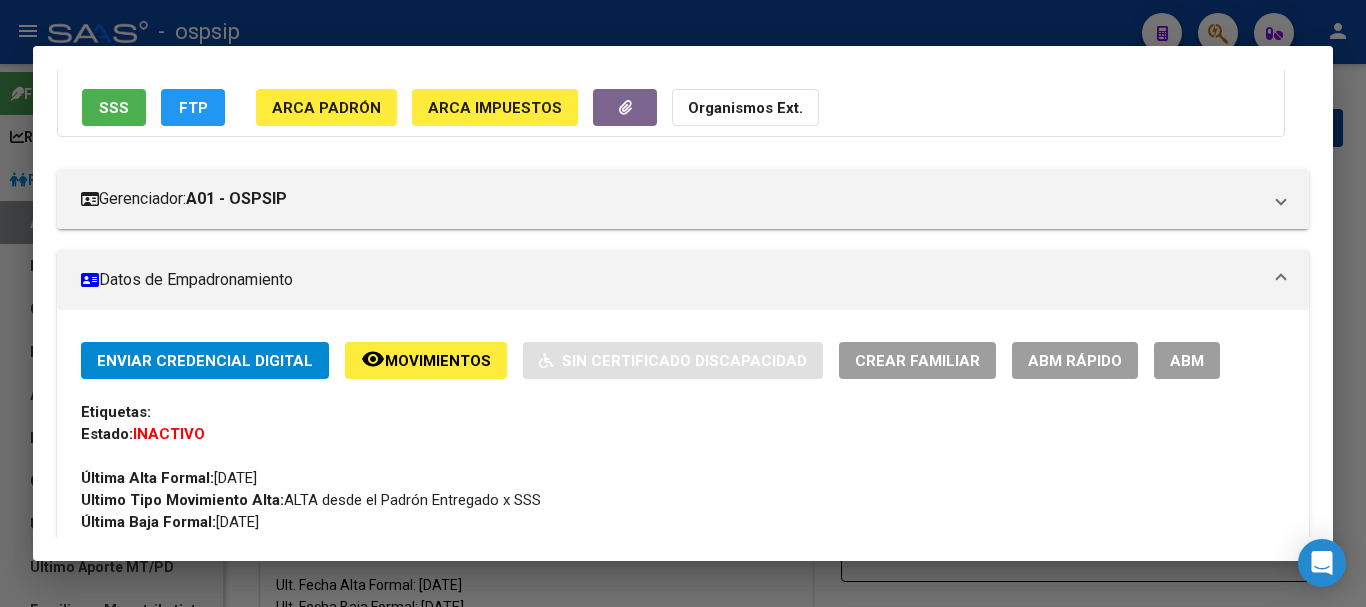 scroll, scrollTop: 85, scrollLeft: 0, axis: vertical 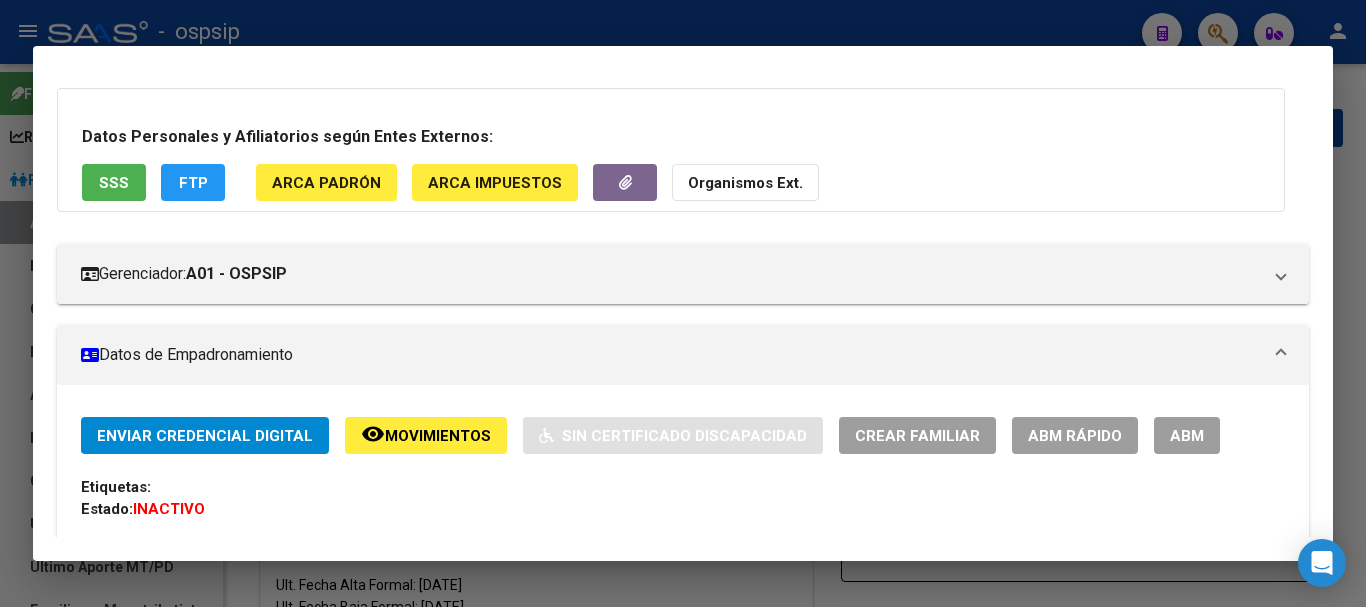 click on "ABM" at bounding box center (1187, 436) 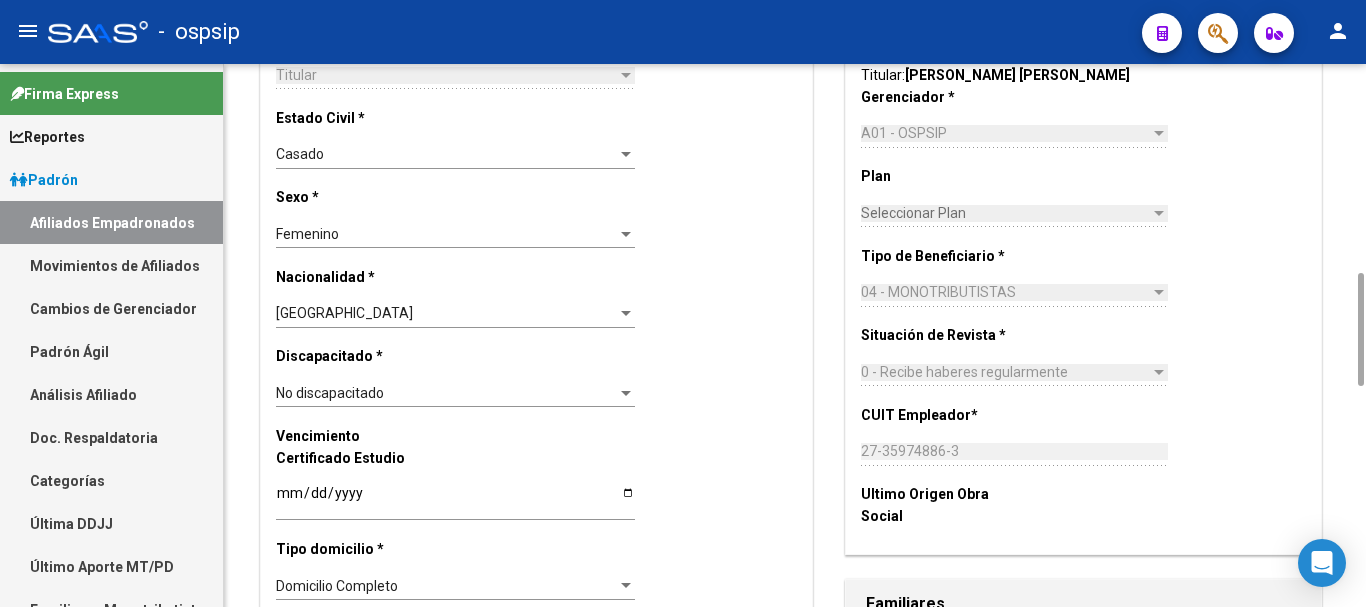 scroll, scrollTop: 0, scrollLeft: 0, axis: both 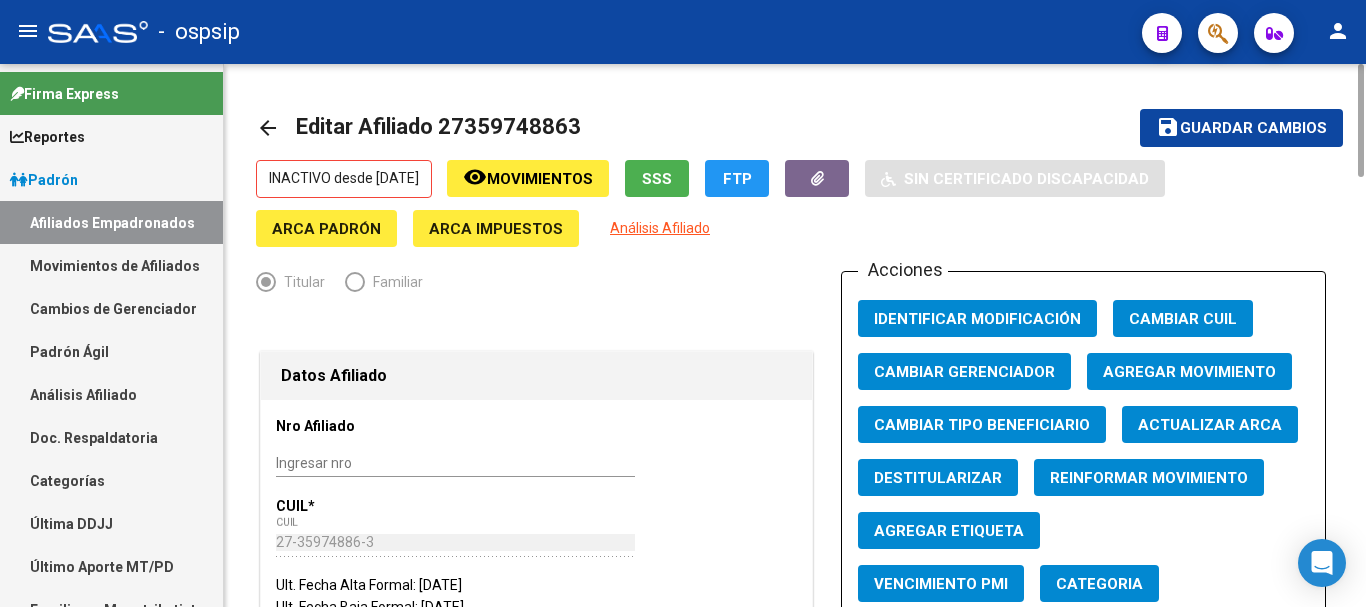 click on "Agregar Movimiento" 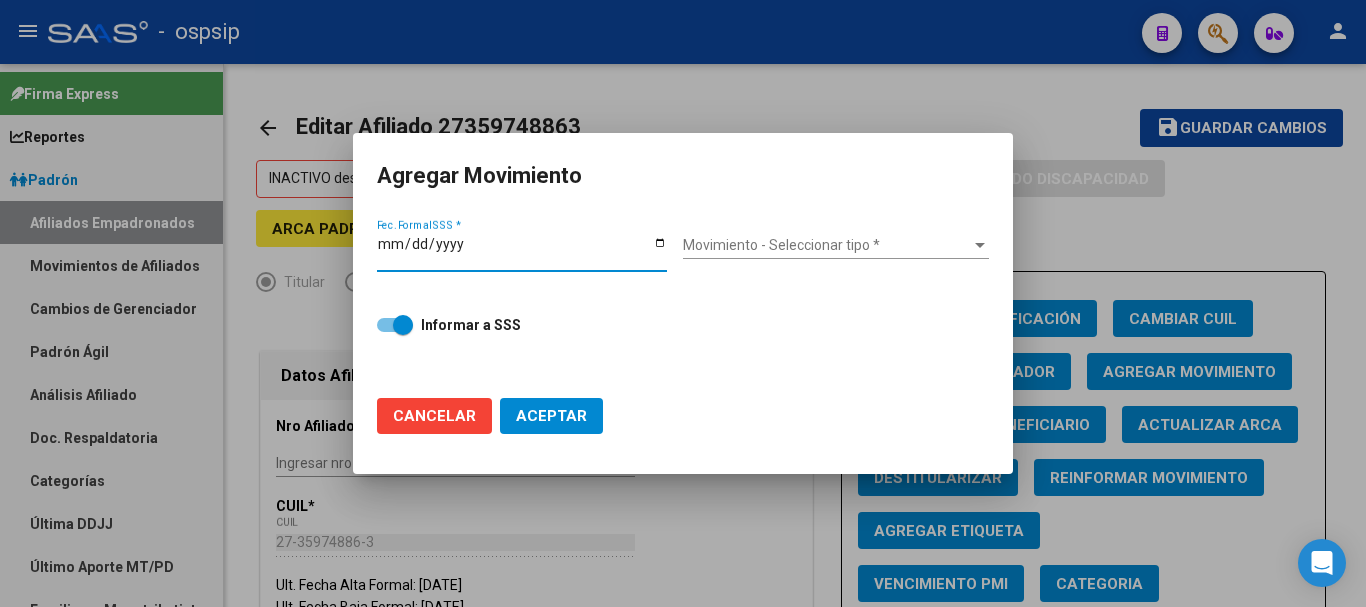 click on "Fec. Formal SSS *" at bounding box center [522, 251] 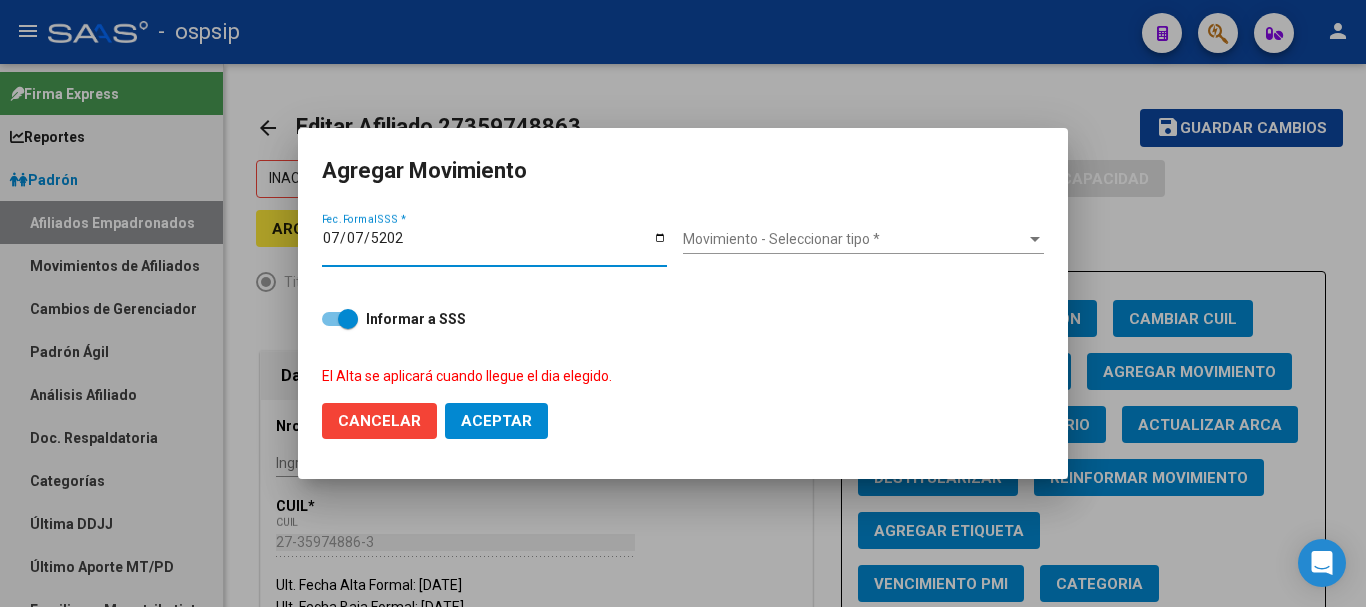 type on "[DATE]" 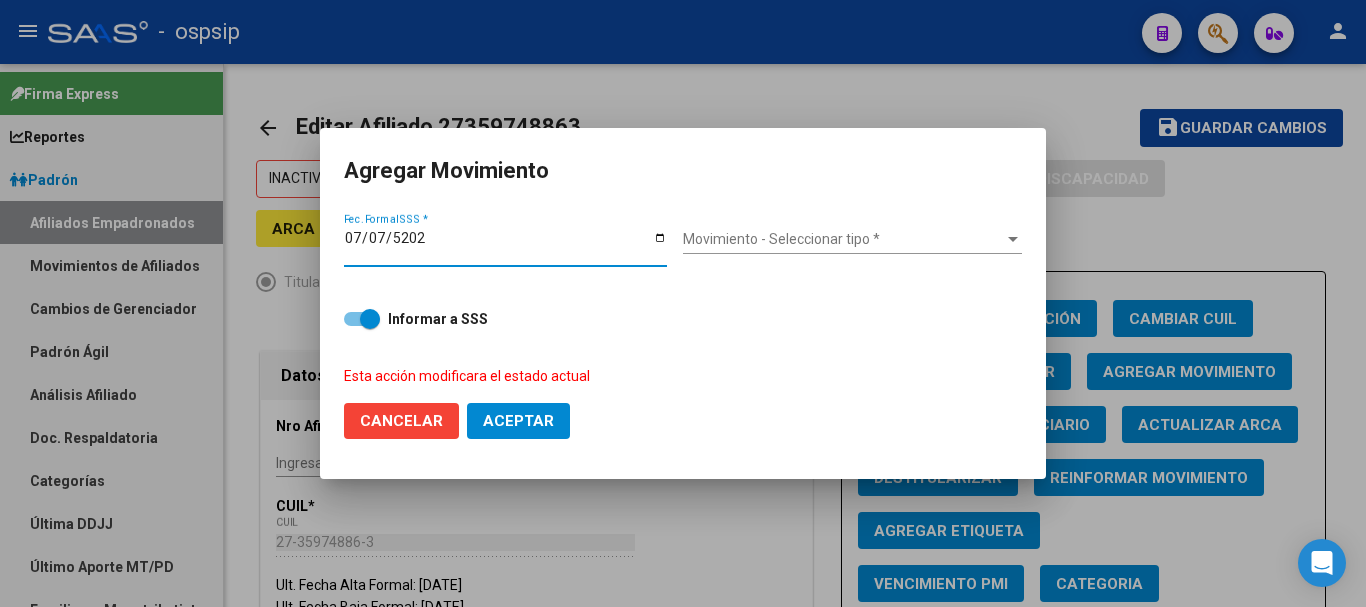 click on "Movimiento - Seleccionar tipo *" at bounding box center [843, 239] 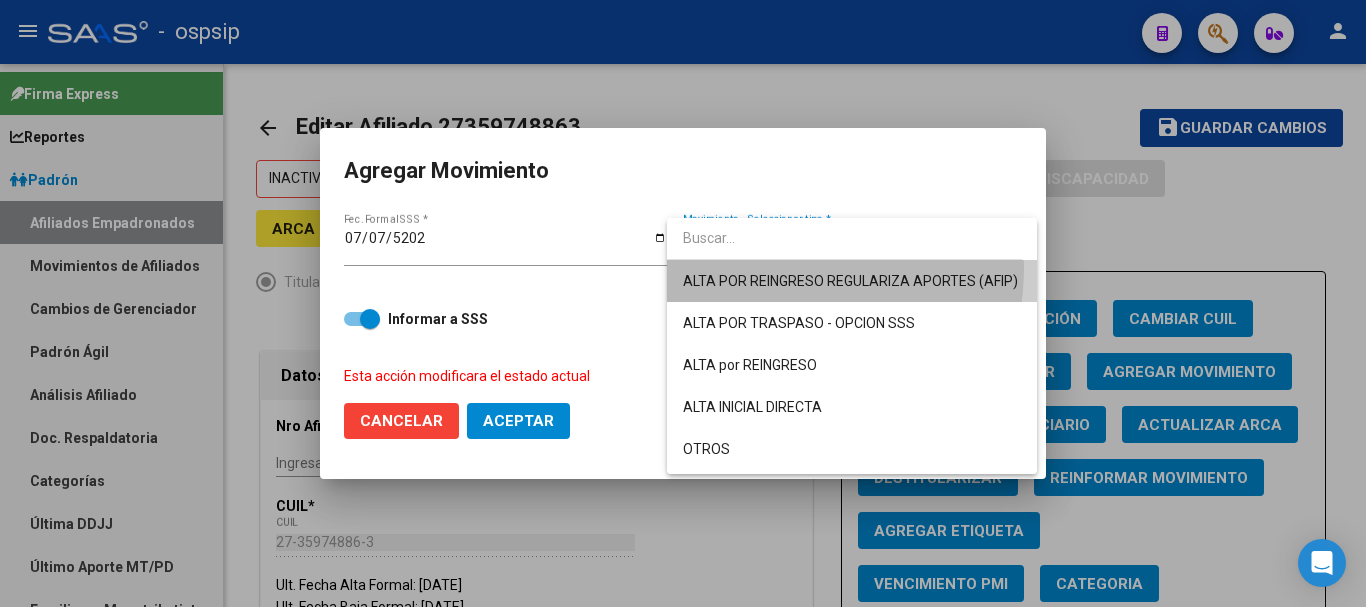 click on "ALTA POR REINGRESO REGULARIZA APORTES (AFIP)" at bounding box center (852, 281) 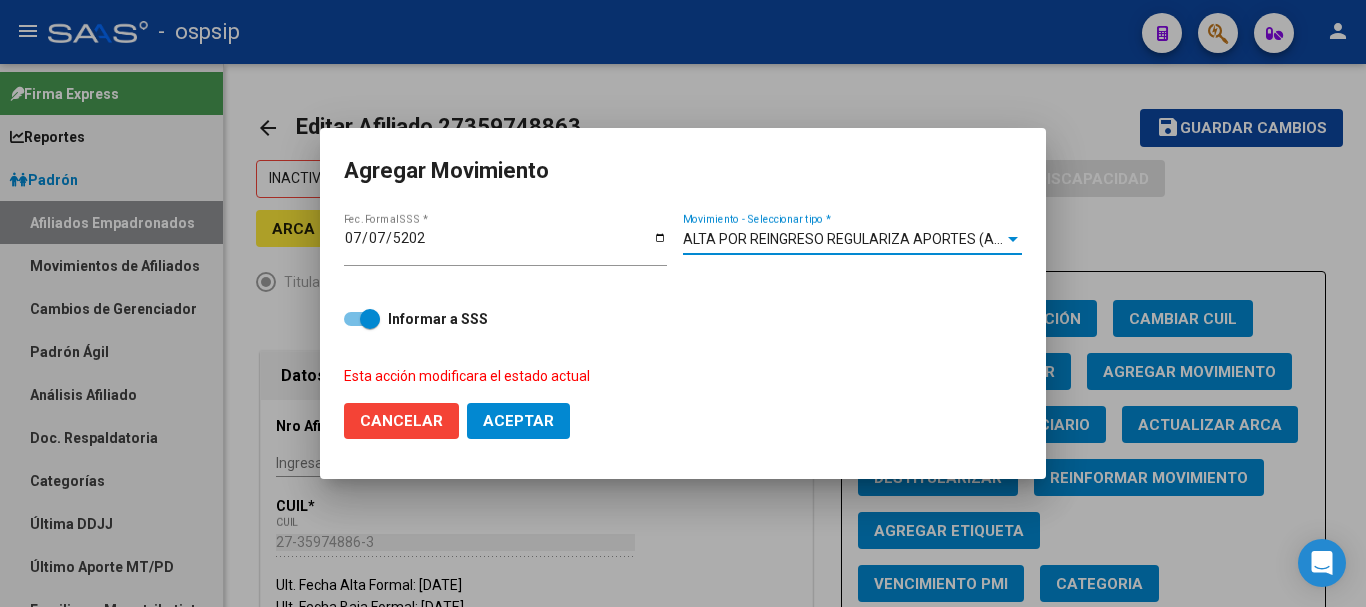 click on "Aceptar" 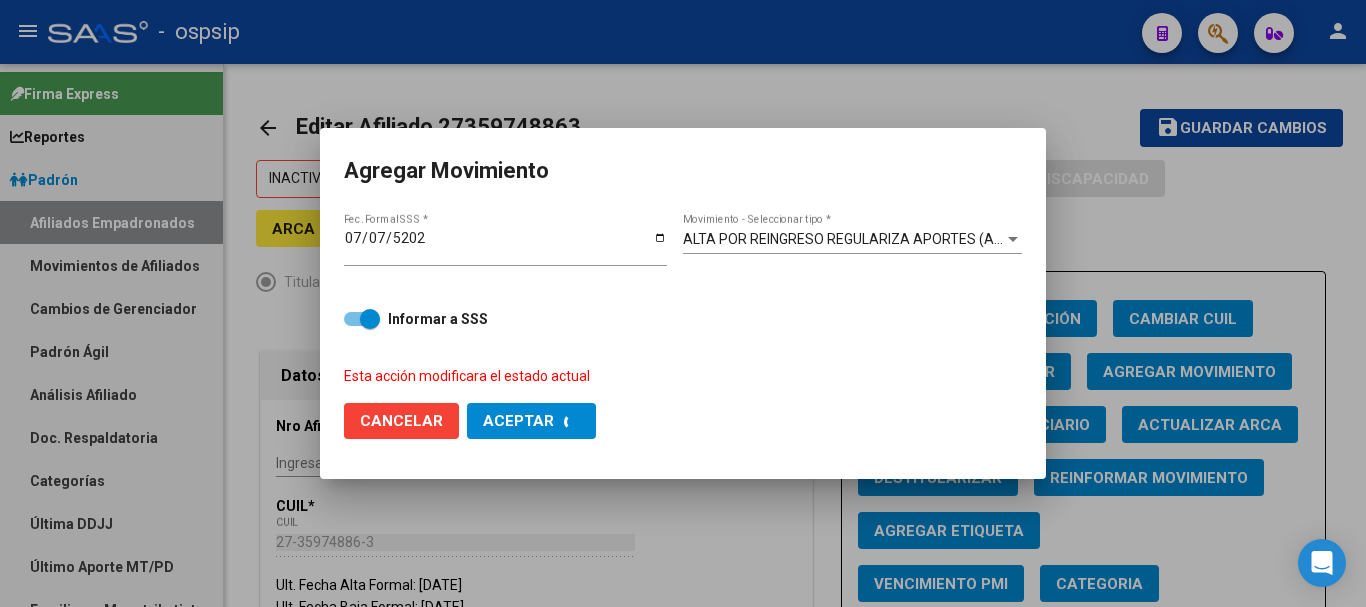 checkbox on "false" 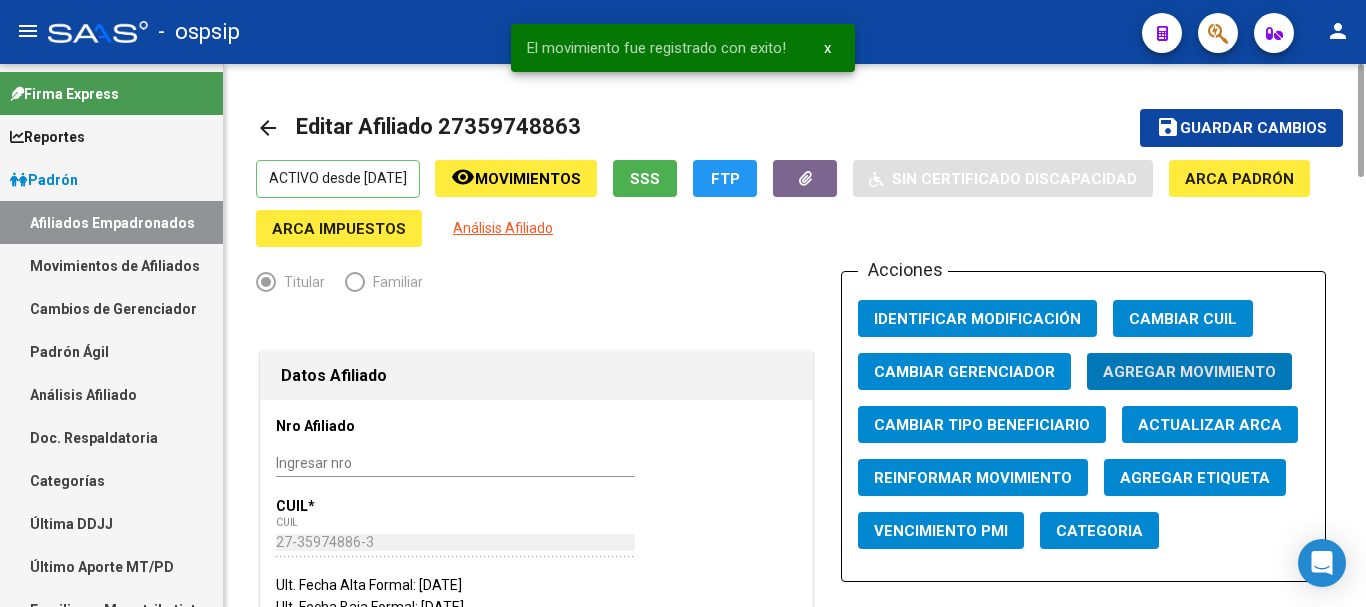 click on "Guardar cambios" 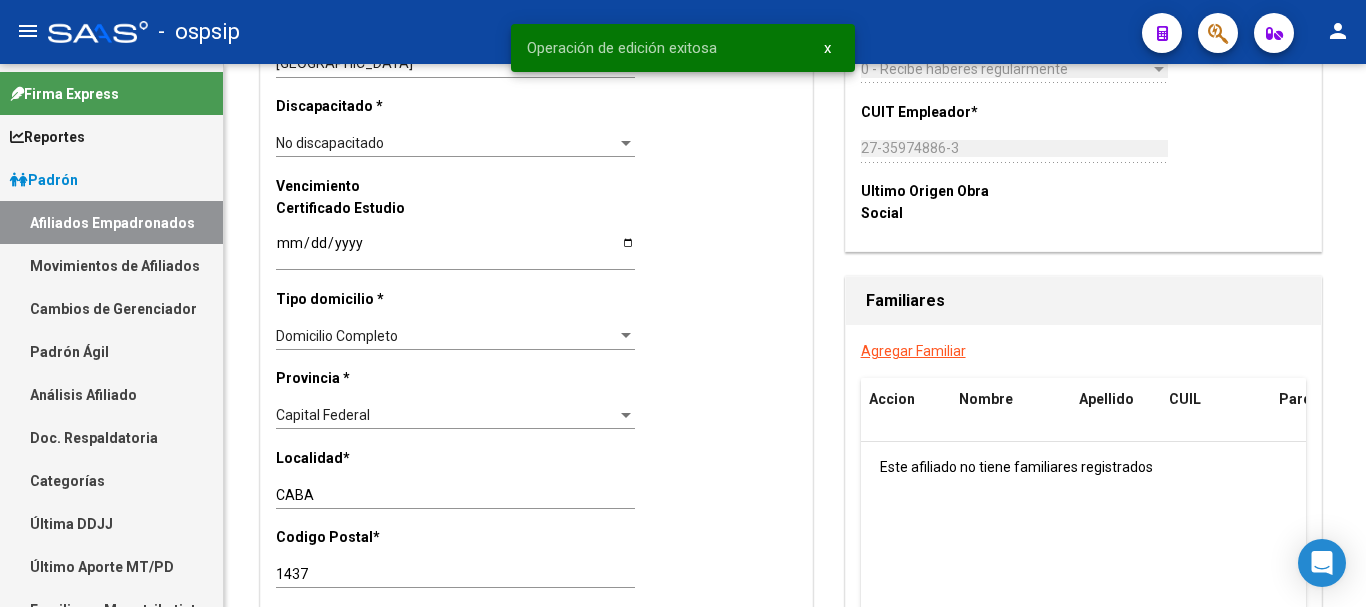scroll, scrollTop: 2050, scrollLeft: 0, axis: vertical 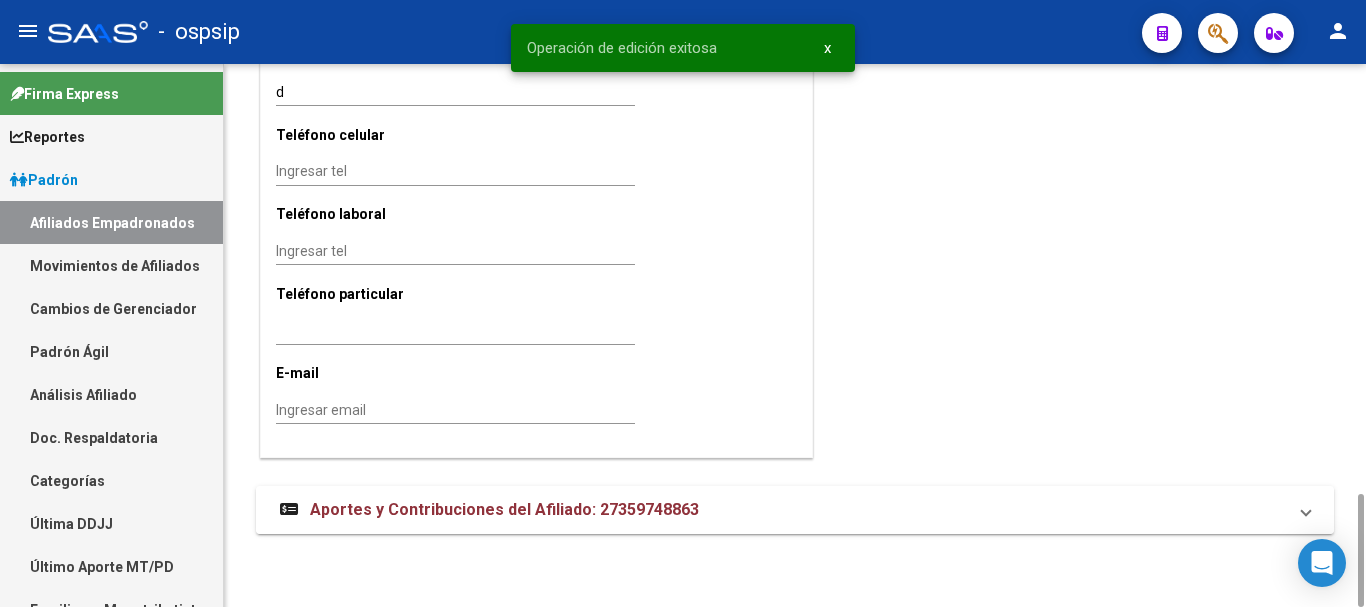 click on "Aportes y Contribuciones del Afiliado: 27359748863" at bounding box center (504, 509) 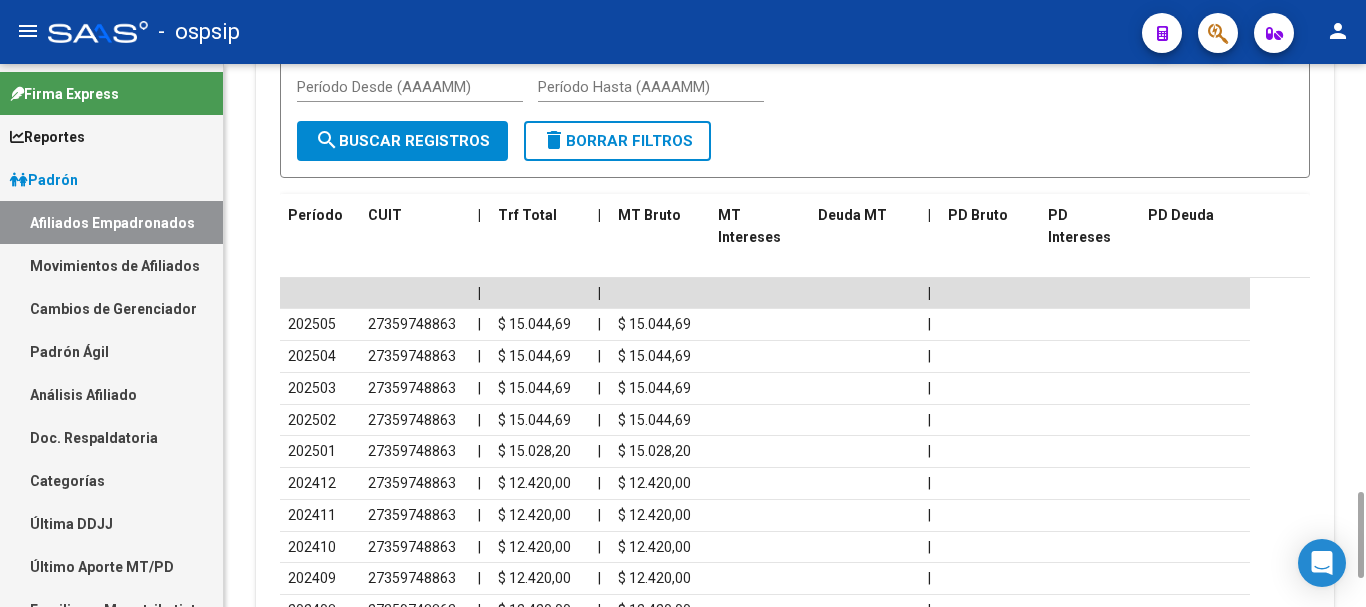 scroll, scrollTop: 2494, scrollLeft: 0, axis: vertical 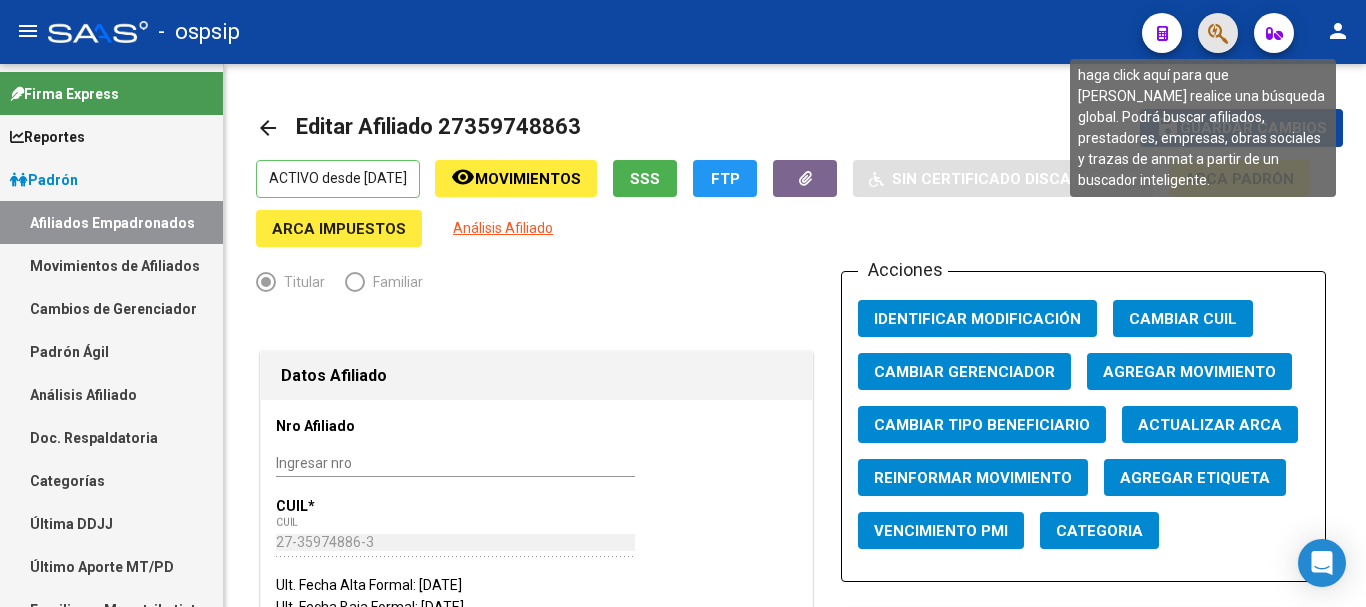 click 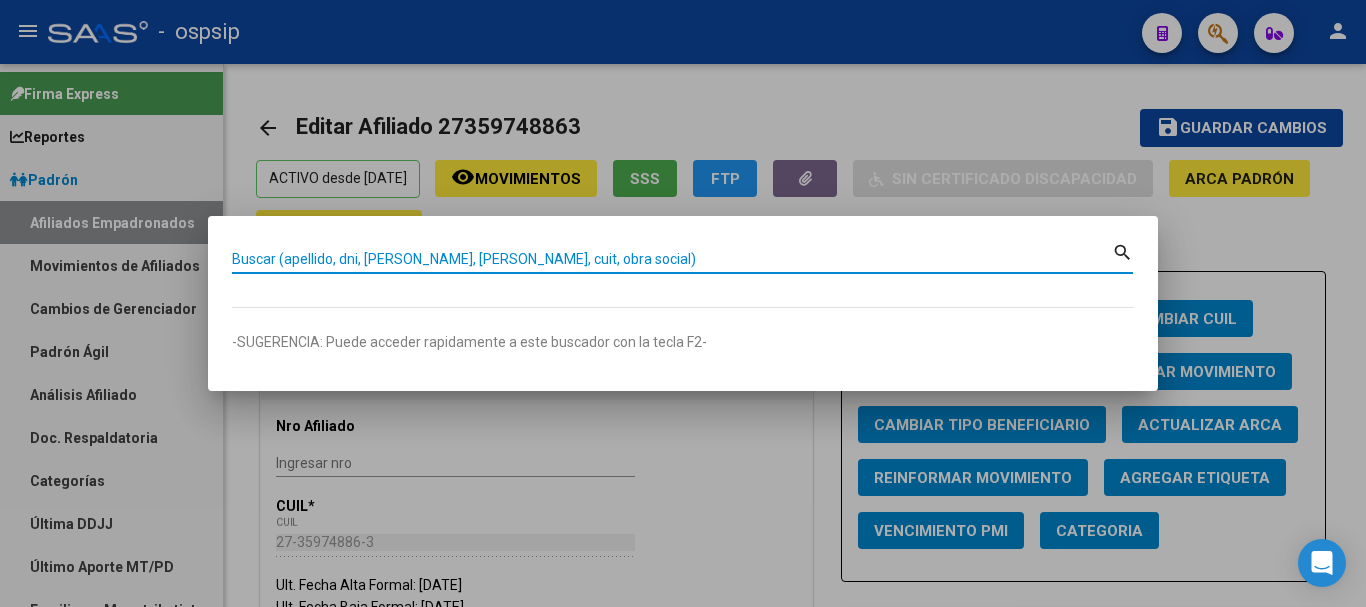 click on "Buscar (apellido, dni, [PERSON_NAME], [PERSON_NAME], cuit, obra social)" at bounding box center (672, 259) 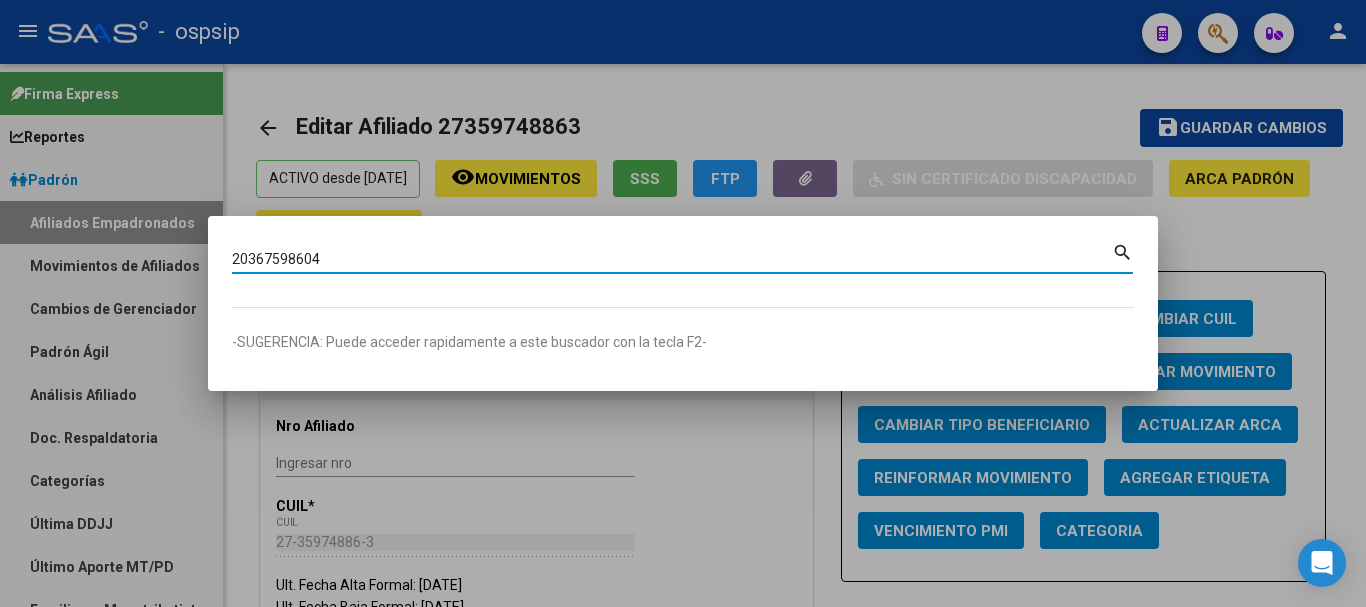type on "20367598604" 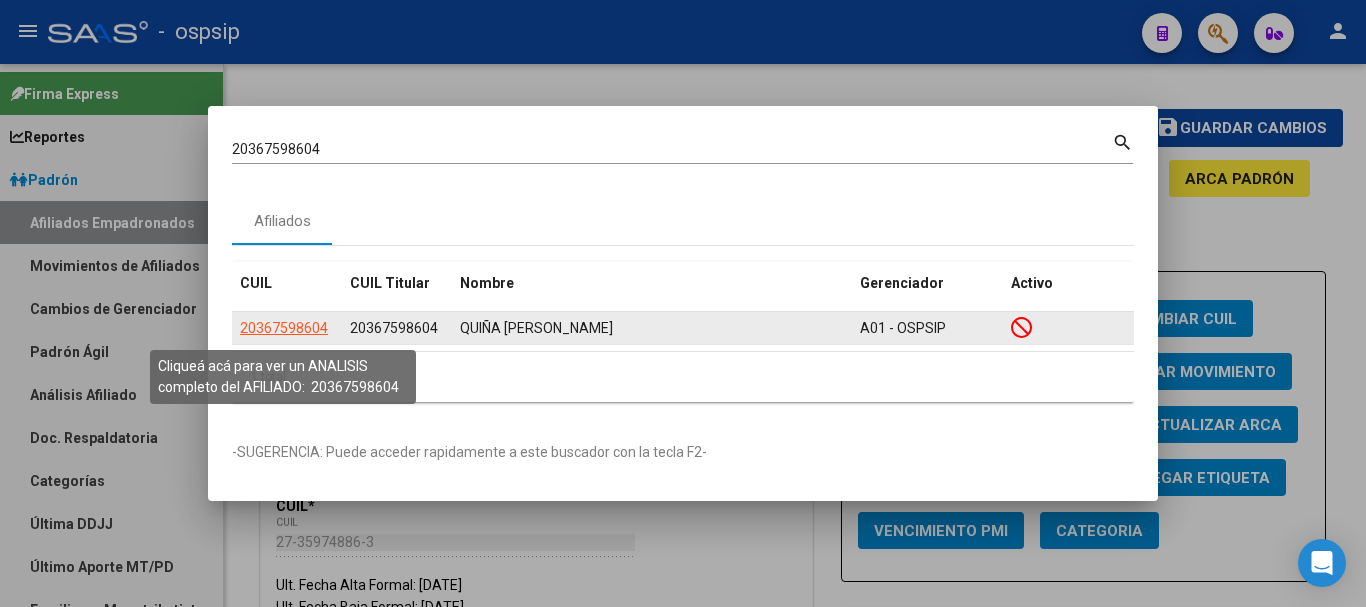 click on "20367598604" 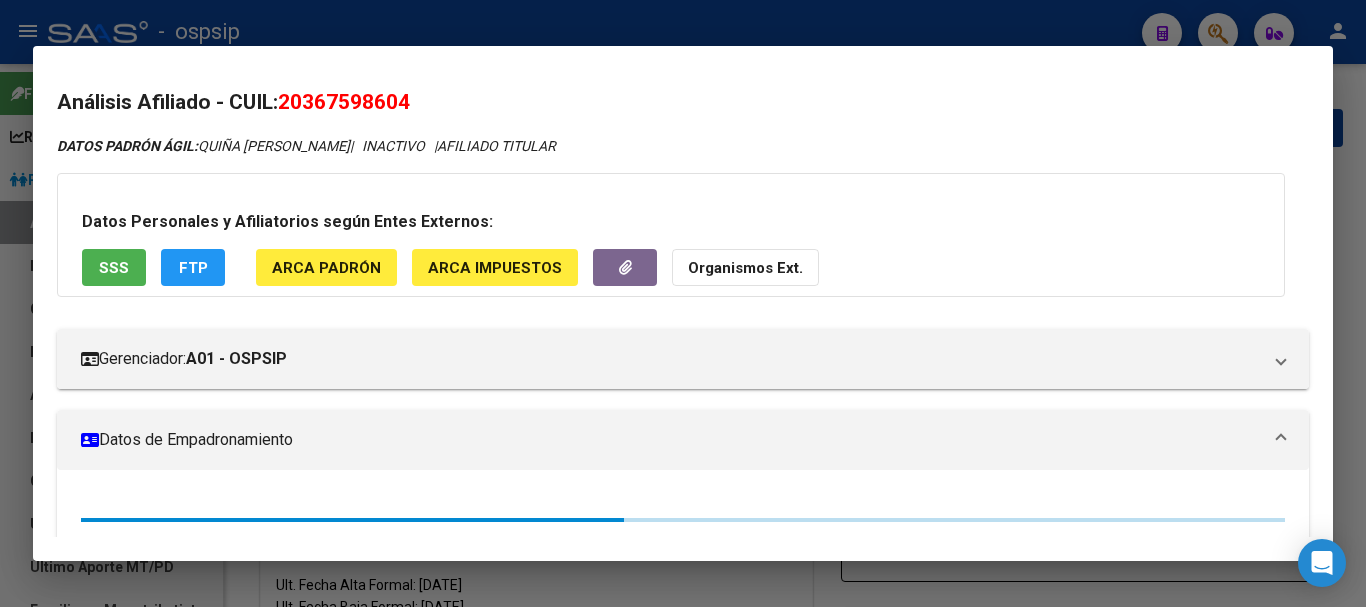 scroll, scrollTop: 100, scrollLeft: 0, axis: vertical 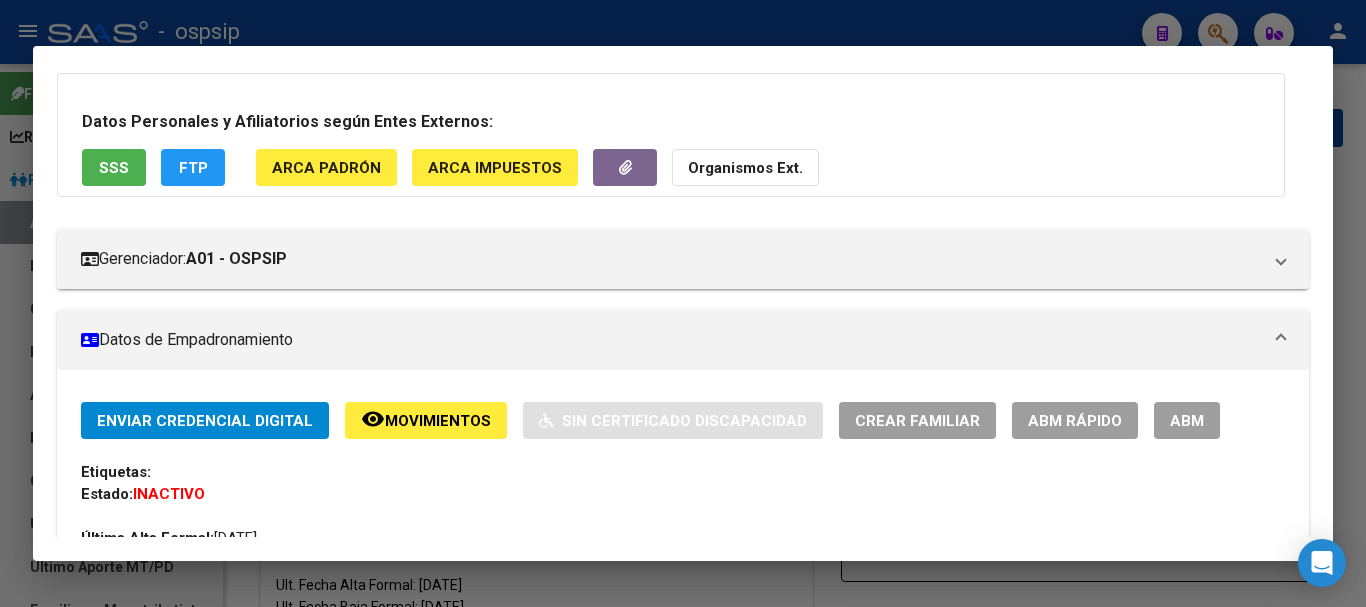 click on "ABM" at bounding box center [1187, 421] 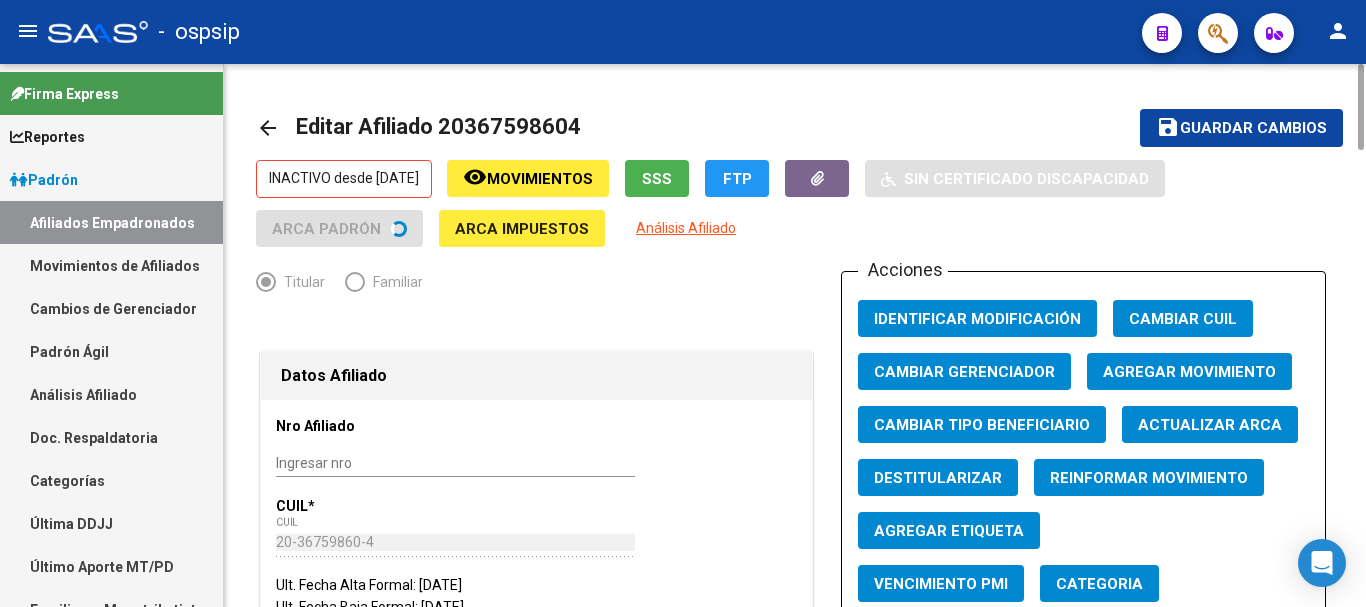 click on "Agregar Movimiento" 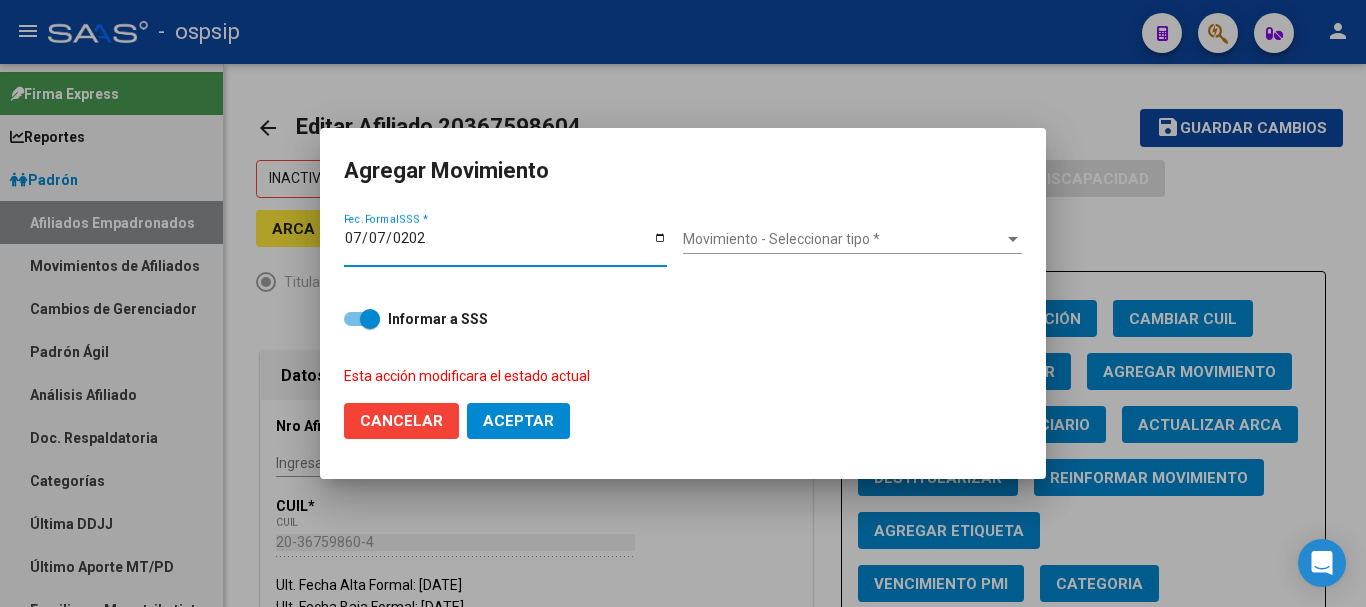 type on "[DATE]" 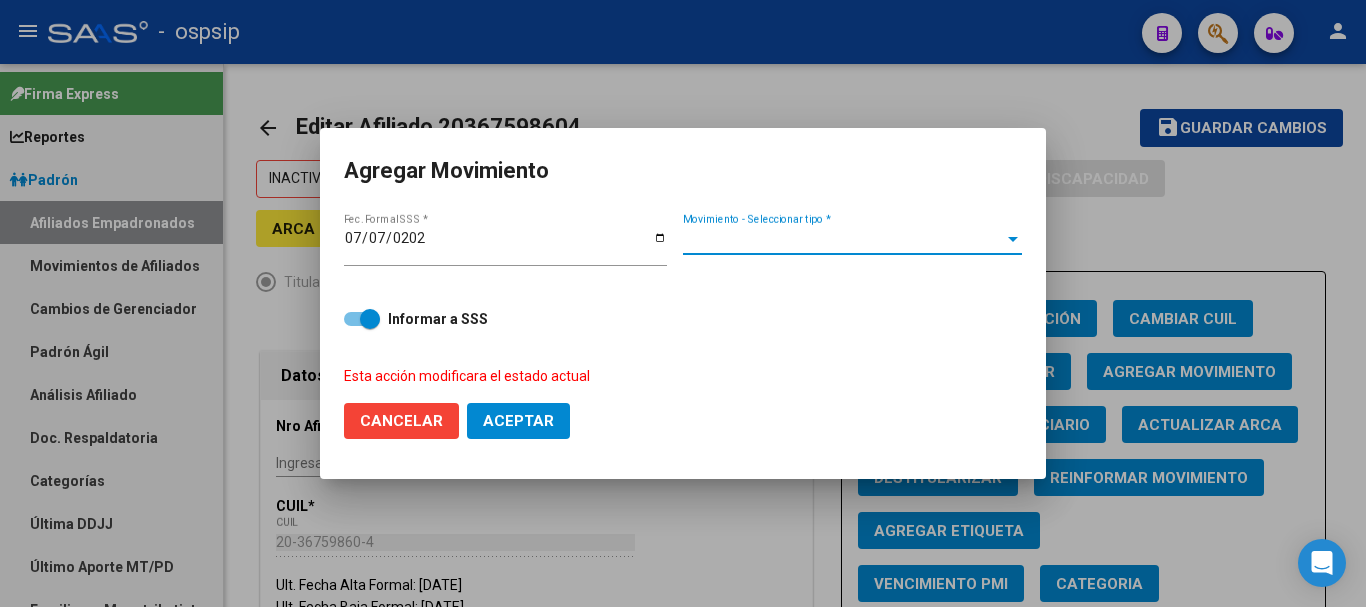 click on "Movimiento - Seleccionar tipo *" at bounding box center [843, 239] 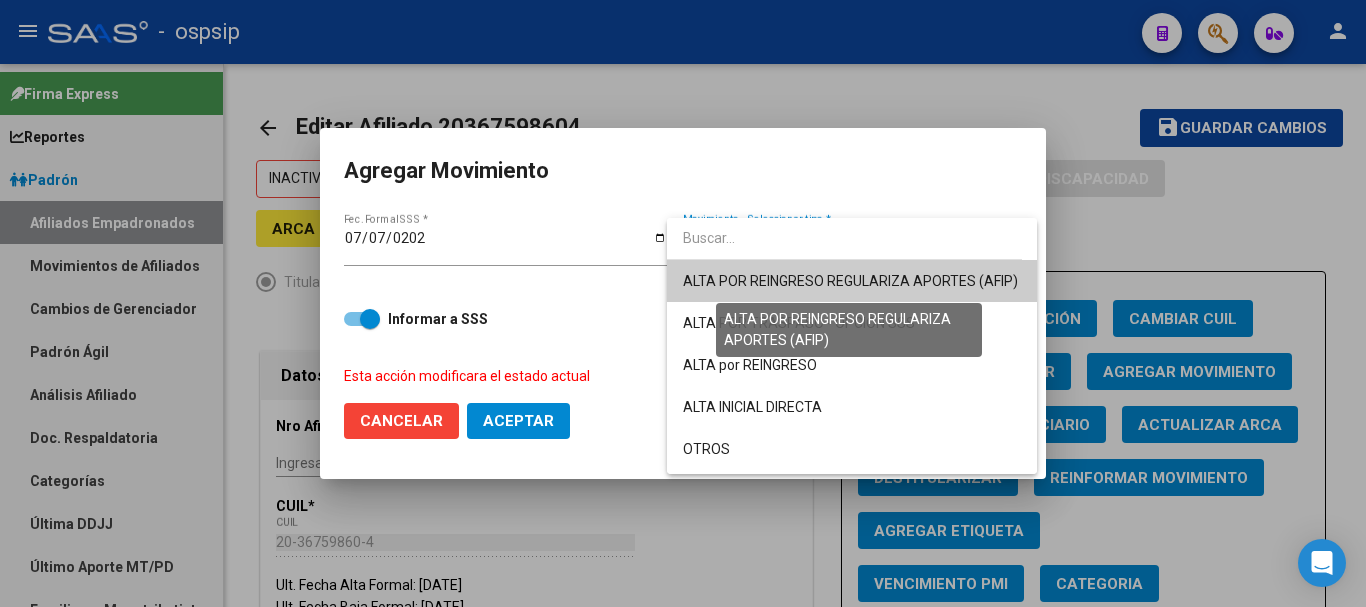 click on "ALTA POR REINGRESO REGULARIZA APORTES (AFIP)" at bounding box center (850, 281) 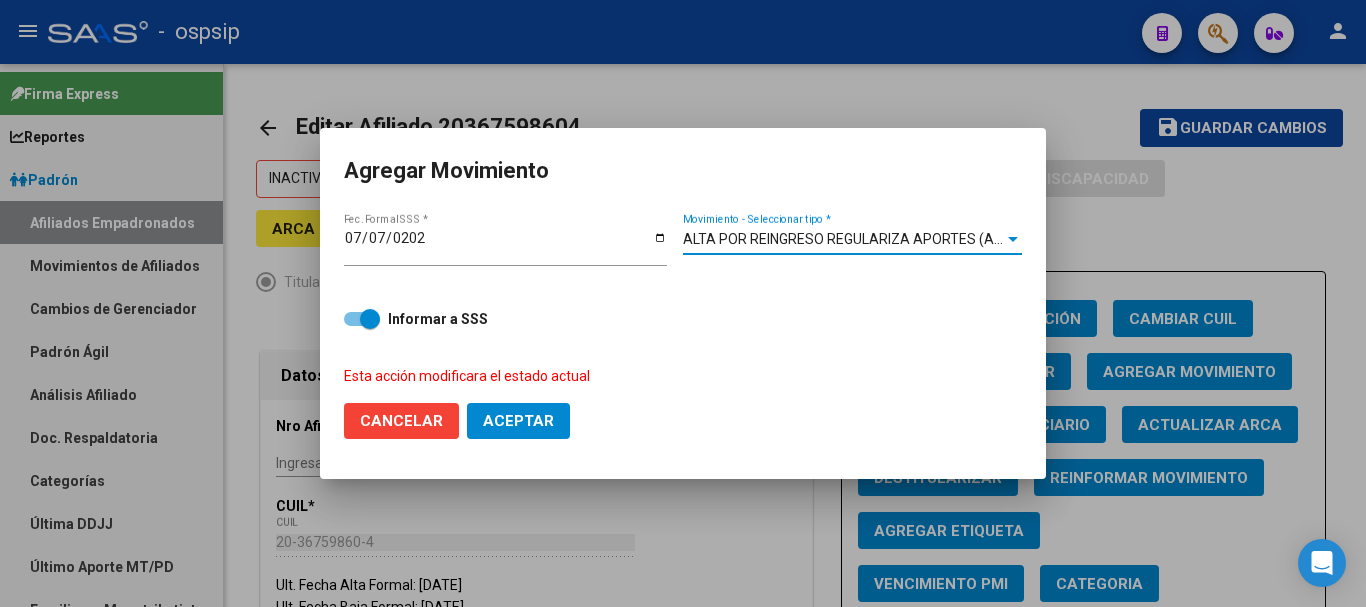 click on "Aceptar" 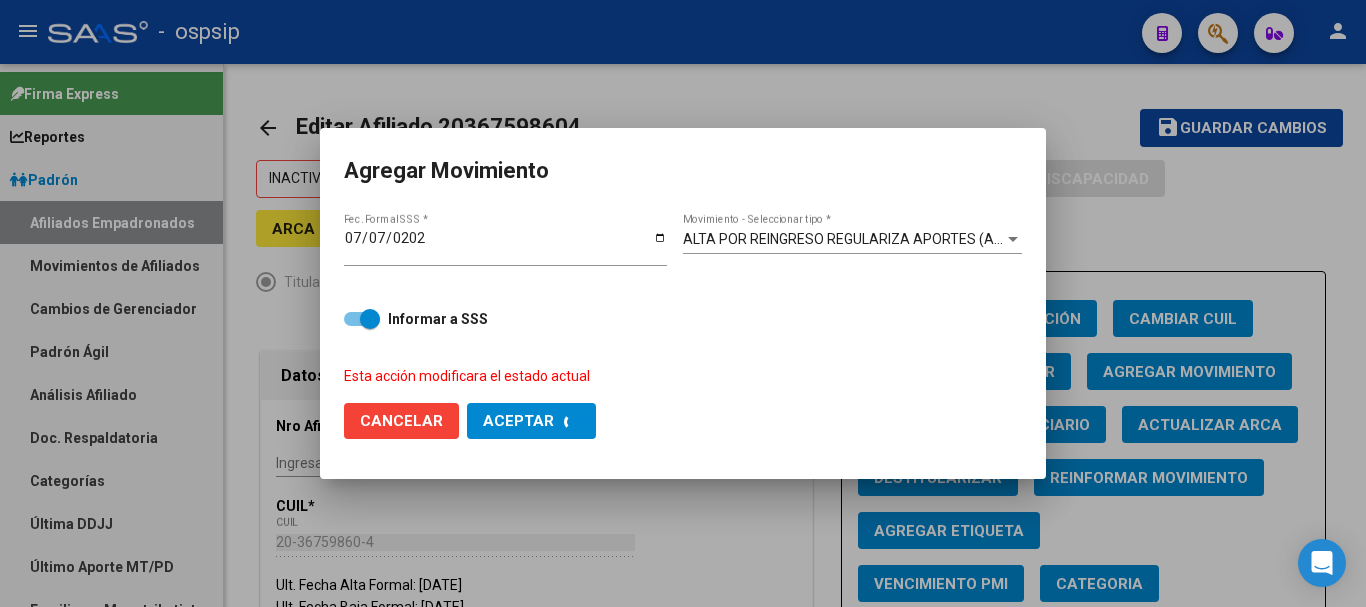 checkbox on "false" 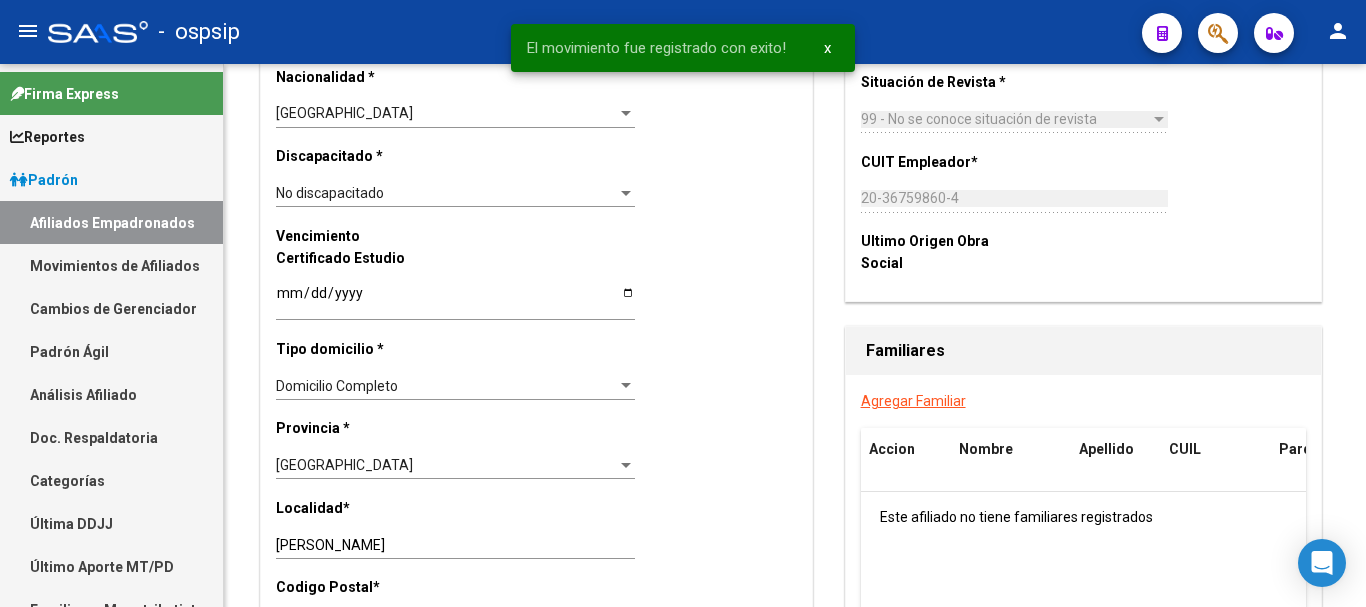 scroll, scrollTop: 0, scrollLeft: 0, axis: both 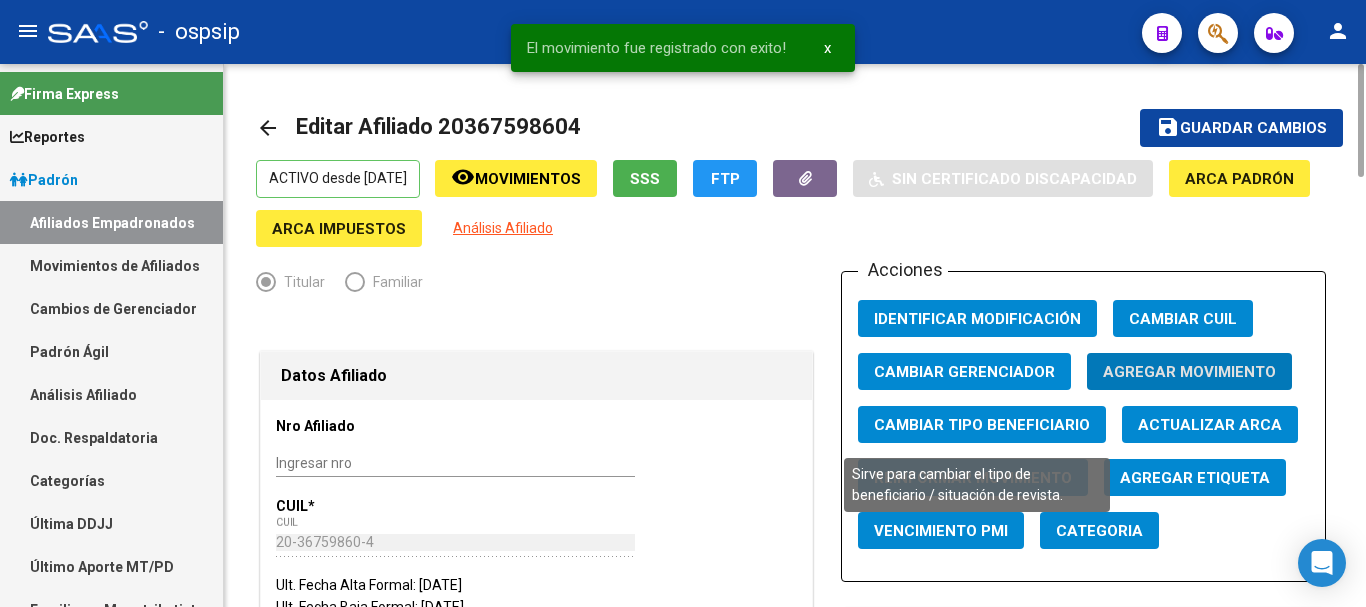 click on "Cambiar Tipo Beneficiario" 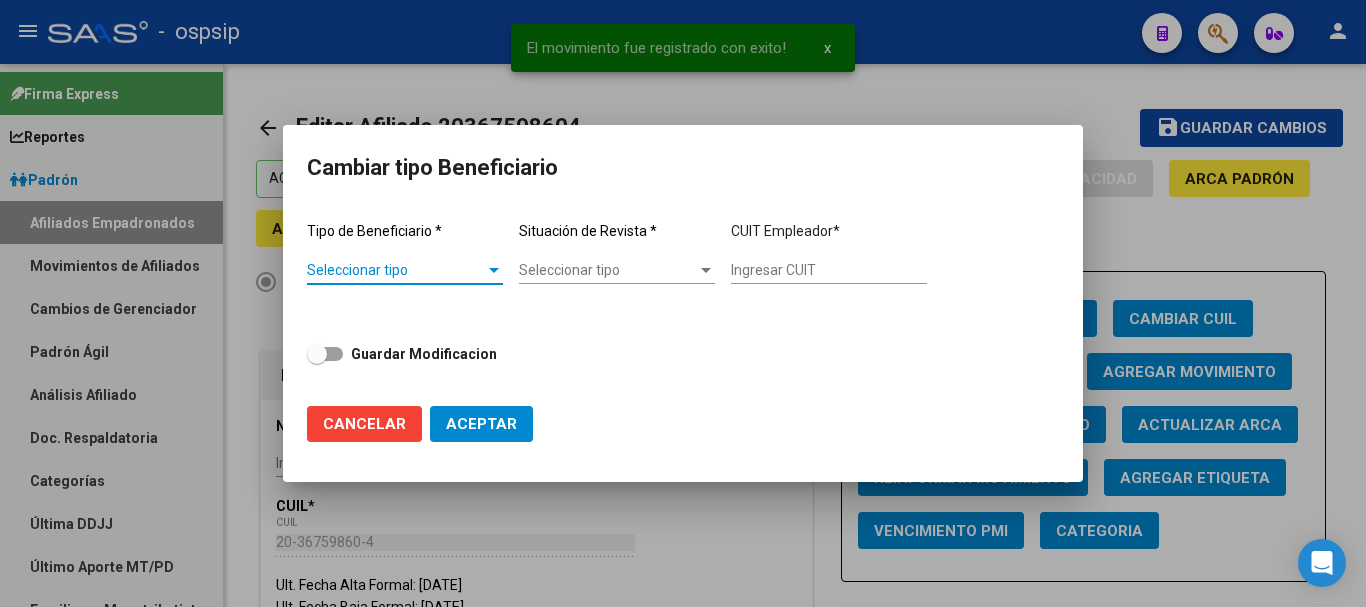 click on "Seleccionar tipo Seleccionar tipo" at bounding box center (405, 278) 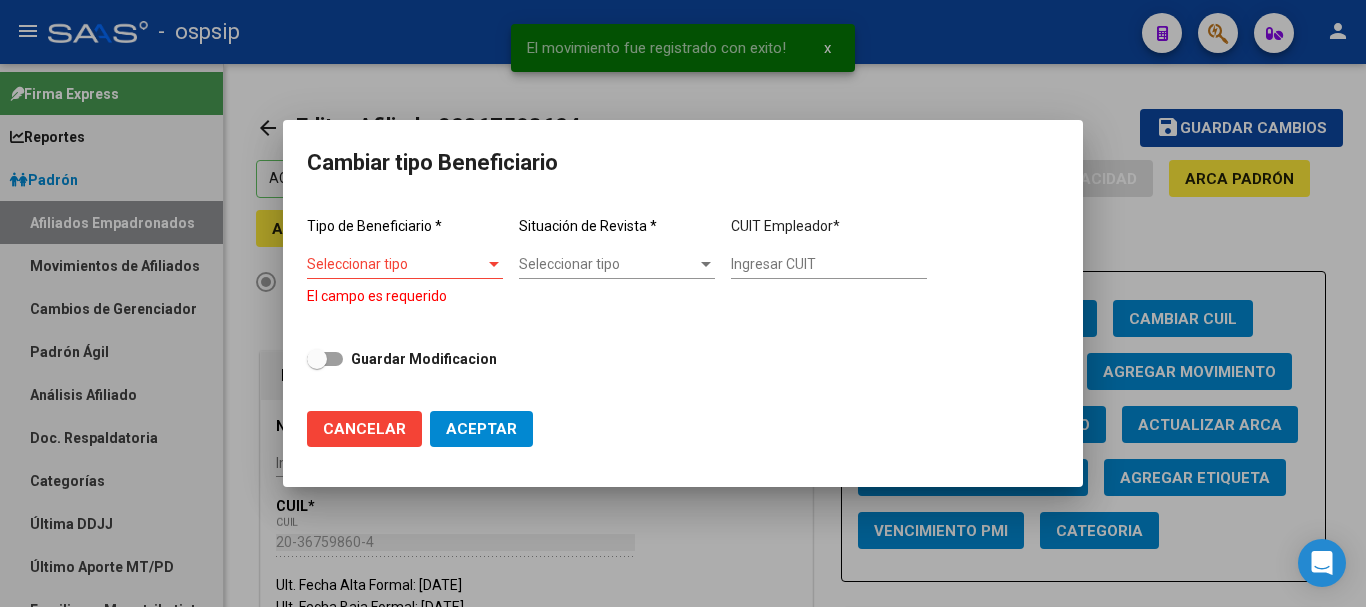 click on "Seleccionar tipo" at bounding box center (396, 264) 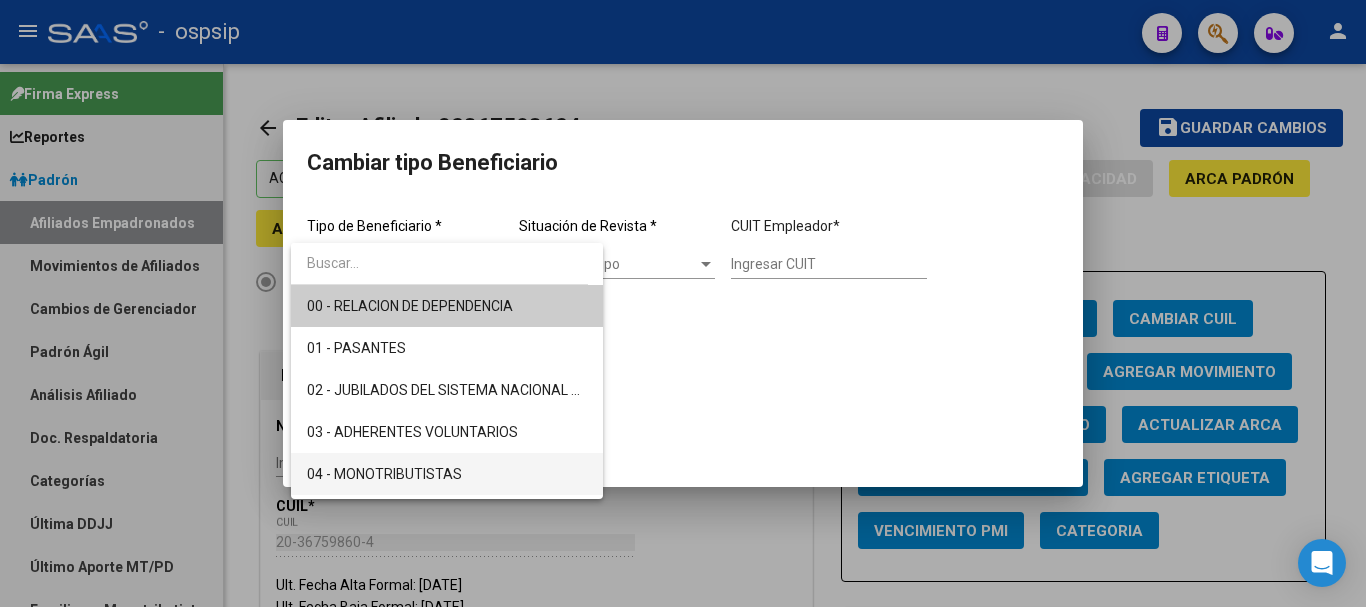 click on "04 - MONOTRIBUTISTAS" at bounding box center [447, 474] 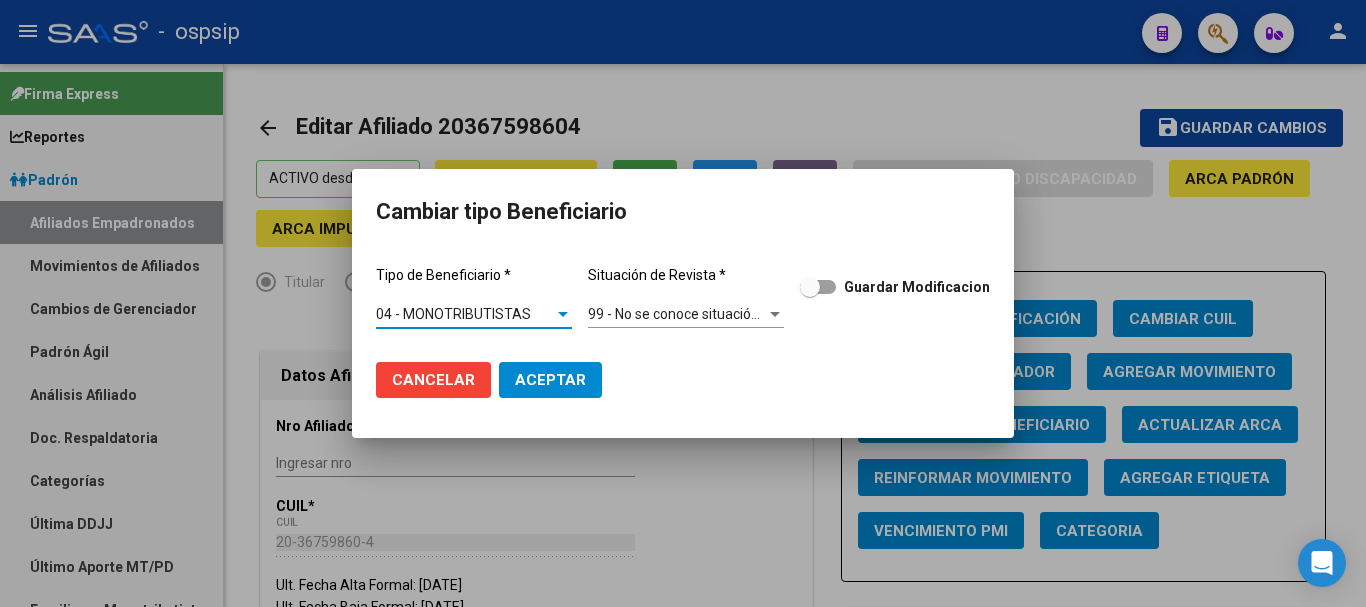 click on "99 - No se conoce situación de revista" at bounding box center [706, 314] 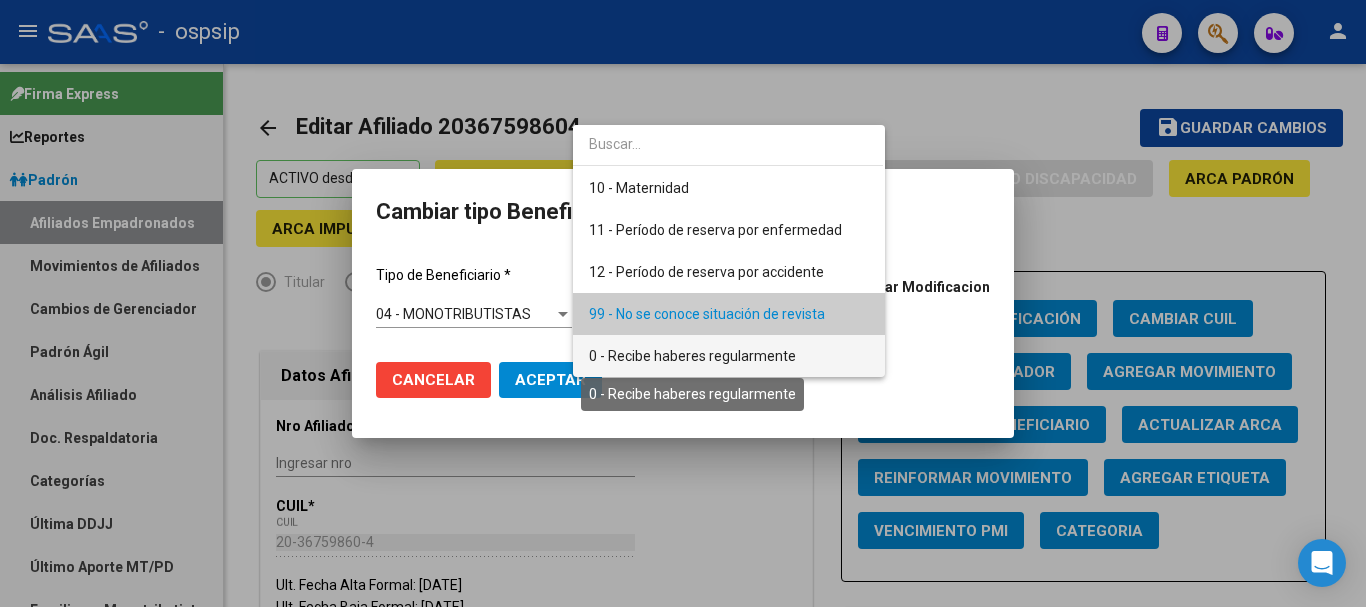 click on "0 - Recibe haberes regularmente" at bounding box center (692, 356) 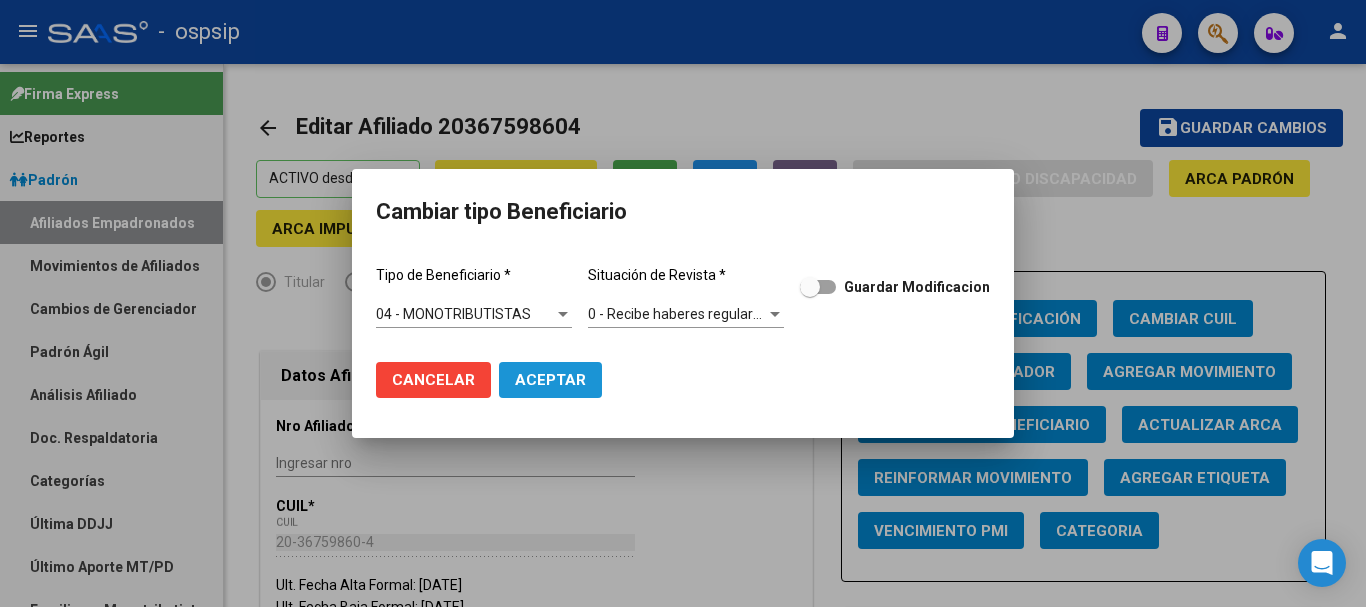 click on "Aceptar" 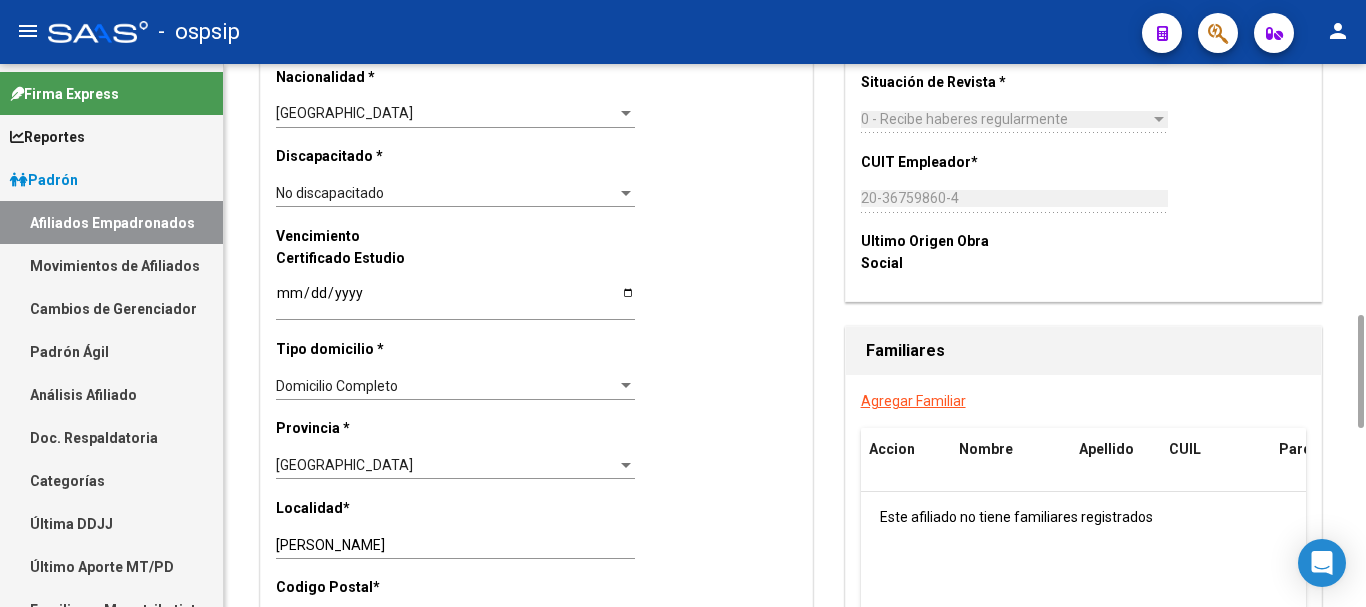 scroll, scrollTop: 1400, scrollLeft: 0, axis: vertical 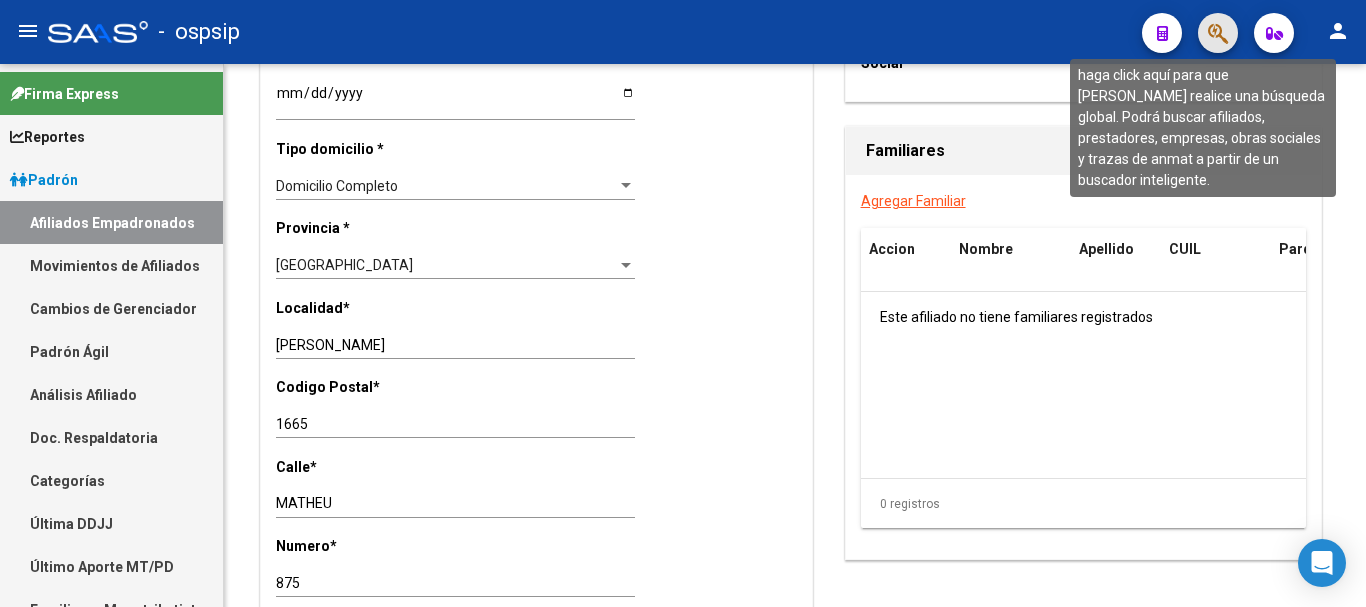 click 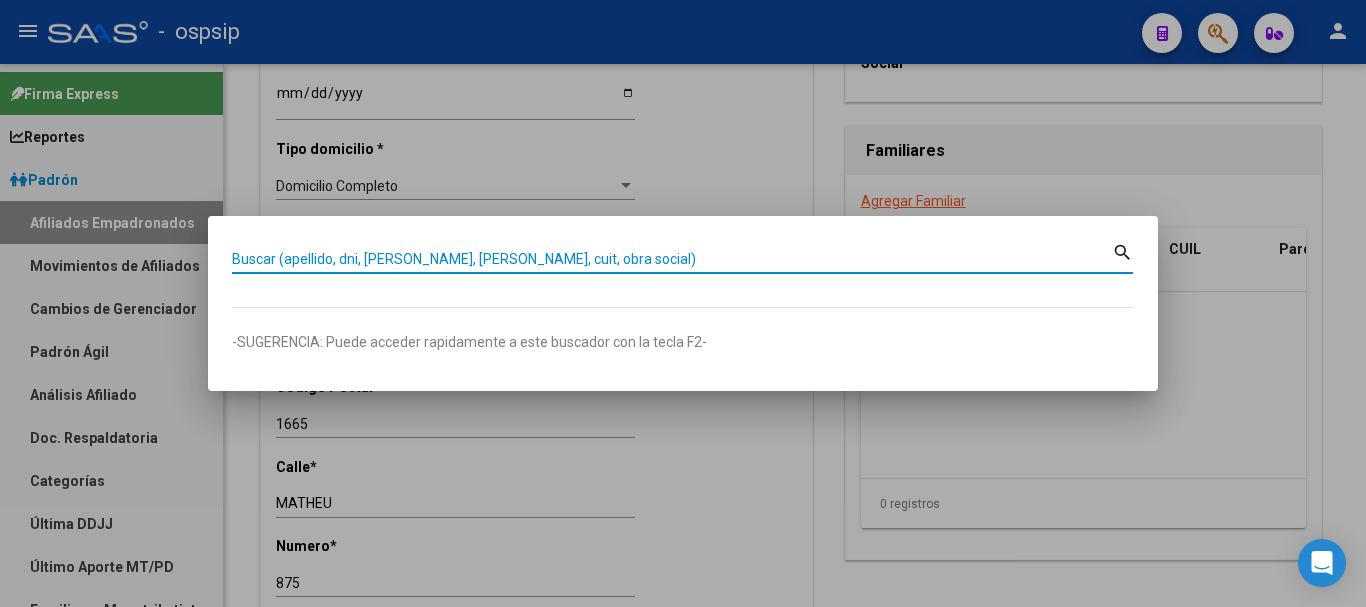 click on "Buscar (apellido, dni, [PERSON_NAME], [PERSON_NAME], cuit, obra social)" at bounding box center (672, 259) 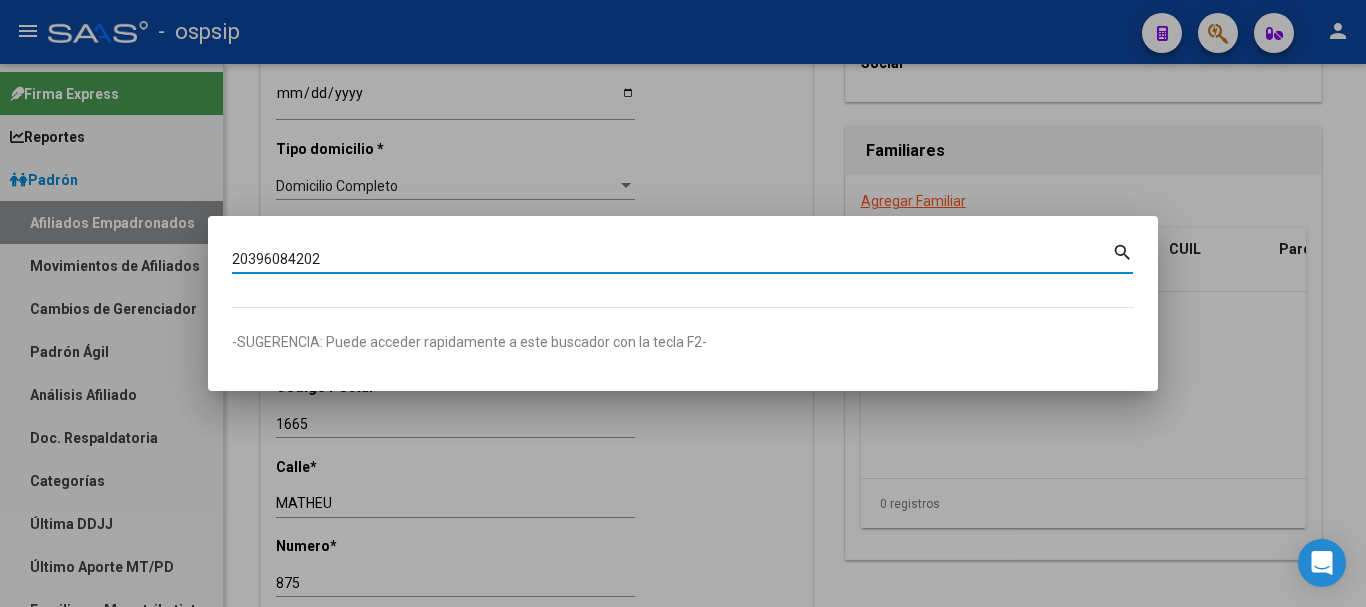 type on "20396084202" 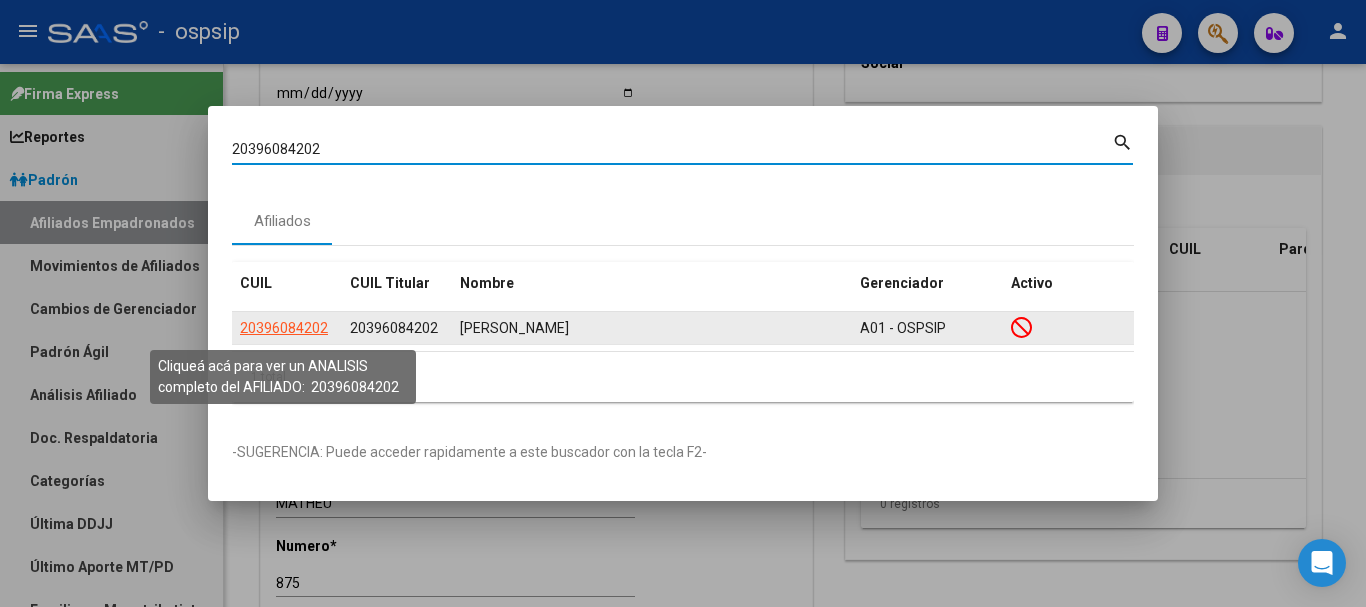click on "20396084202" 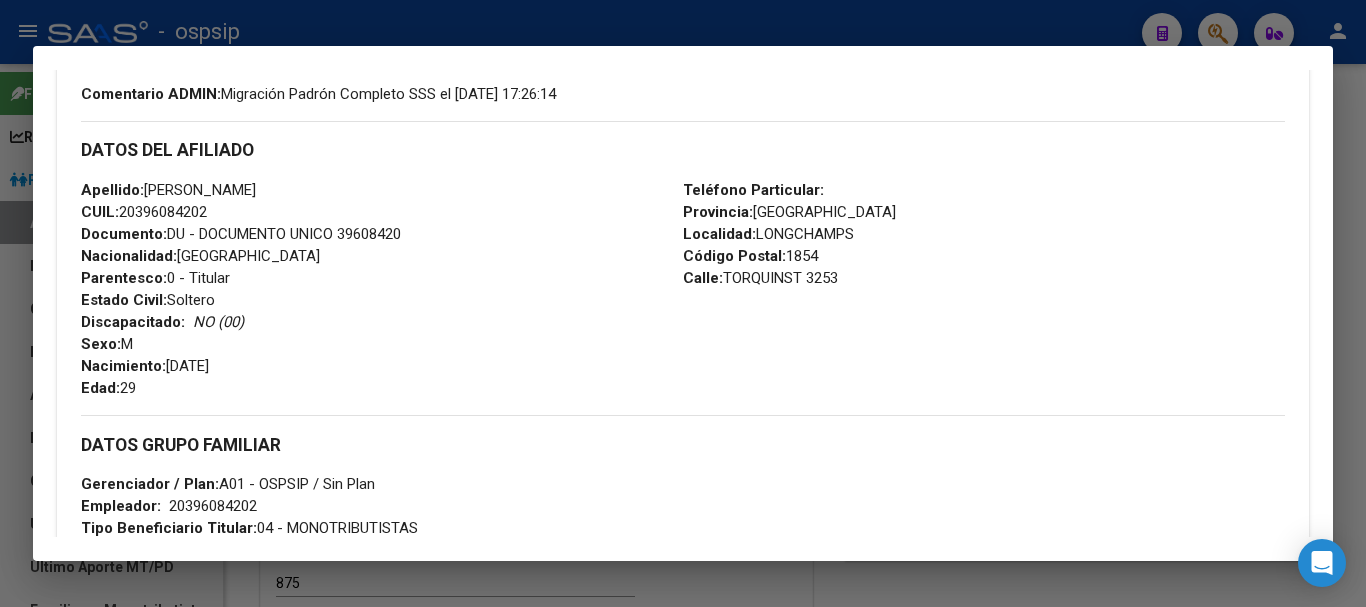 scroll, scrollTop: 400, scrollLeft: 0, axis: vertical 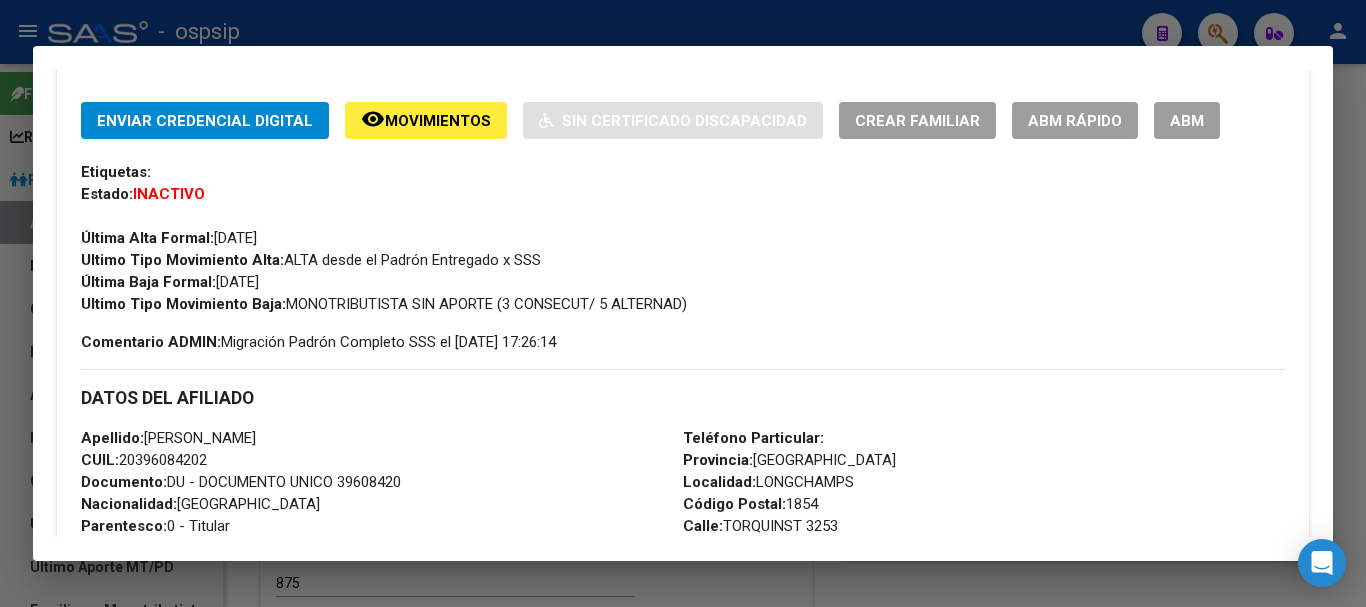 click on "ABM" at bounding box center (1187, 120) 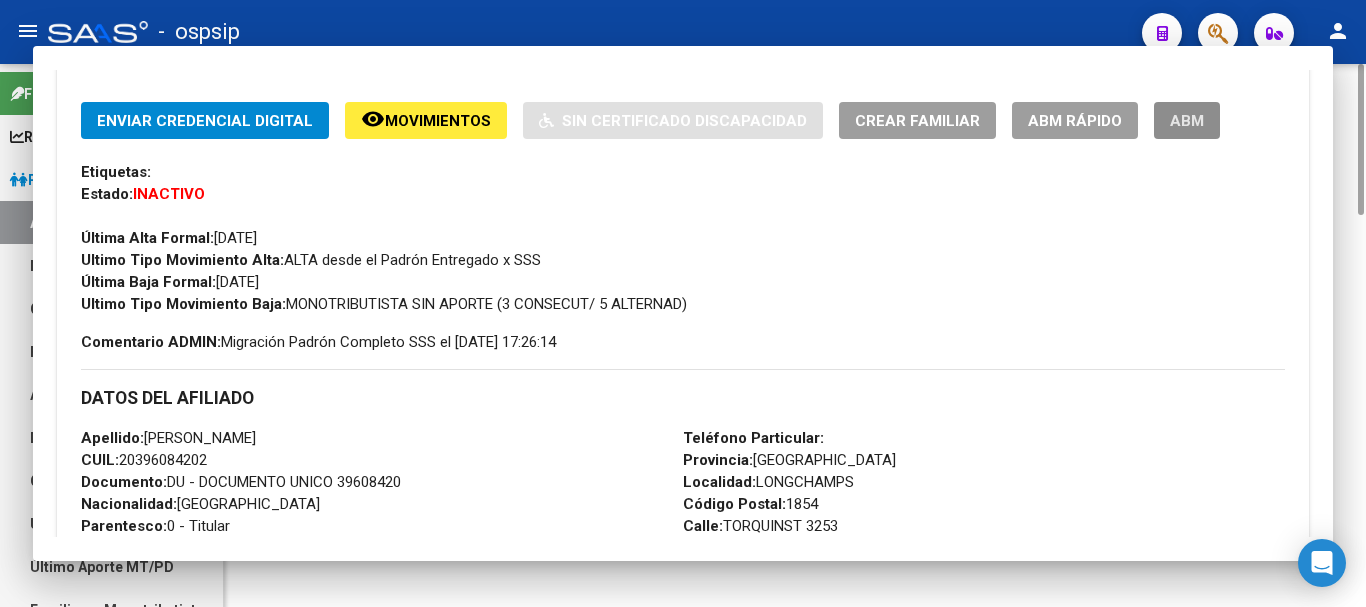 scroll, scrollTop: 0, scrollLeft: 0, axis: both 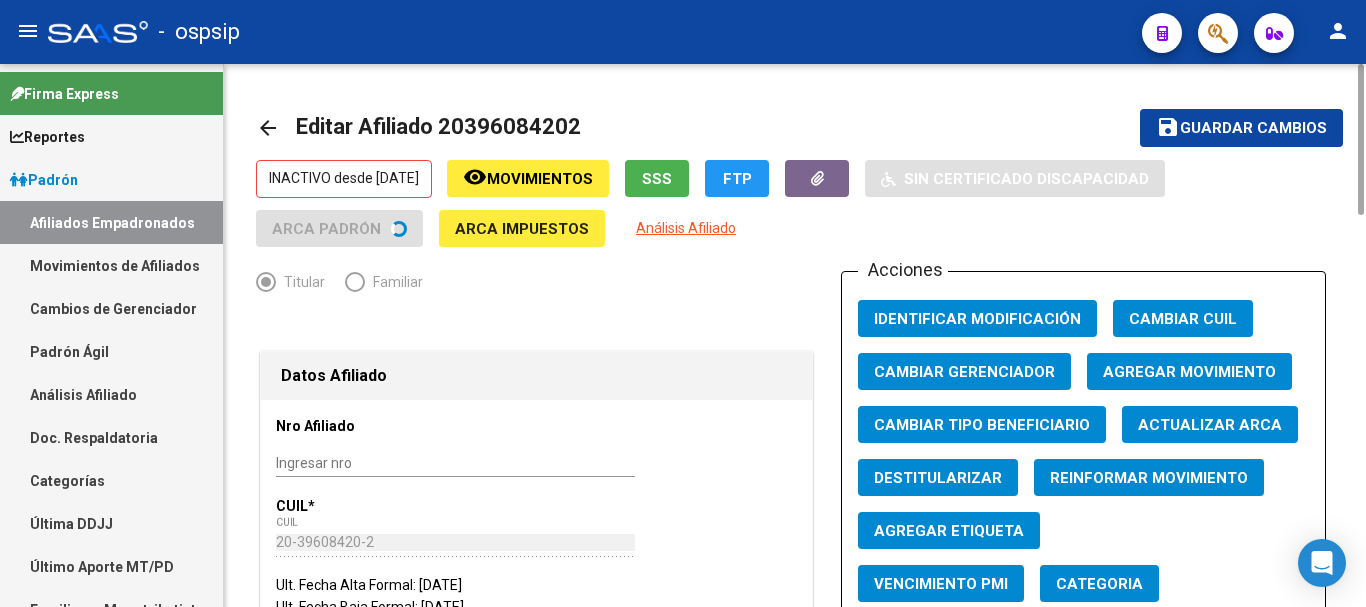 click on "Agregar Movimiento" 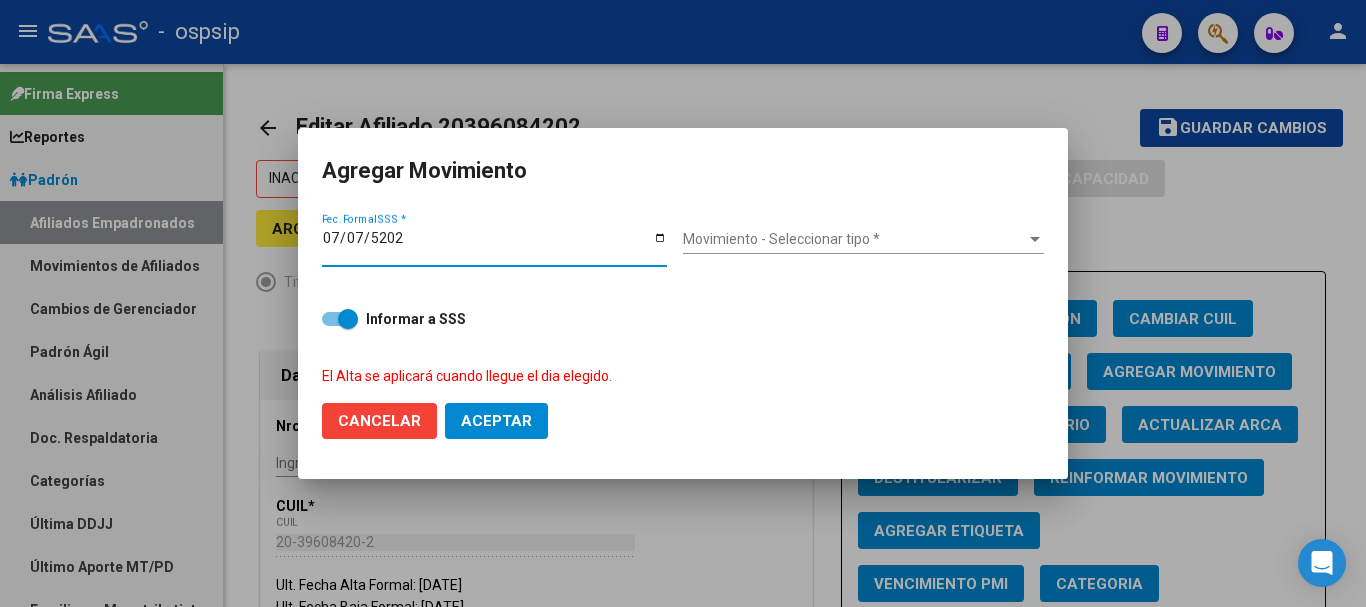 type on "[DATE]" 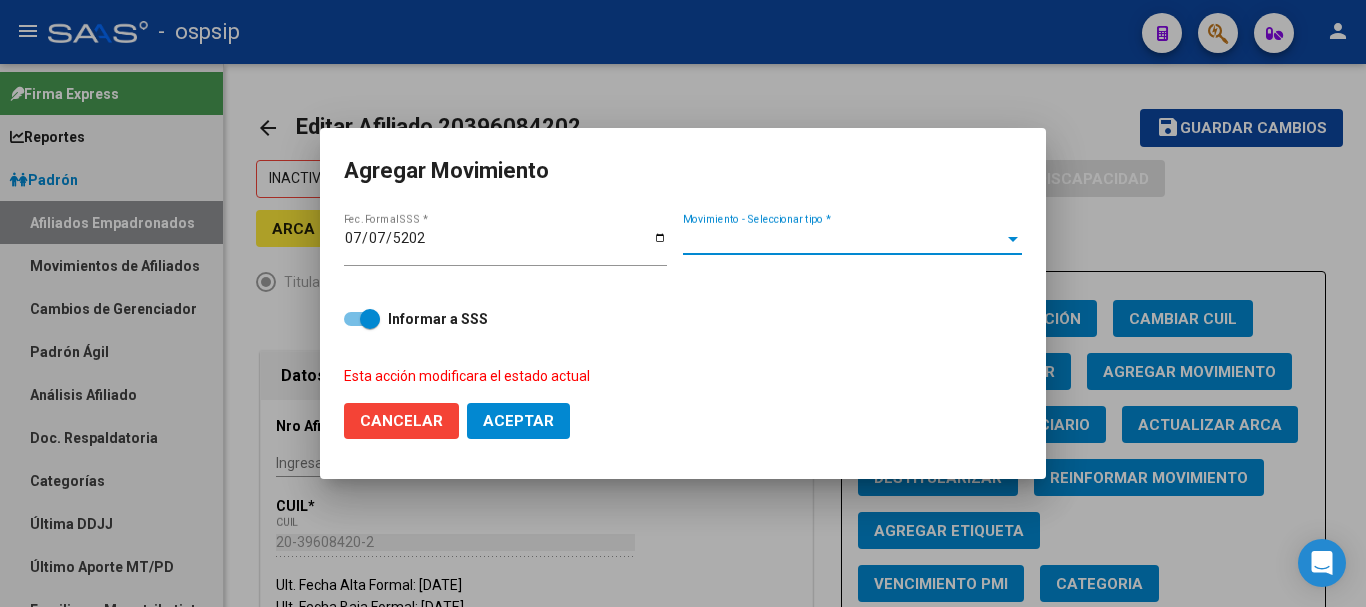 click on "Movimiento - Seleccionar tipo *" at bounding box center (843, 239) 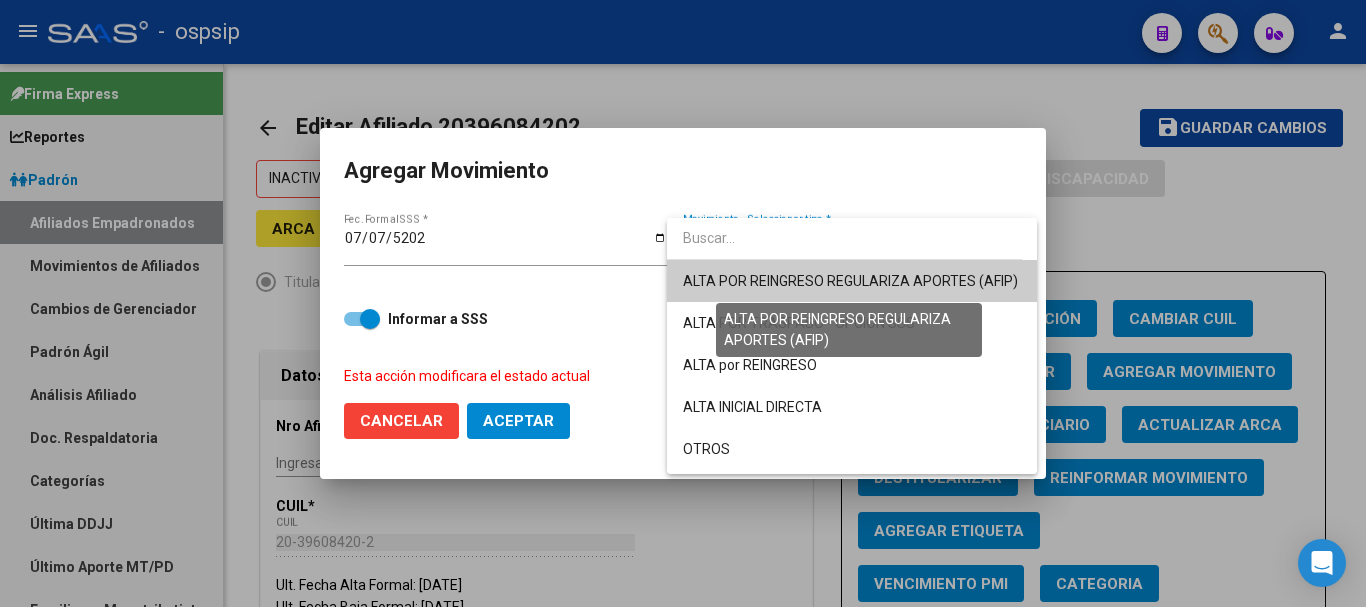 click on "ALTA POR REINGRESO REGULARIZA APORTES (AFIP)" at bounding box center [850, 281] 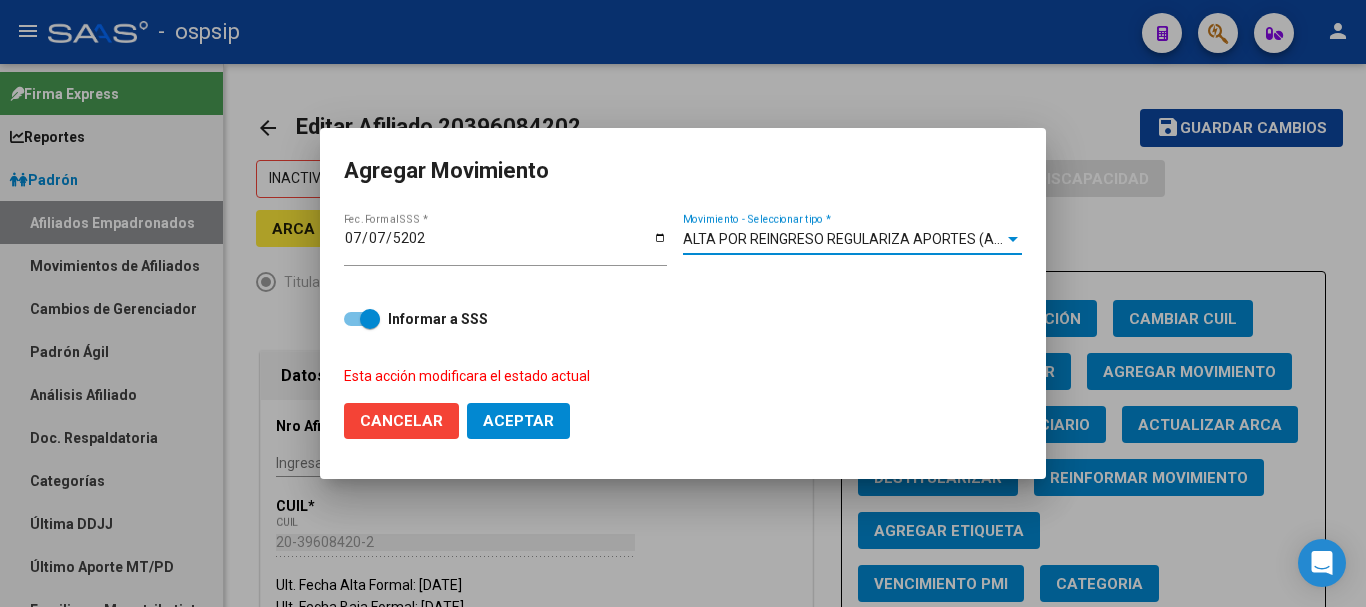 click on "Cancelar" 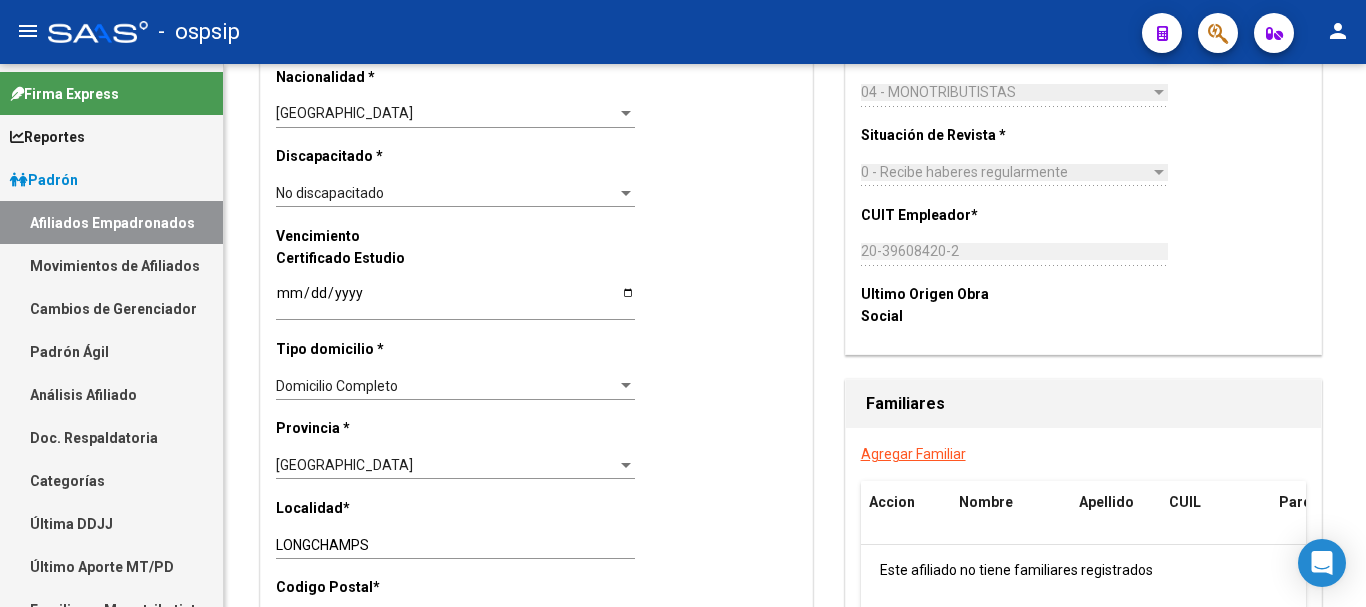 scroll, scrollTop: 2050, scrollLeft: 0, axis: vertical 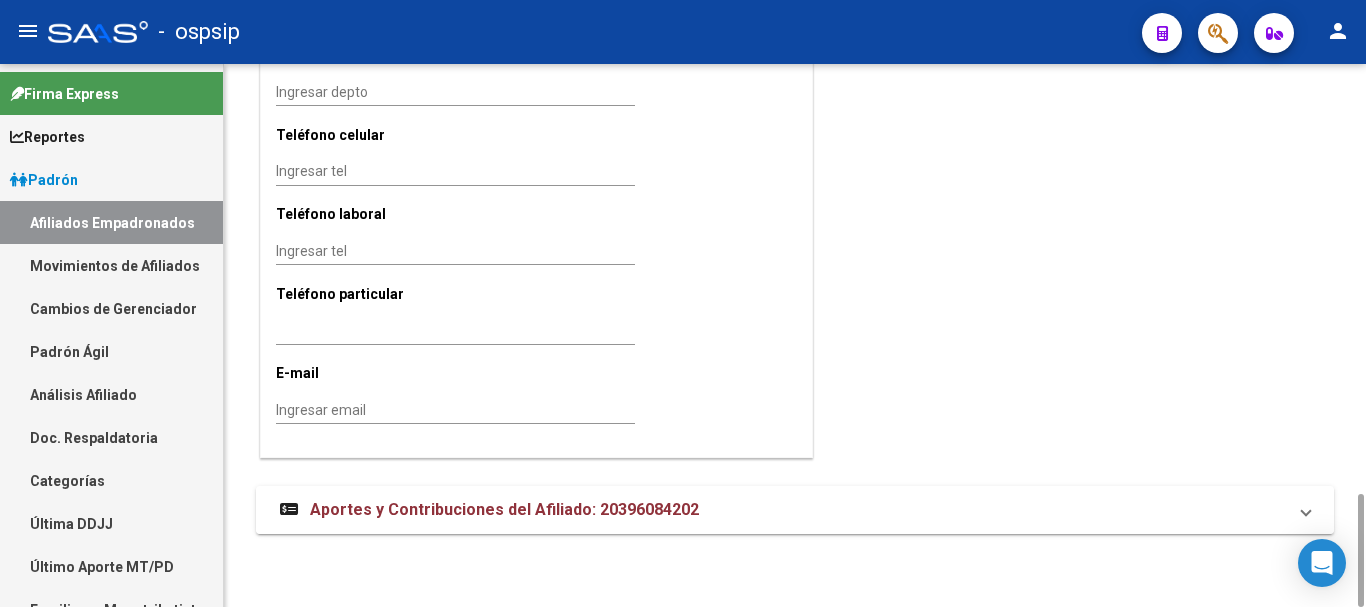 click on "Aportes y Contribuciones del Afiliado: 20396084202" at bounding box center (504, 509) 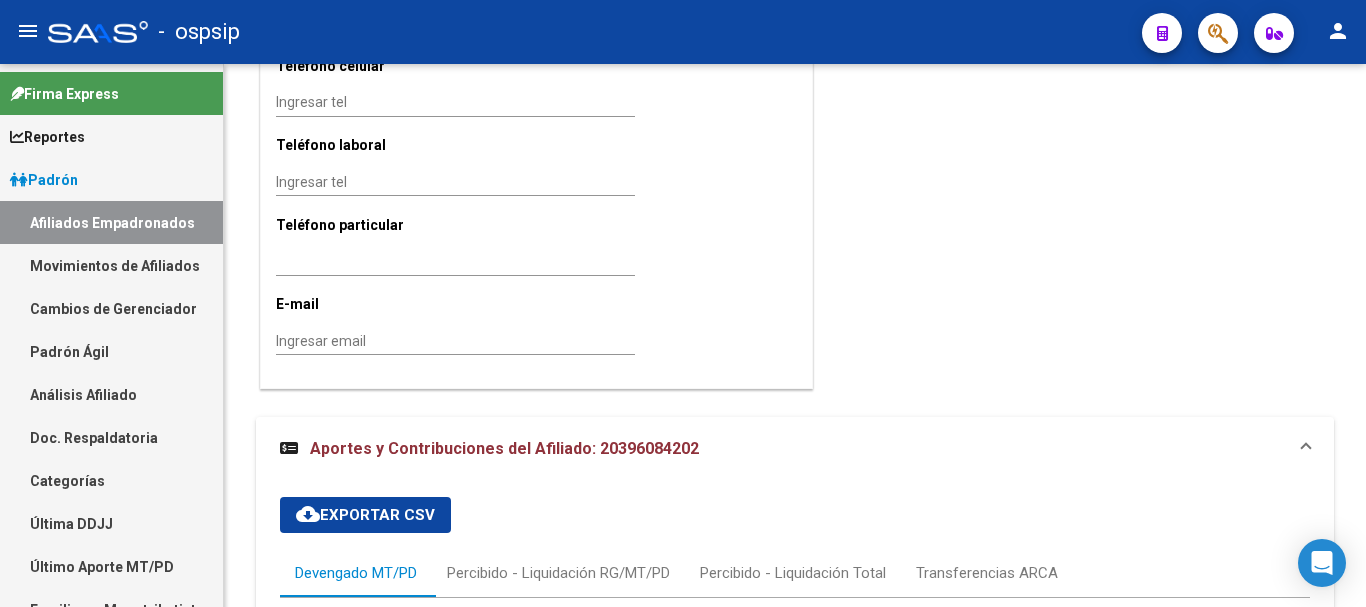 scroll, scrollTop: 2876, scrollLeft: 0, axis: vertical 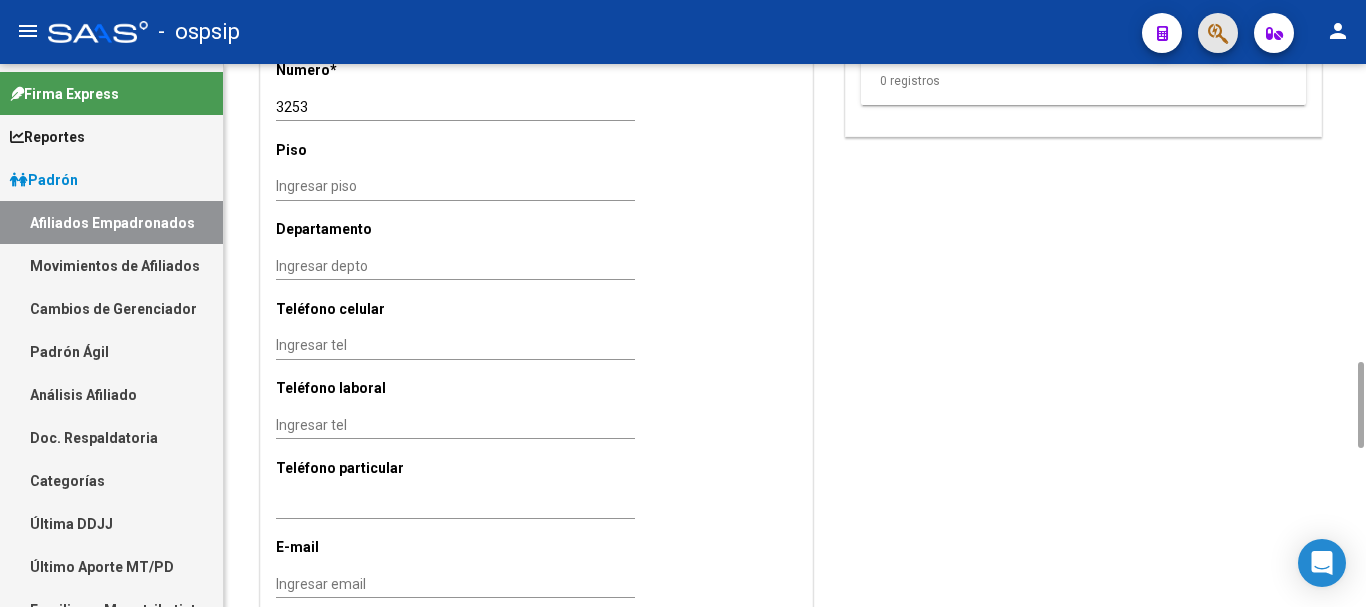 click 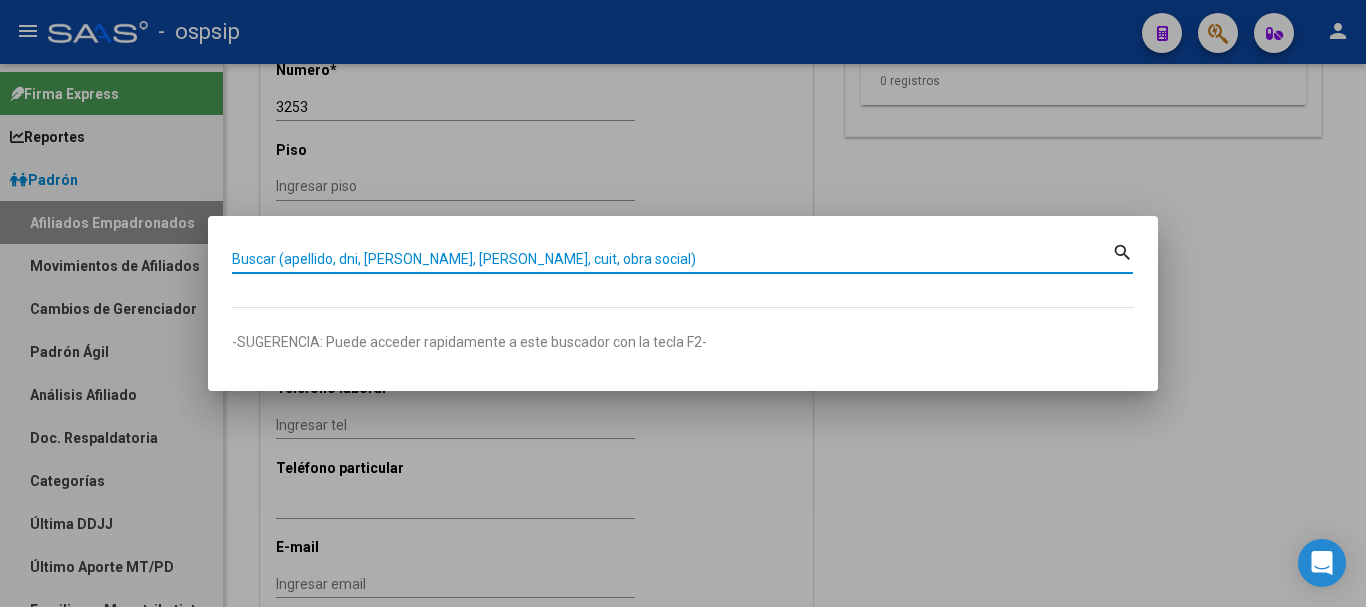 click on "Buscar (apellido, dni, [PERSON_NAME], [PERSON_NAME], cuit, obra social)" at bounding box center [672, 259] 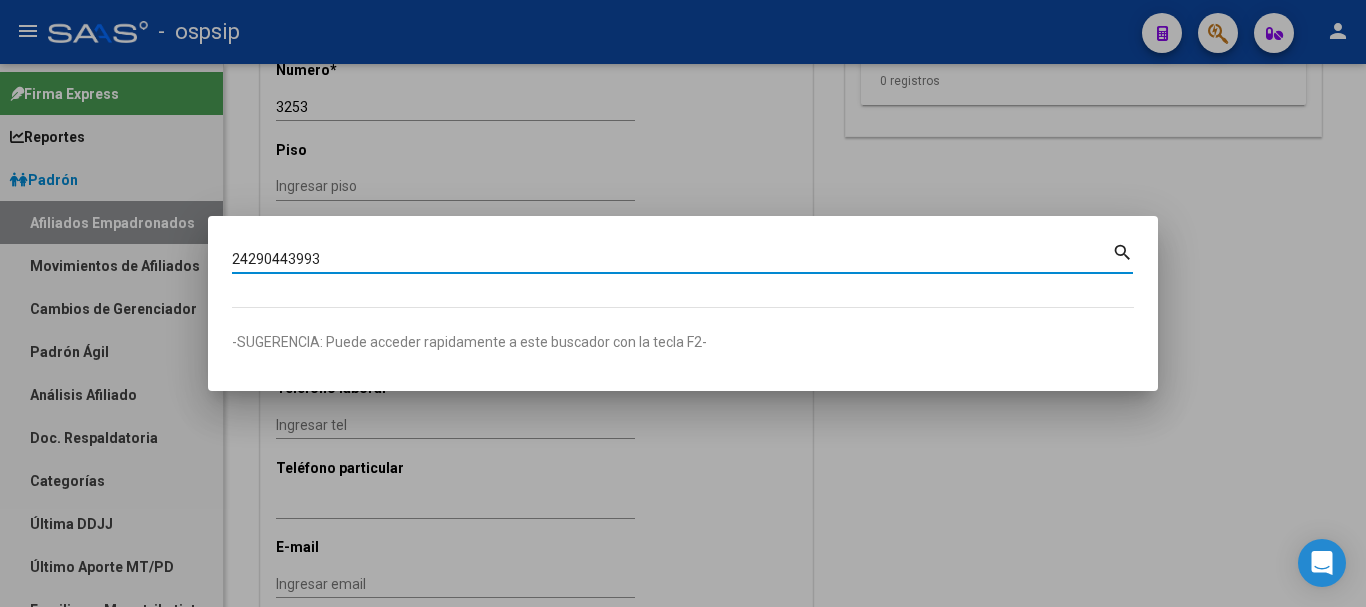 type on "24290443993" 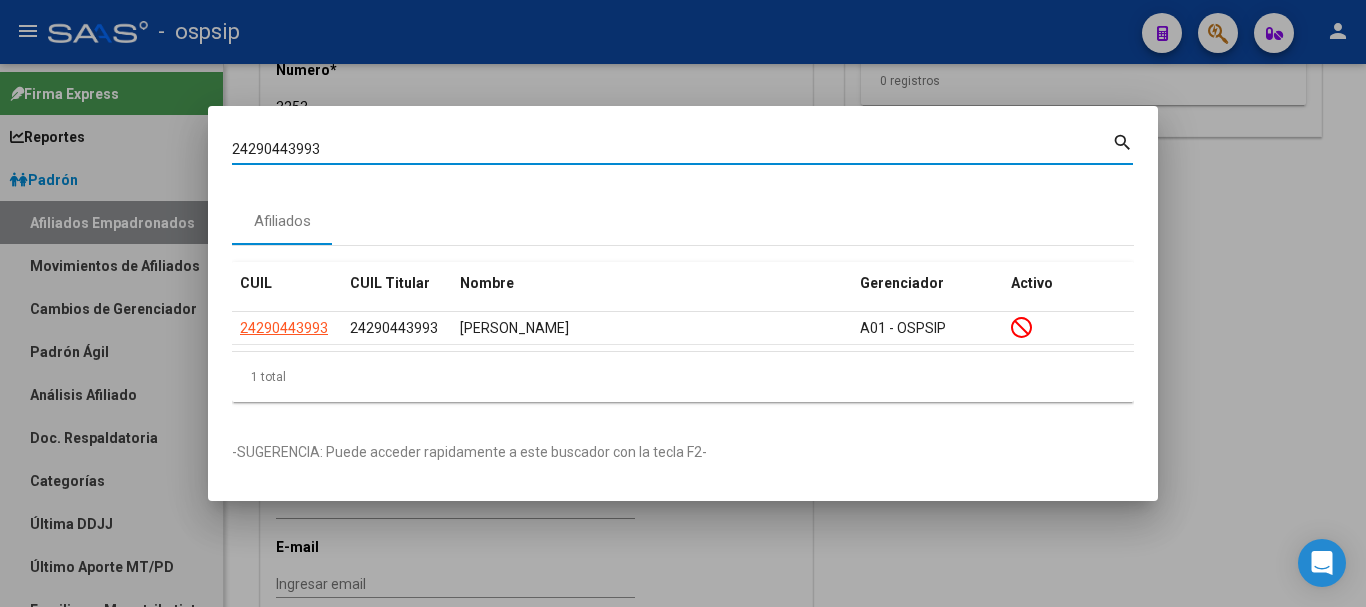 click on "24290443993" at bounding box center [672, 149] 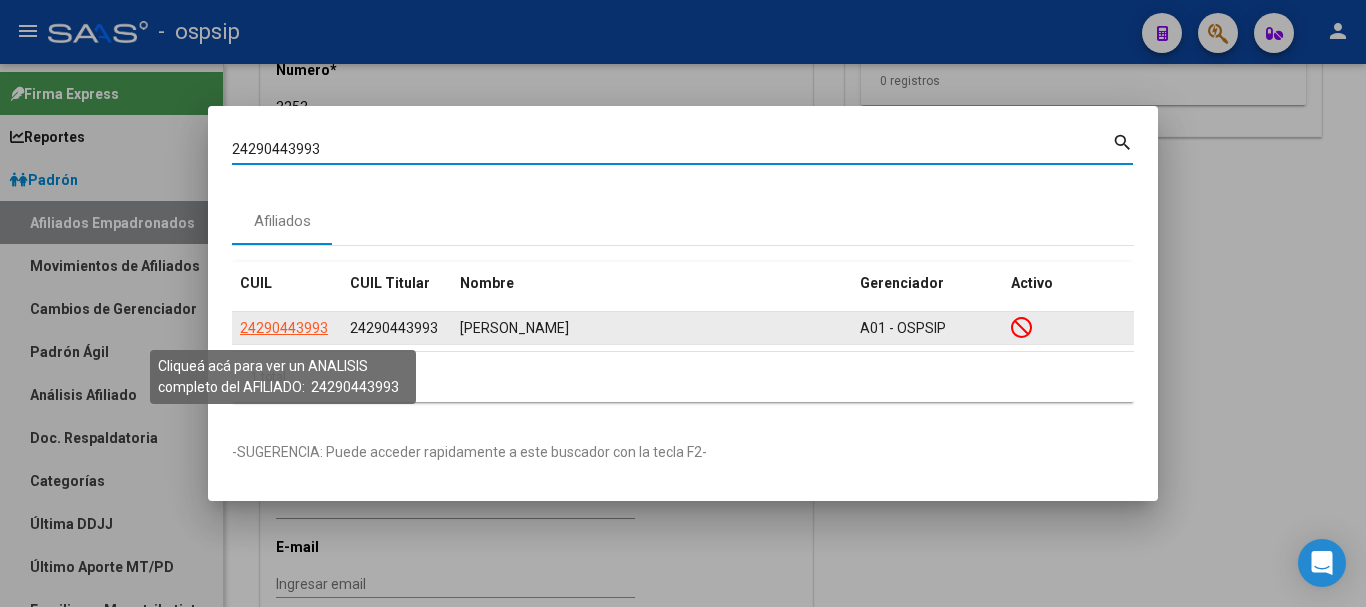 click on "24290443993" 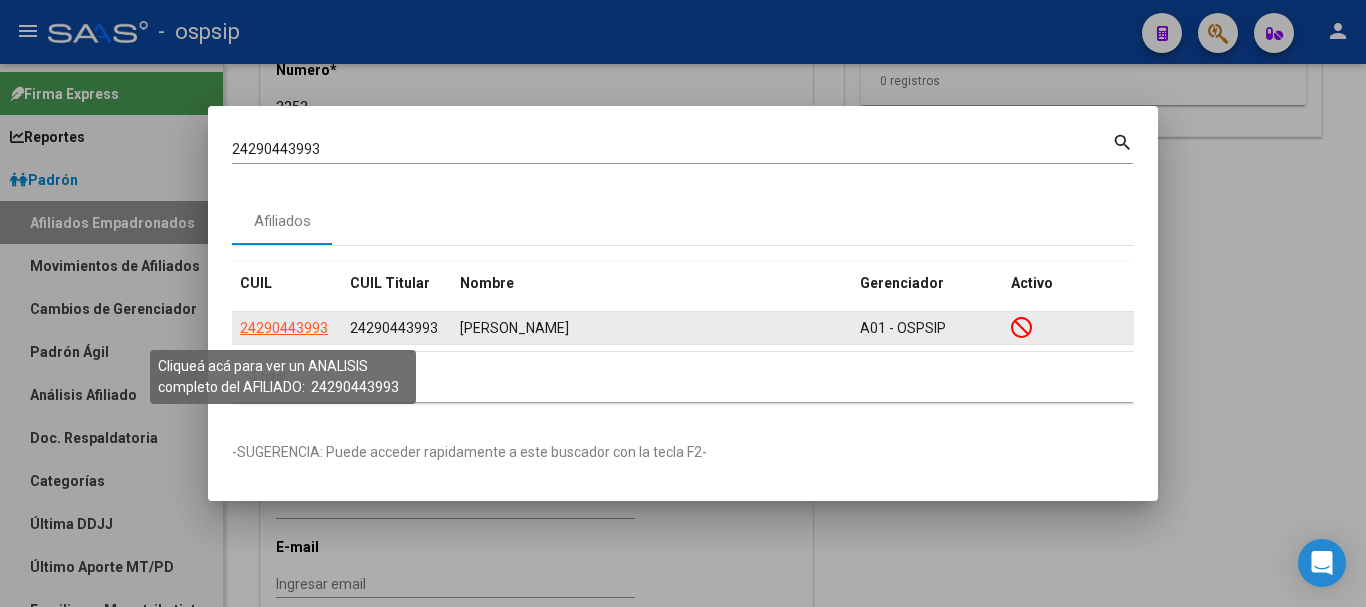 click on "24290443993" 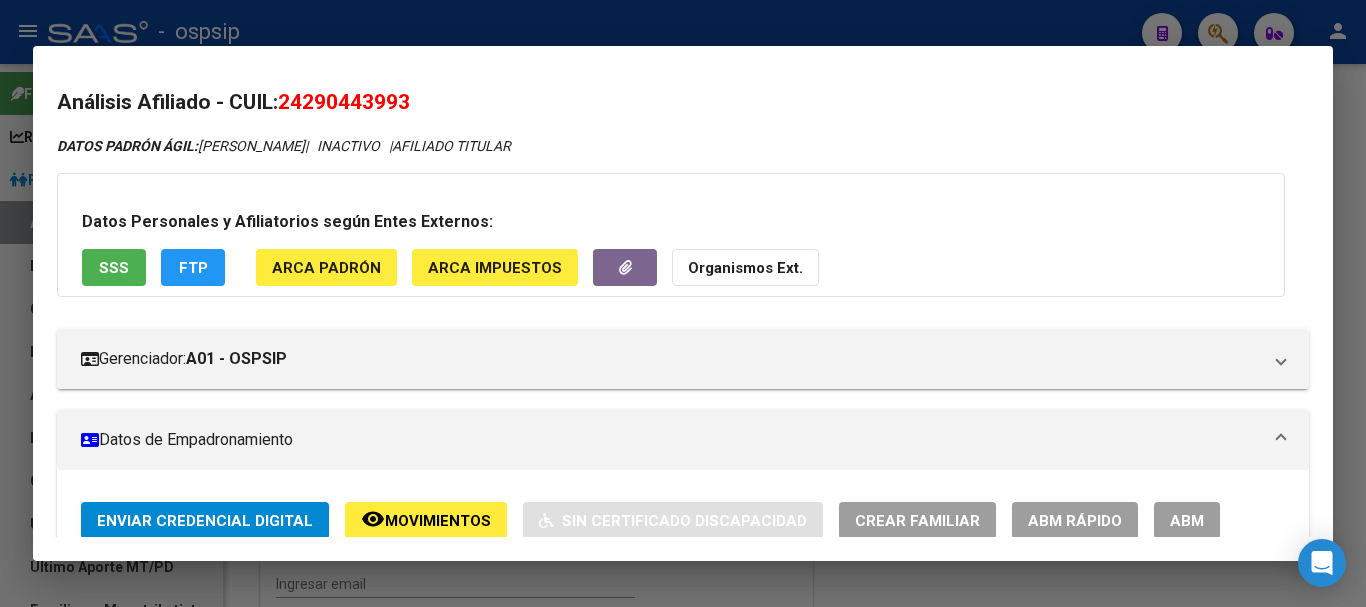 scroll, scrollTop: 400, scrollLeft: 0, axis: vertical 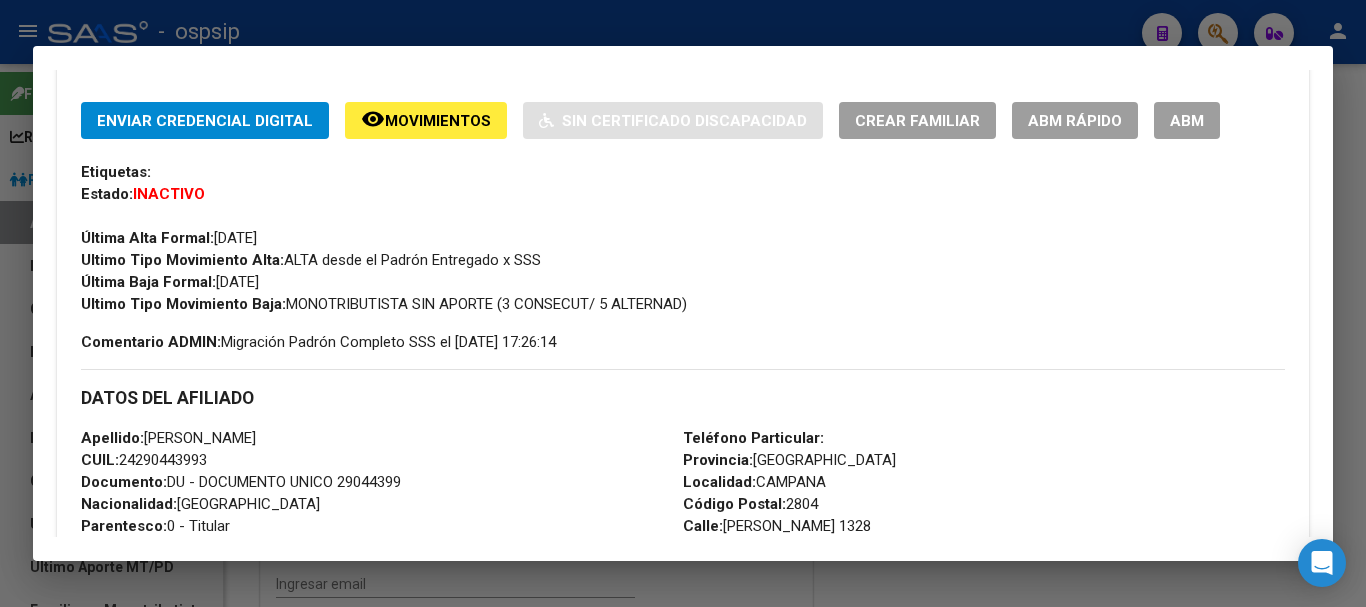 click on "ABM" at bounding box center (1187, 121) 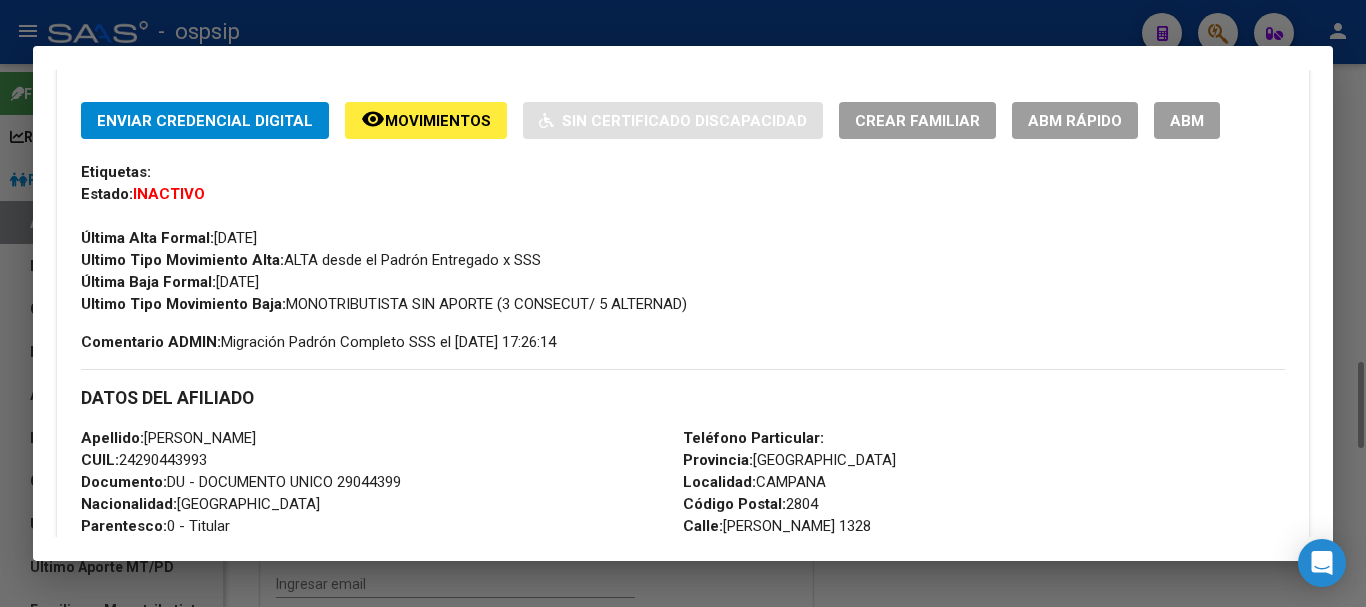scroll, scrollTop: 0, scrollLeft: 0, axis: both 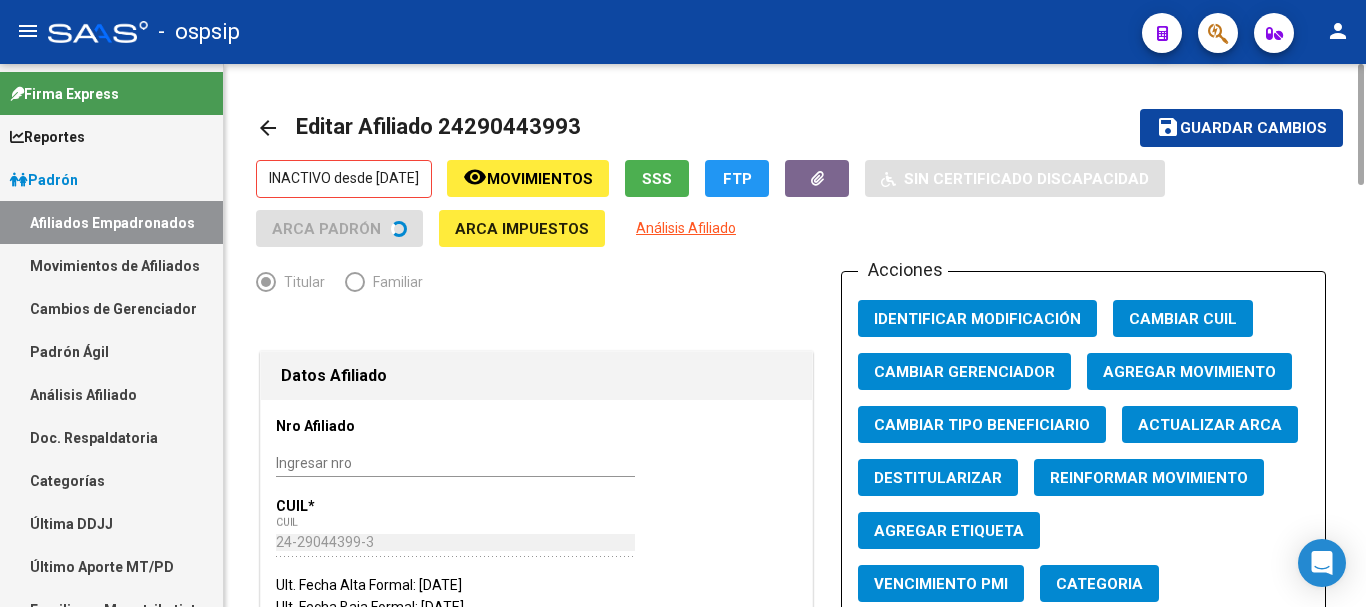 click on "Agregar Movimiento" 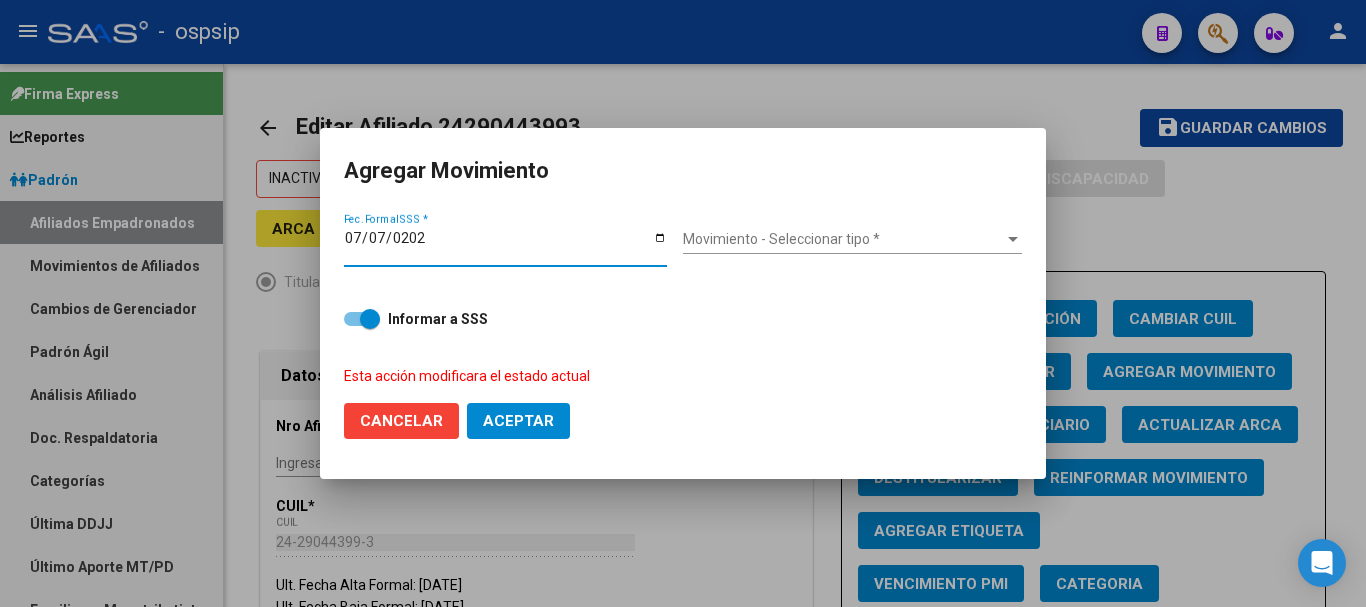 type on "[DATE]" 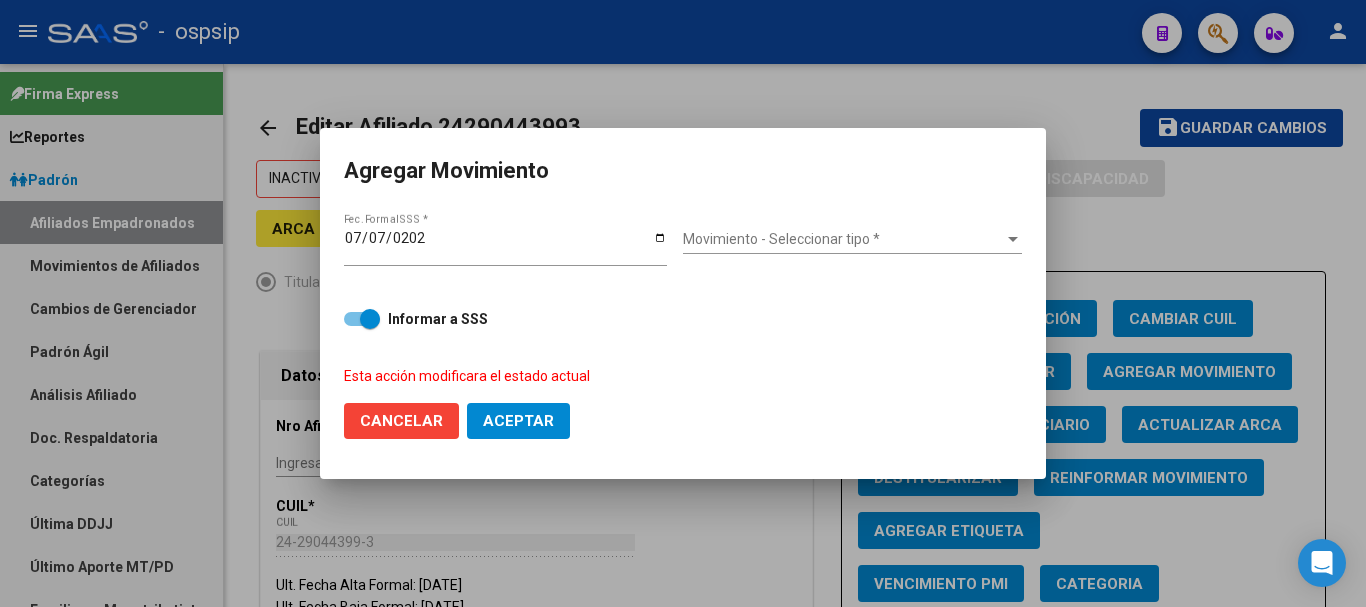 click on "Movimiento - Seleccionar tipo * Movimiento - Seleccionar tipo *" at bounding box center (852, 240) 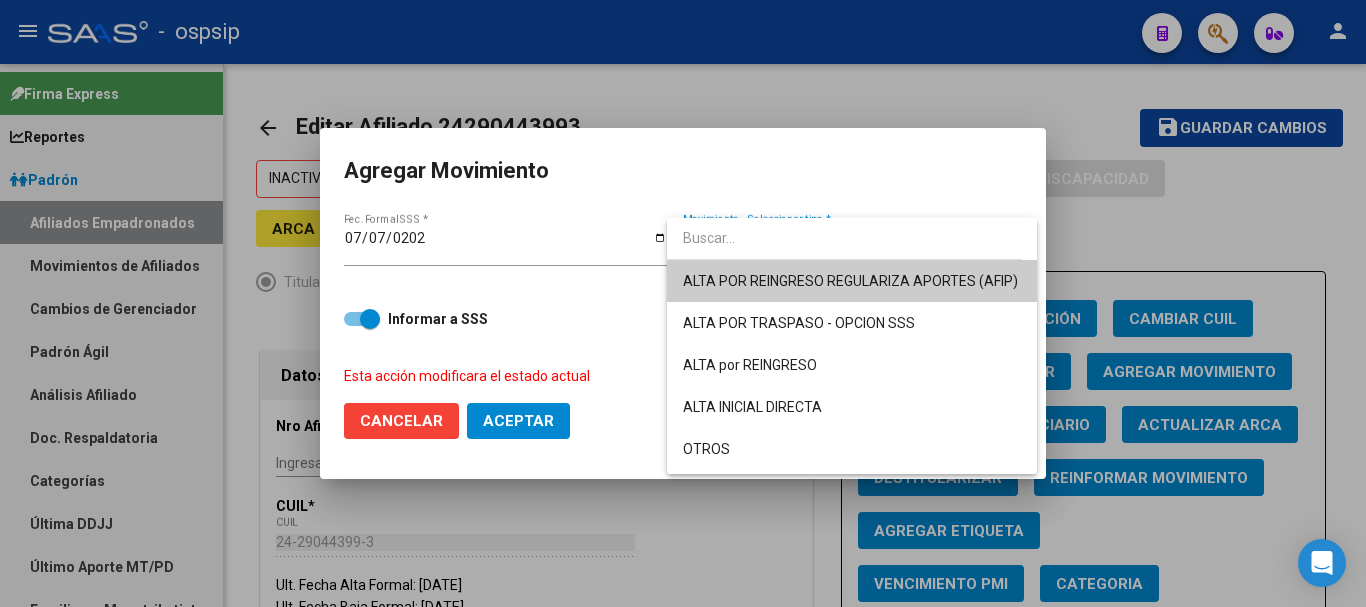 click on "ALTA POR REINGRESO REGULARIZA APORTES (AFIP)" at bounding box center (852, 281) 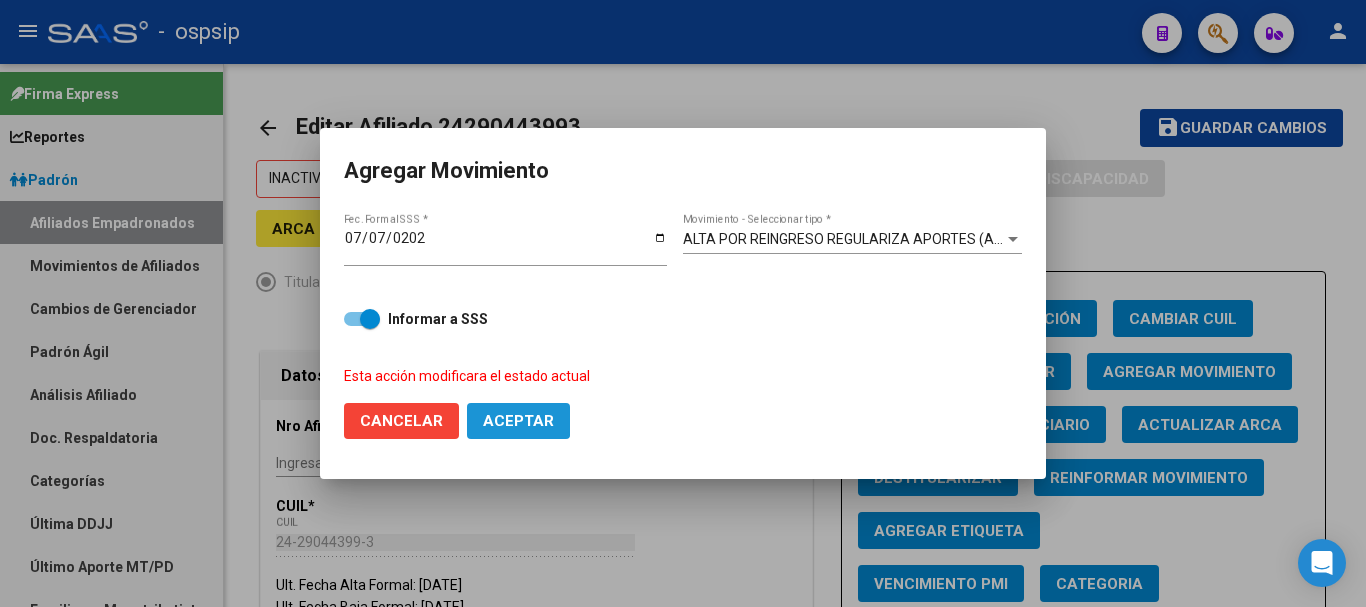 drag, startPoint x: 513, startPoint y: 416, endPoint x: 903, endPoint y: 335, distance: 398.32272 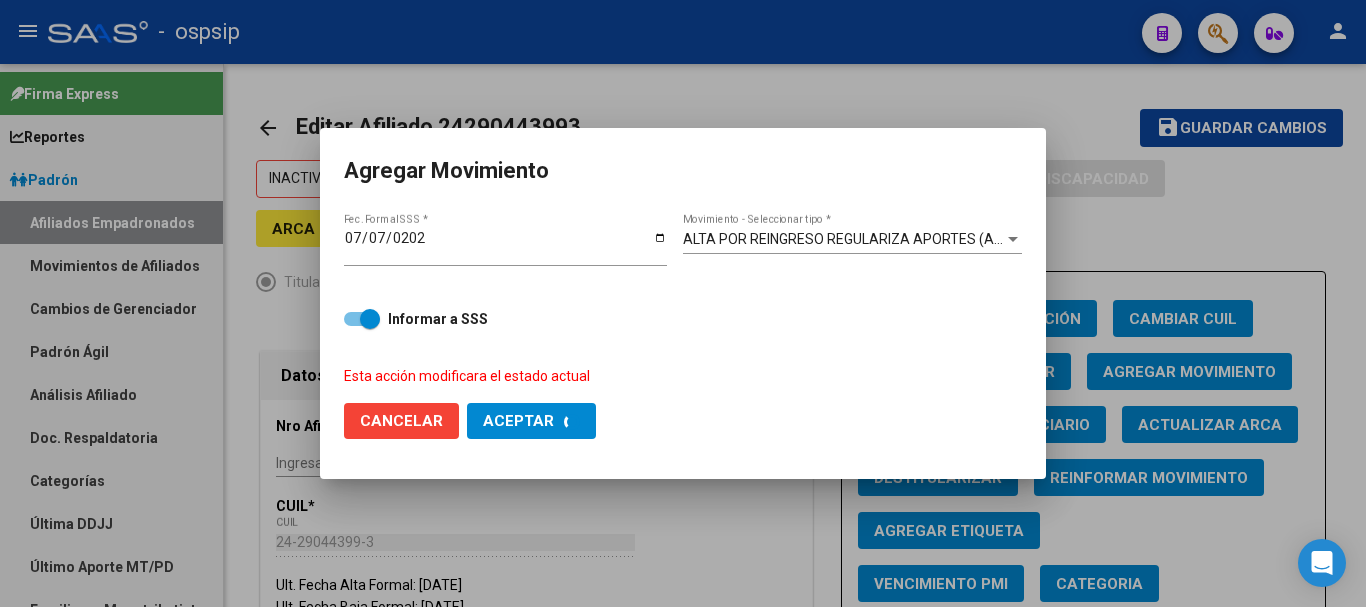 checkbox on "false" 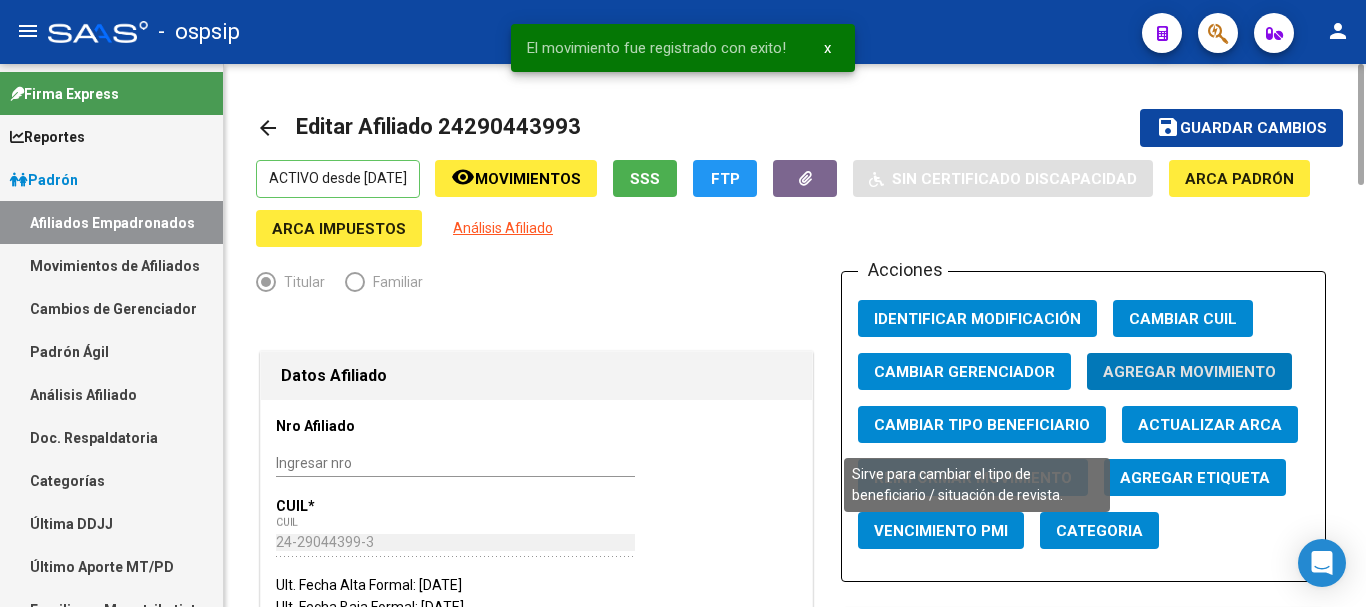 click on "Cambiar Tipo Beneficiario" 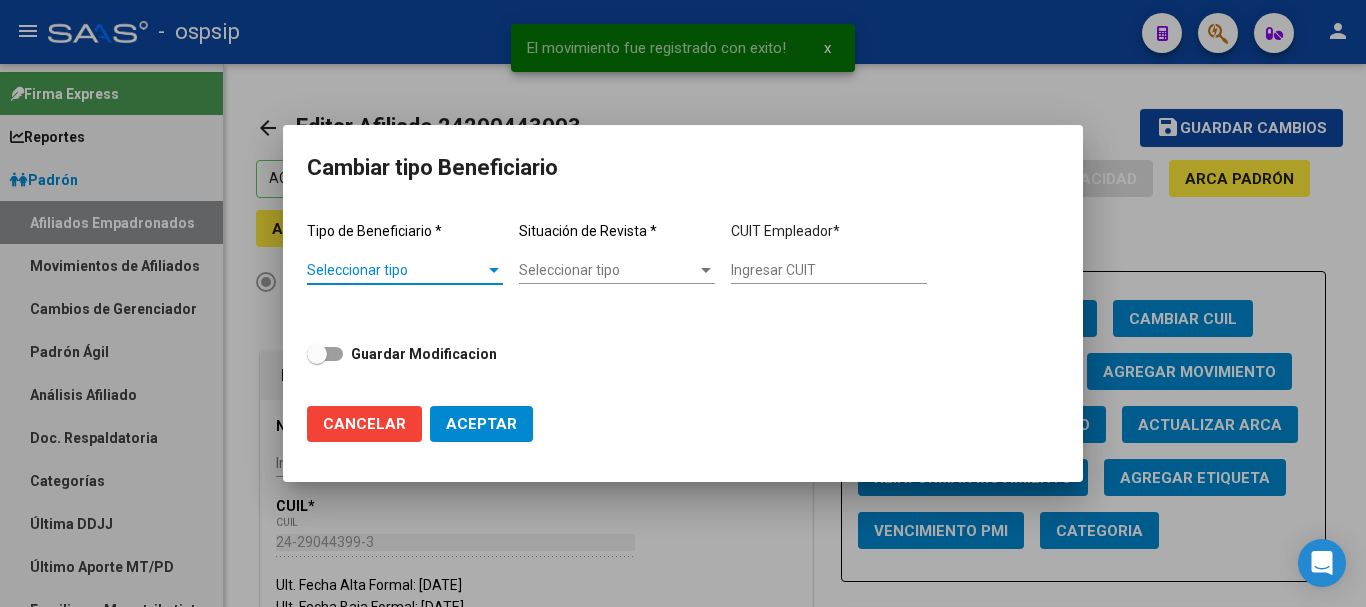 click on "Seleccionar tipo Seleccionar tipo" at bounding box center (405, 278) 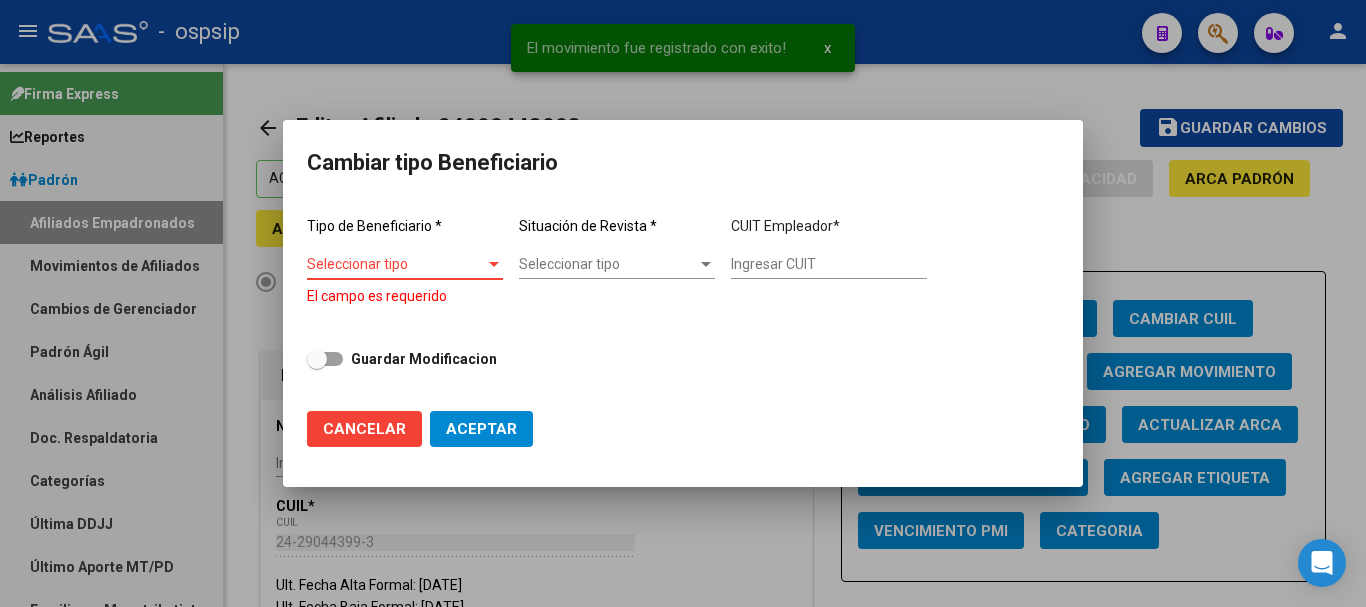 click on "Seleccionar tipo" at bounding box center (396, 264) 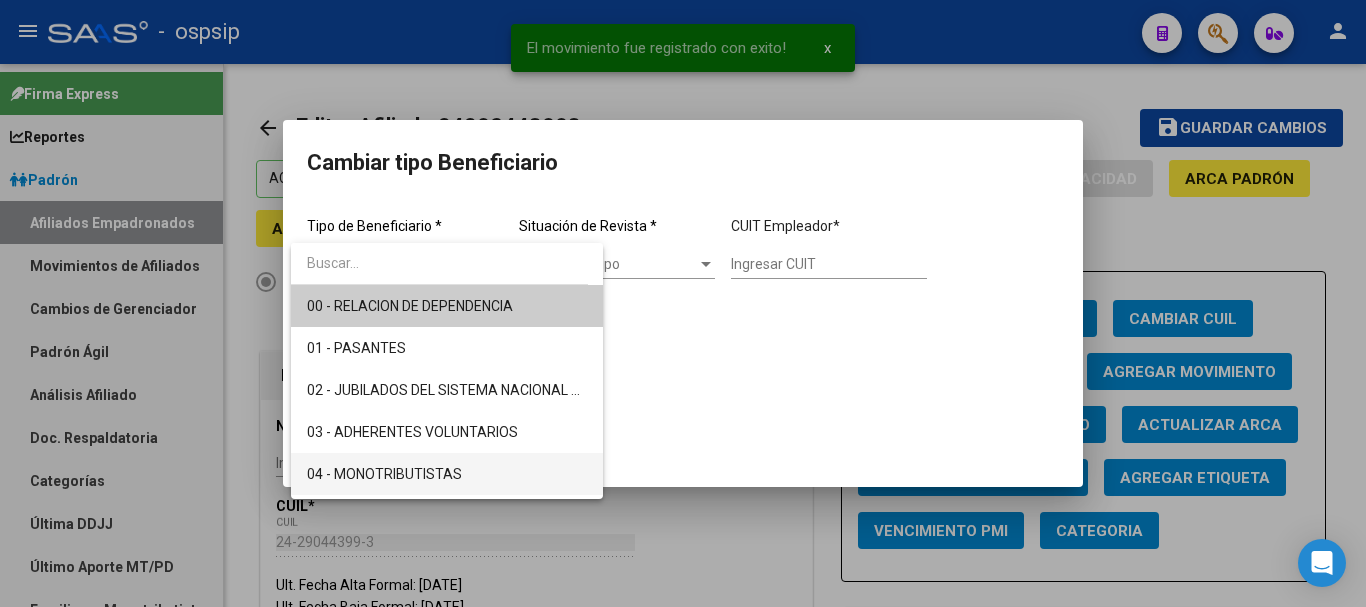 click on "04 - MONOTRIBUTISTAS" at bounding box center [447, 474] 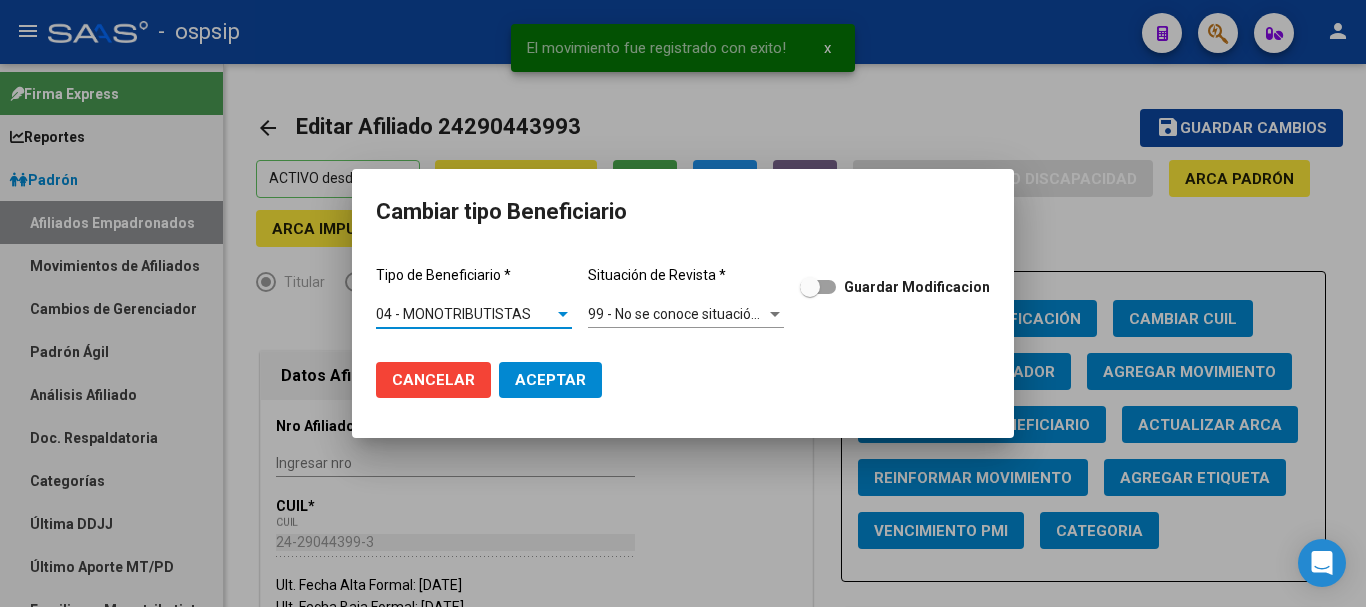click on "99 - No se conoce situación de revista" at bounding box center (706, 314) 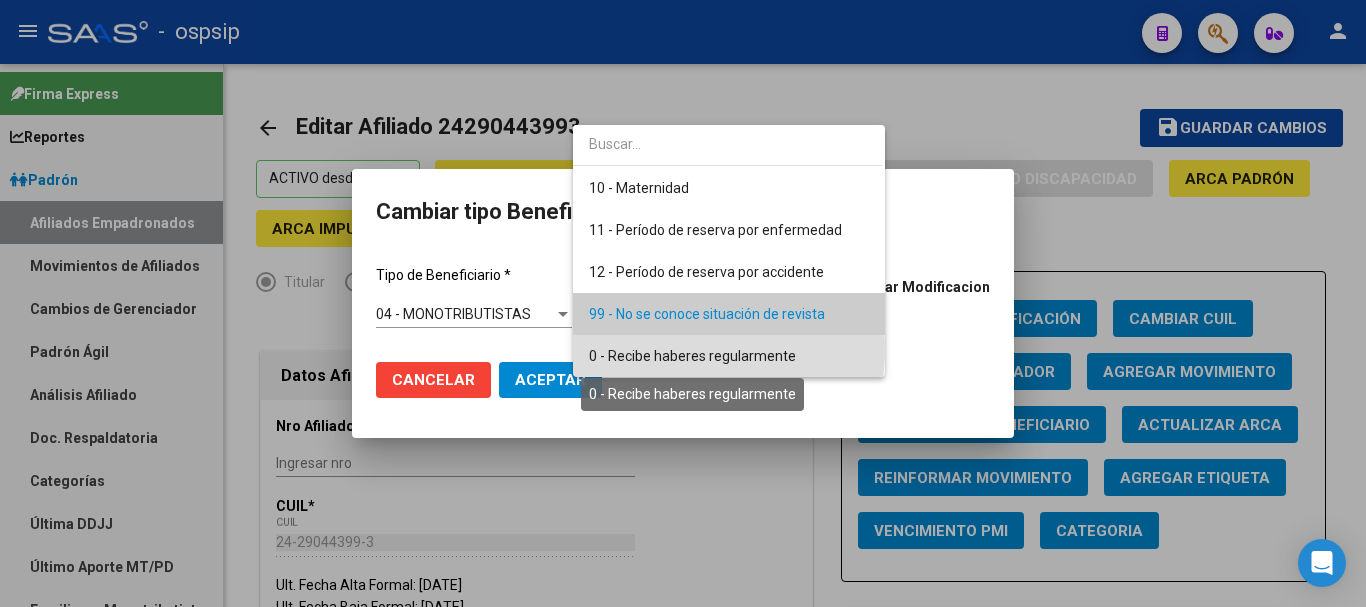 click on "0 - Recibe haberes regularmente" at bounding box center [692, 356] 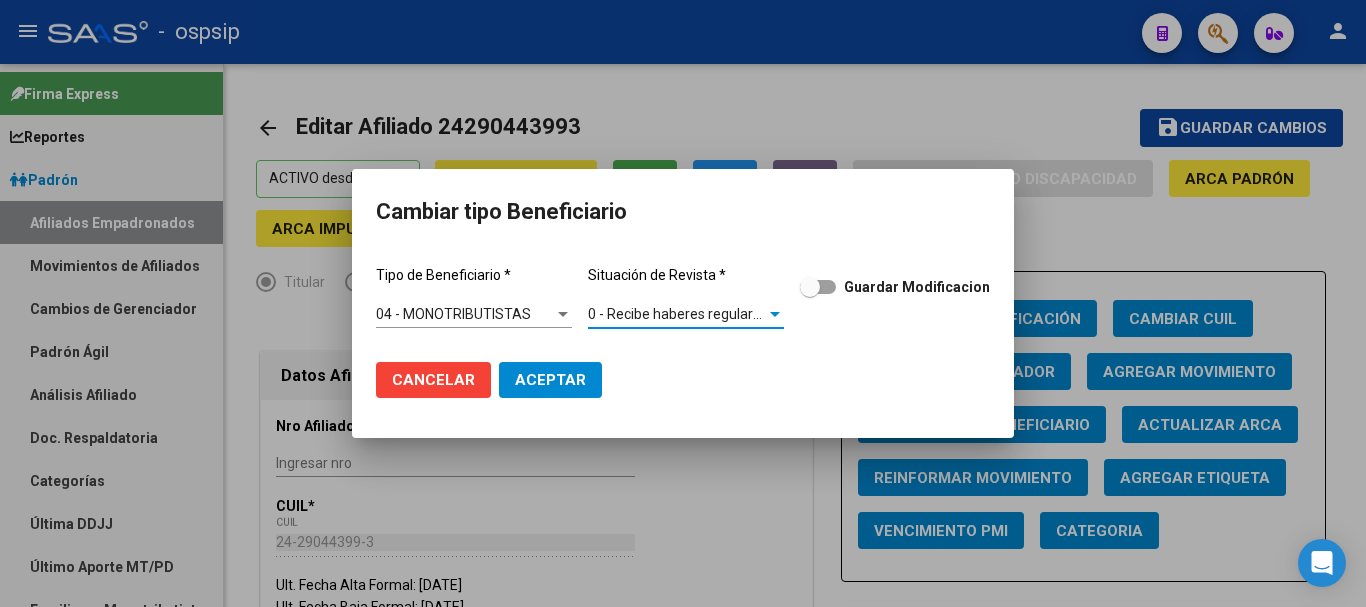 click on "Aceptar" 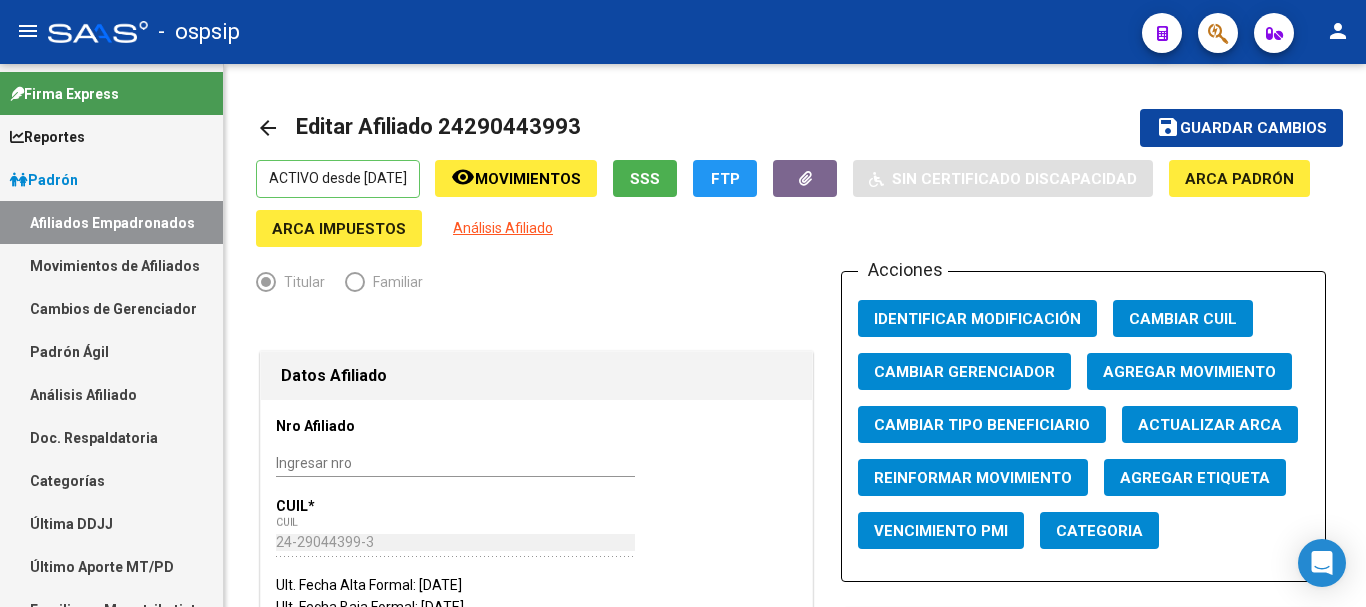 scroll, scrollTop: 1400, scrollLeft: 0, axis: vertical 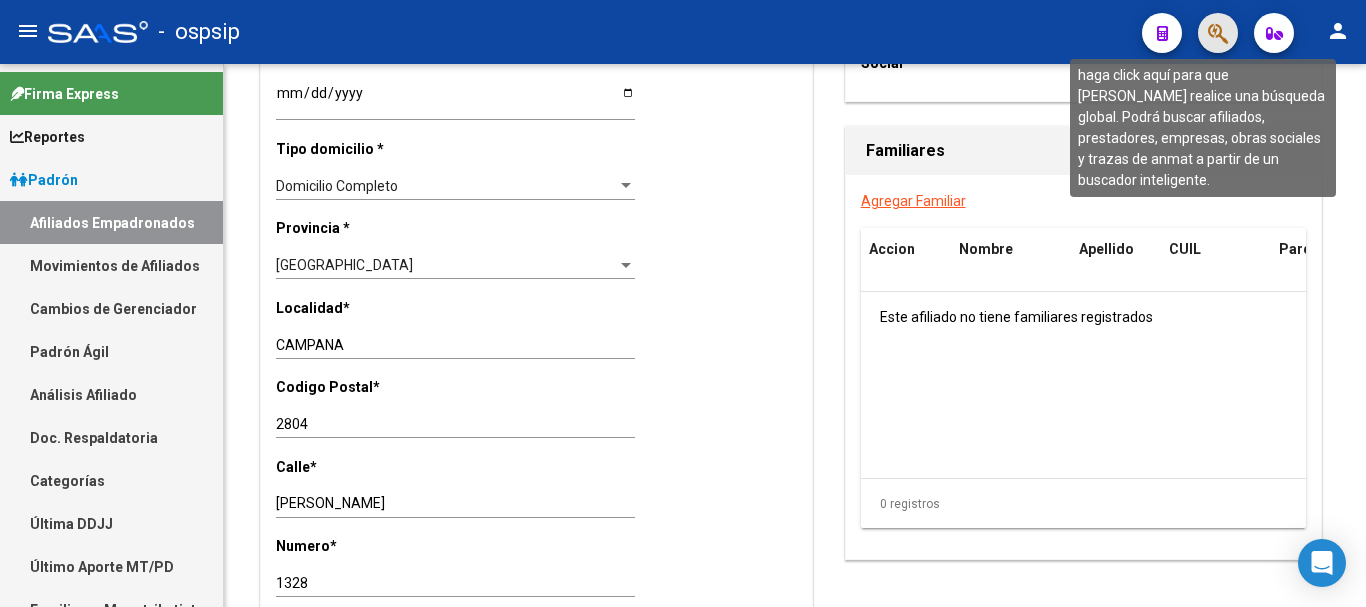 click 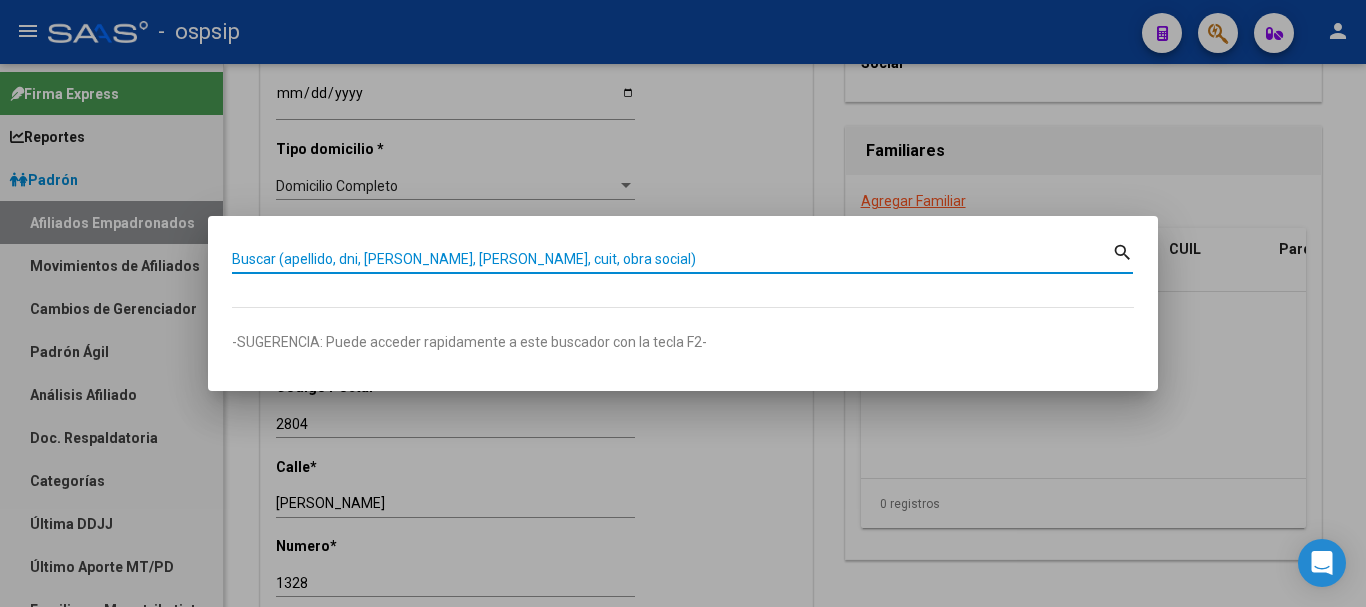 click on "Buscar (apellido, dni, [PERSON_NAME], [PERSON_NAME], cuit, obra social)" at bounding box center [672, 259] 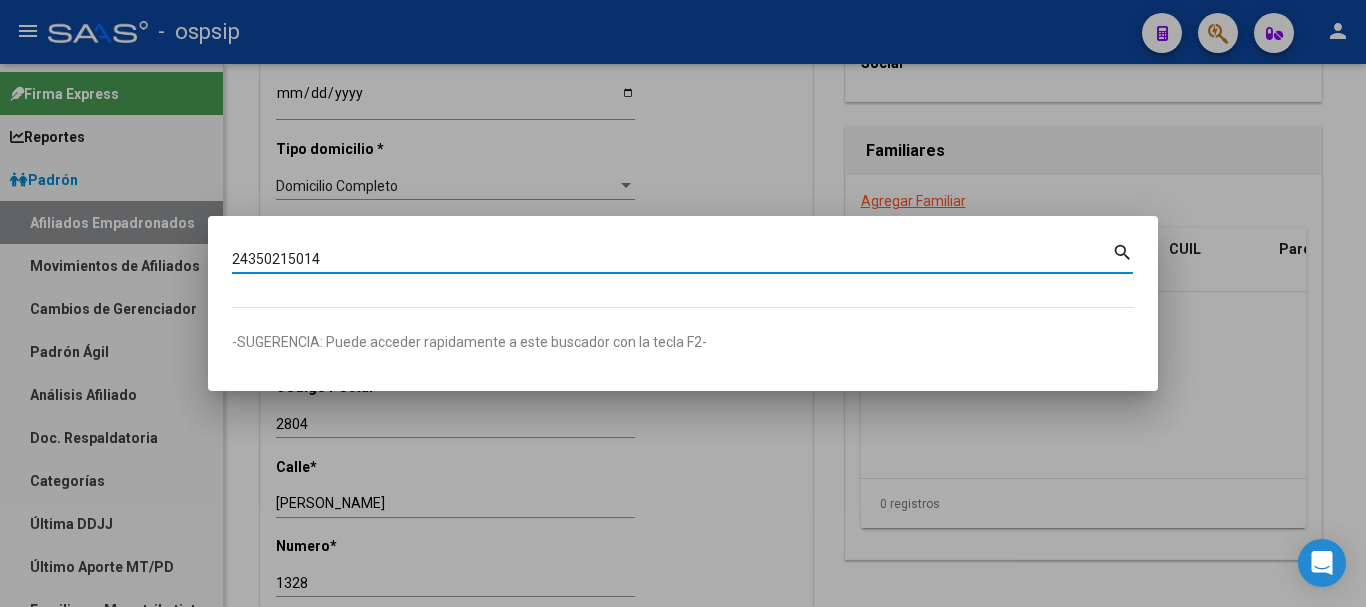 type on "24350215014" 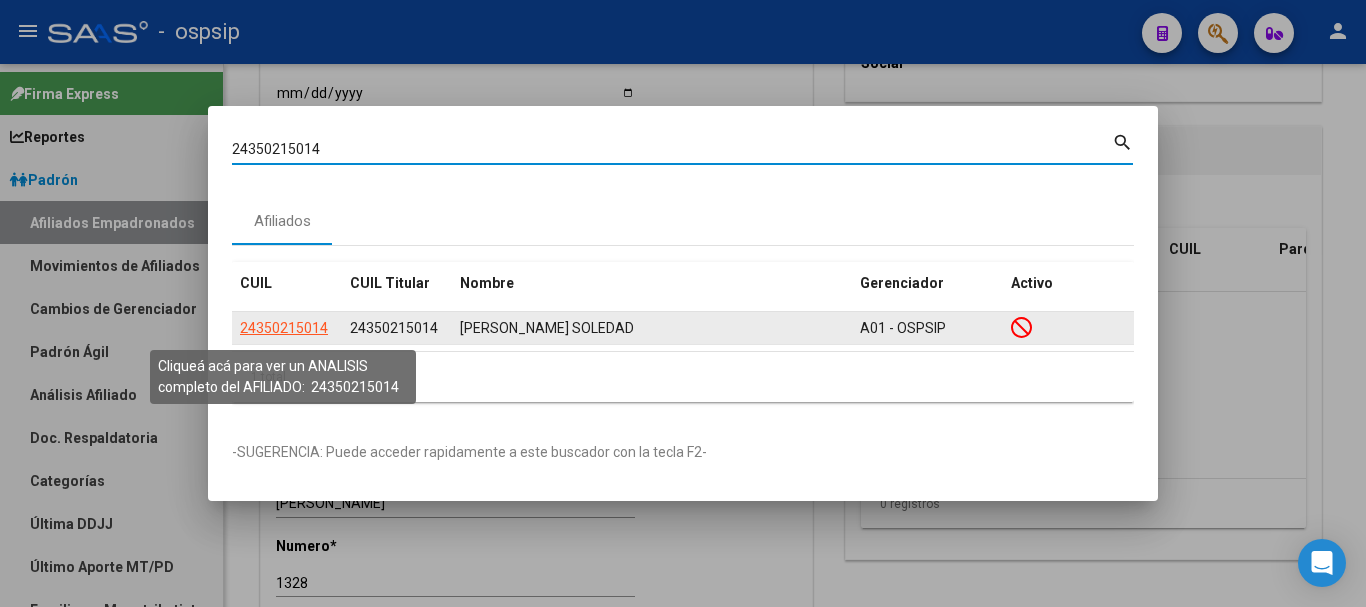 click on "24350215014" 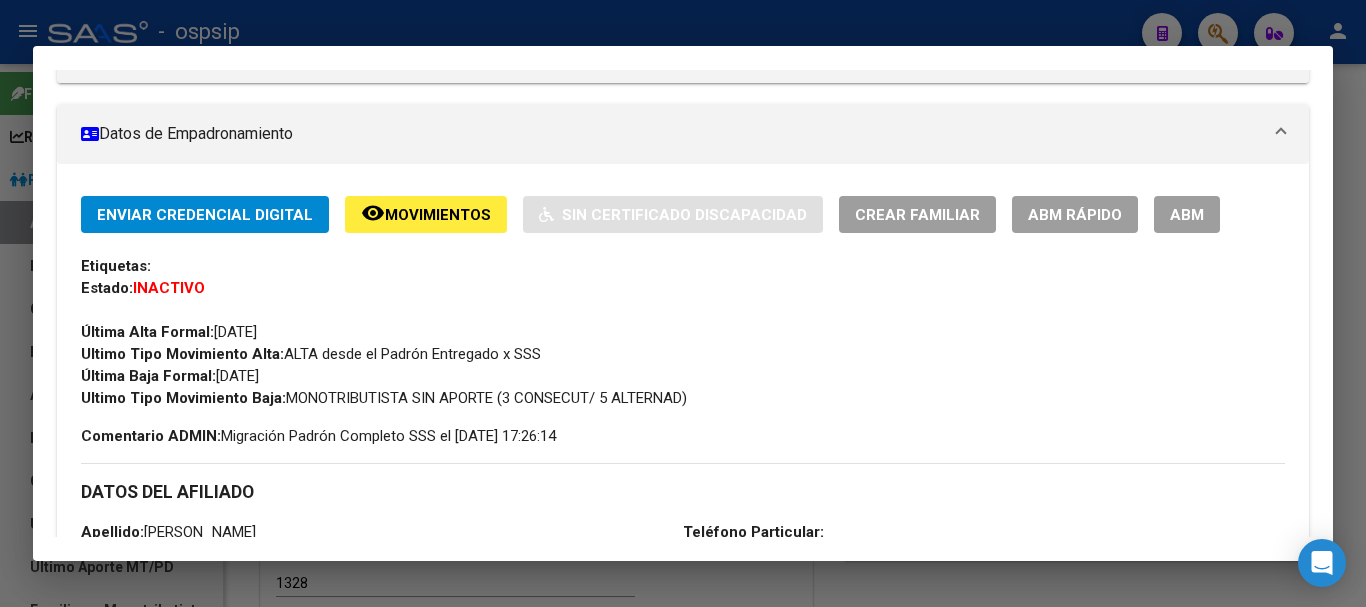 scroll, scrollTop: 200, scrollLeft: 0, axis: vertical 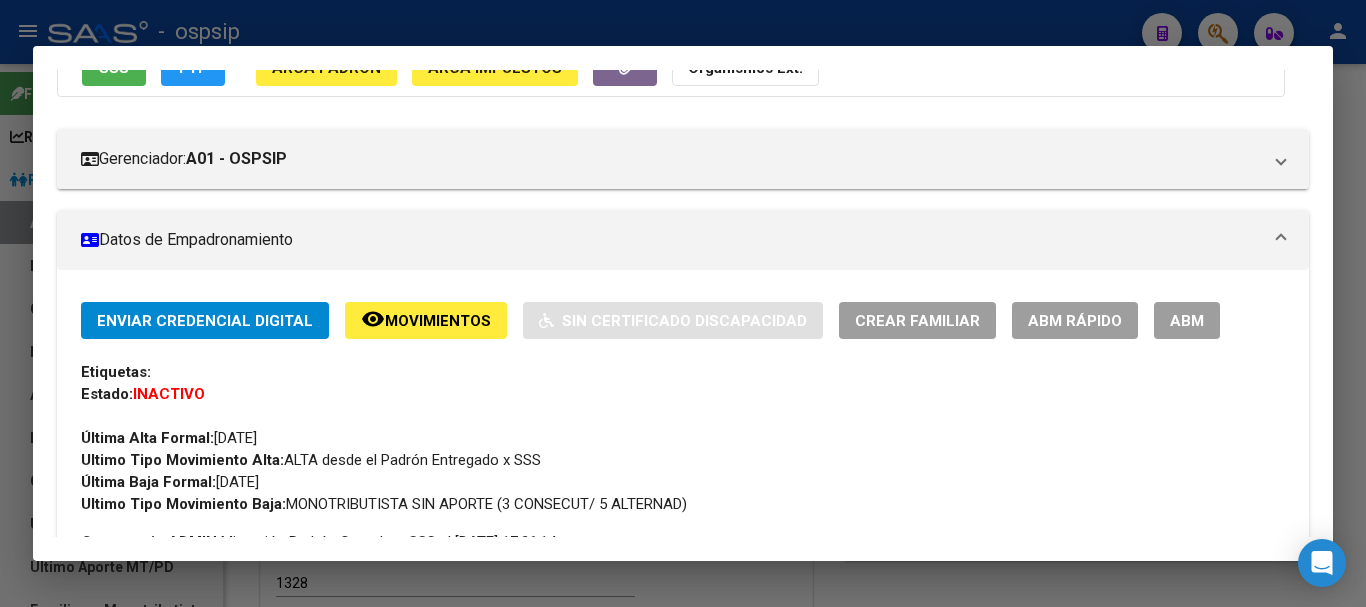 click on "ABM" at bounding box center (1187, 320) 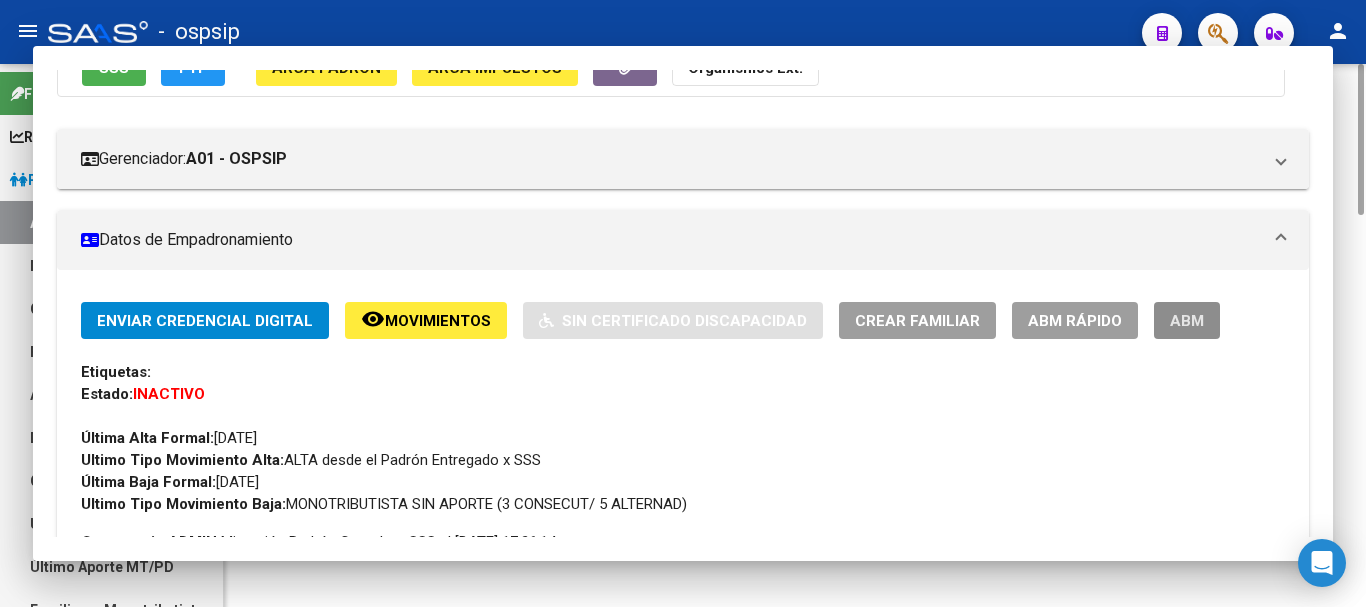 scroll, scrollTop: 0, scrollLeft: 0, axis: both 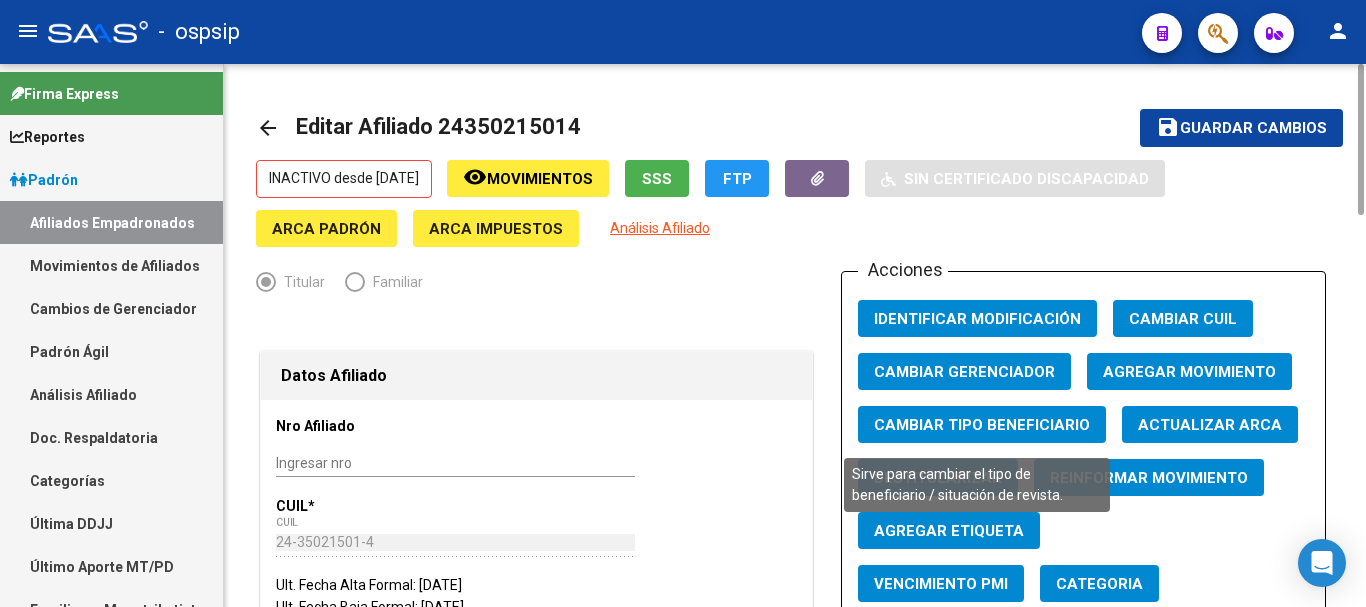 click on "Cambiar Tipo Beneficiario" 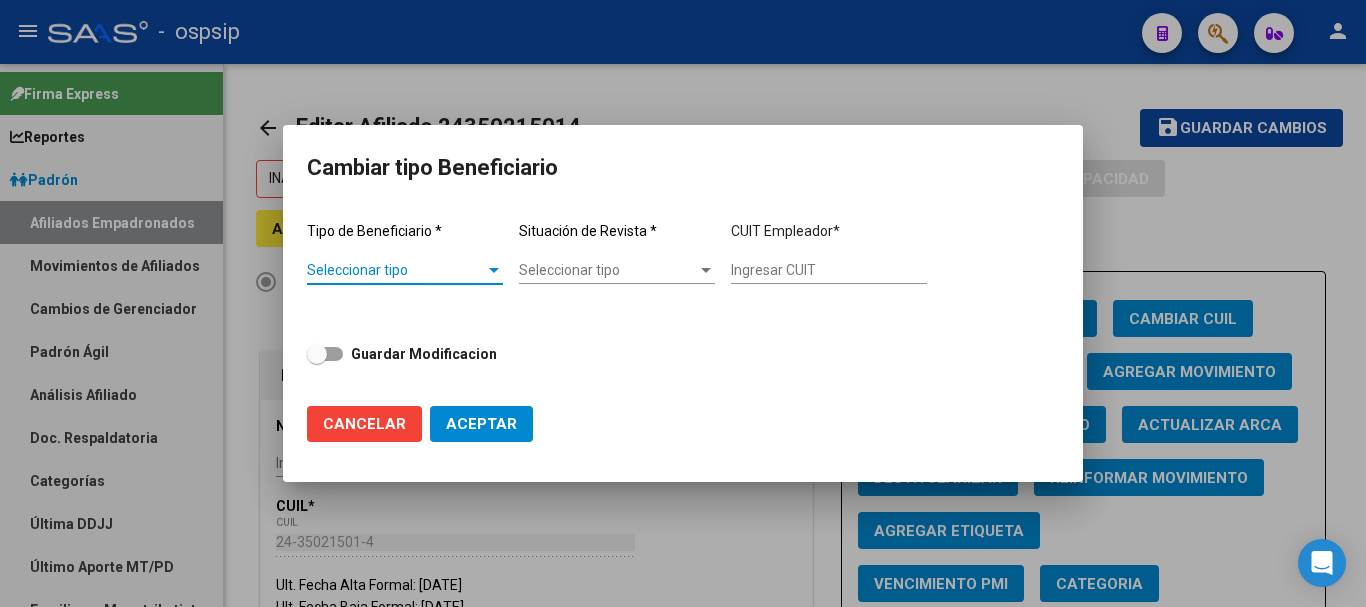 click on "Seleccionar tipo" at bounding box center (396, 270) 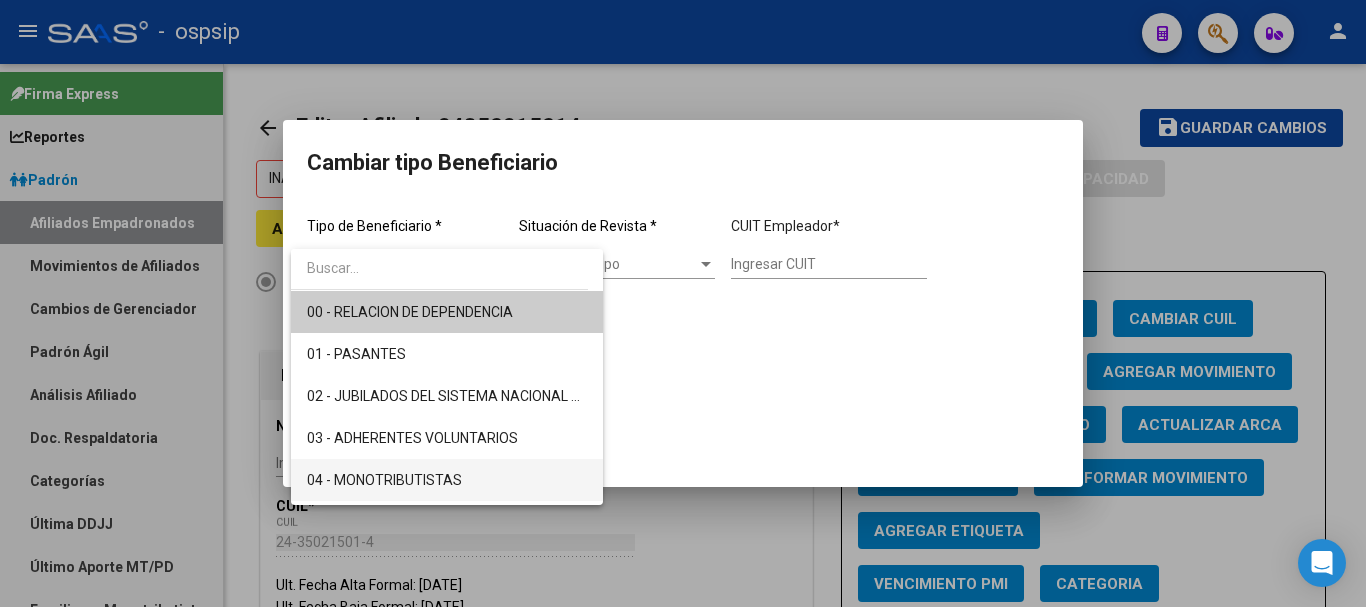 click on "04 - MONOTRIBUTISTAS" at bounding box center (447, 480) 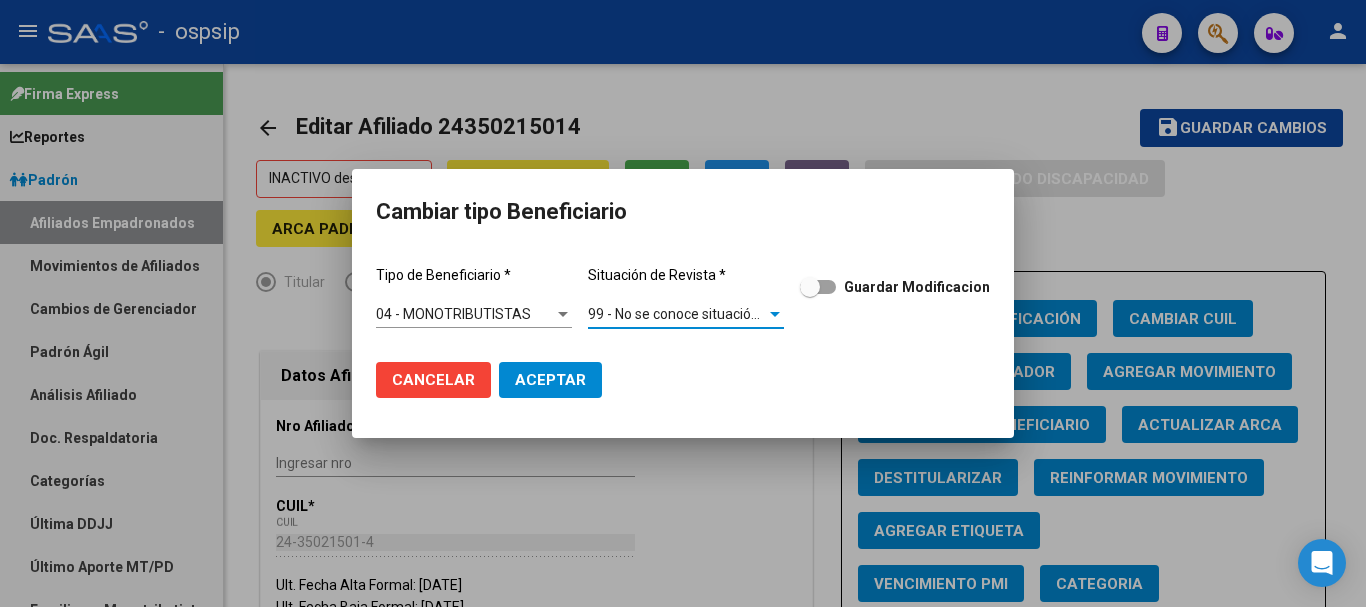 click on "99 - No se conoce situación de revista" at bounding box center (677, 314) 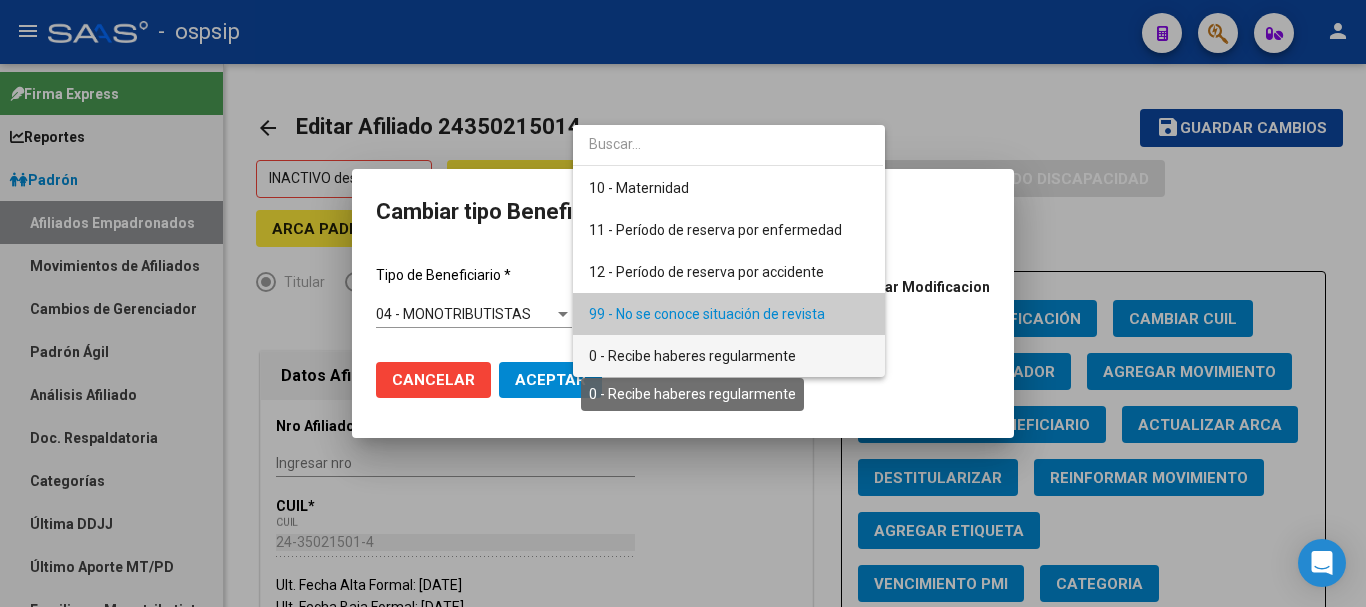 click on "0 - Recibe haberes regularmente" at bounding box center [692, 356] 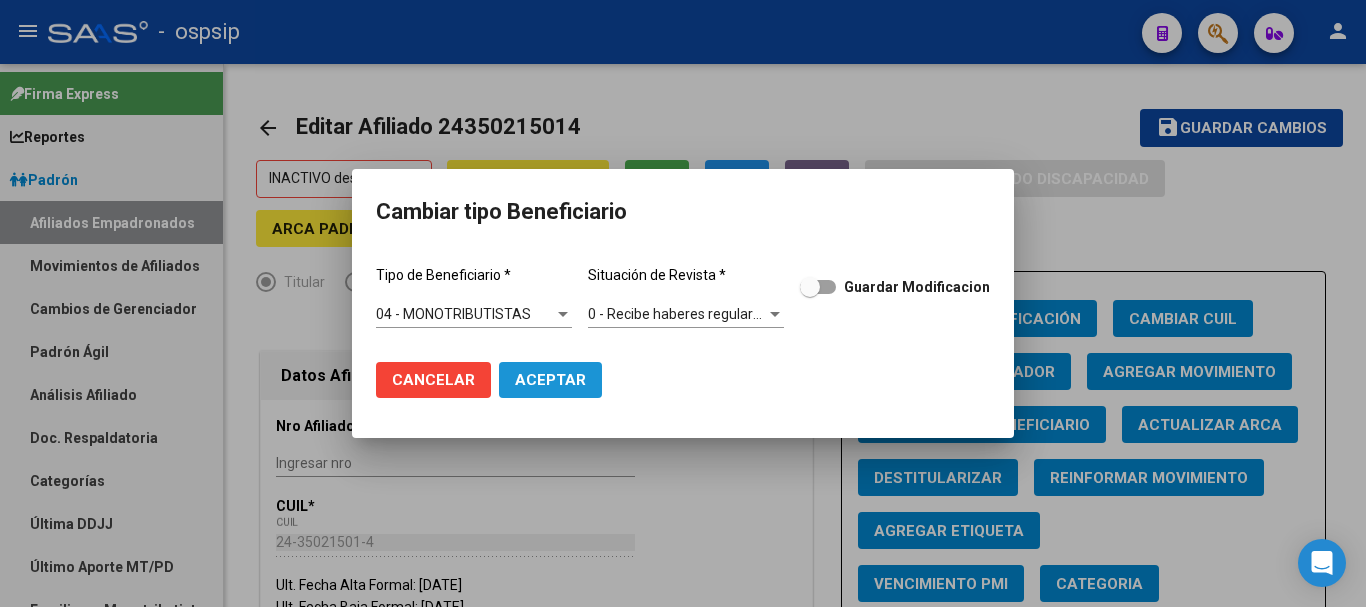 click on "Aceptar" 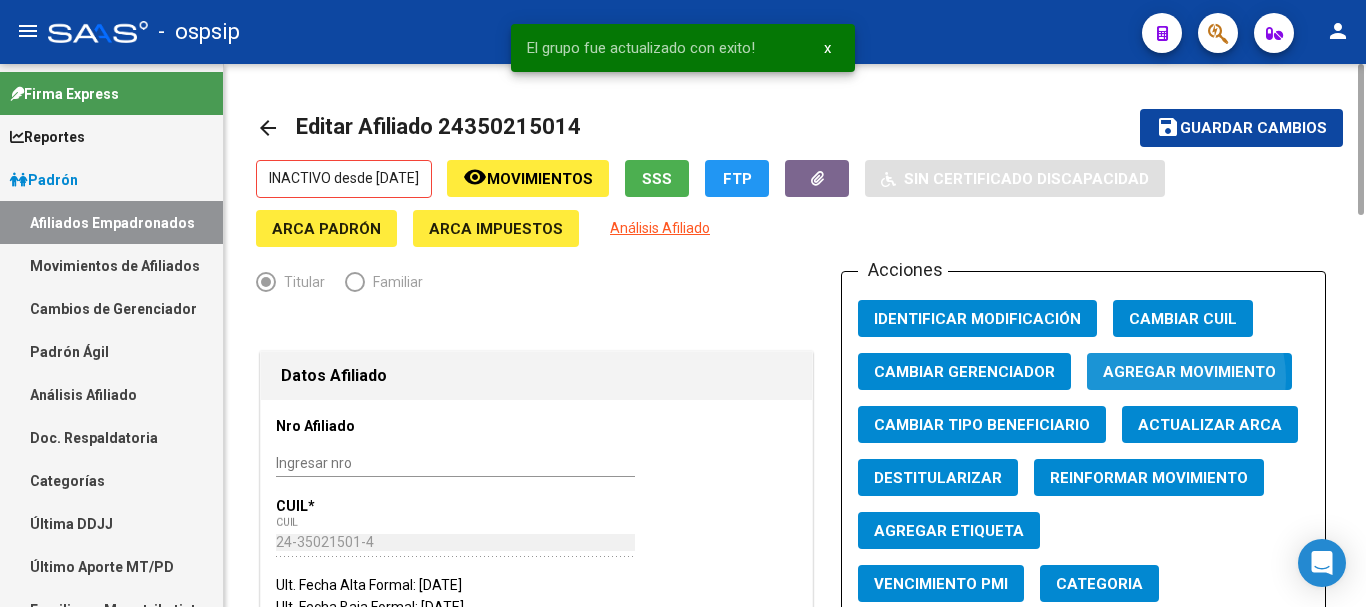 click on "Agregar Movimiento" 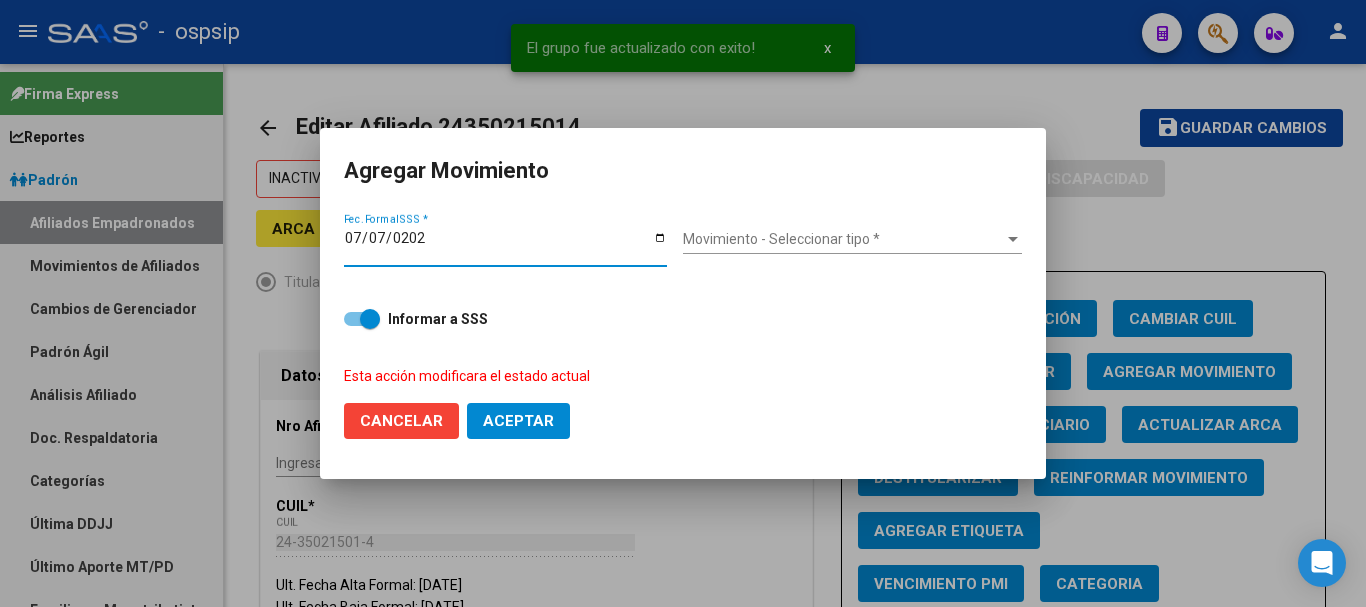 type on "[DATE]" 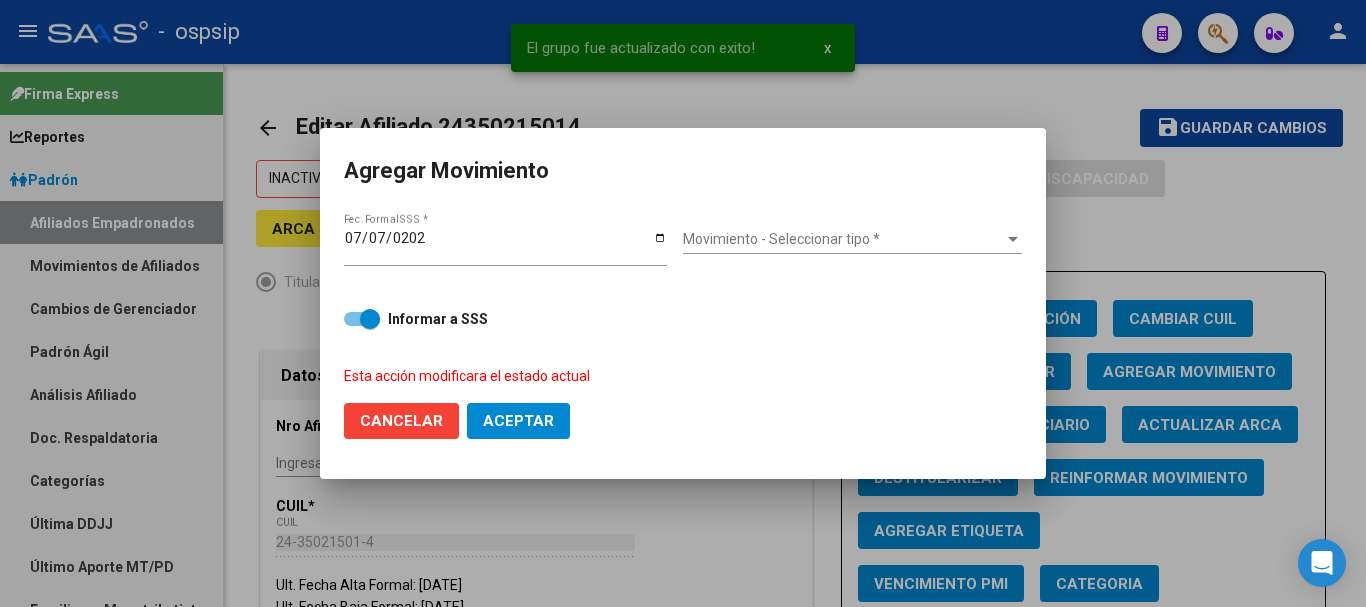 click on "Movimiento - Seleccionar tipo * Movimiento - Seleccionar tipo *" at bounding box center [852, 240] 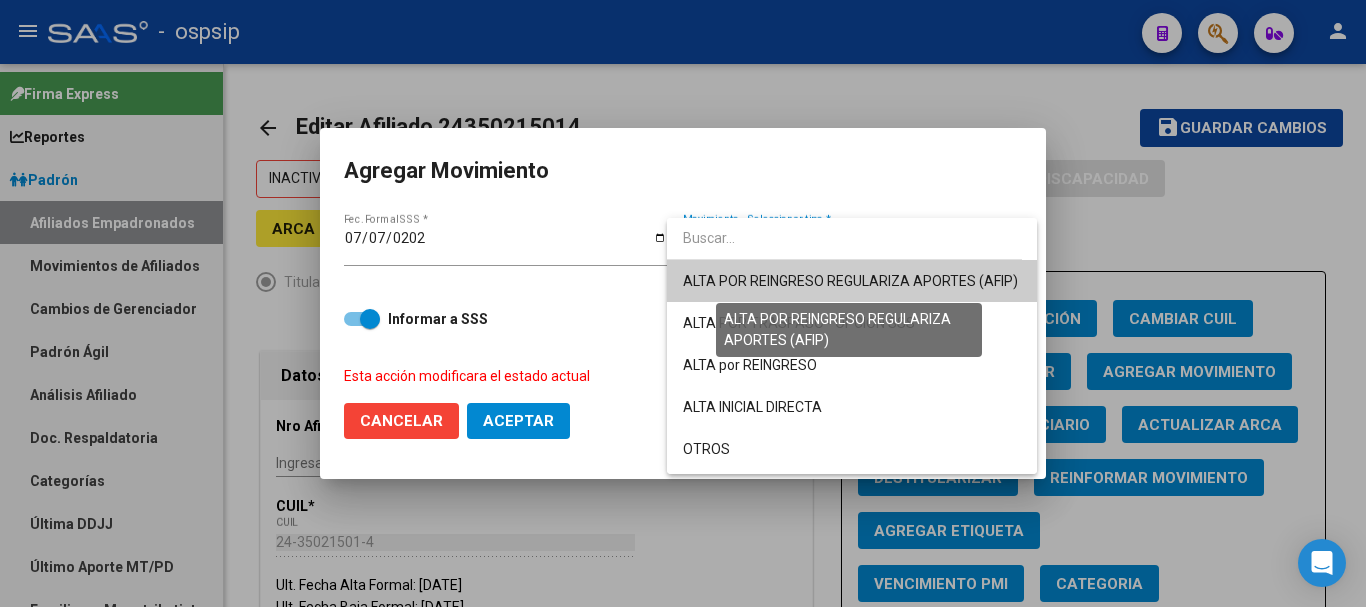 click on "ALTA POR REINGRESO REGULARIZA APORTES (AFIP)" at bounding box center (850, 281) 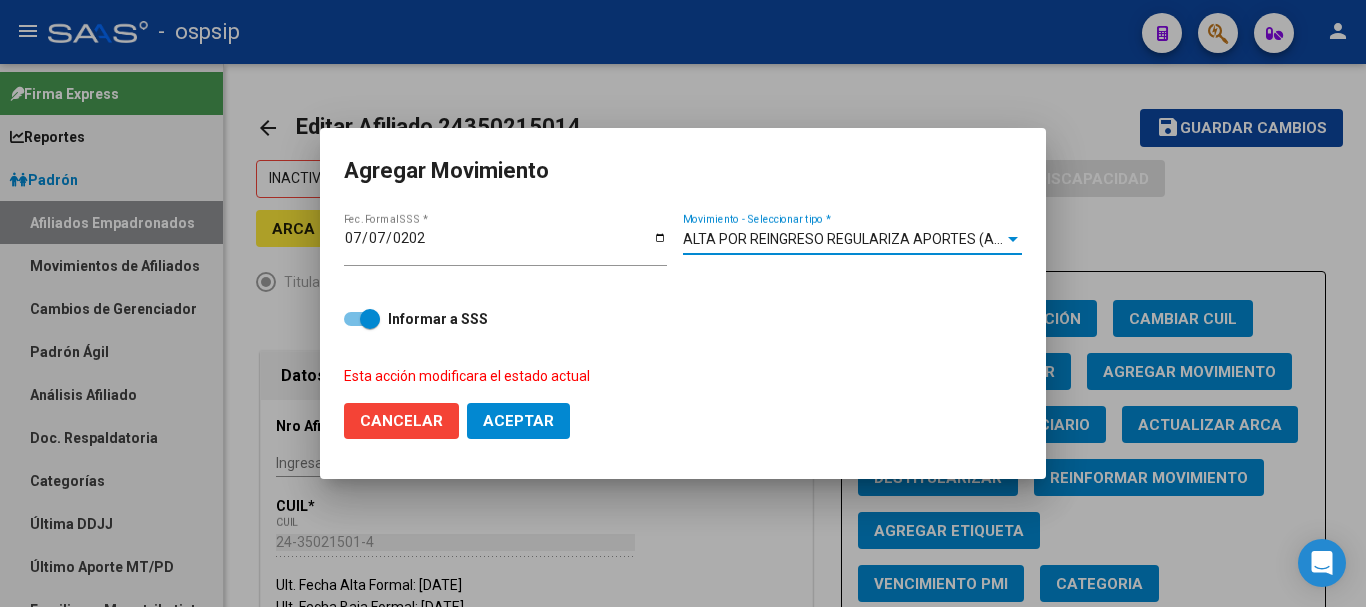 click on "Aceptar" 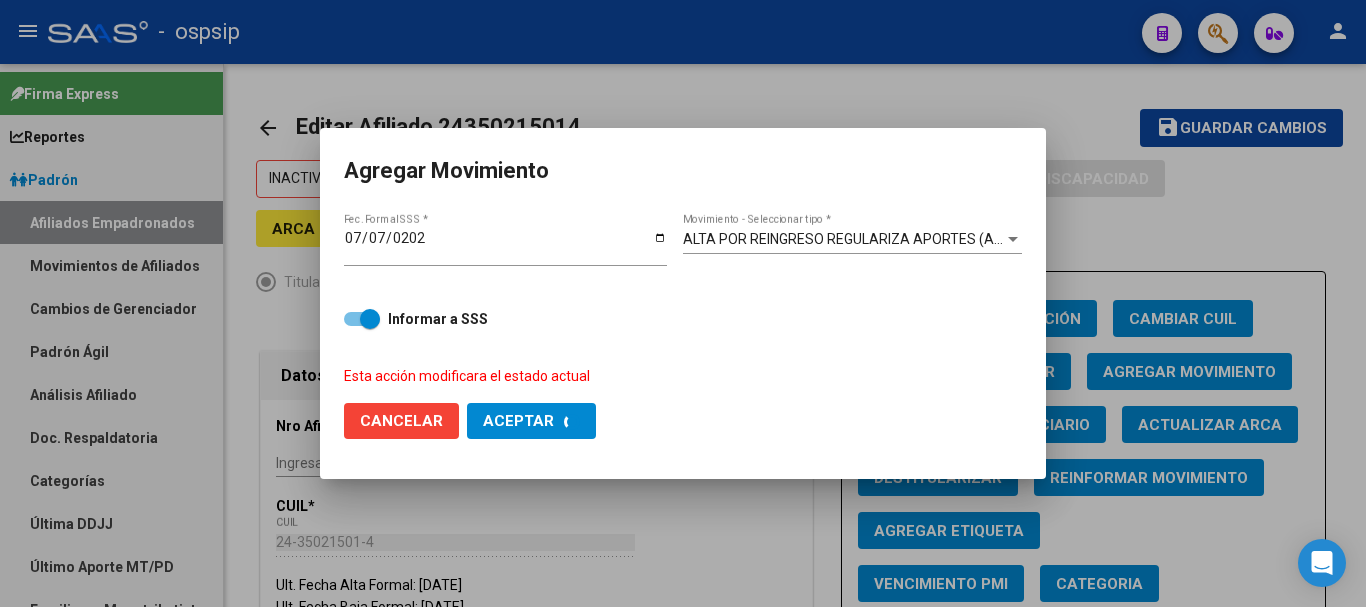 checkbox on "false" 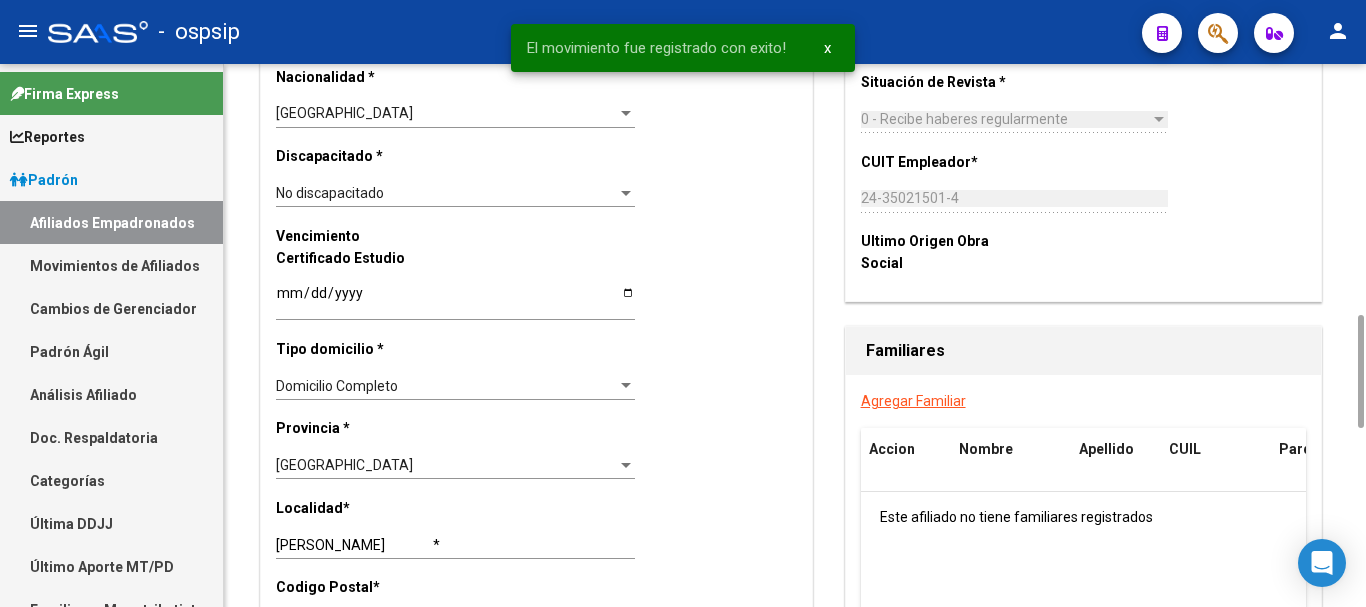 scroll, scrollTop: 2050, scrollLeft: 0, axis: vertical 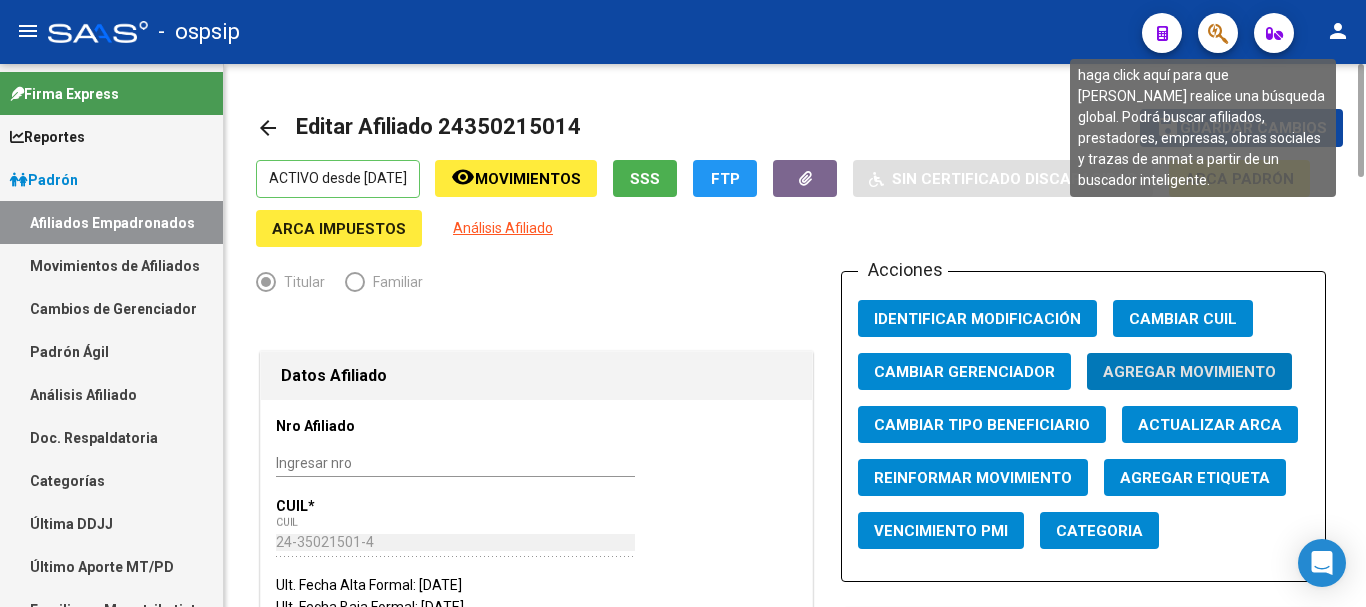 click 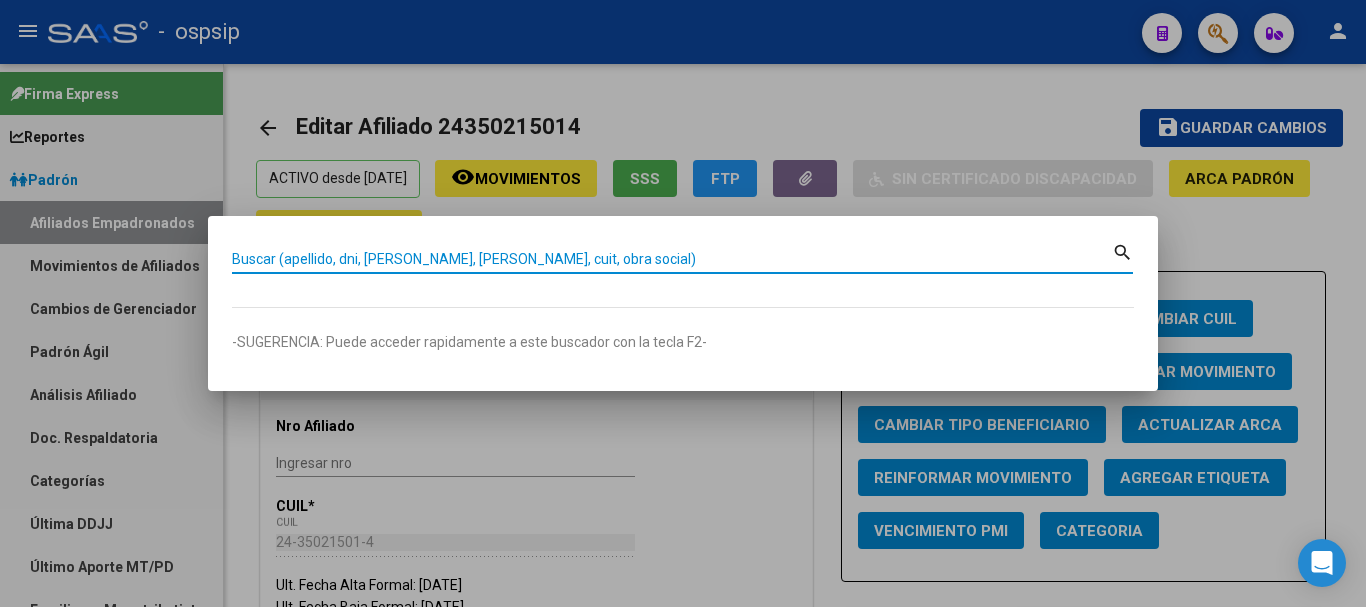 click on "Buscar (apellido, dni, [PERSON_NAME], [PERSON_NAME], cuit, obra social)" at bounding box center [672, 259] 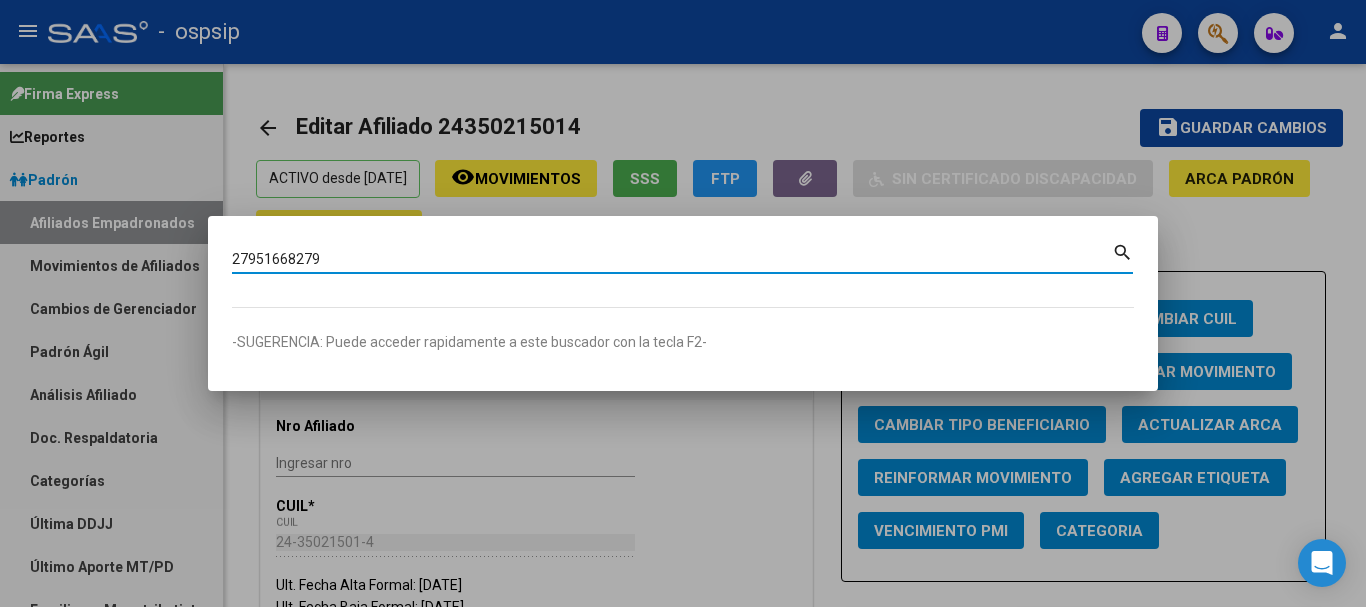 type on "27951668279" 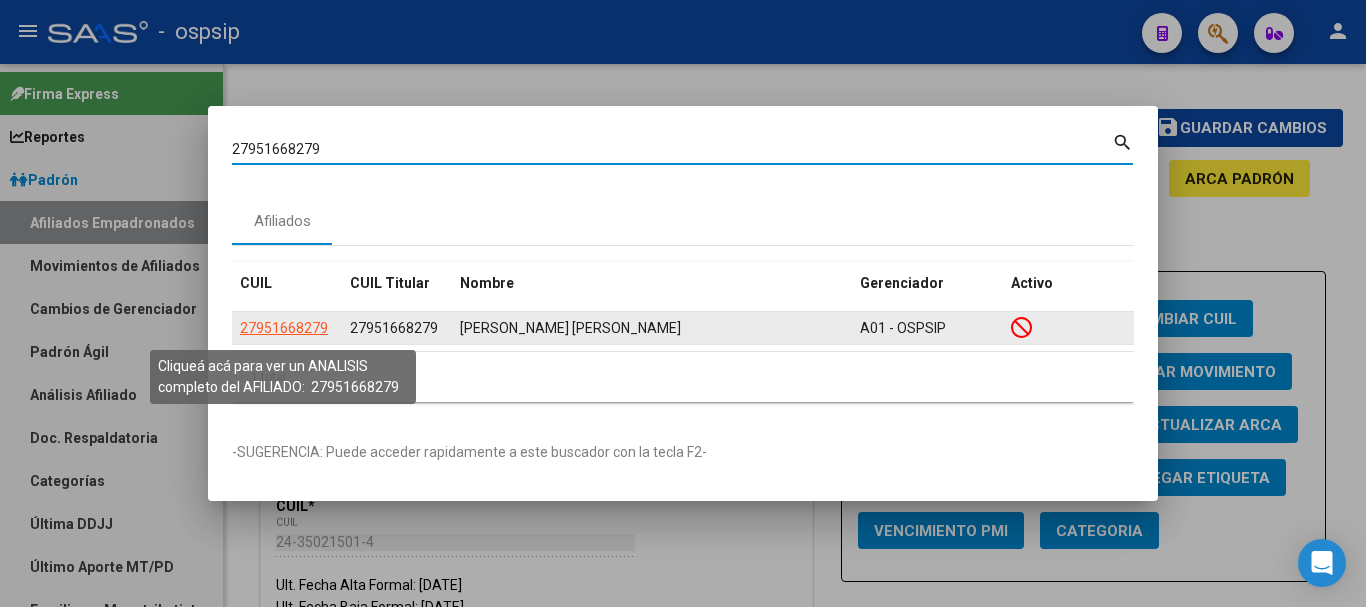 click on "27951668279" 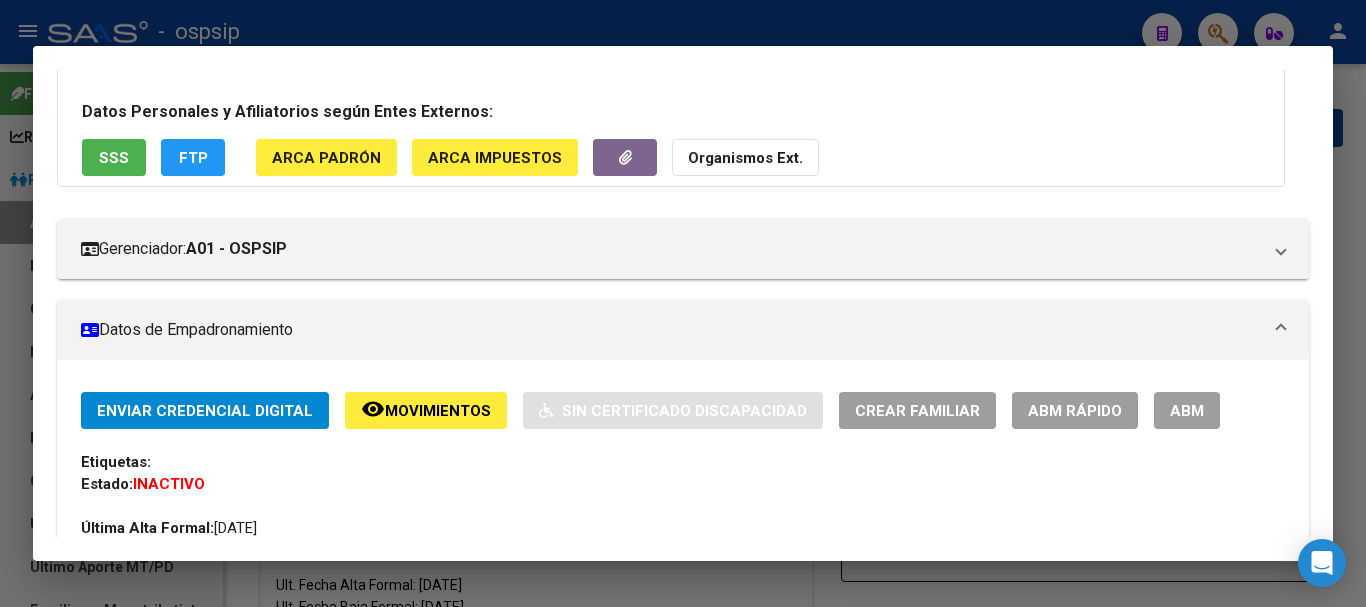 scroll, scrollTop: 100, scrollLeft: 0, axis: vertical 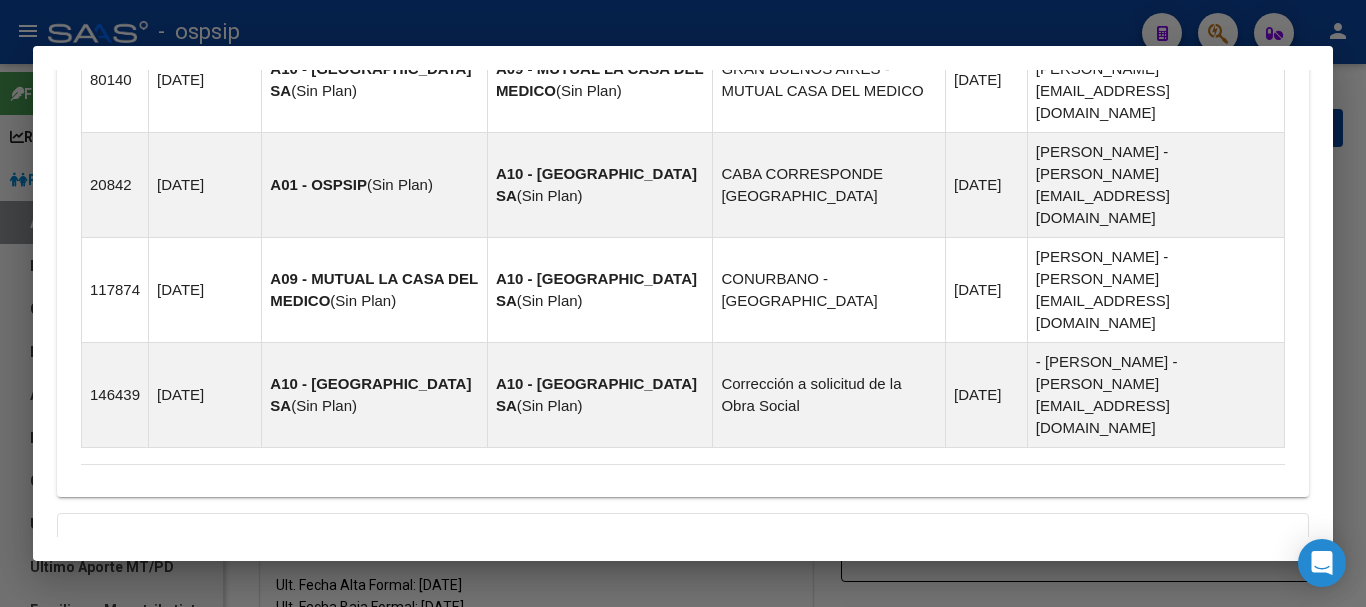 click on "Aportes y Contribuciones del Afiliado: 27951668279" at bounding box center (305, 690) 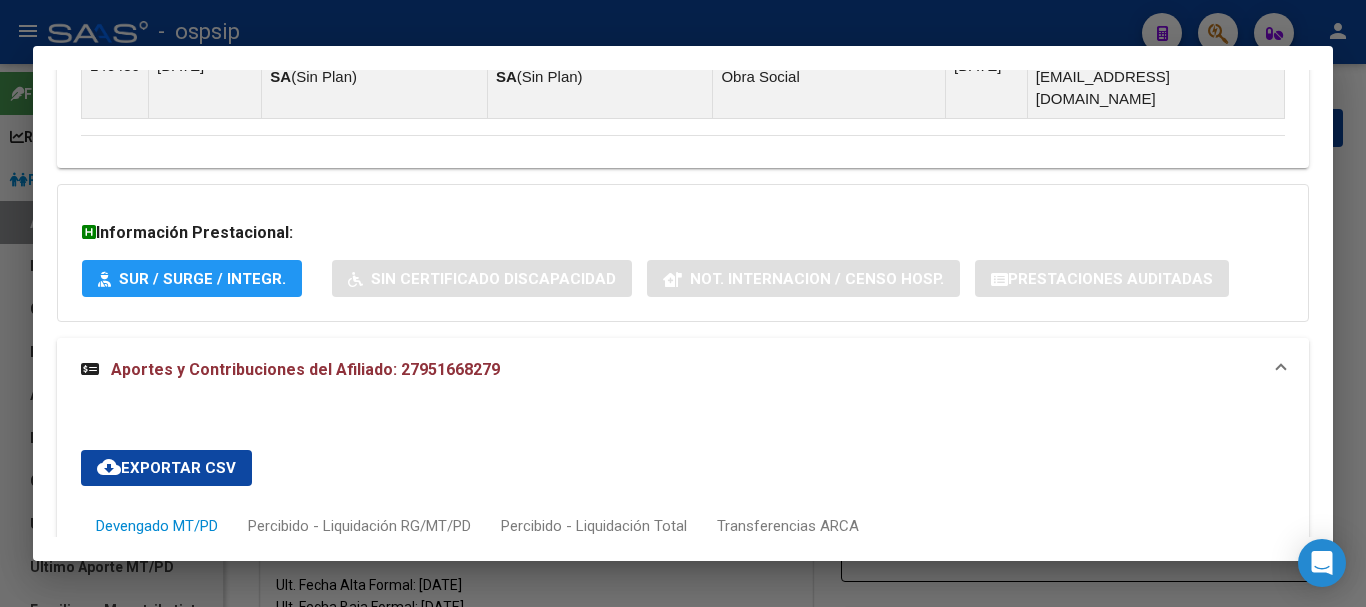 scroll, scrollTop: 1398, scrollLeft: 0, axis: vertical 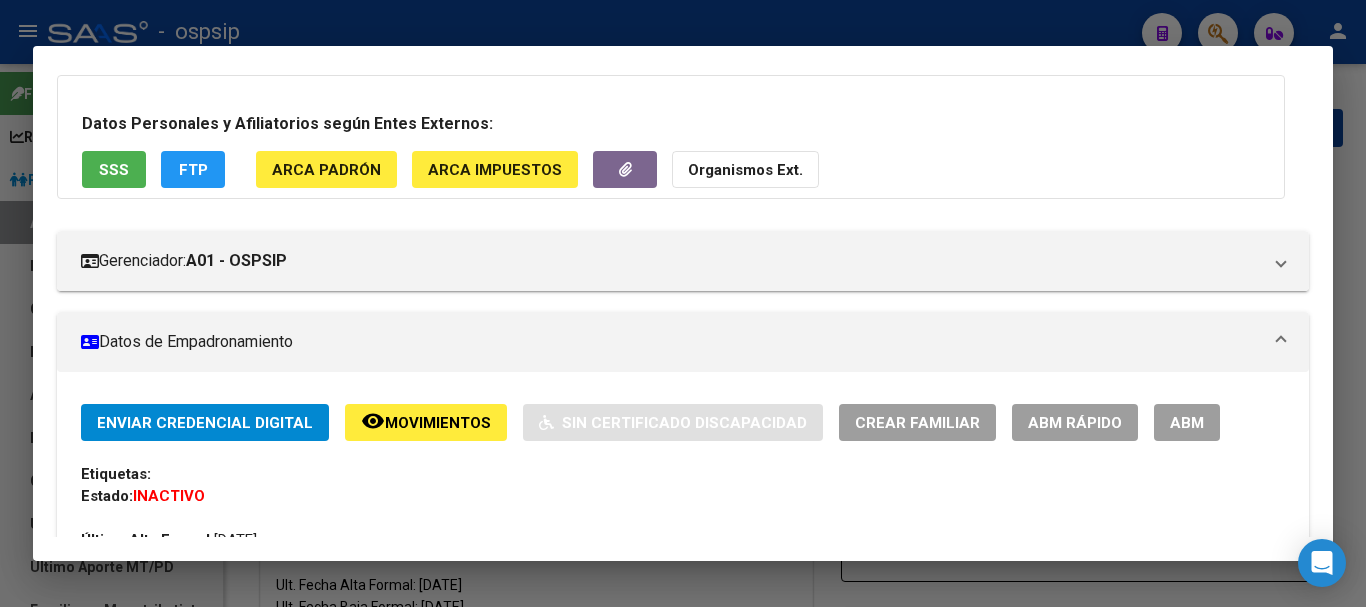 click on "ABM" at bounding box center (1187, 423) 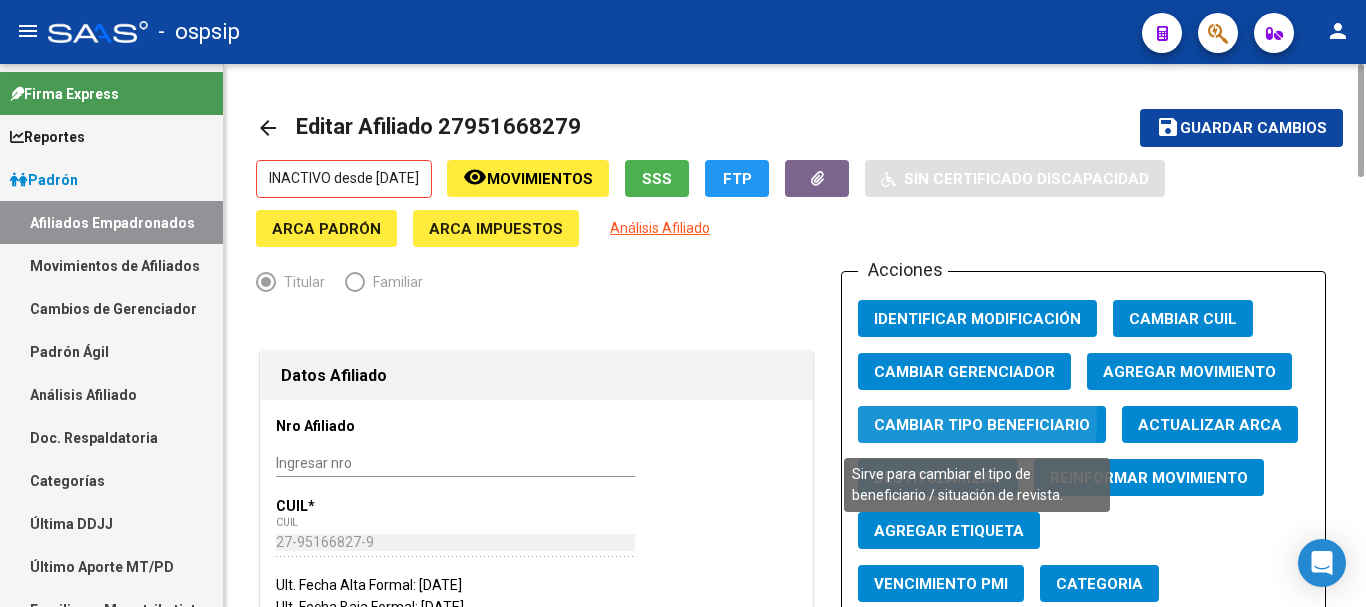 click on "Cambiar Tipo Beneficiario" 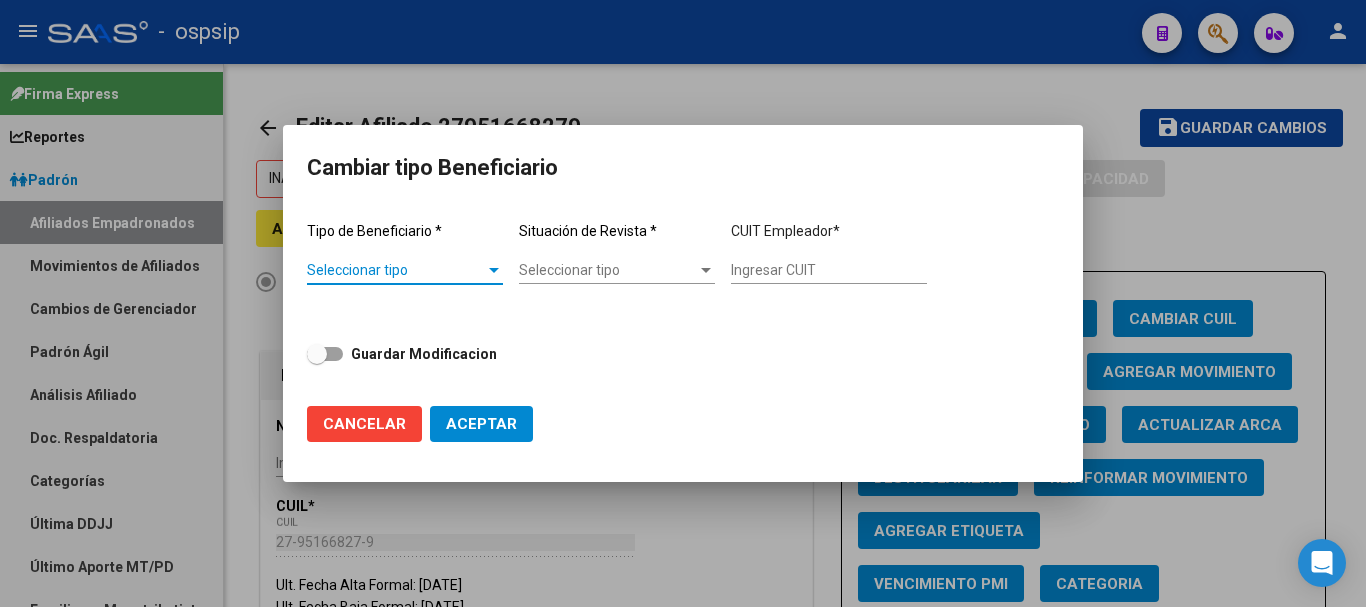 click on "Seleccionar tipo" at bounding box center [396, 270] 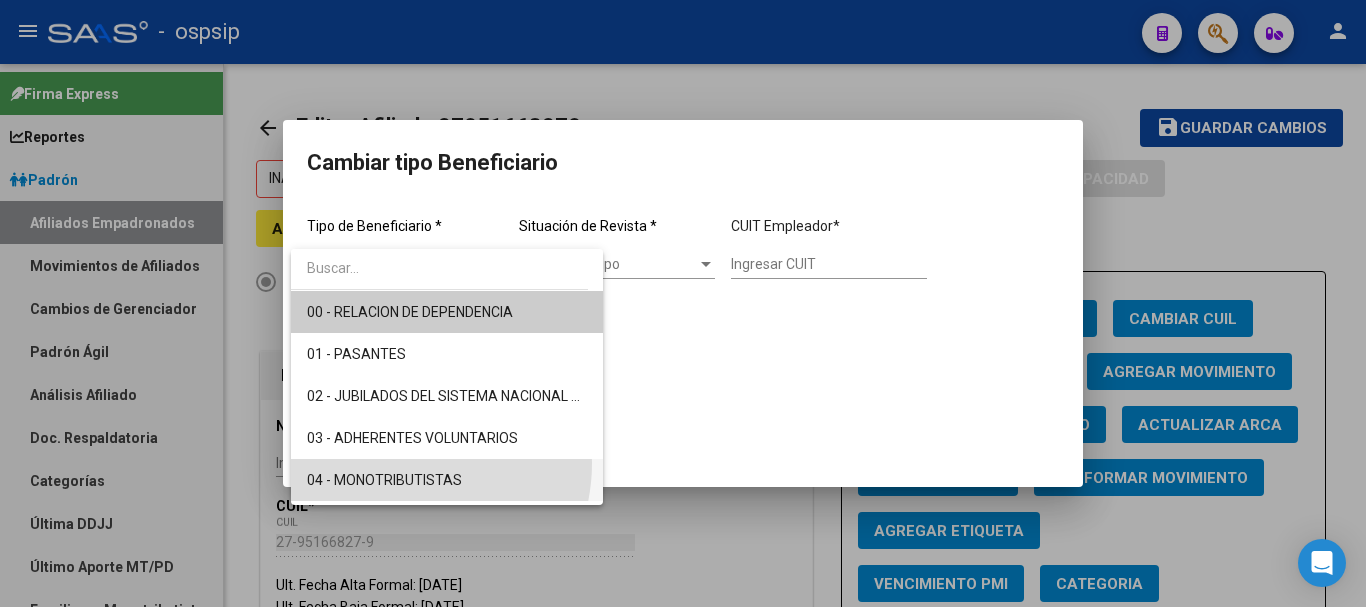 click on "04 - MONOTRIBUTISTAS" at bounding box center [447, 480] 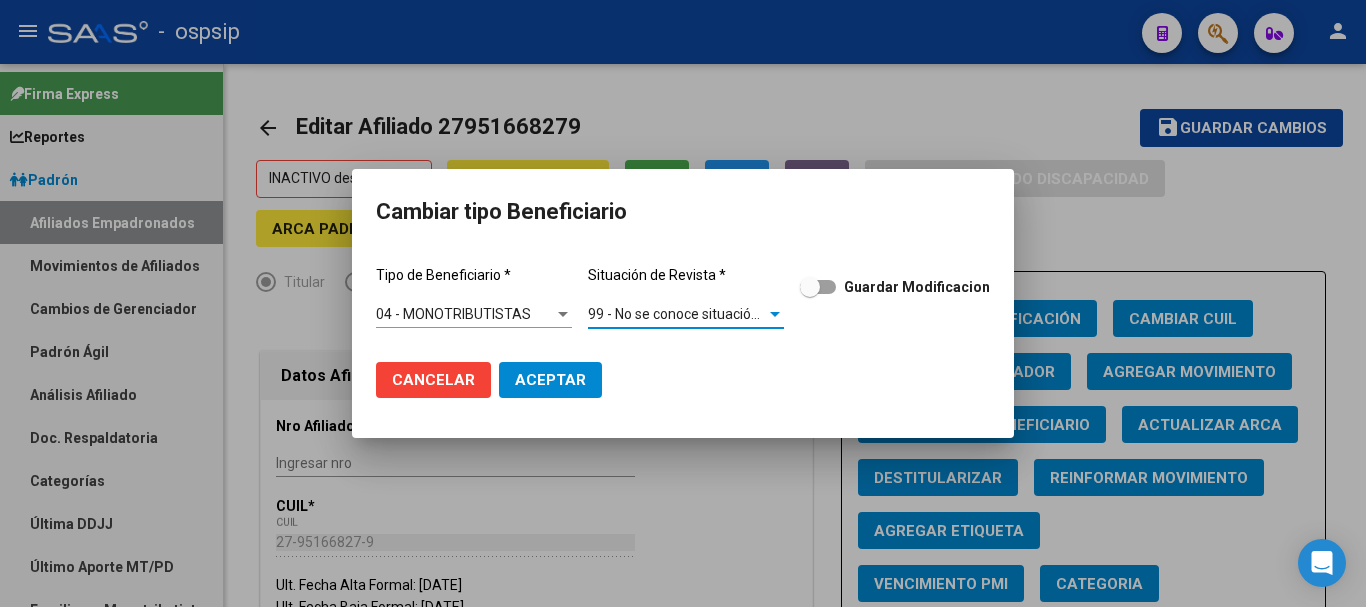 click on "99 - No se conoce situación de revista" at bounding box center [706, 314] 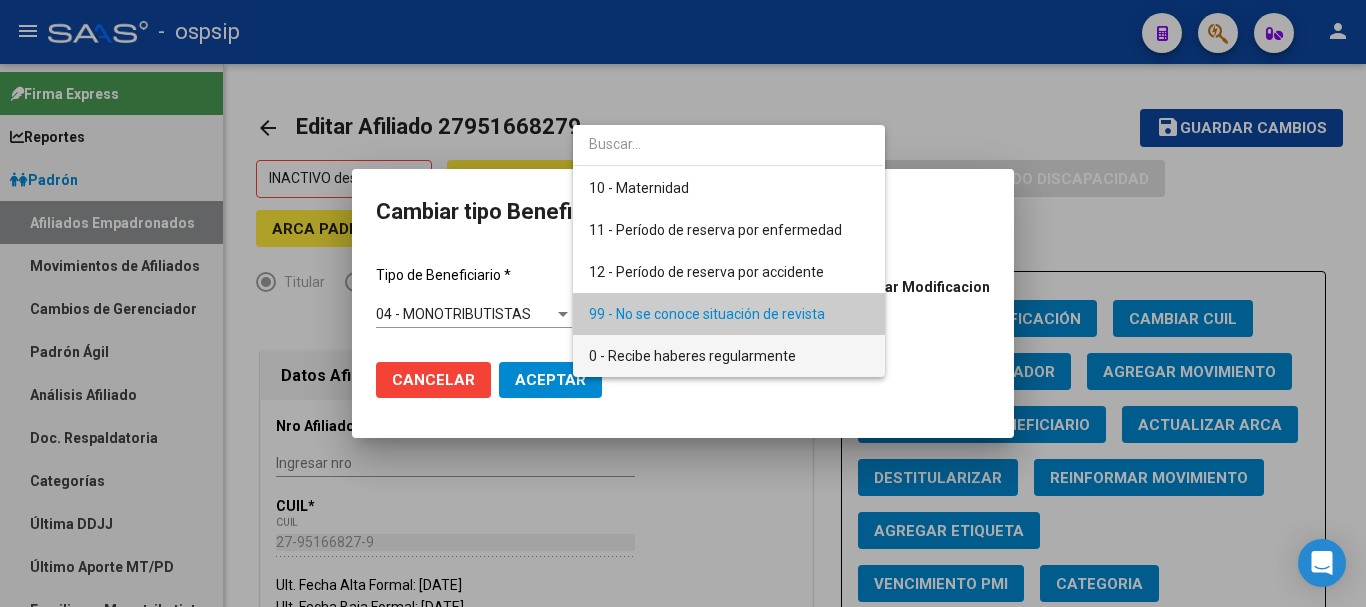 click on "0 - Recibe haberes regularmente" at bounding box center [729, 356] 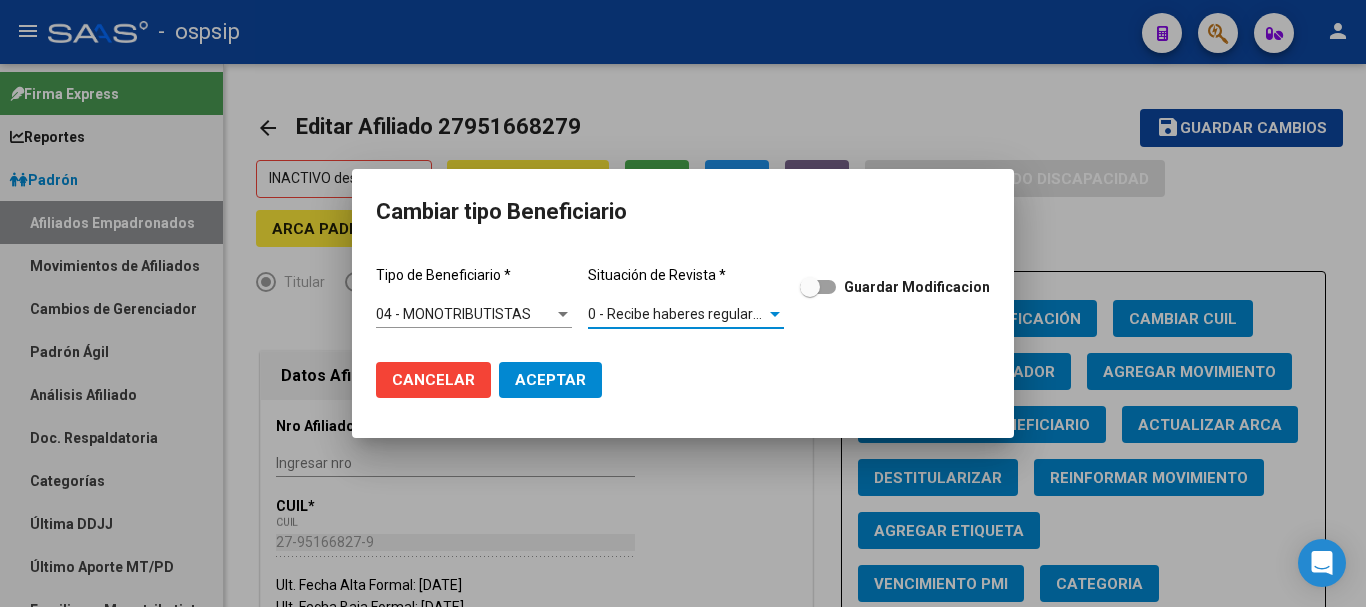 click on "Aceptar" 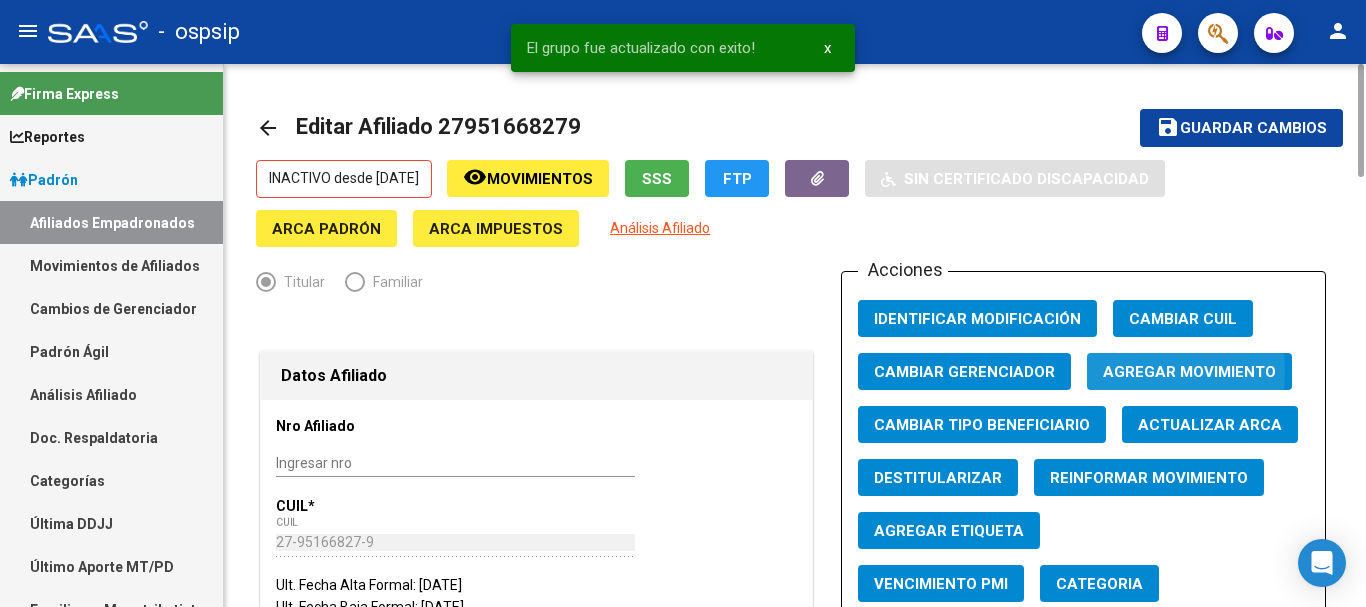 click on "Agregar Movimiento" 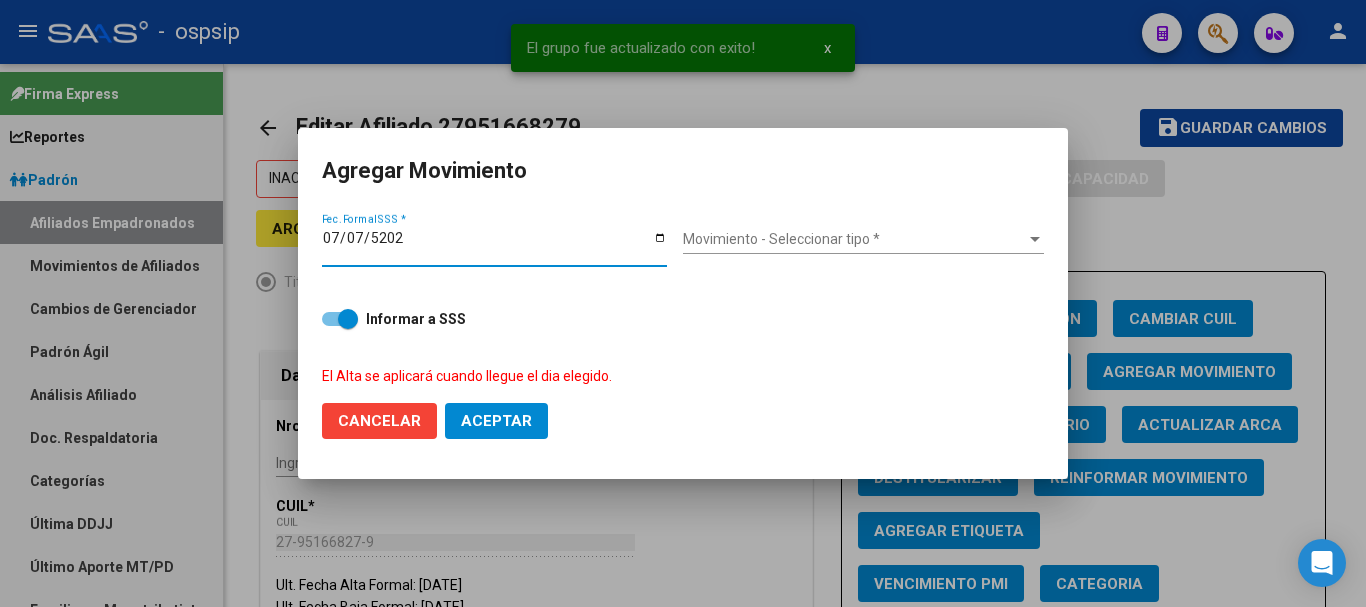 type on "[DATE]" 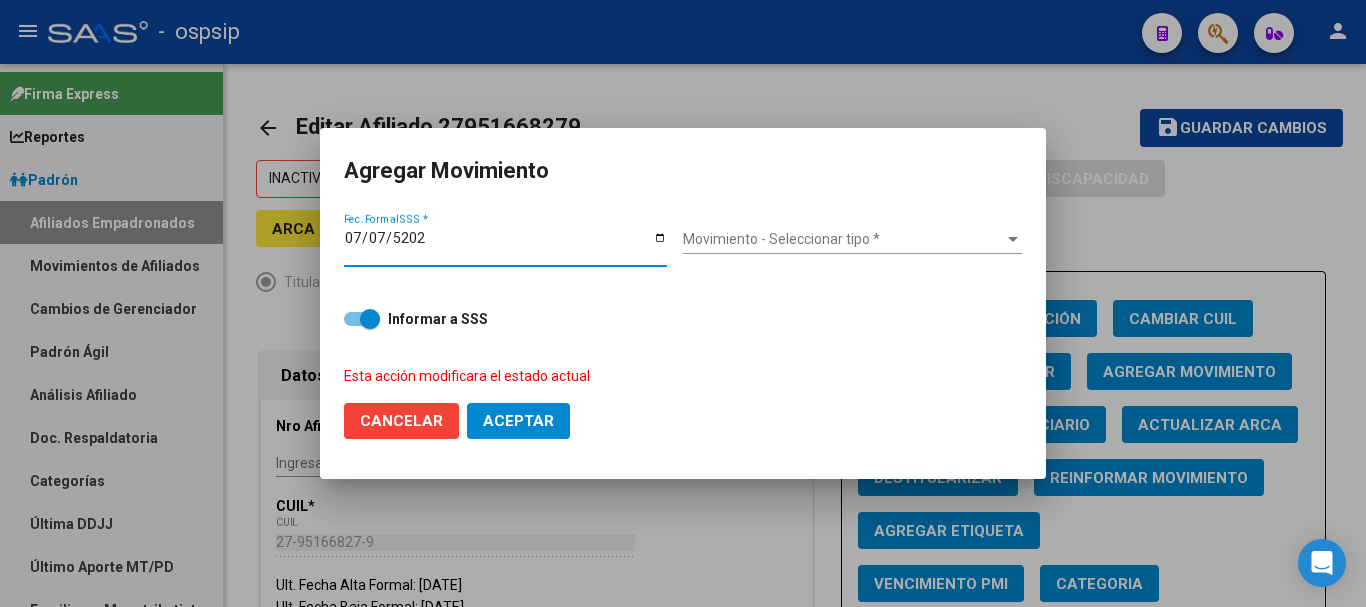 click on "Movimiento - Seleccionar tipo *" at bounding box center [843, 239] 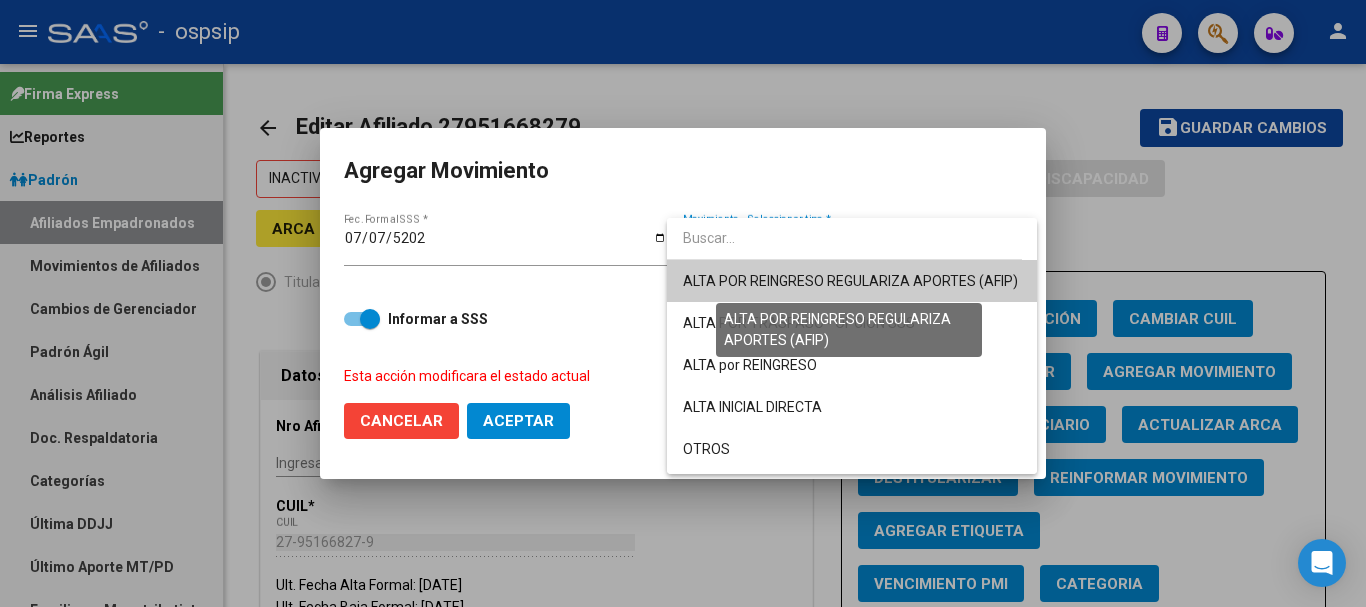 click on "ALTA POR REINGRESO REGULARIZA APORTES (AFIP)" at bounding box center (850, 281) 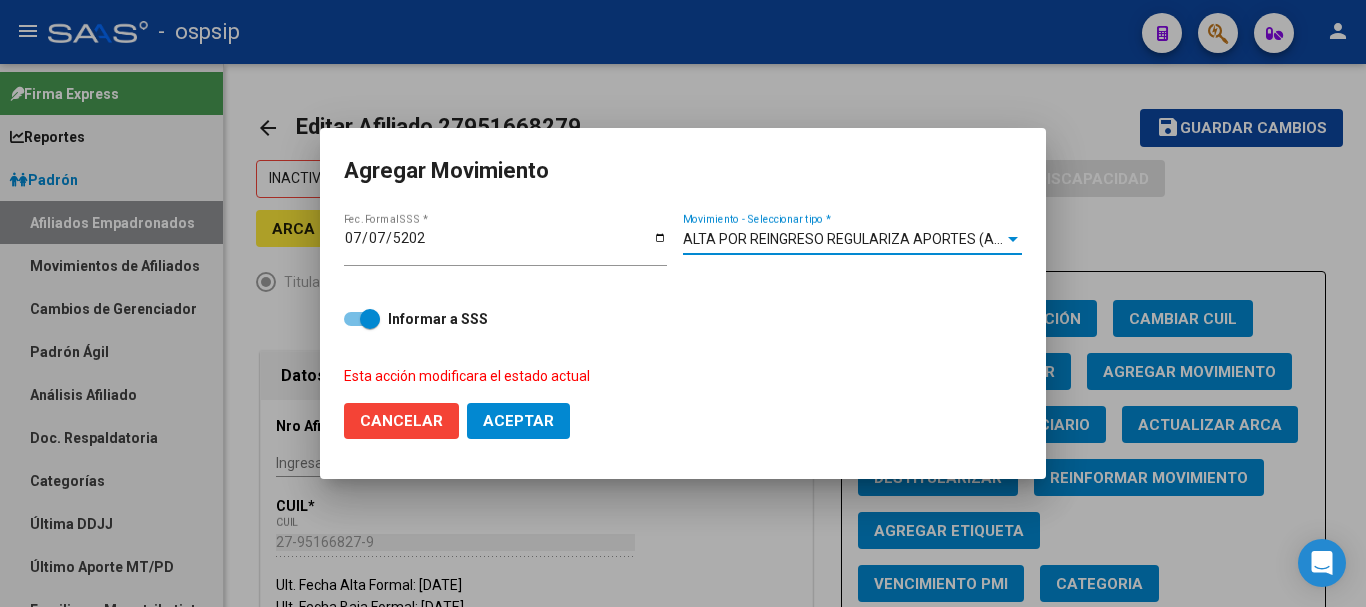 click on "Aceptar" 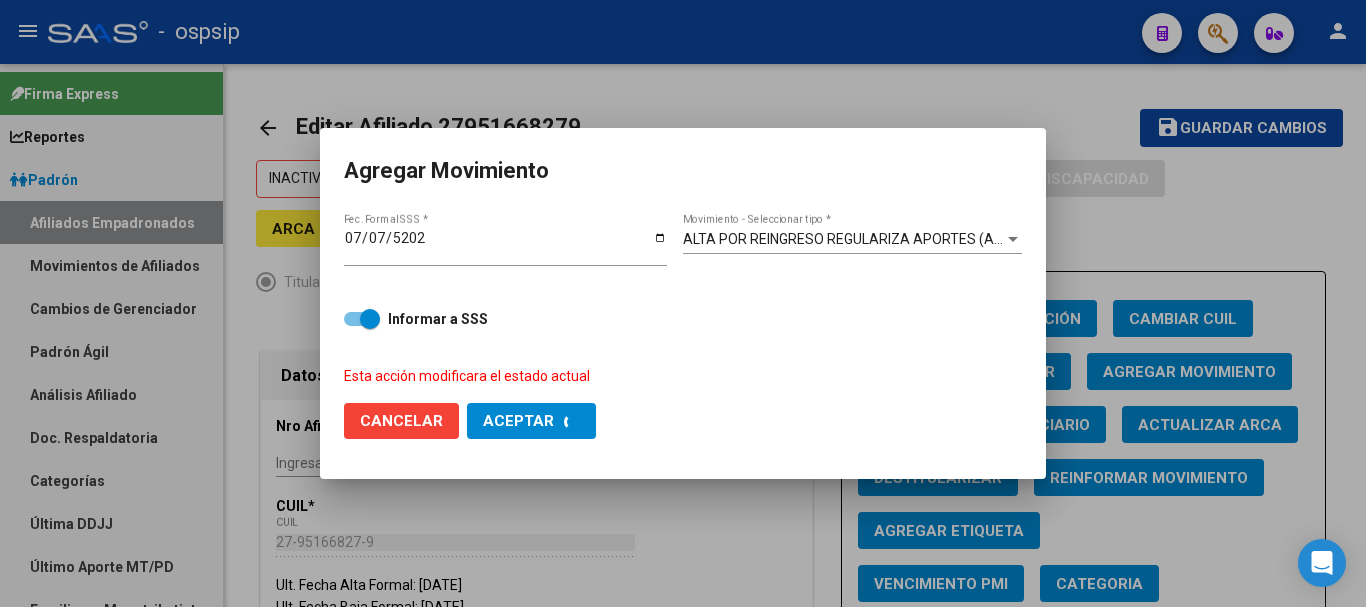 checkbox on "false" 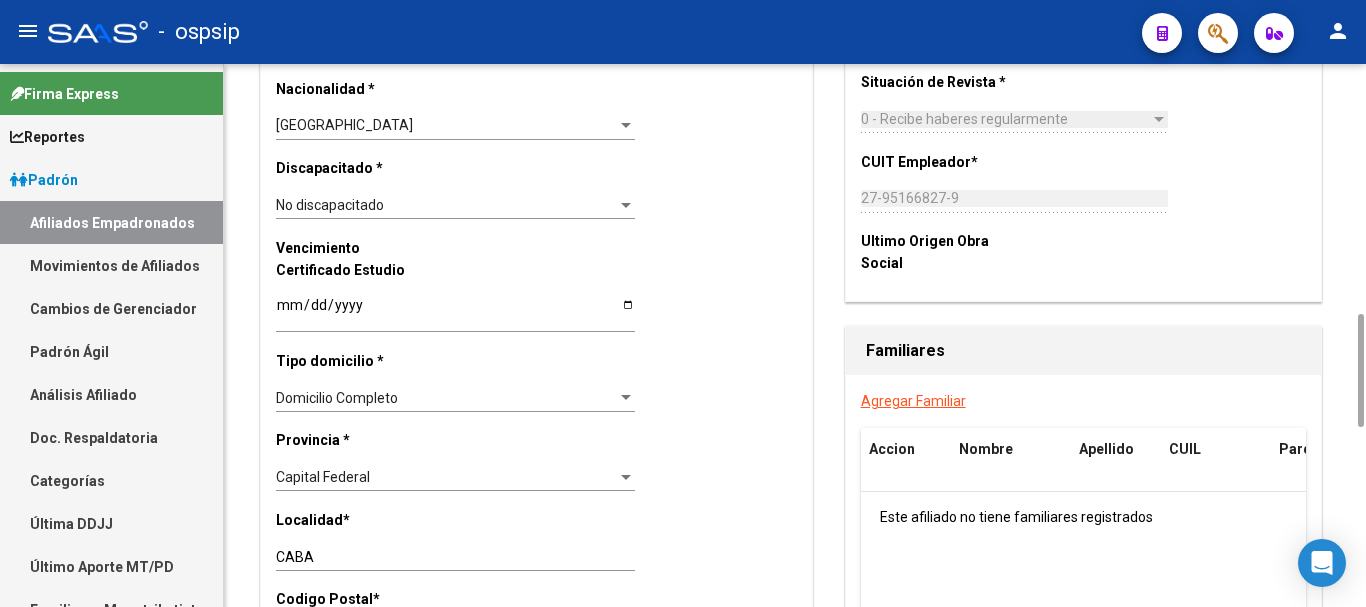 scroll, scrollTop: 1600, scrollLeft: 0, axis: vertical 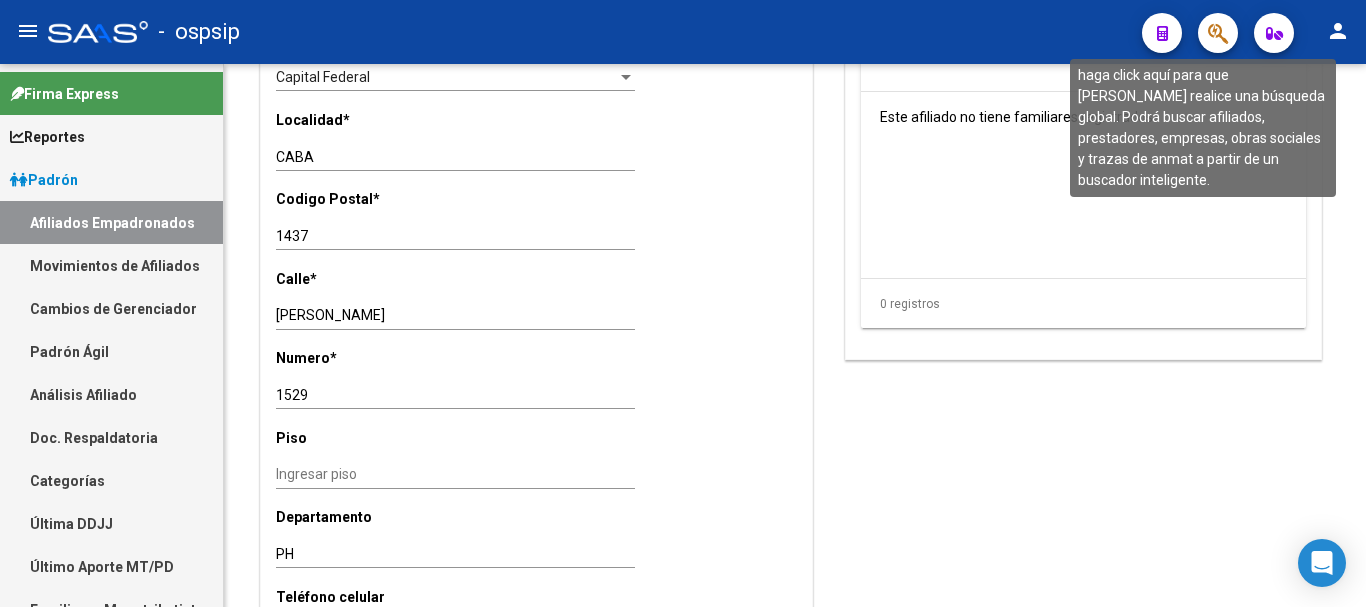 click 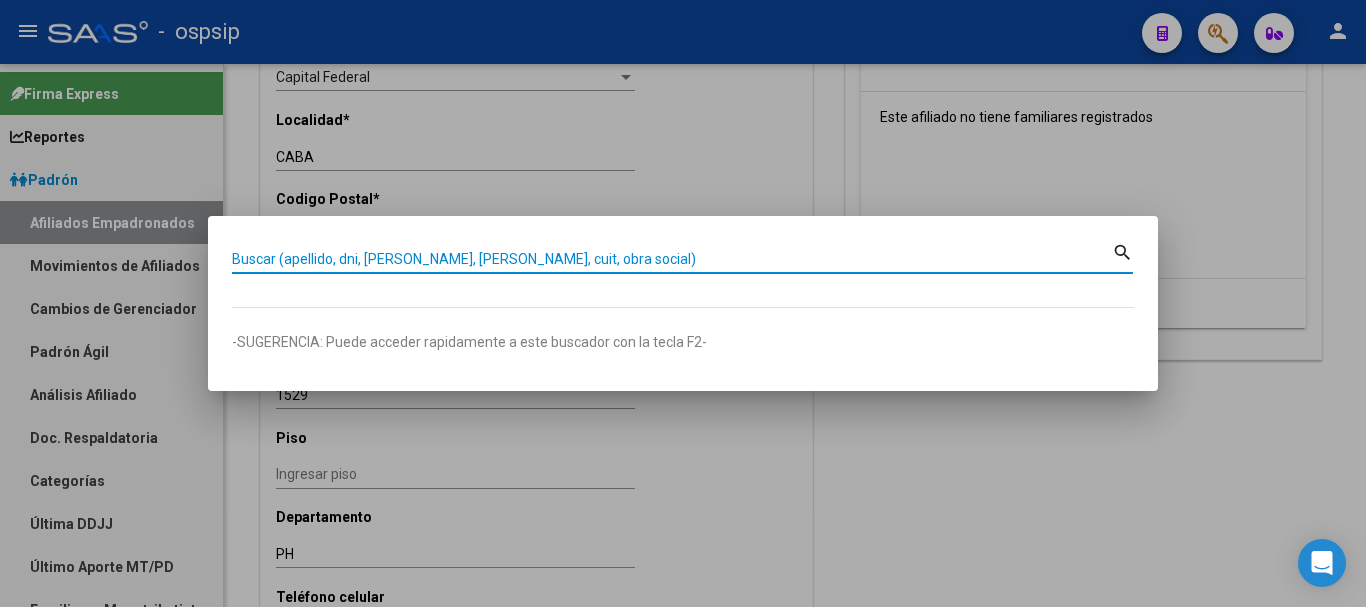 click on "Buscar (apellido, dni, [PERSON_NAME], [PERSON_NAME], cuit, obra social)" at bounding box center [672, 259] 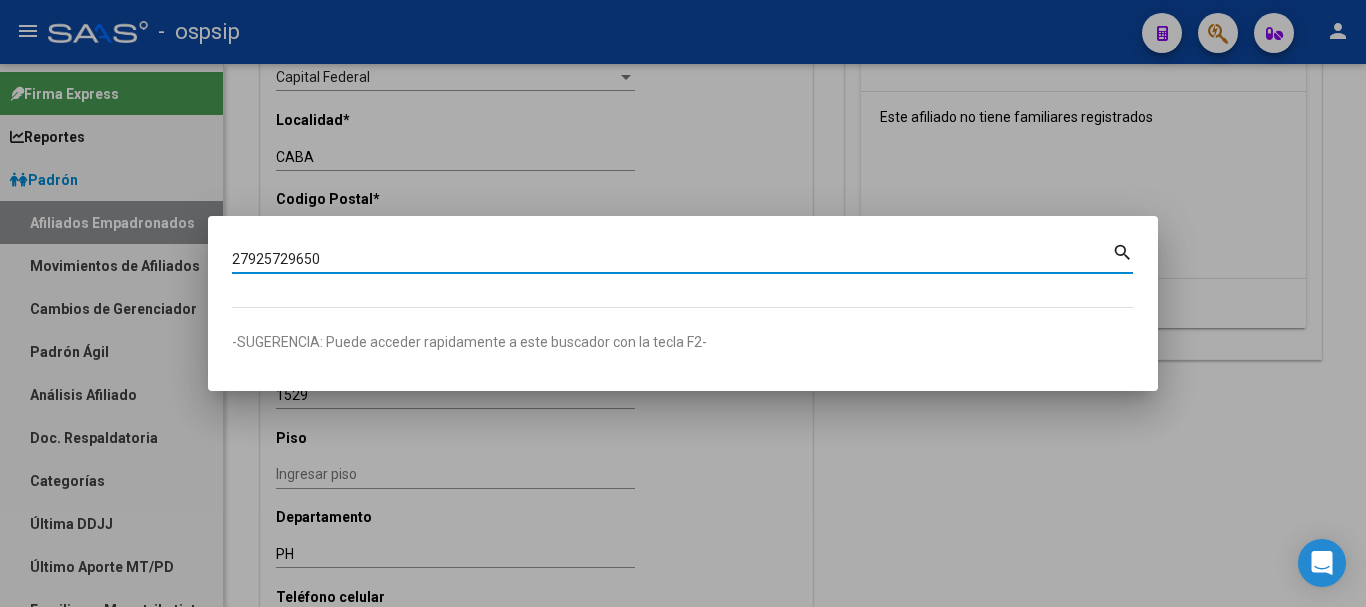 type on "27925729650" 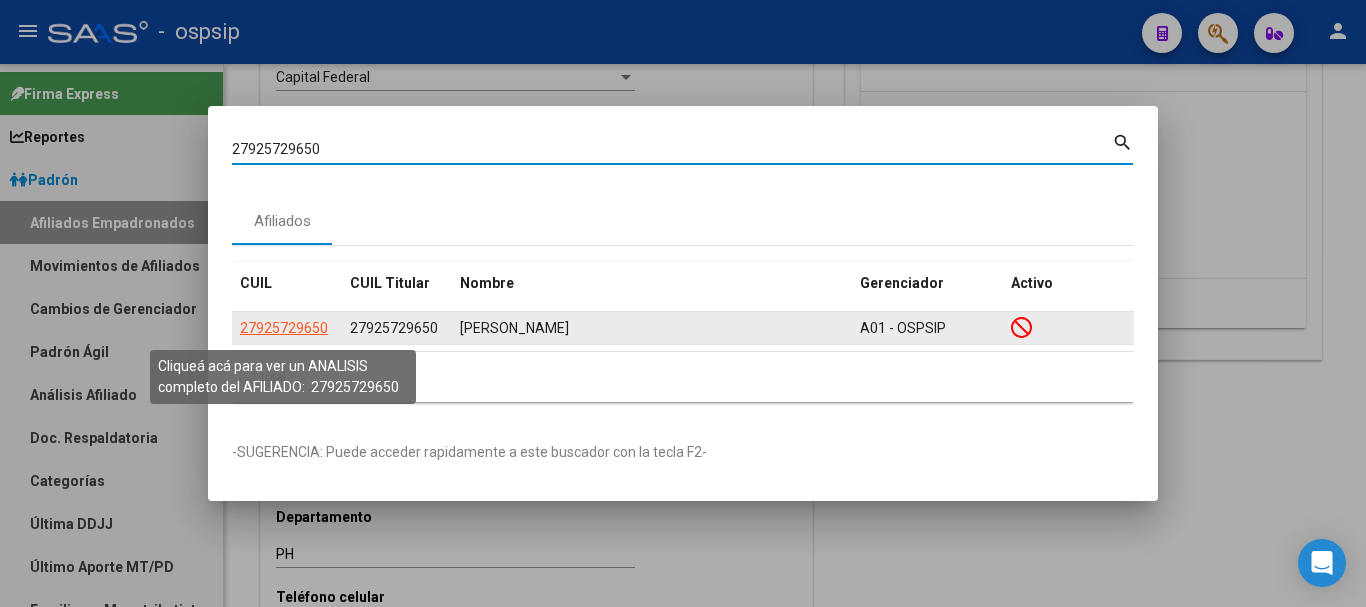 click on "27925729650" 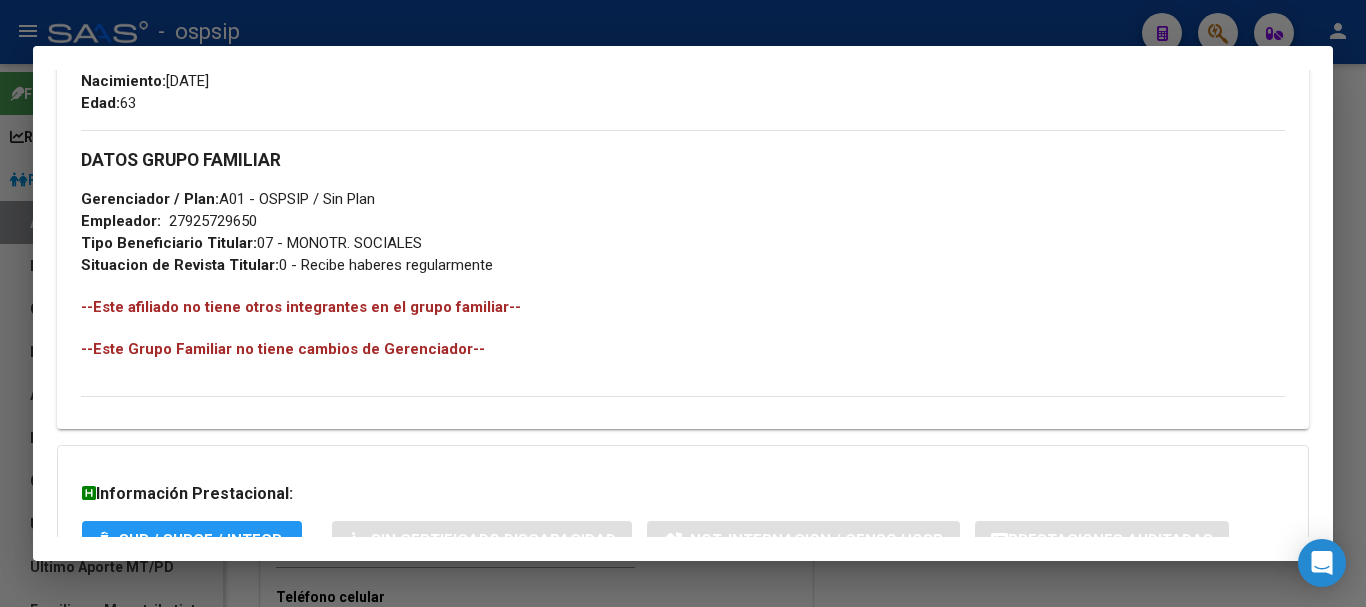 scroll, scrollTop: 900, scrollLeft: 0, axis: vertical 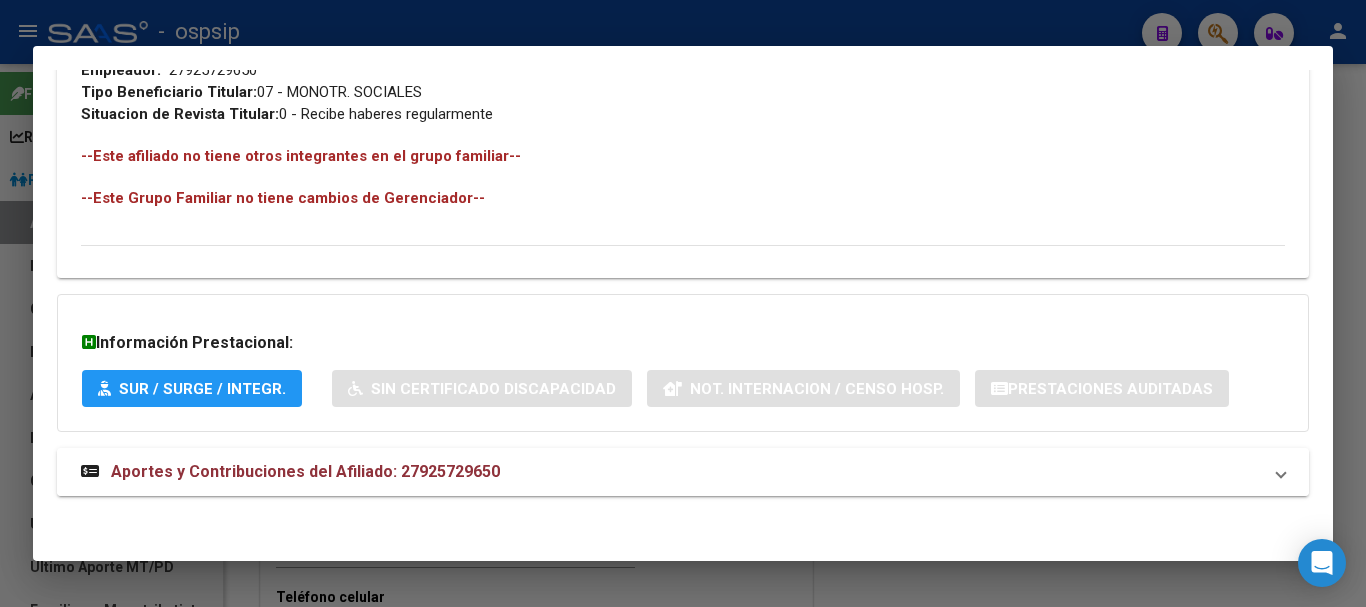 click on "Aportes y Contribuciones del Afiliado: 27925729650" at bounding box center (290, 472) 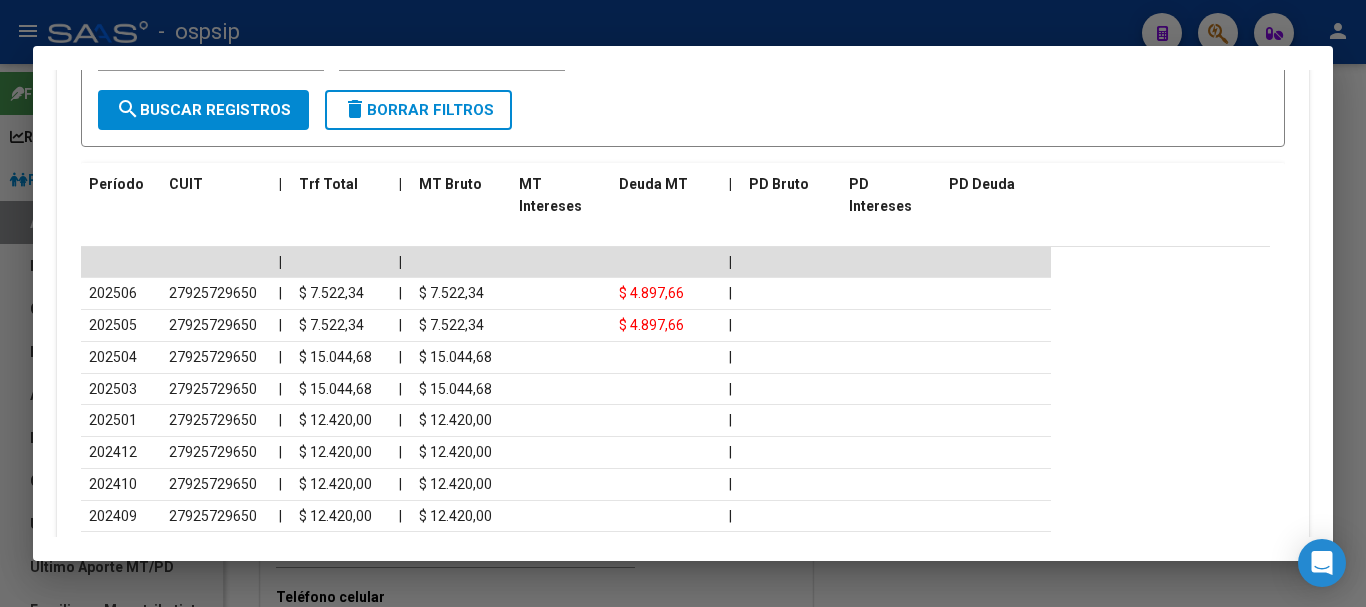 scroll, scrollTop: 1695, scrollLeft: 0, axis: vertical 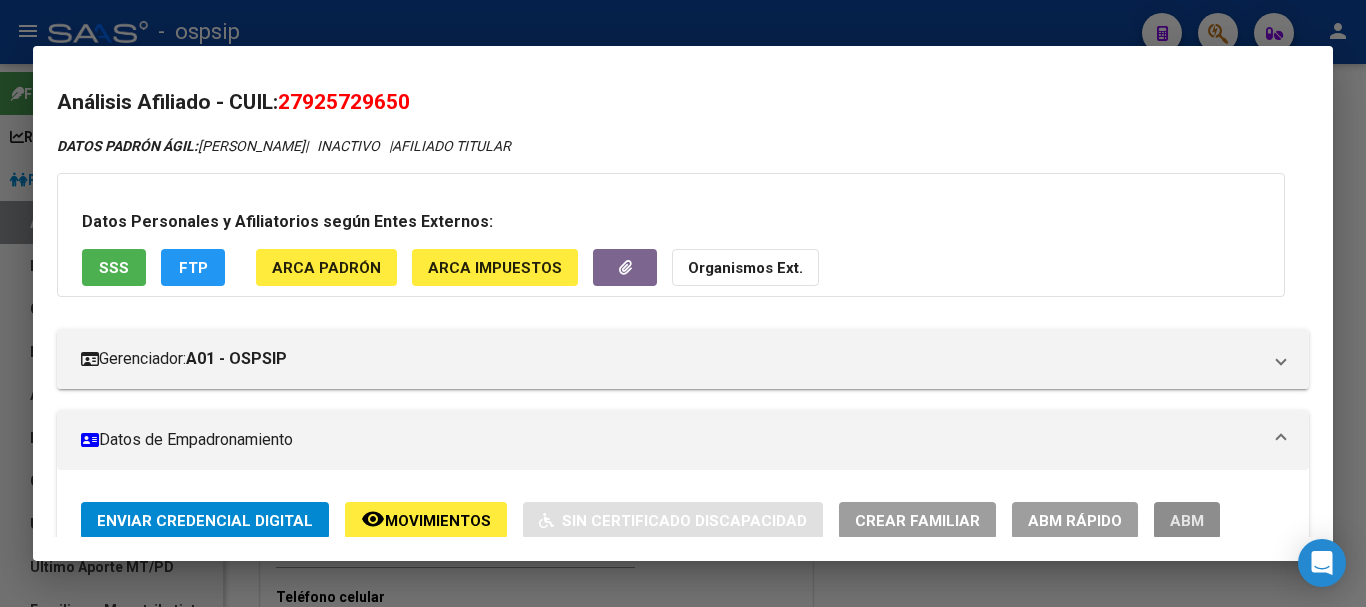 click on "ABM" at bounding box center [1187, 521] 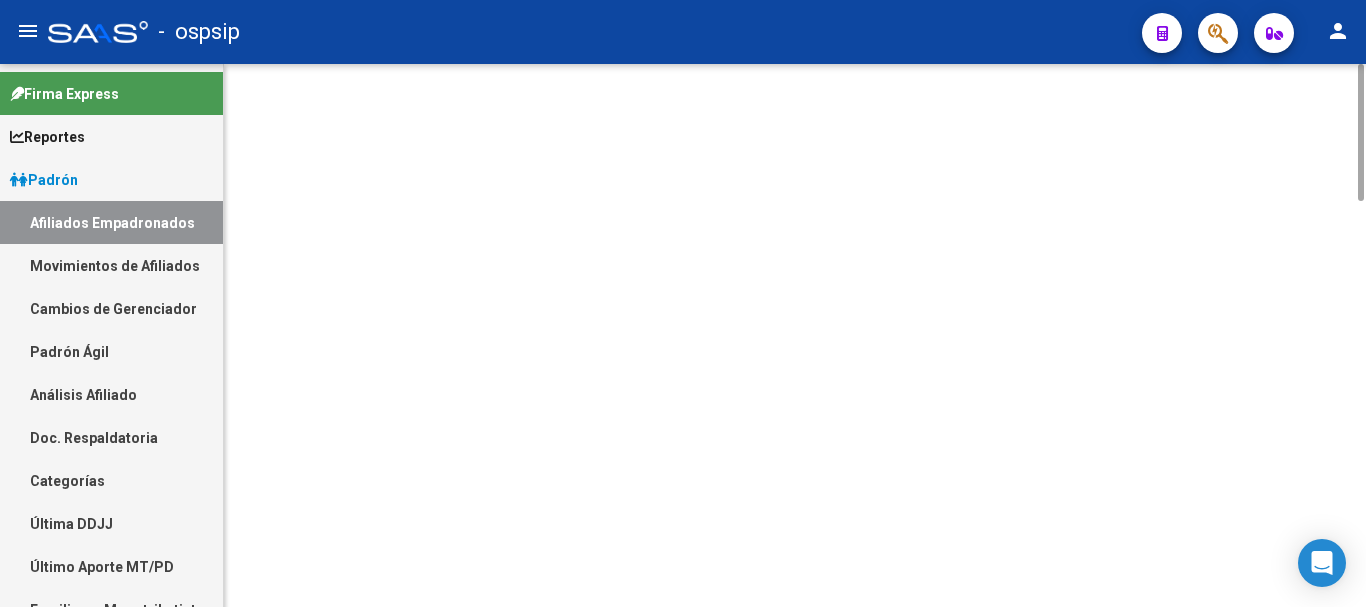 scroll, scrollTop: 0, scrollLeft: 0, axis: both 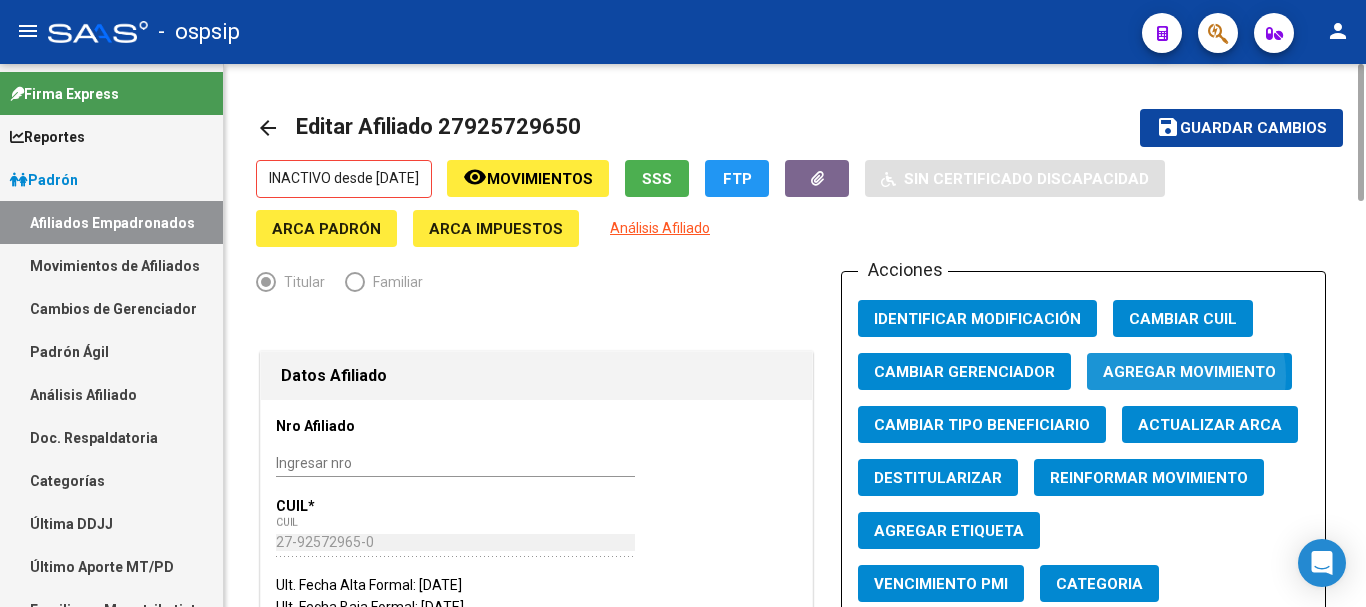 click on "Agregar Movimiento" 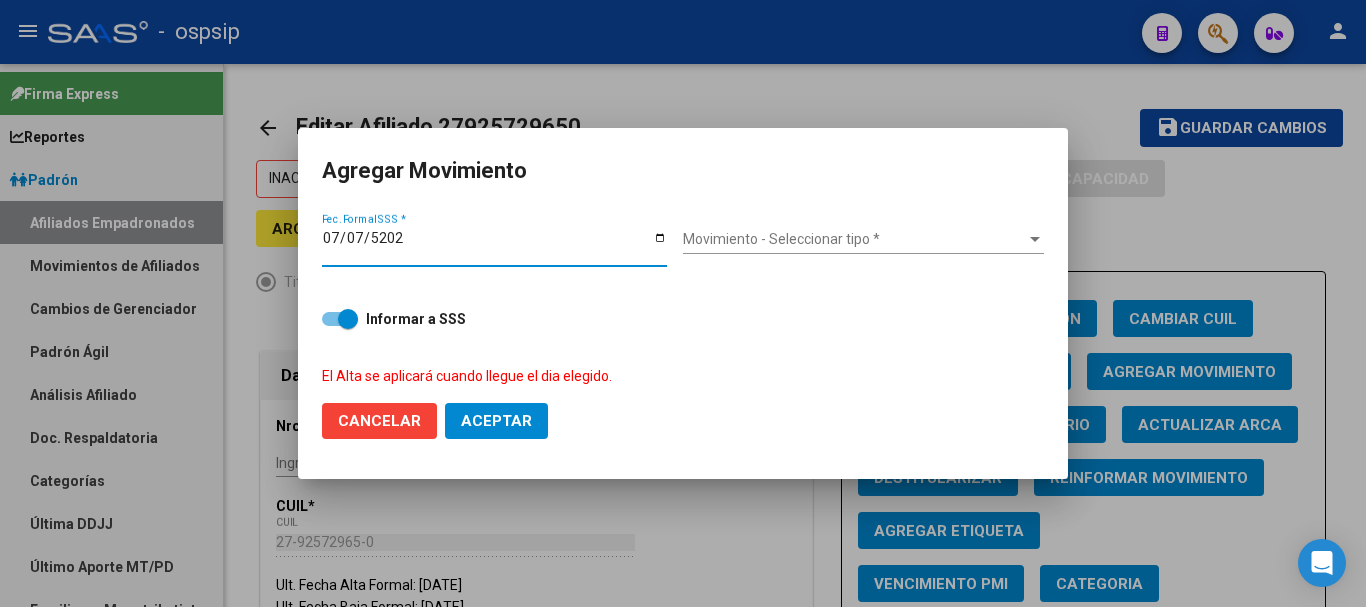 type on "[DATE]" 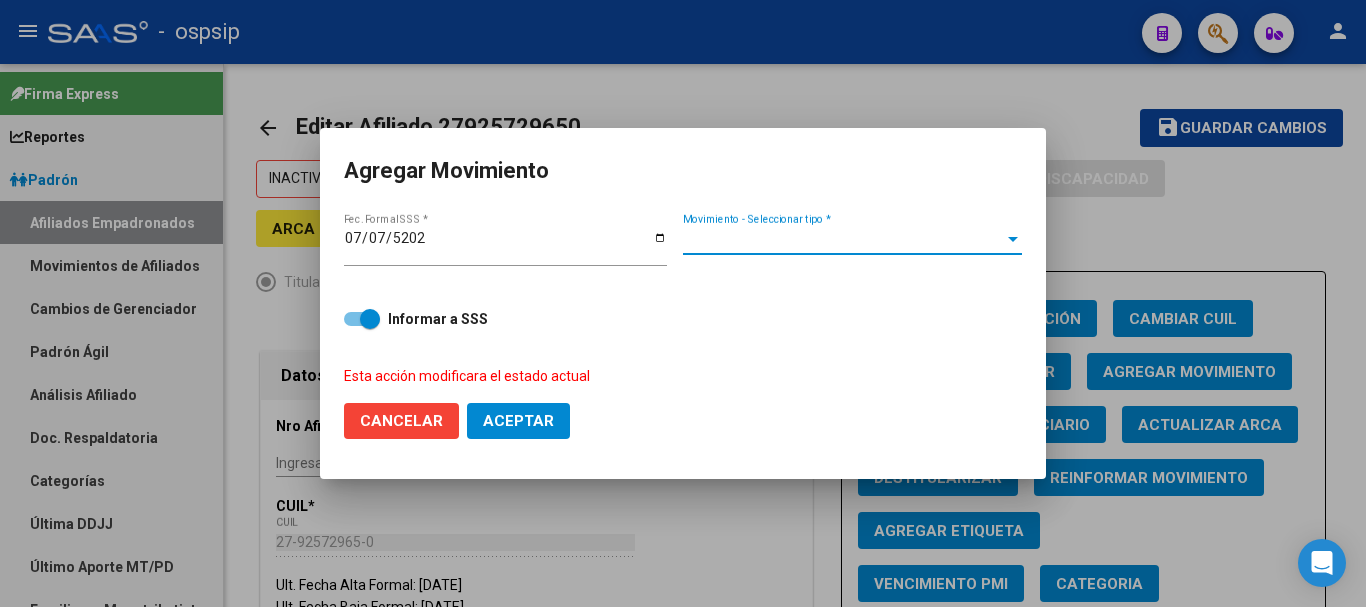click on "Movimiento - Seleccionar tipo *" at bounding box center (843, 239) 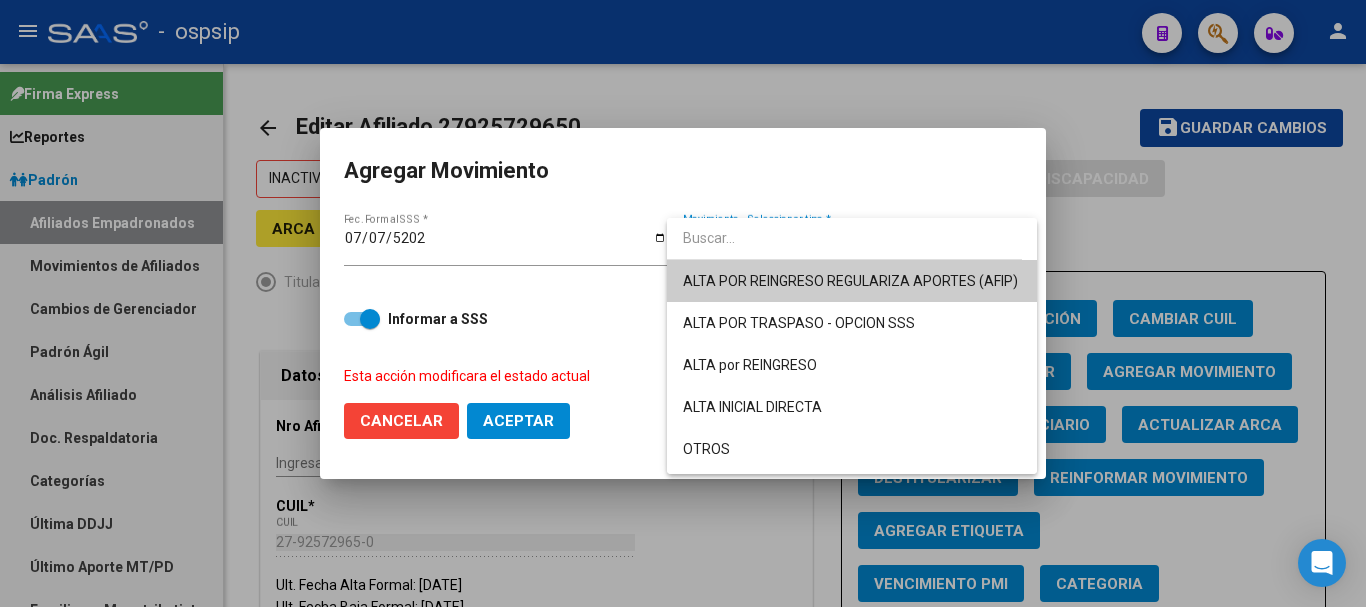 click on "ALTA POR REINGRESO REGULARIZA APORTES (AFIP)" at bounding box center (850, 281) 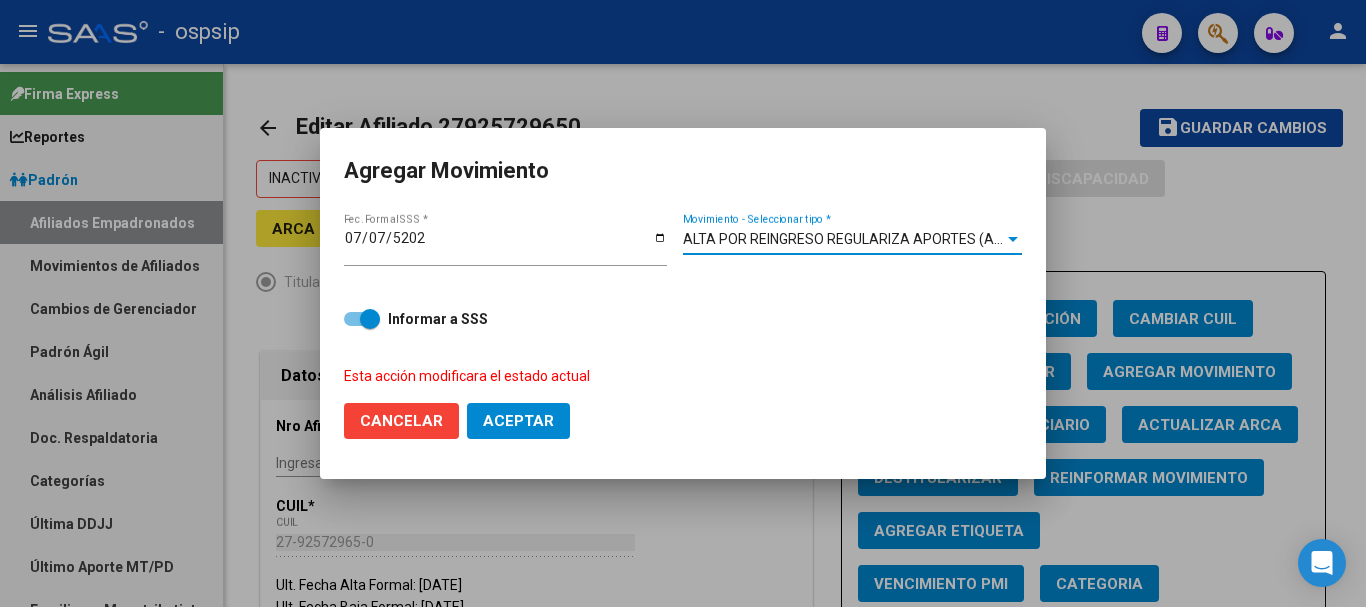 click on "Aceptar" 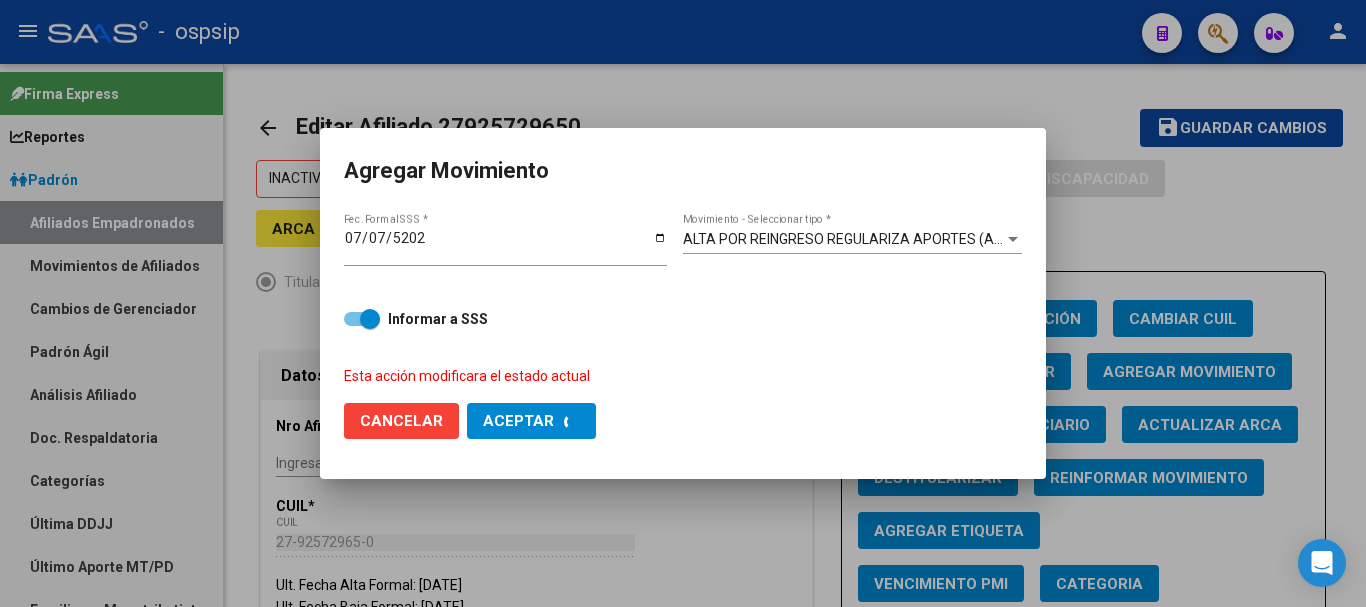 checkbox on "false" 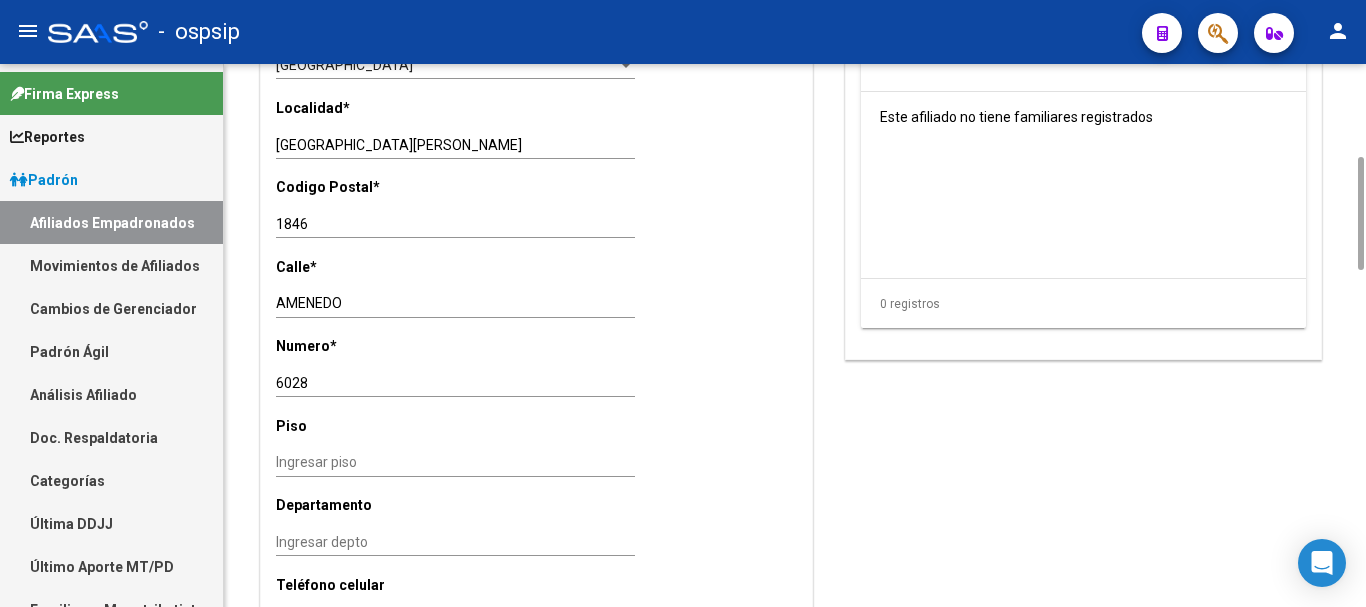 scroll, scrollTop: 1400, scrollLeft: 0, axis: vertical 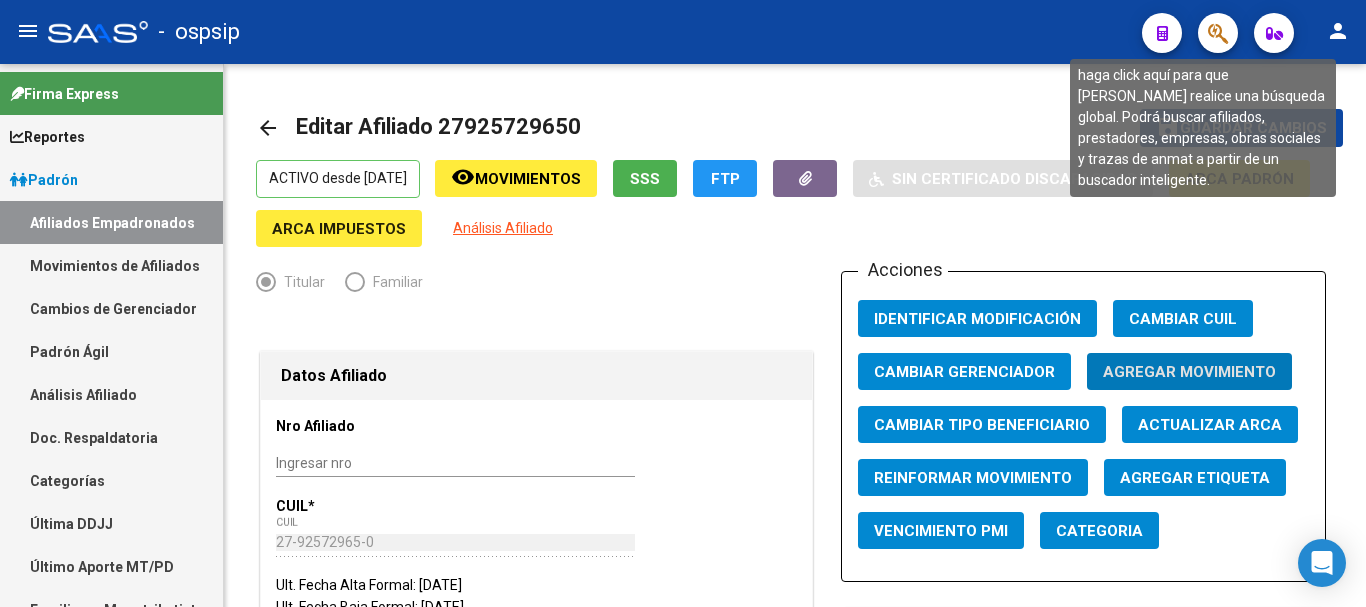 click 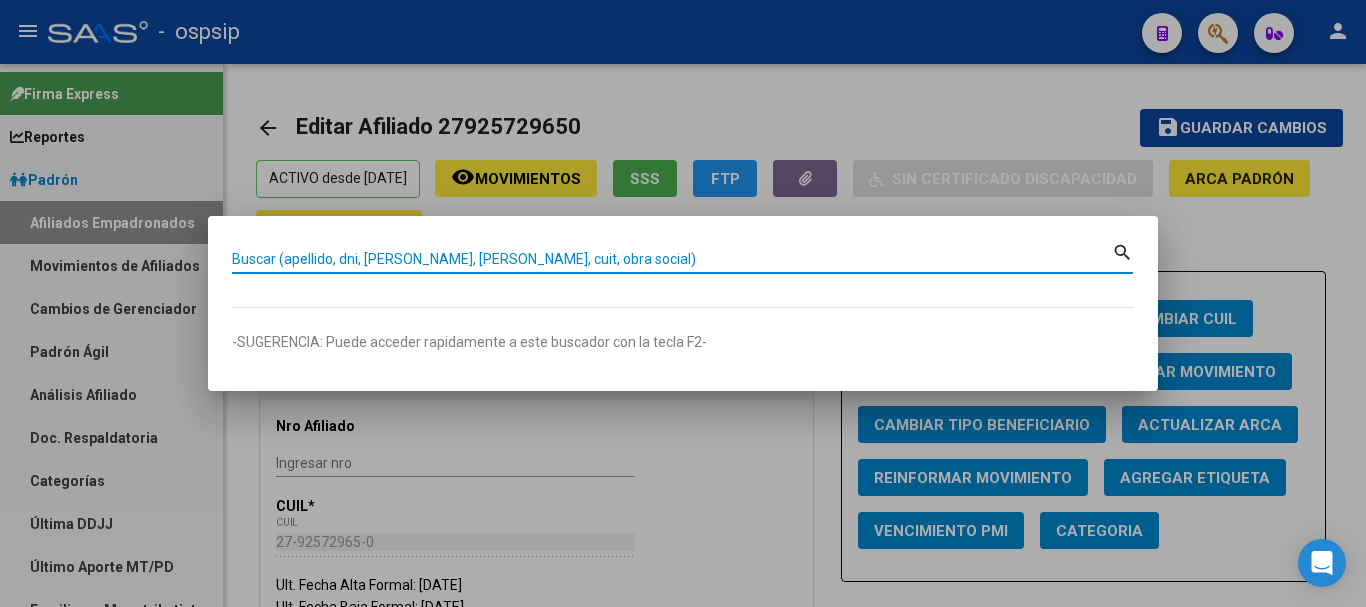 click on "Buscar (apellido, dni, [PERSON_NAME], [PERSON_NAME], cuit, obra social)" at bounding box center [672, 259] 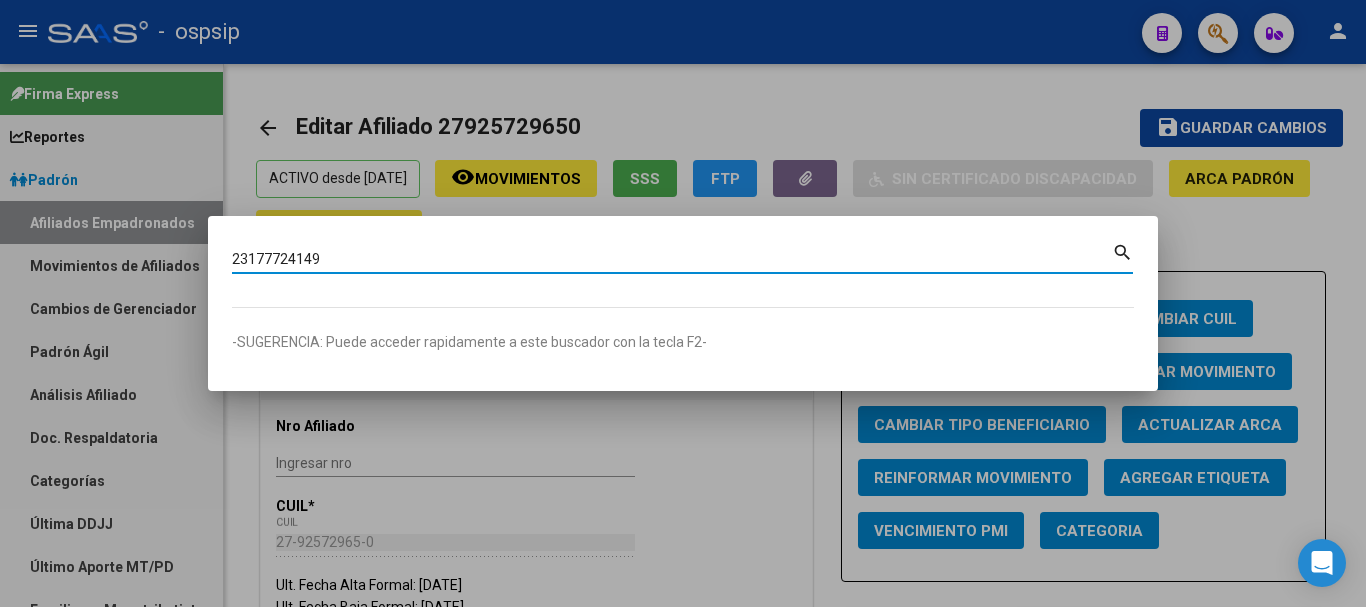 type on "23177724149" 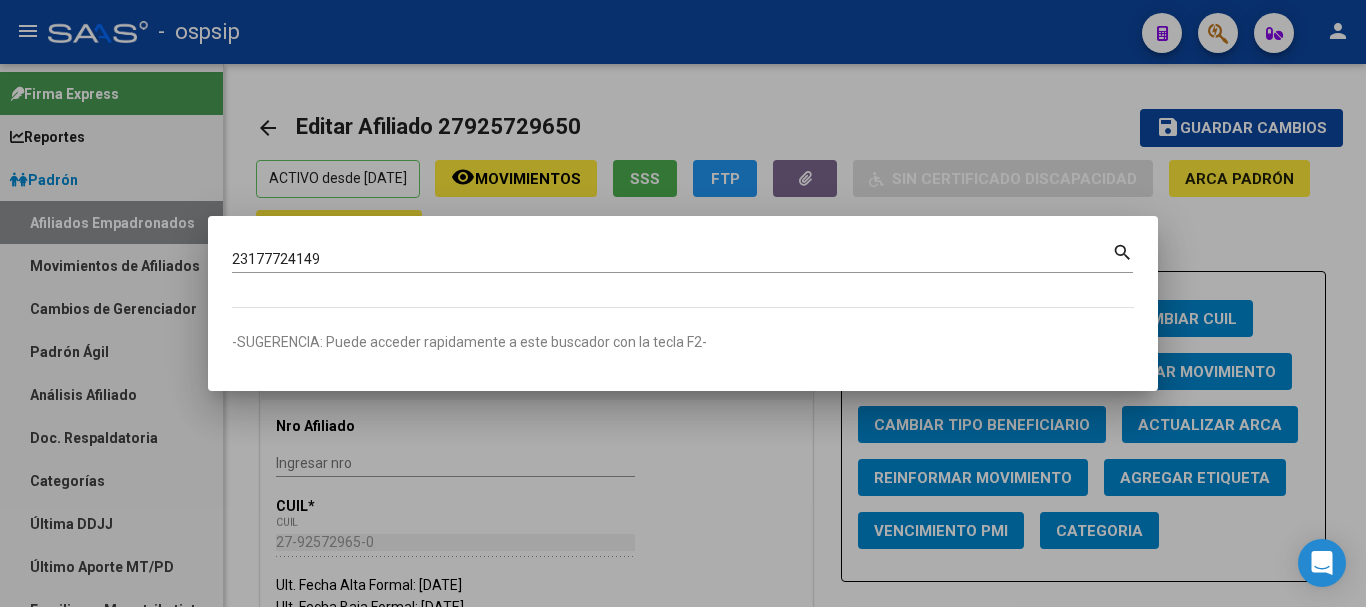 click at bounding box center (683, 303) 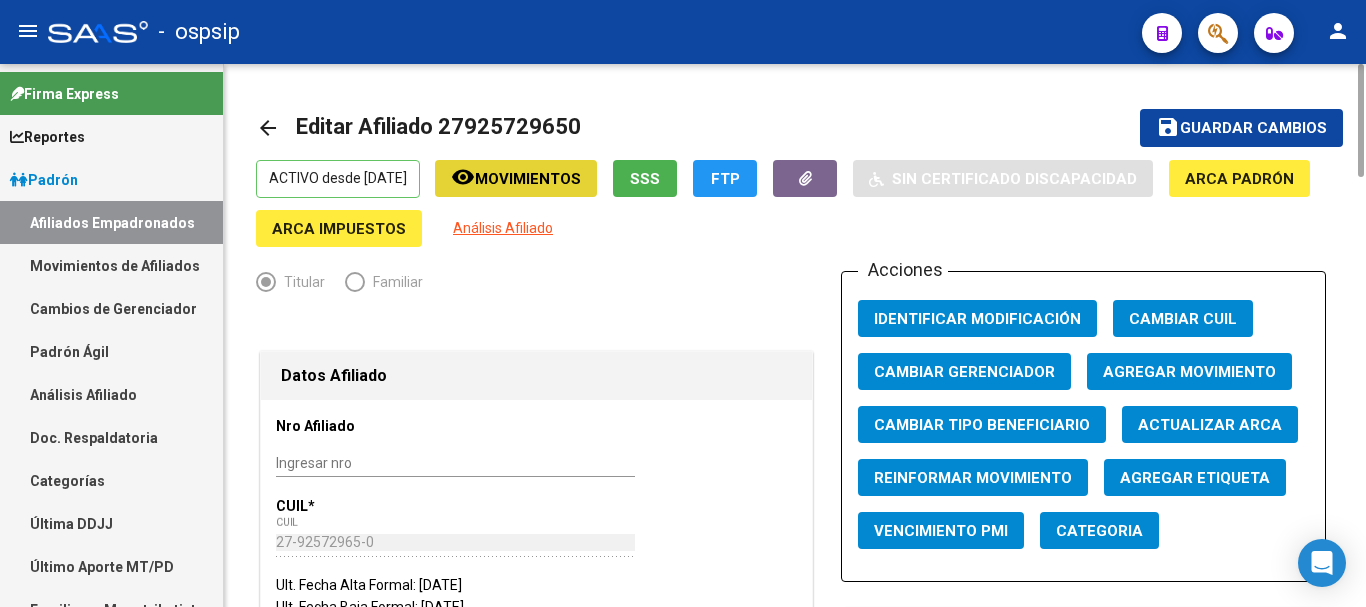 click on "Movimientos" 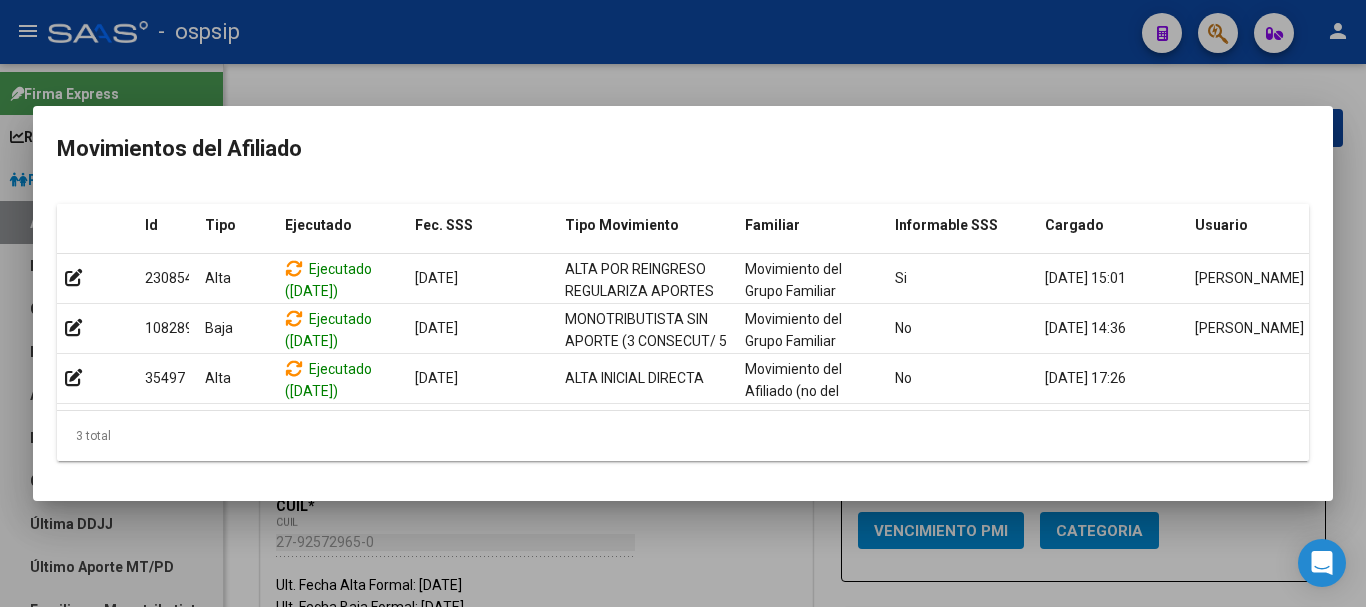 click on "Movimientos del Afiliado Id Tipo Ejecutado Fec. SSS Tipo Movimiento Familiar Informable SSS Cargado Usuario 230854 [GEOGRAPHIC_DATA] ([DATE]) [DATE] ALTA POR REINGRESO REGULARIZA APORTES (AFIP) Movimiento del Grupo Familiar Si [DATE] 15:01 [PERSON_NAME] 108289 Baja    Ejecutado ([DATE]) [DATE] MONOTRIBUTISTA SIN APORTE (3 CONSECUT/ 5 ALTERNAD) Movimiento del Grupo Familiar No [DATE] 14:36 [PERSON_NAME] 35497 [GEOGRAPHIC_DATA]    Ejecutado ([DATE]) [DATE] ALTA INICIAL DIRECTA Movimiento del Afiliado (no del grupo) No [DATE] 17:26  3 total   1" at bounding box center [683, 303] 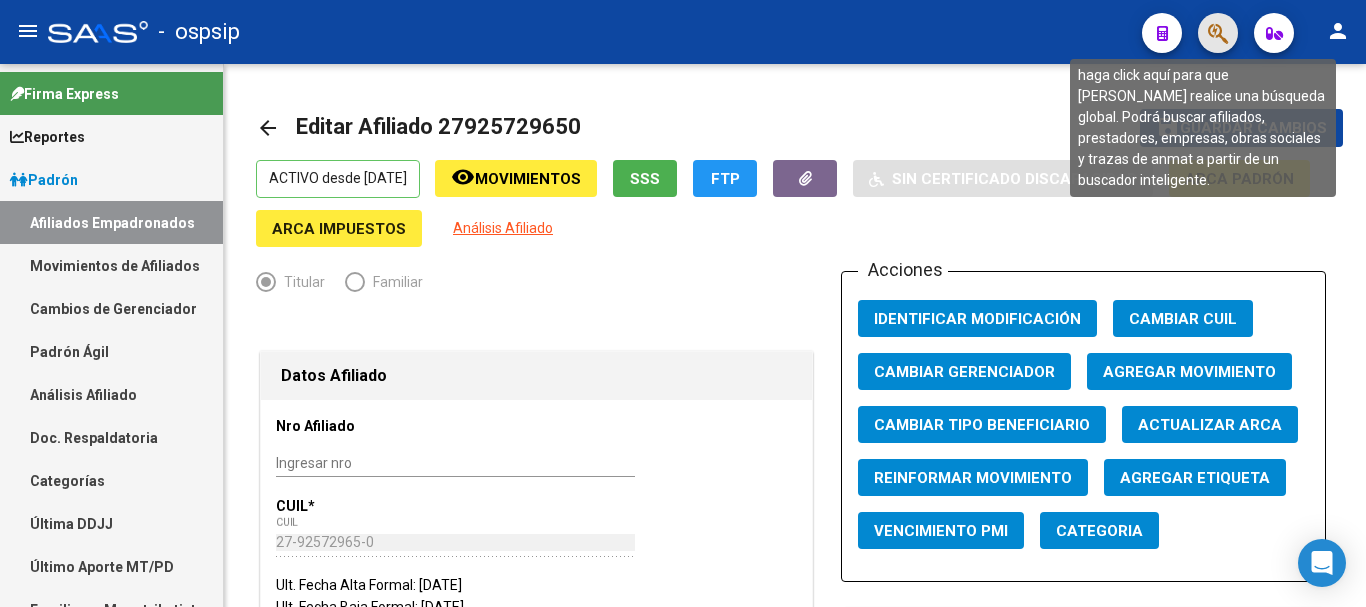 click 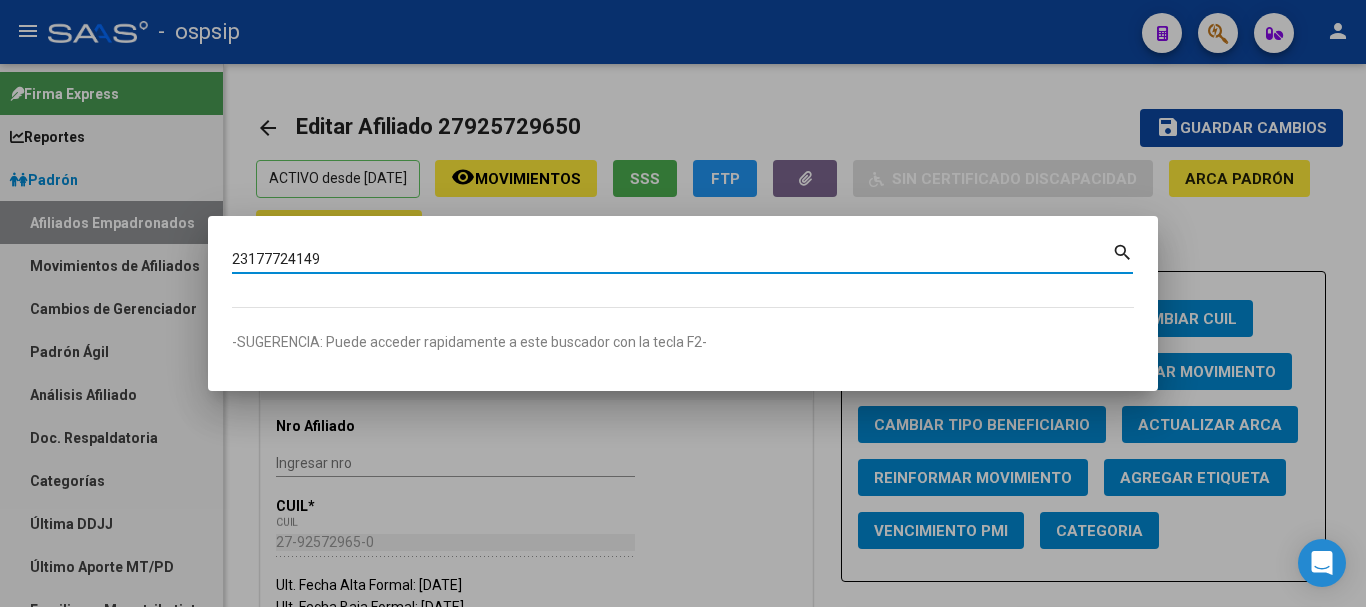 type on "23177724149" 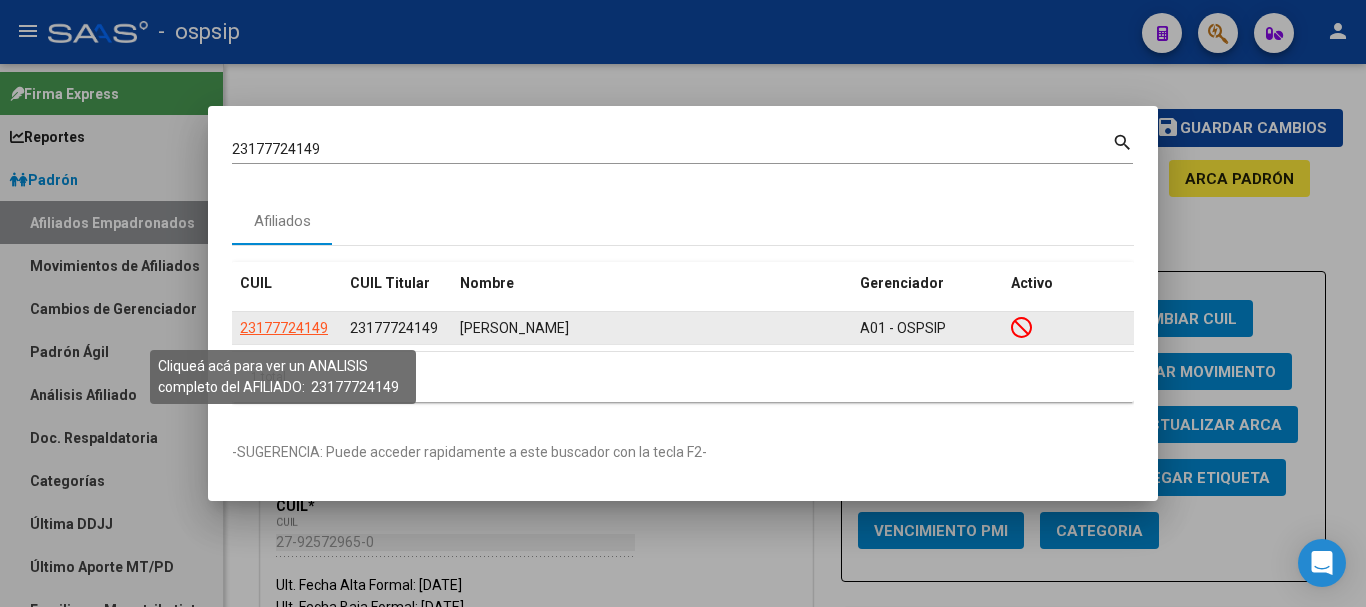 click on "23177724149" 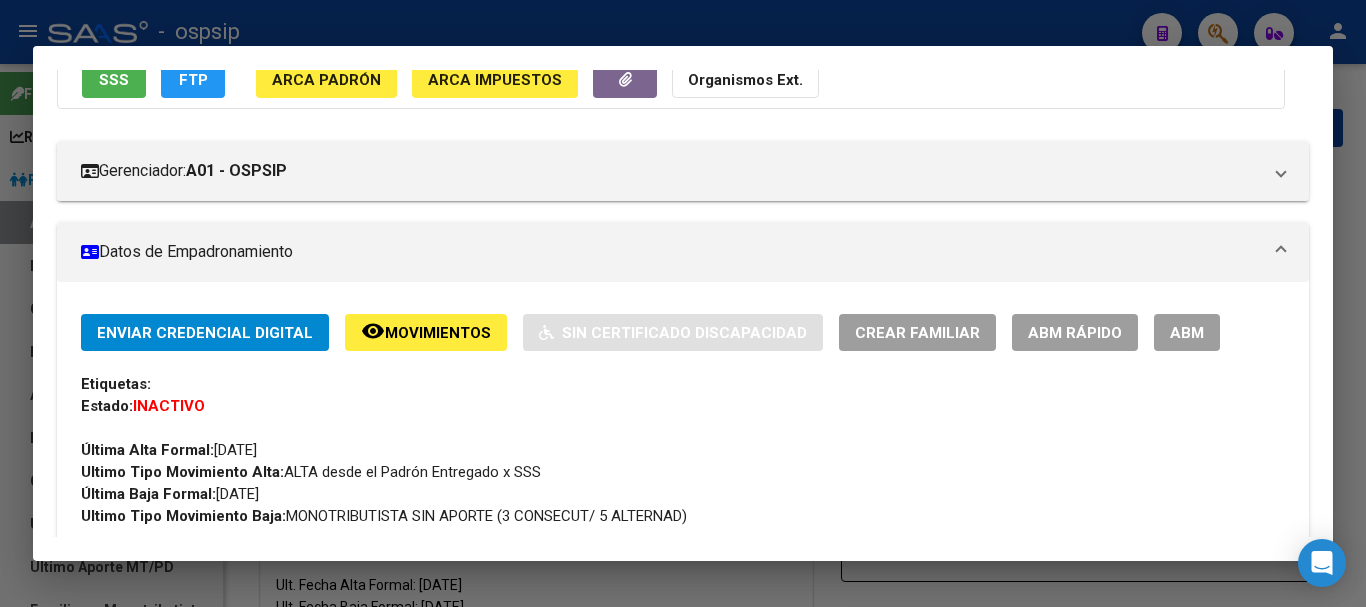 scroll, scrollTop: 185, scrollLeft: 0, axis: vertical 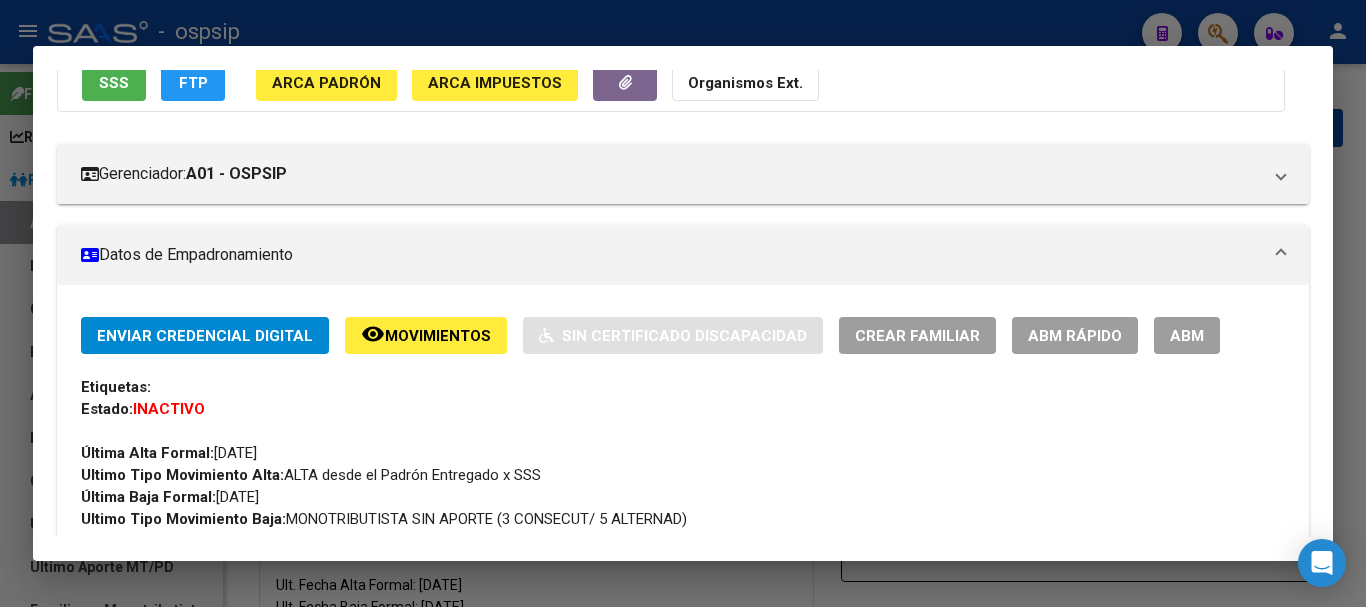 click on "ABM" at bounding box center [1187, 336] 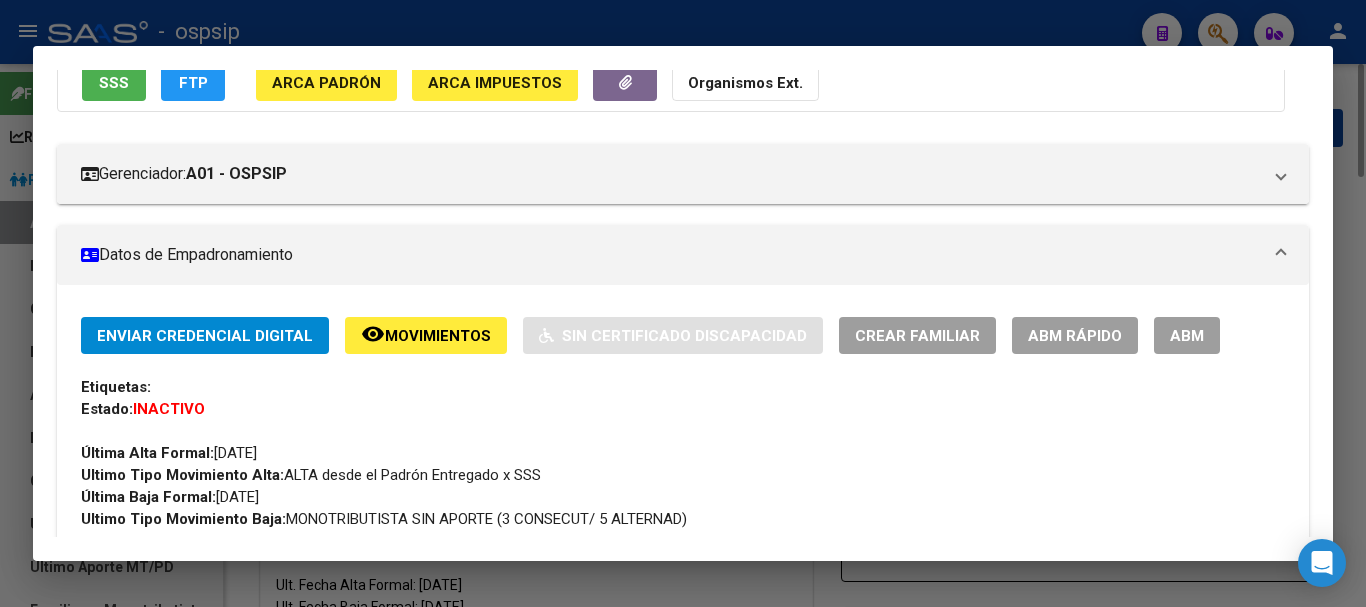 type 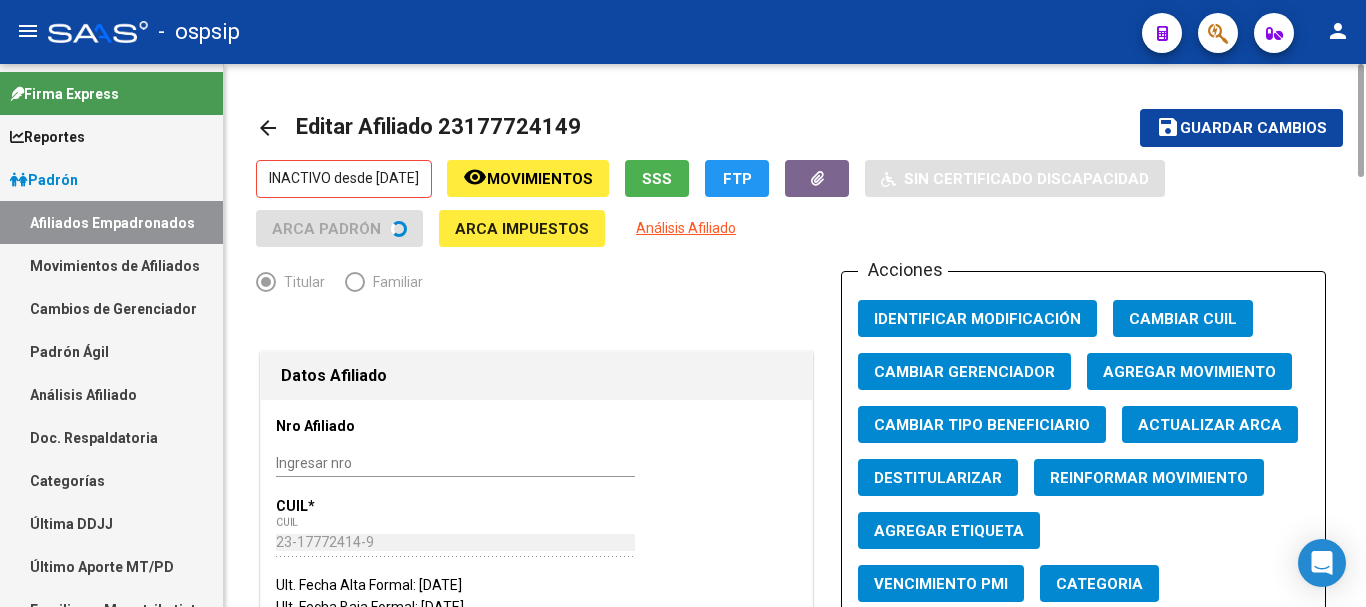 click on "Agregar Movimiento" 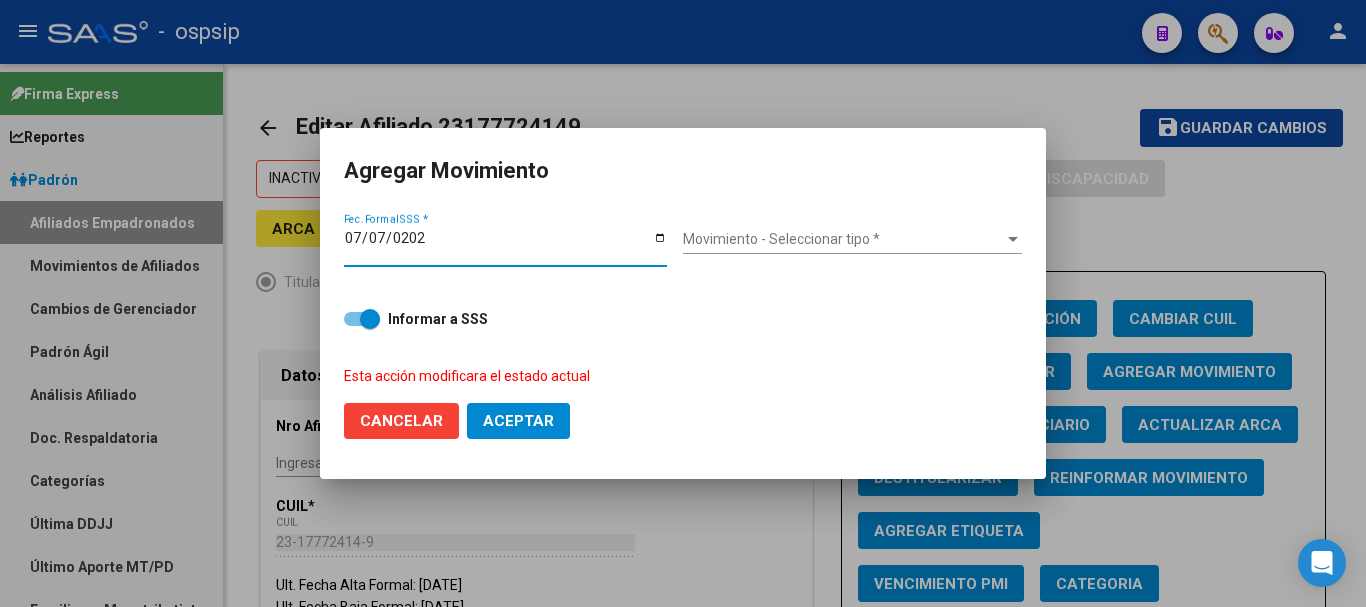 type on "[DATE]" 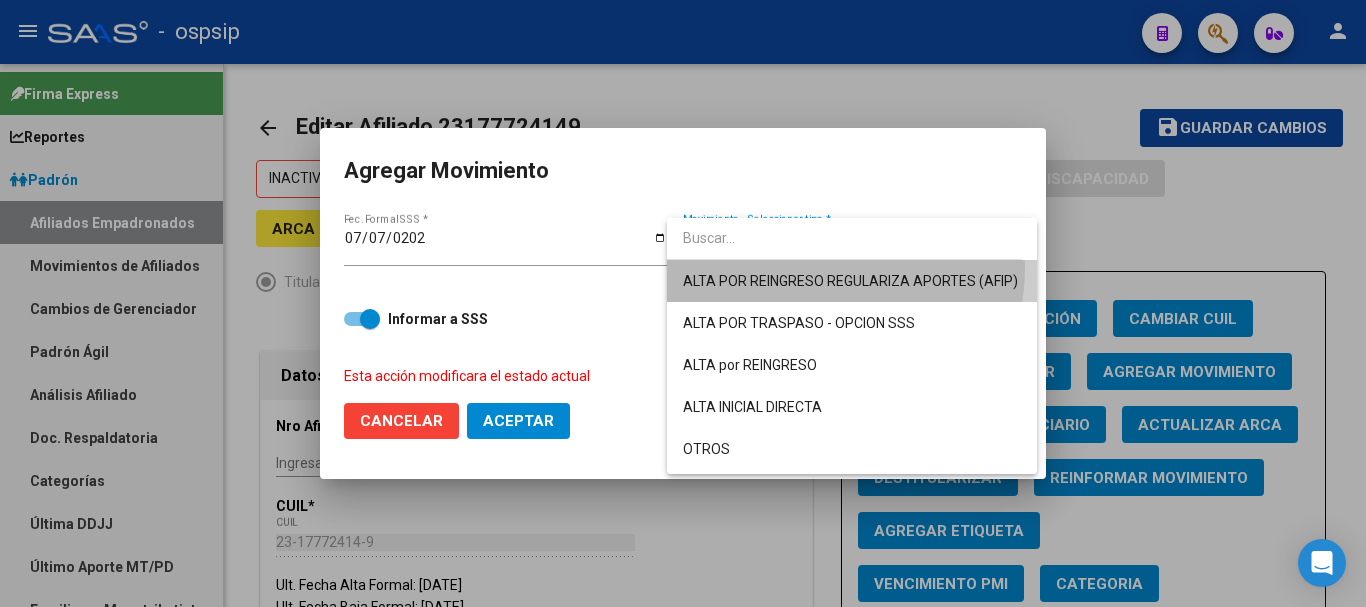click on "ALTA POR REINGRESO REGULARIZA APORTES (AFIP)" at bounding box center (852, 281) 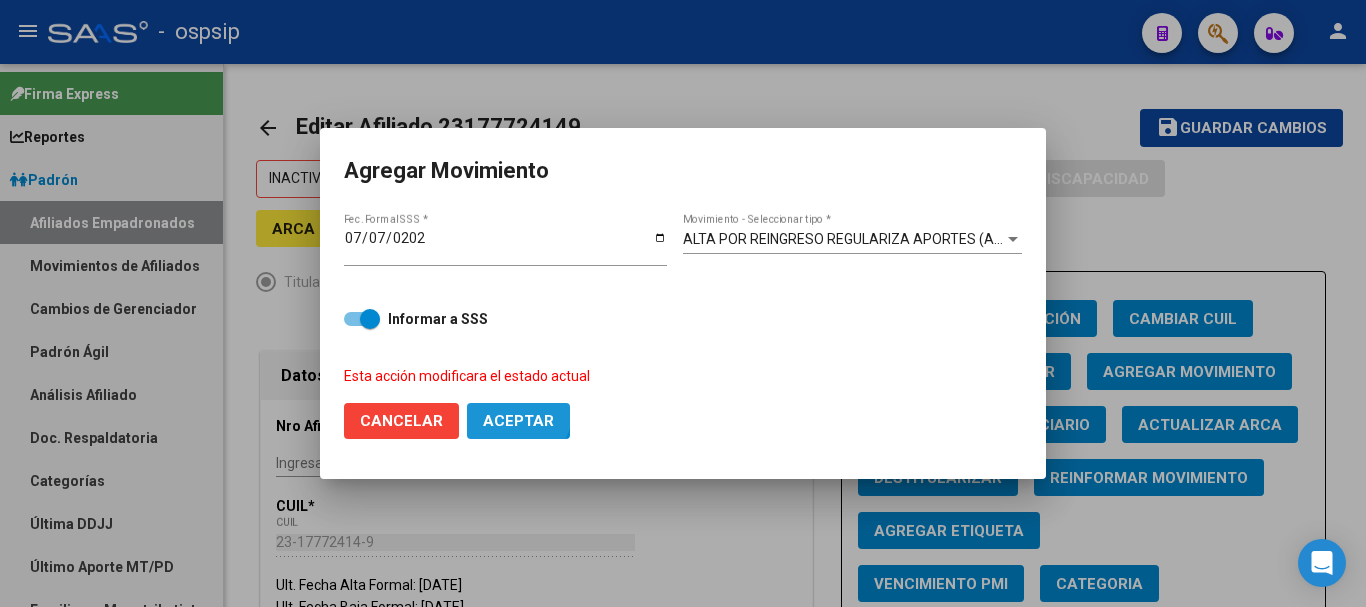 click on "Aceptar" 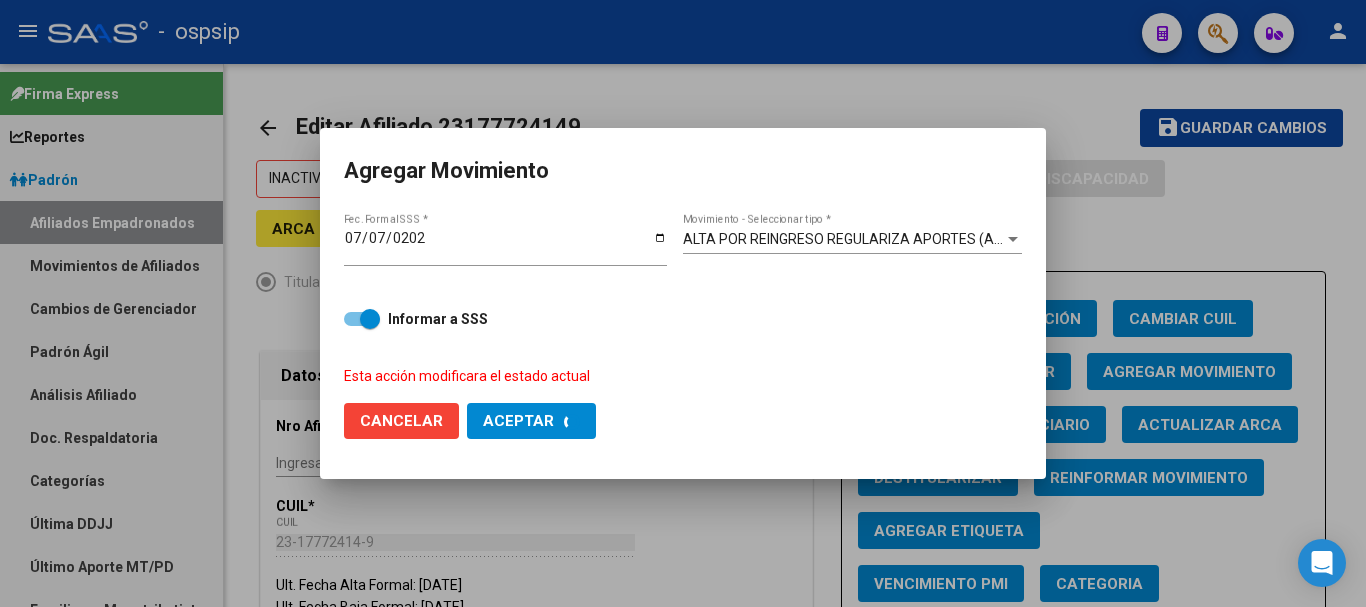 checkbox on "false" 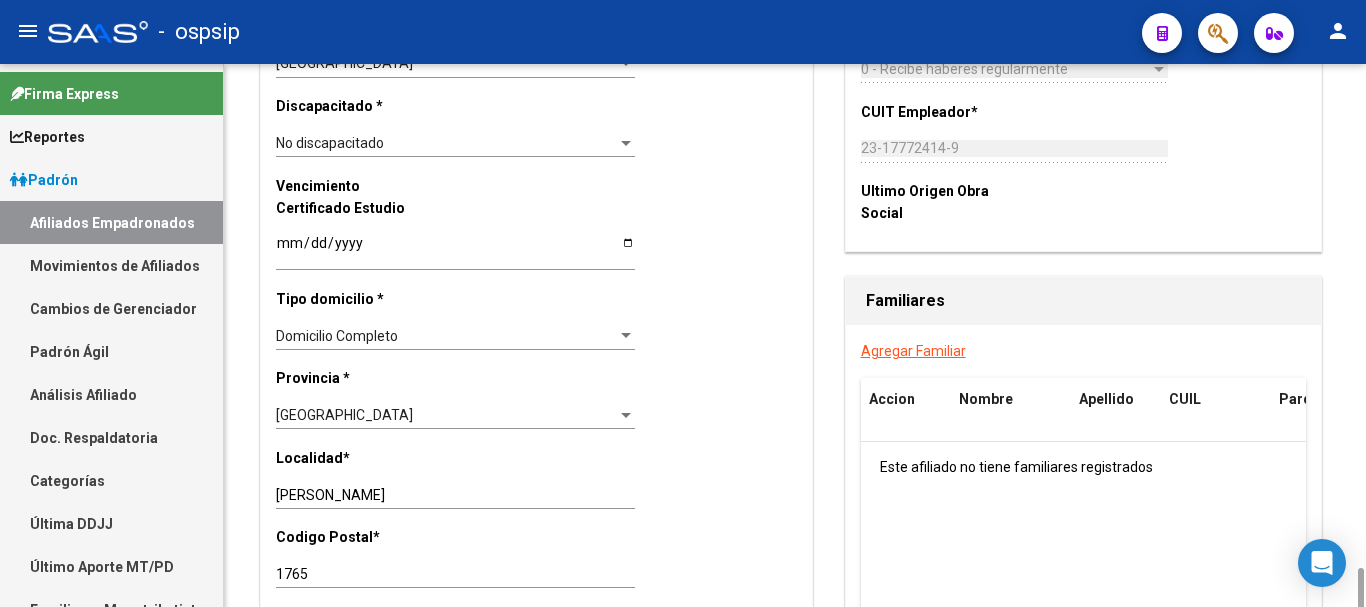 scroll, scrollTop: 1450, scrollLeft: 0, axis: vertical 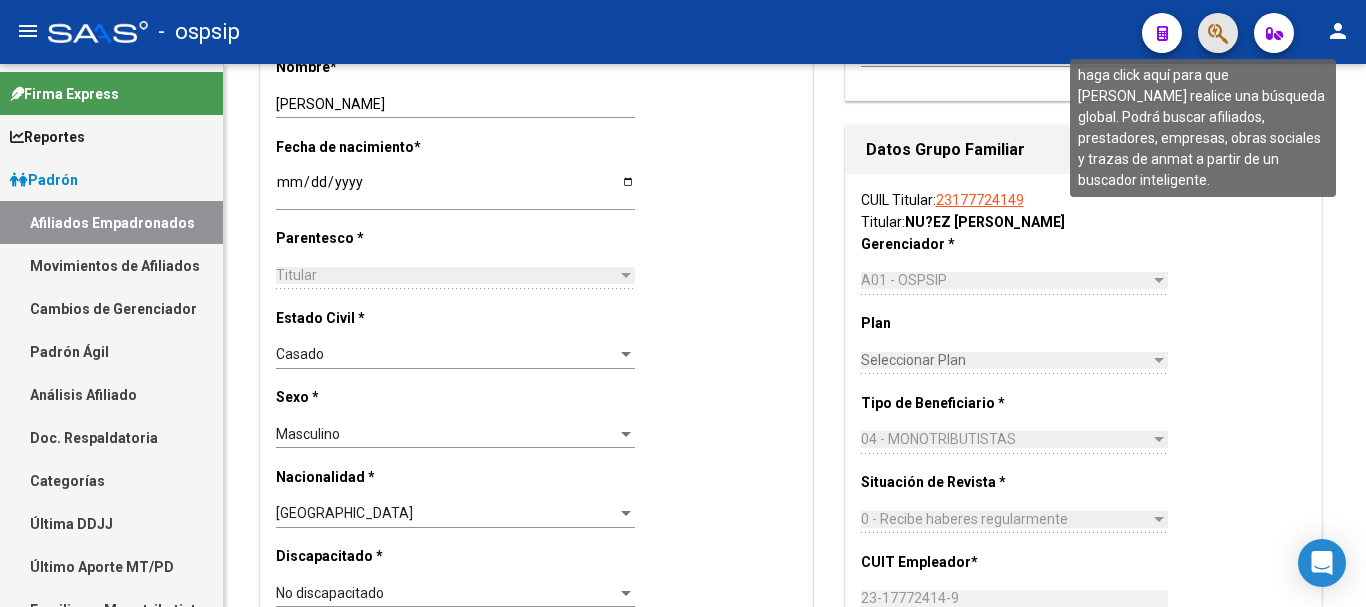 click 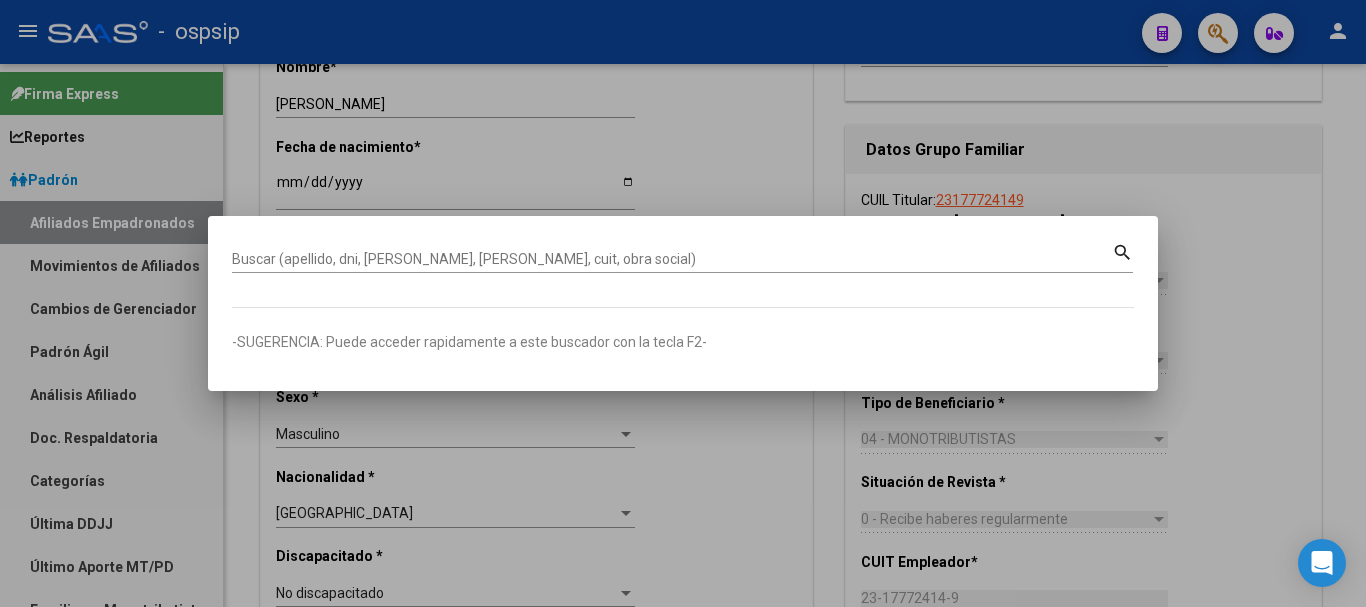 click on "Buscar (apellido, dni, [PERSON_NAME], [PERSON_NAME], cuit, obra social)" at bounding box center [672, 259] 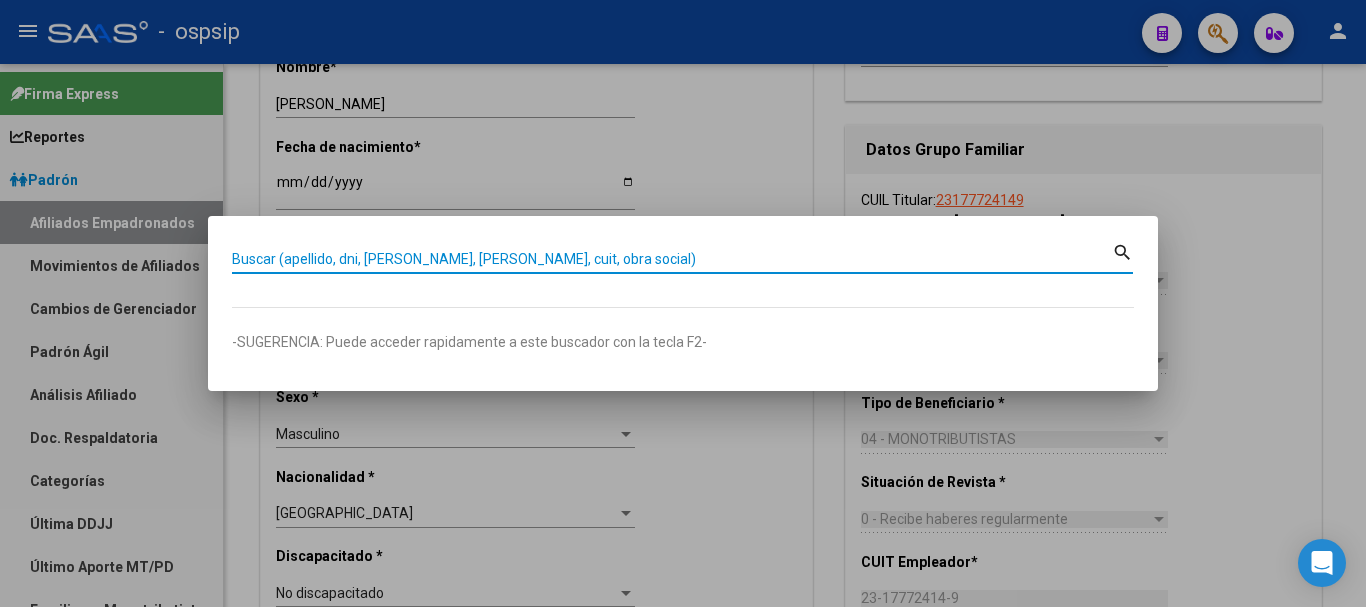 paste on "27236031727" 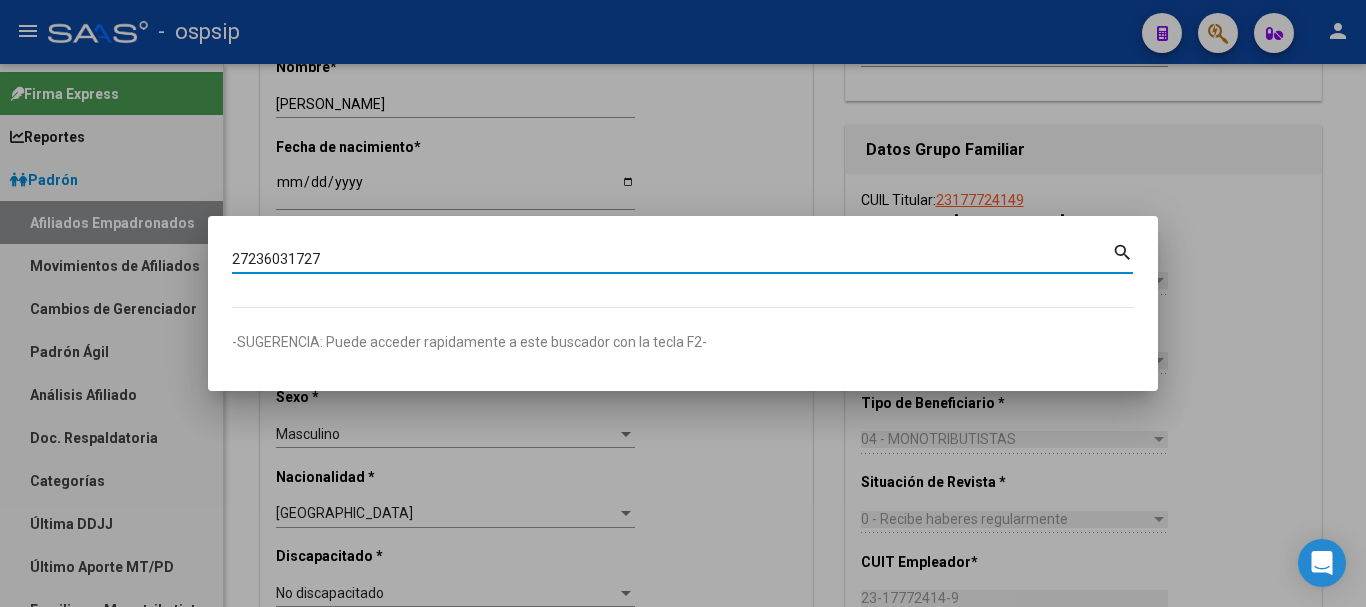 type on "27236031727" 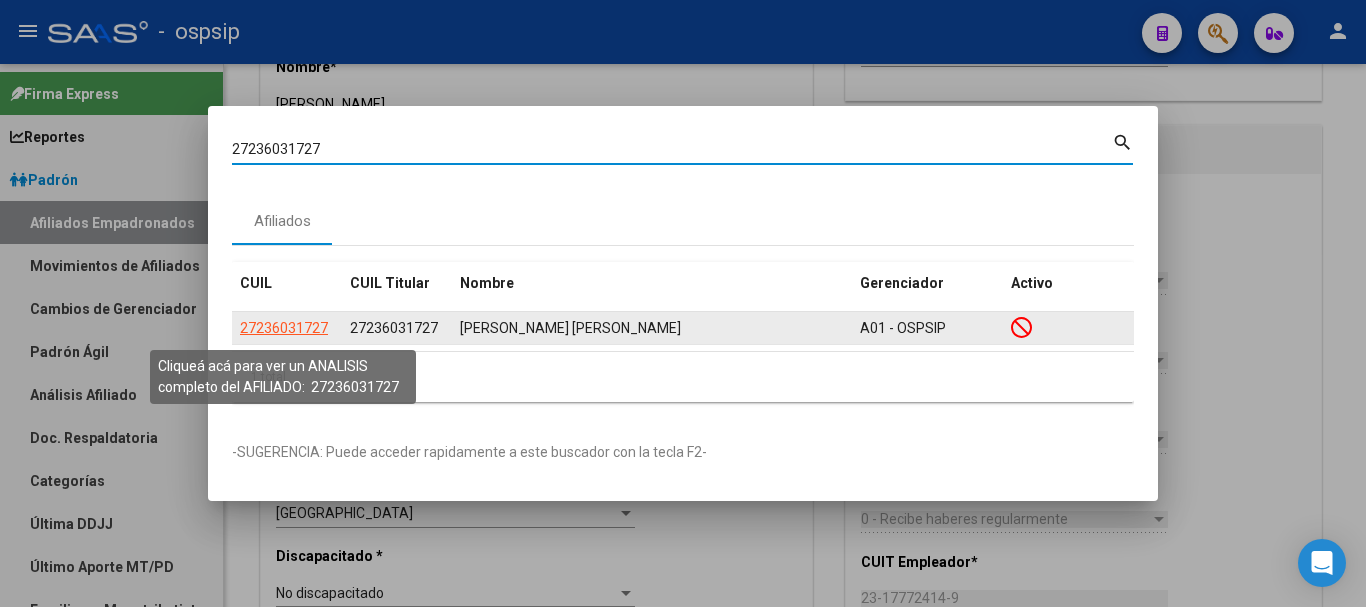click on "27236031727" 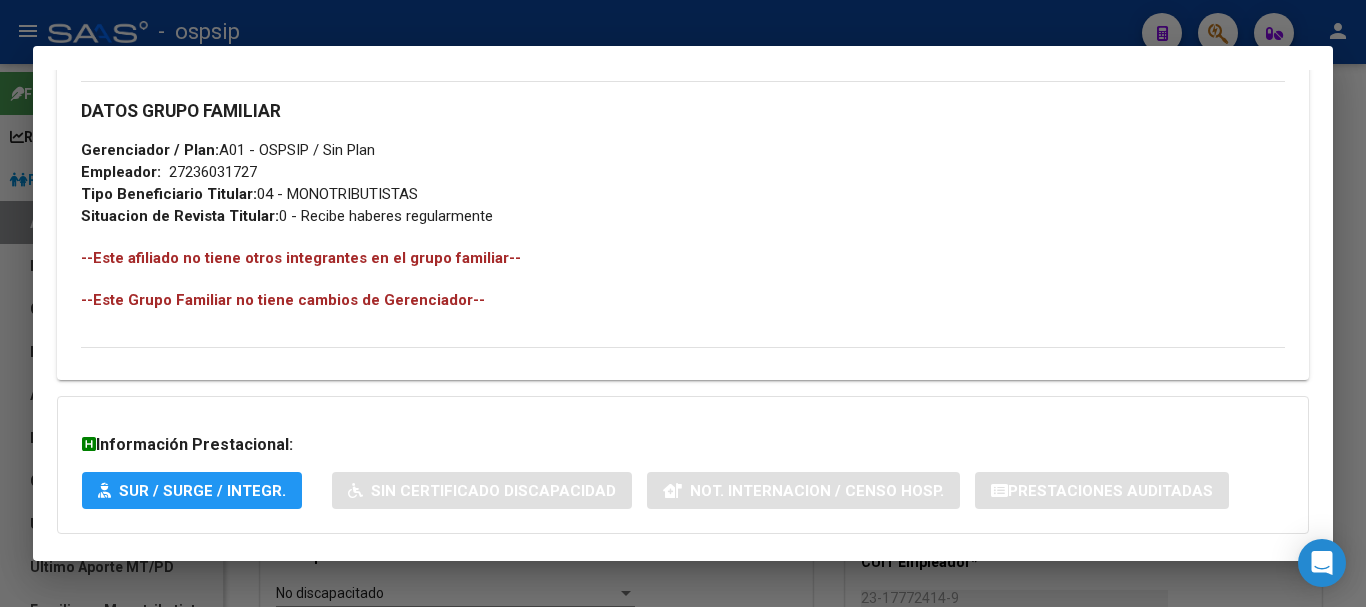 scroll, scrollTop: 1084, scrollLeft: 0, axis: vertical 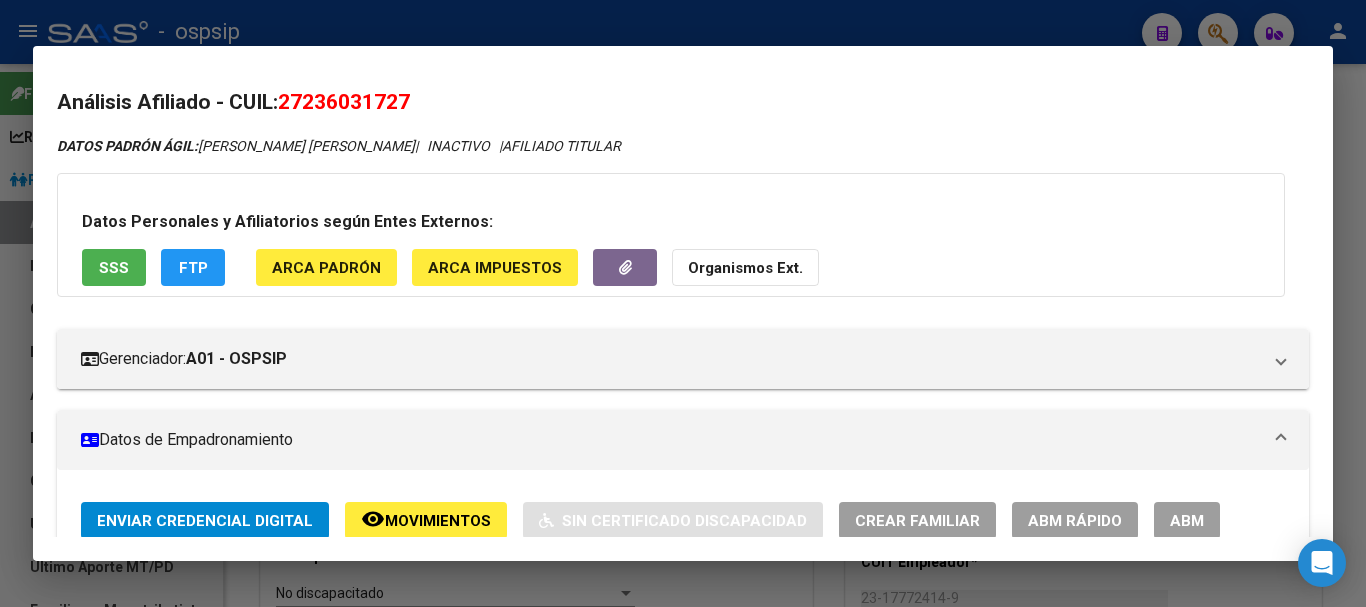 click on "ABM" at bounding box center (1187, 520) 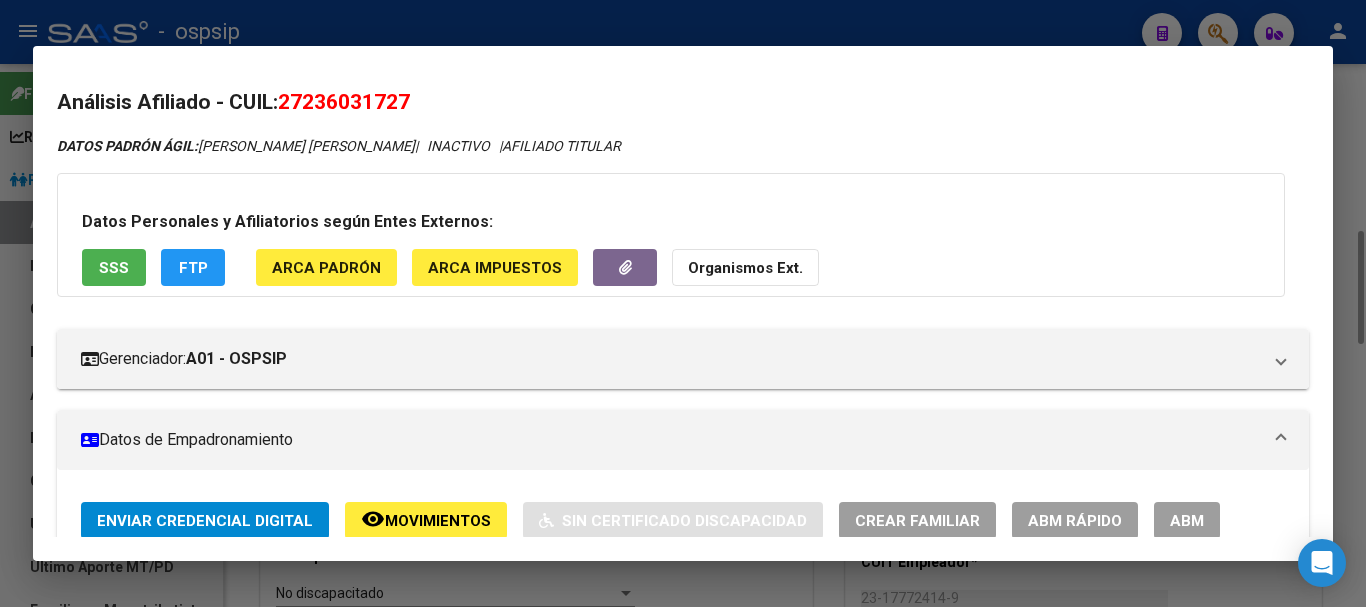 scroll, scrollTop: 0, scrollLeft: 0, axis: both 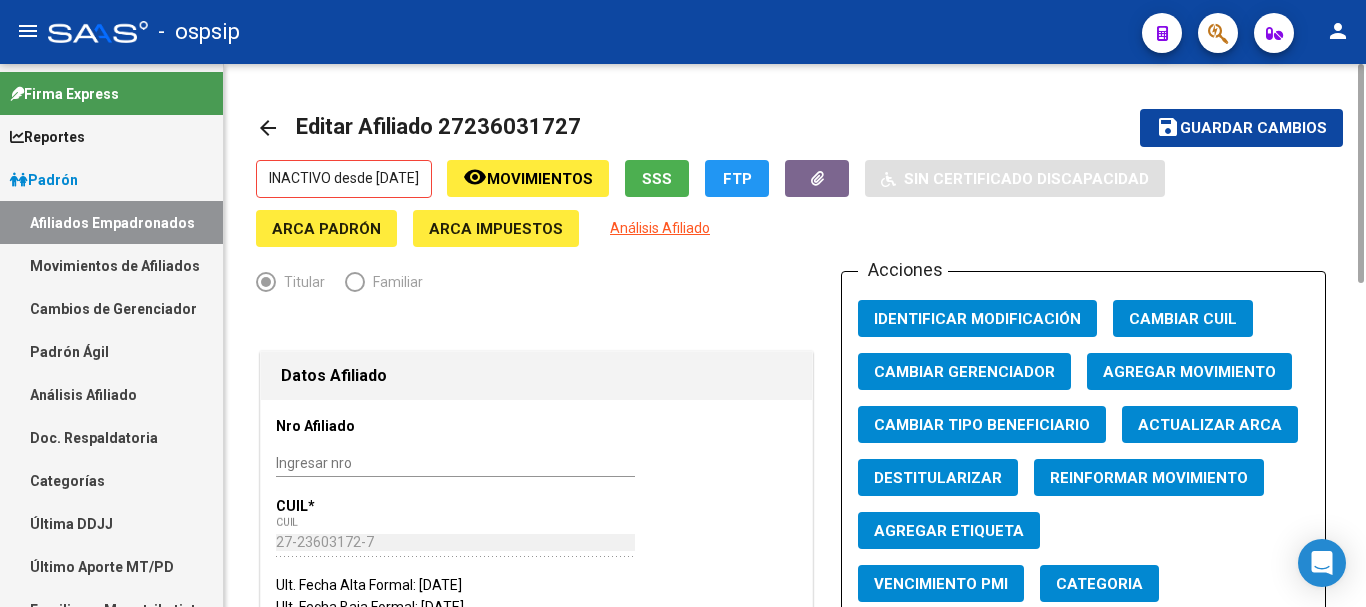 click on "Agregar Movimiento" 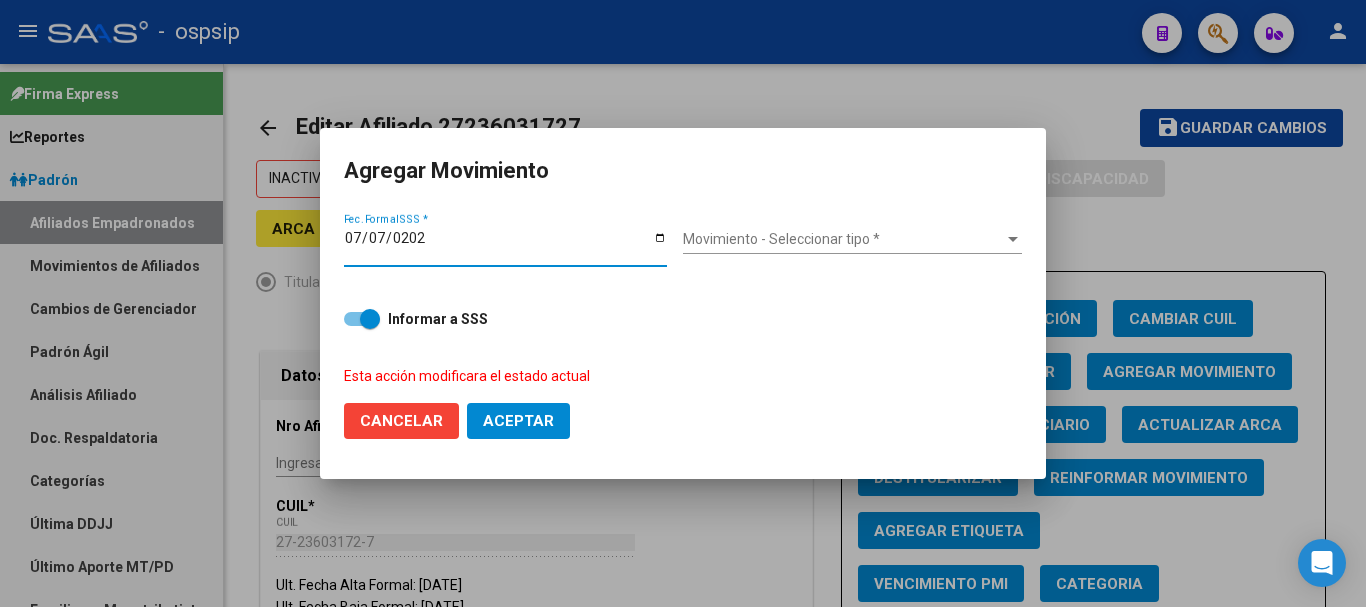 type on "[DATE]" 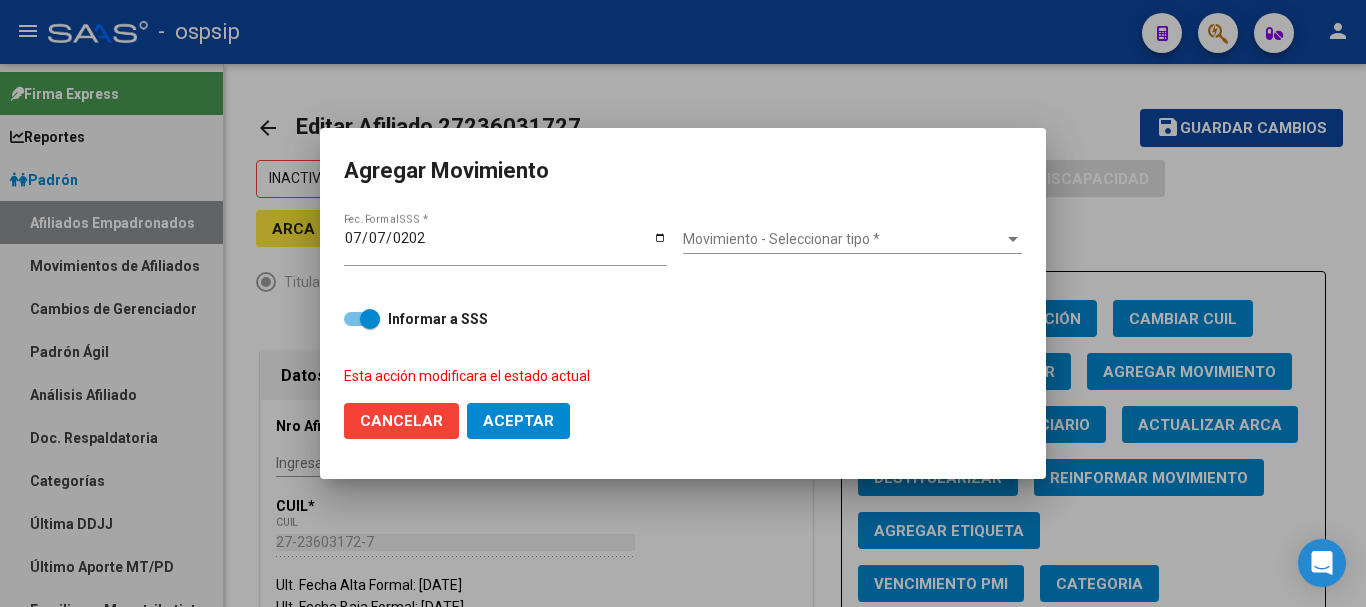 click on "Movimiento - Seleccionar tipo * Movimiento - Seleccionar tipo *" at bounding box center (852, 246) 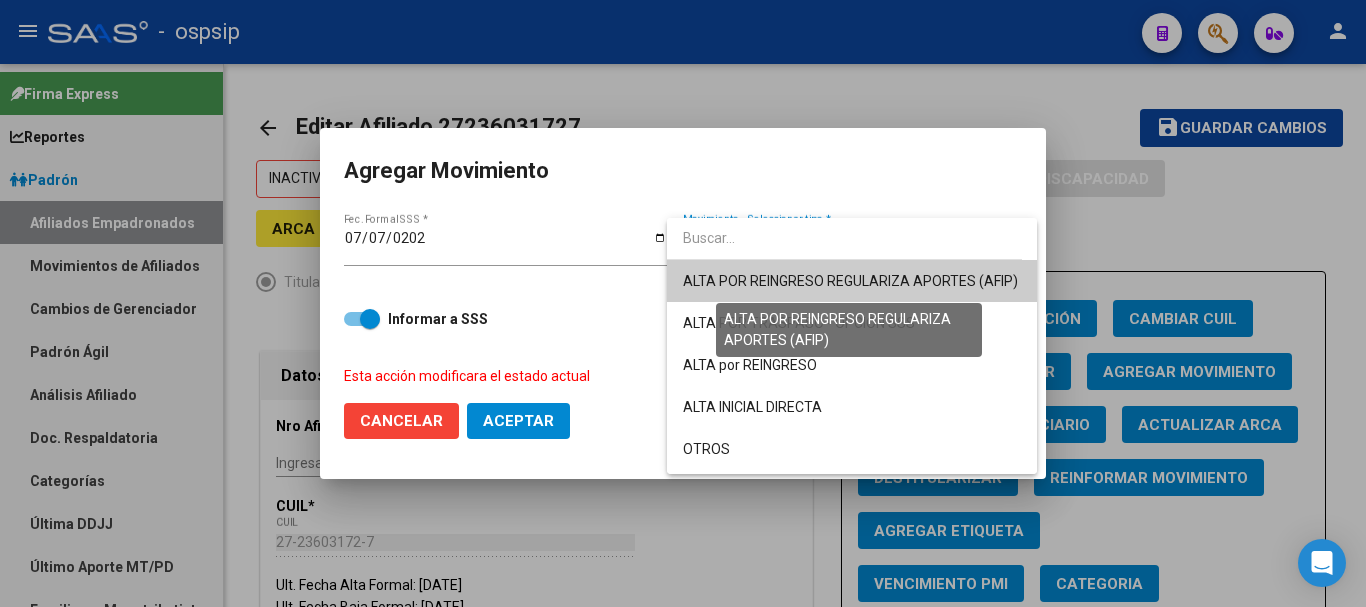 click on "ALTA POR REINGRESO REGULARIZA APORTES (AFIP)" at bounding box center [850, 281] 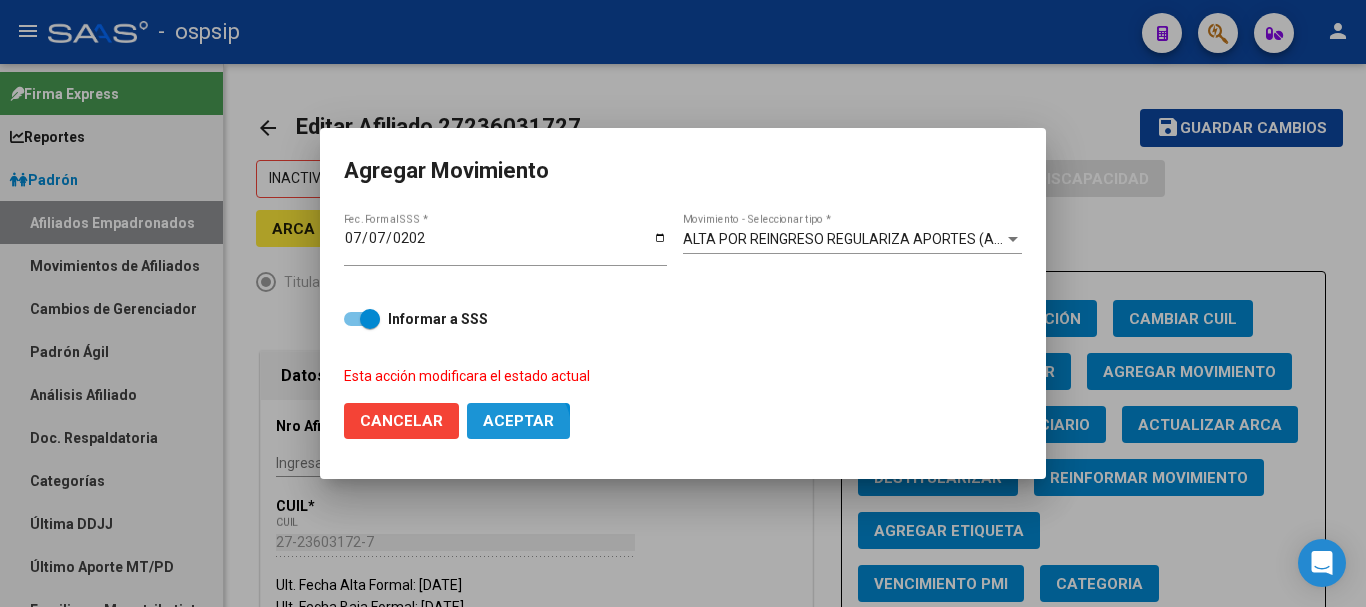 click on "Aceptar" 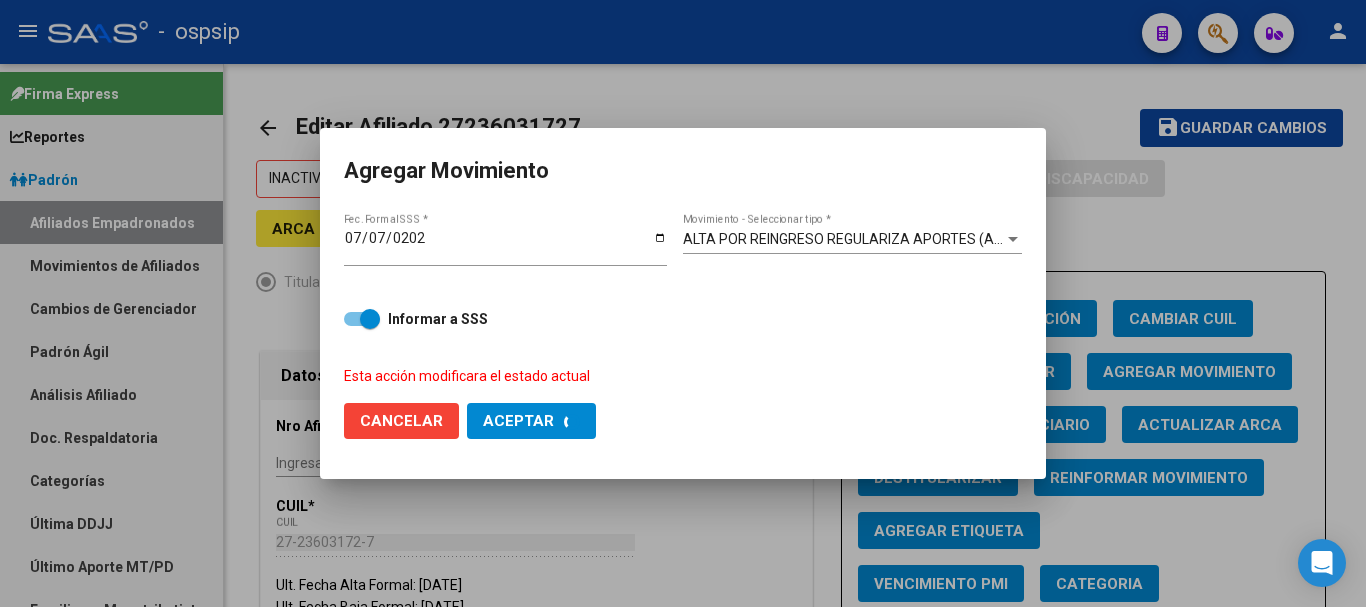 checkbox on "false" 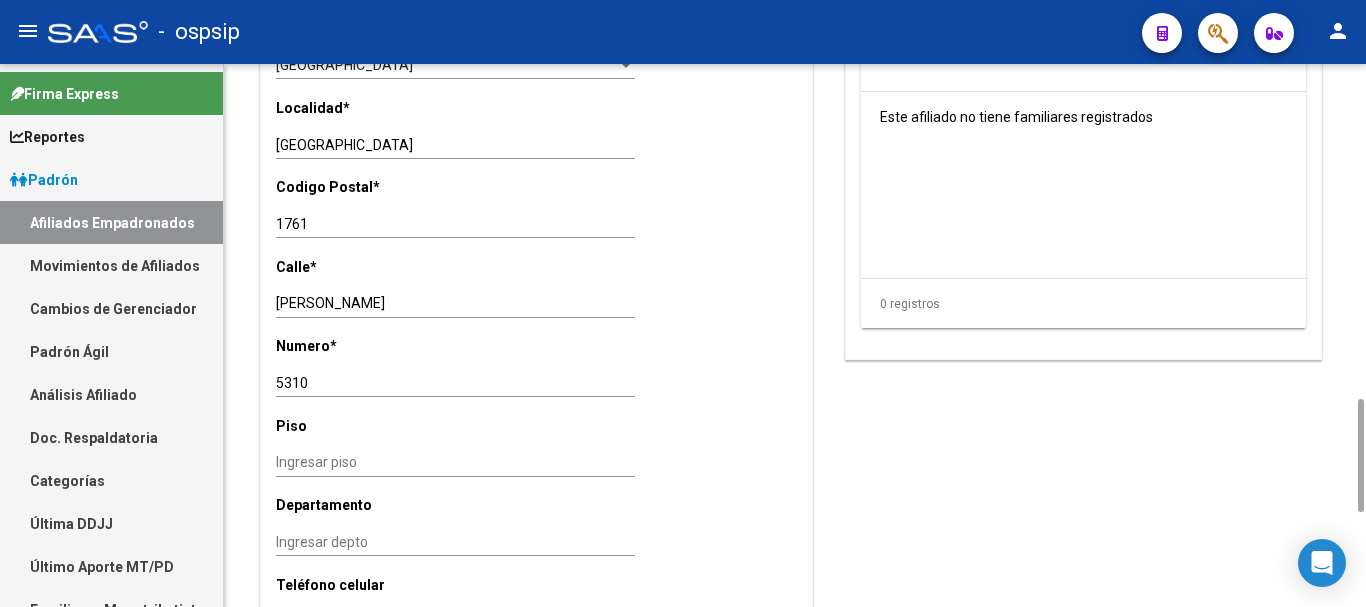 scroll, scrollTop: 1400, scrollLeft: 0, axis: vertical 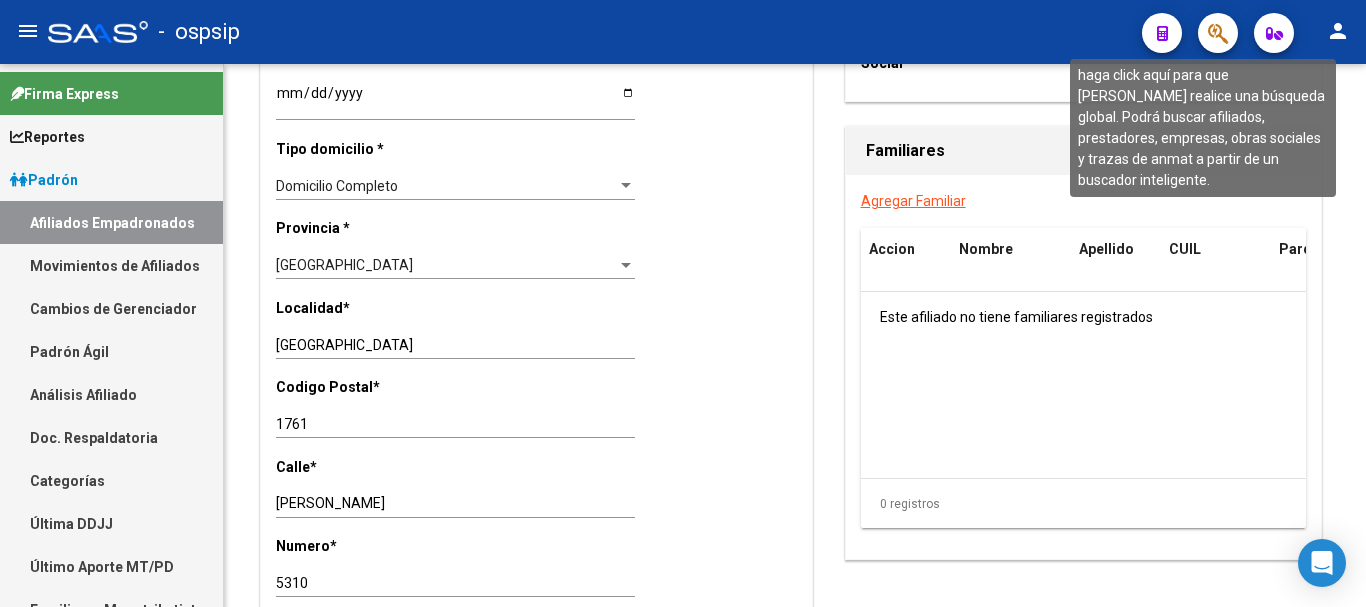 click 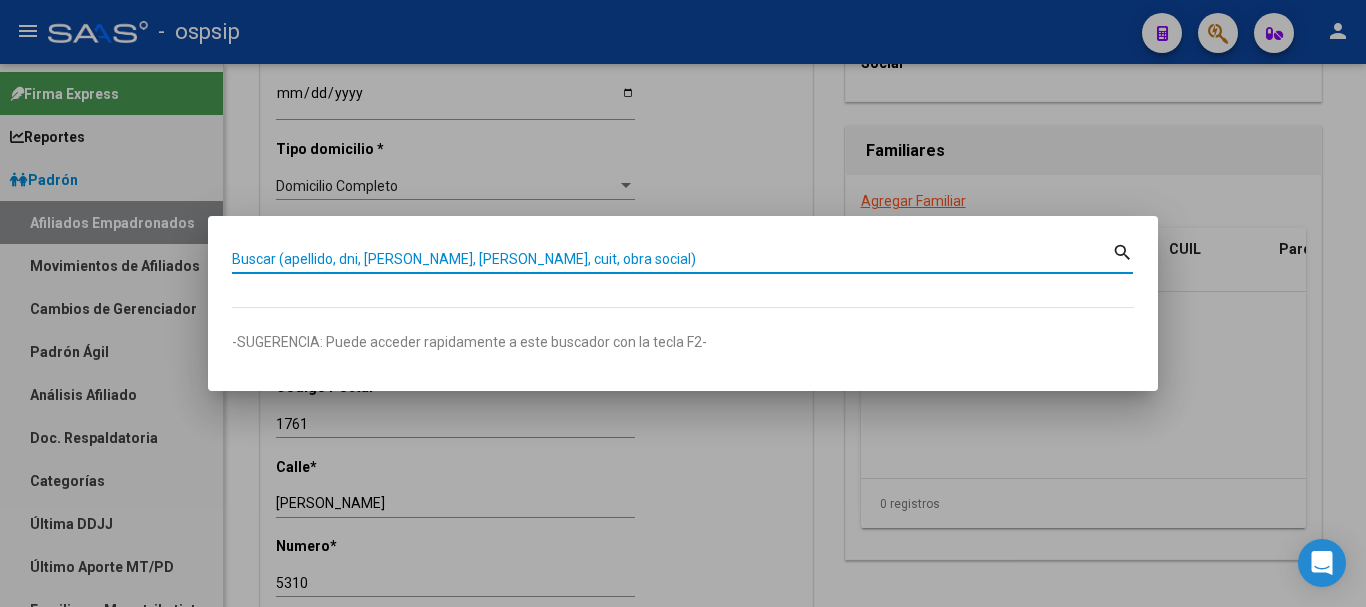 click on "Buscar (apellido, dni, [PERSON_NAME], [PERSON_NAME], cuit, obra social)" at bounding box center (672, 259) 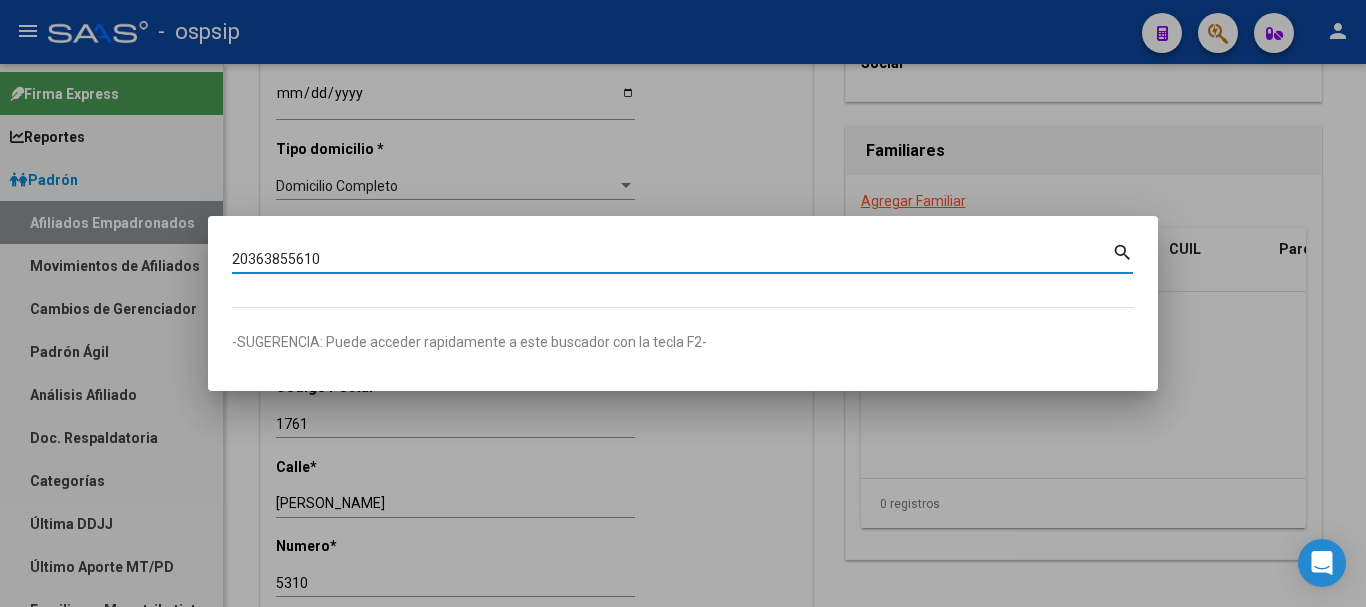 type on "20363855610" 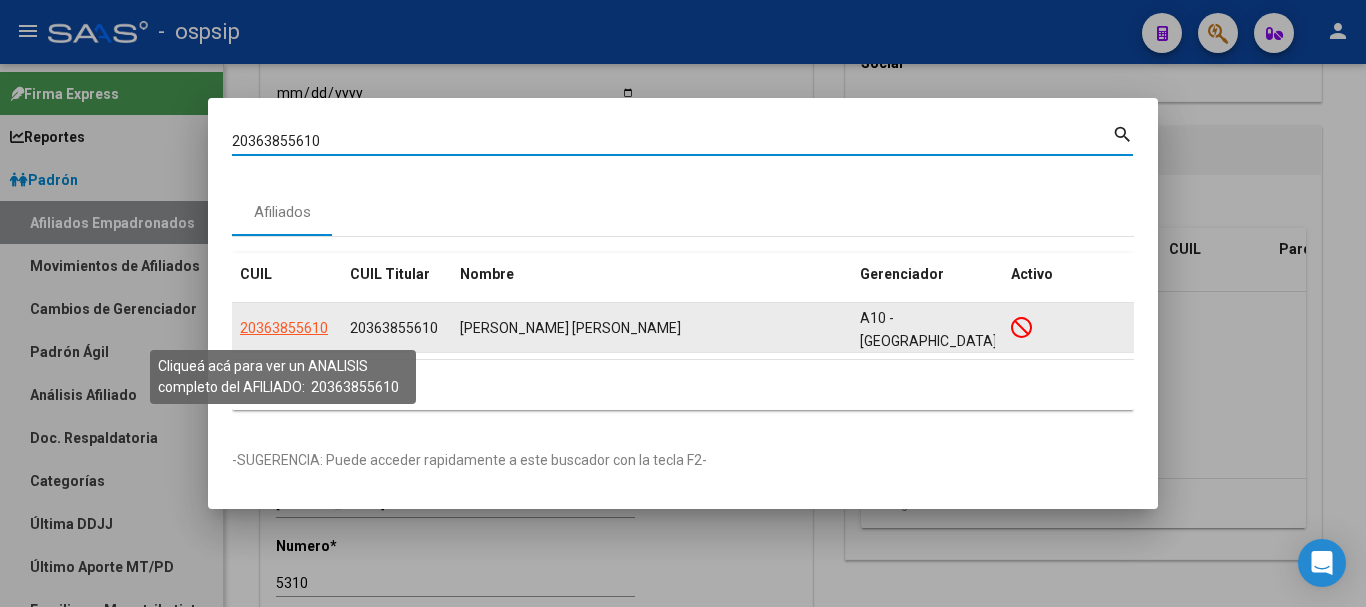 click on "20363855610" 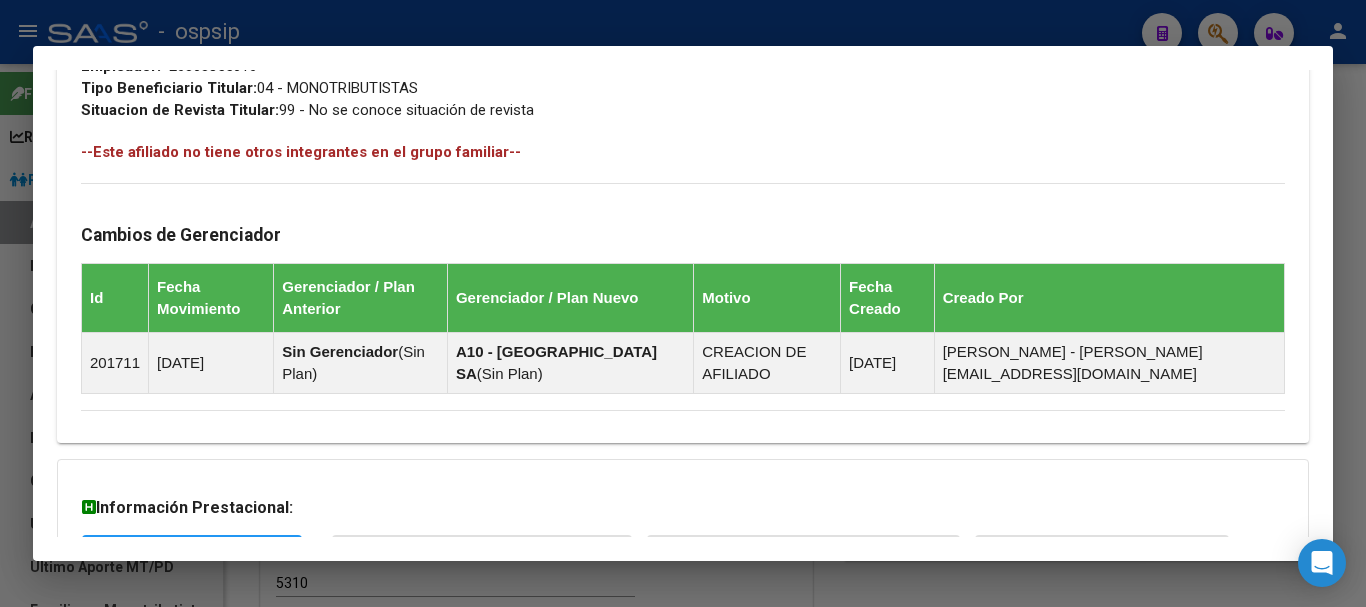 scroll, scrollTop: 1238, scrollLeft: 0, axis: vertical 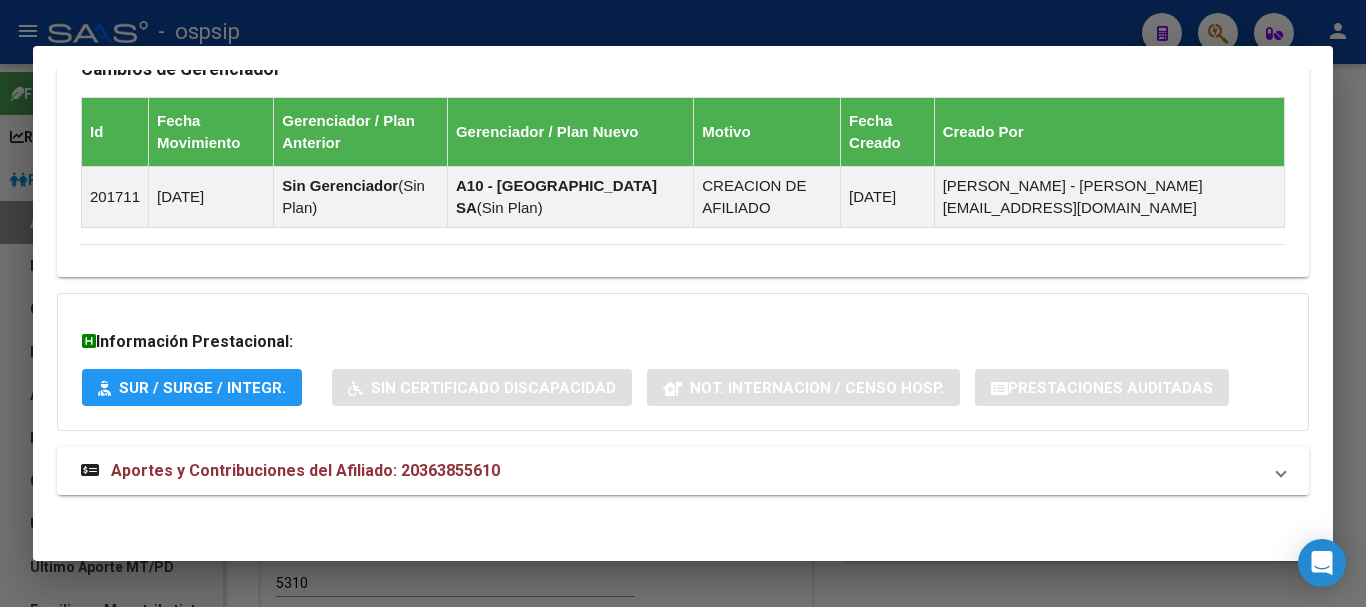 drag, startPoint x: 205, startPoint y: 467, endPoint x: 367, endPoint y: 399, distance: 175.69292 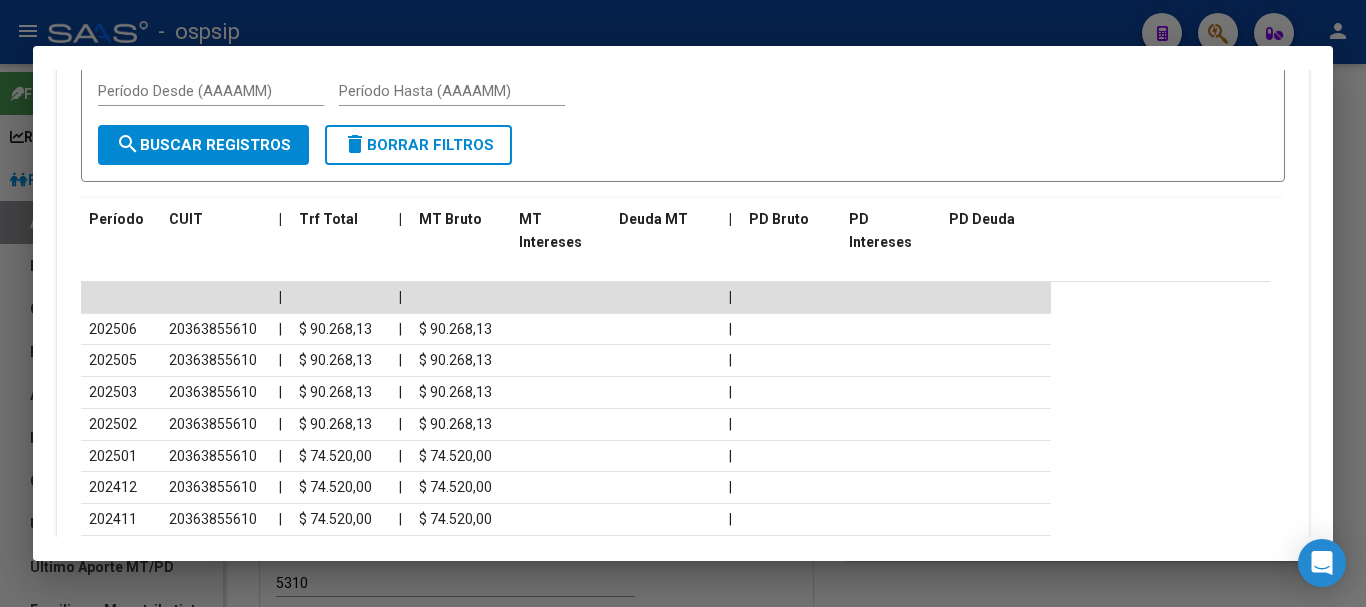 scroll, scrollTop: 1955, scrollLeft: 0, axis: vertical 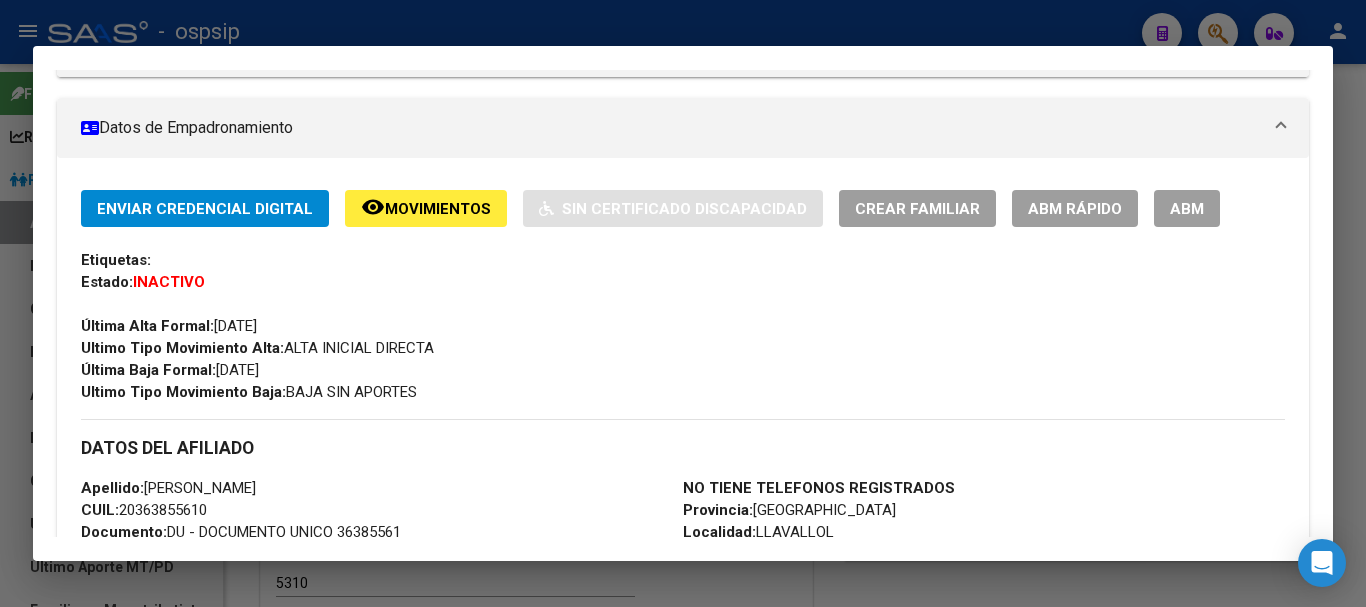 click on "ABM" at bounding box center (1187, 209) 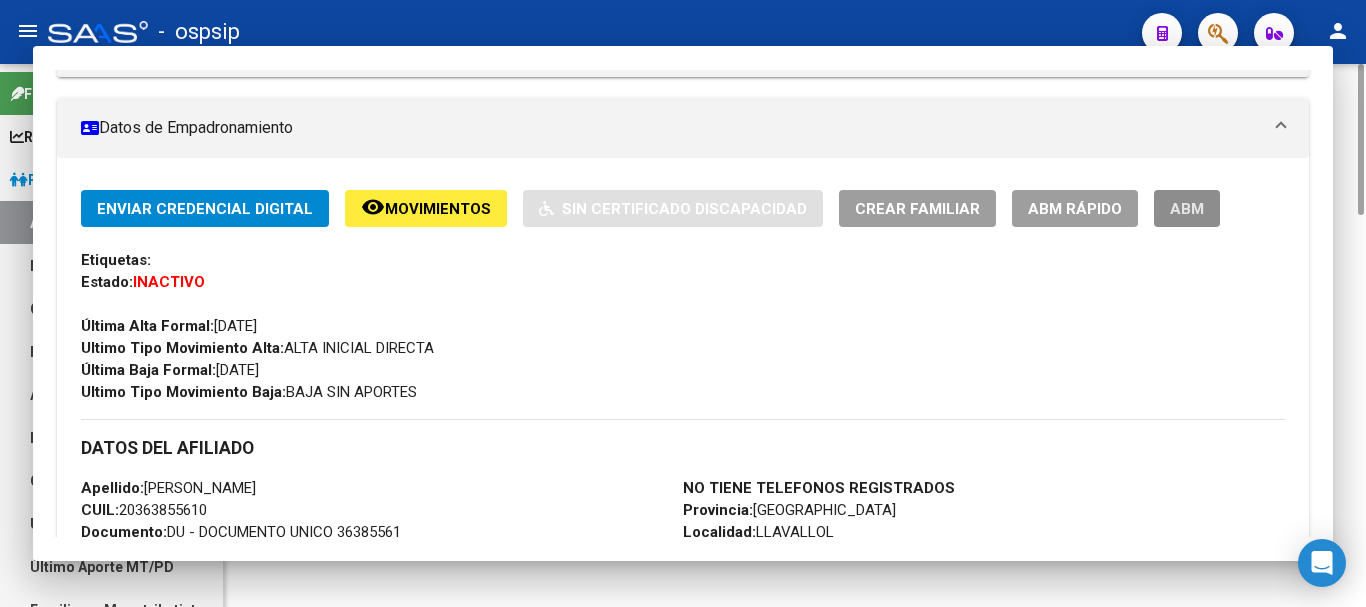 scroll, scrollTop: 0, scrollLeft: 0, axis: both 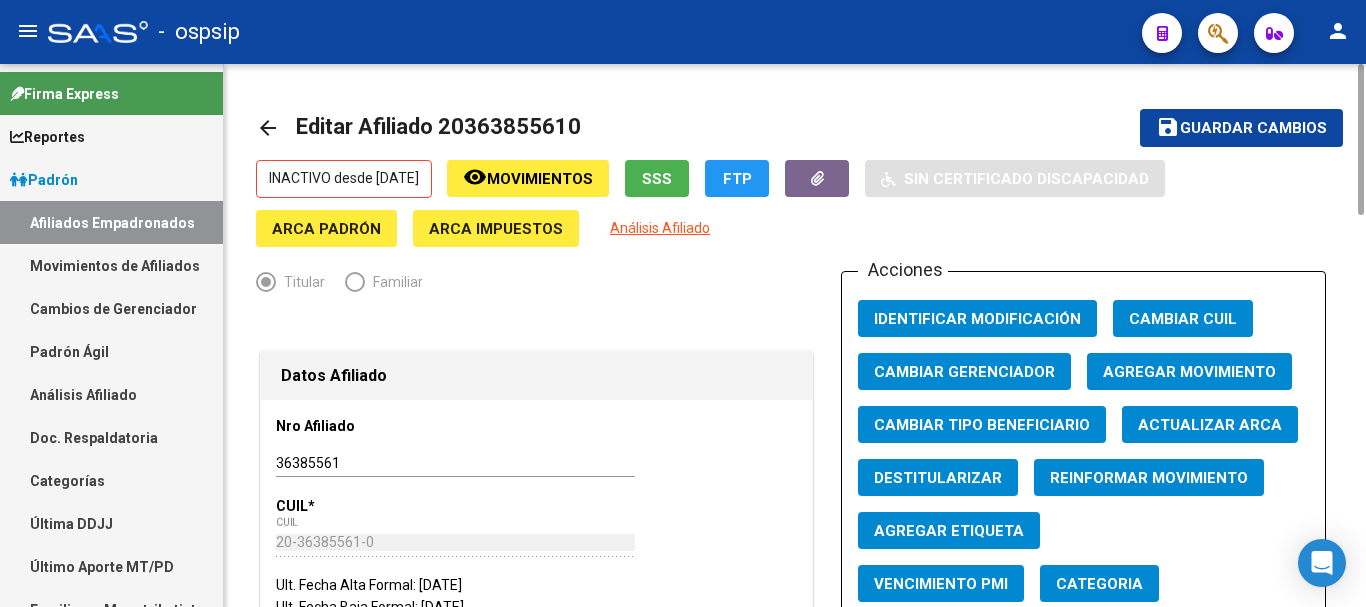 click on "Agregar Movimiento" 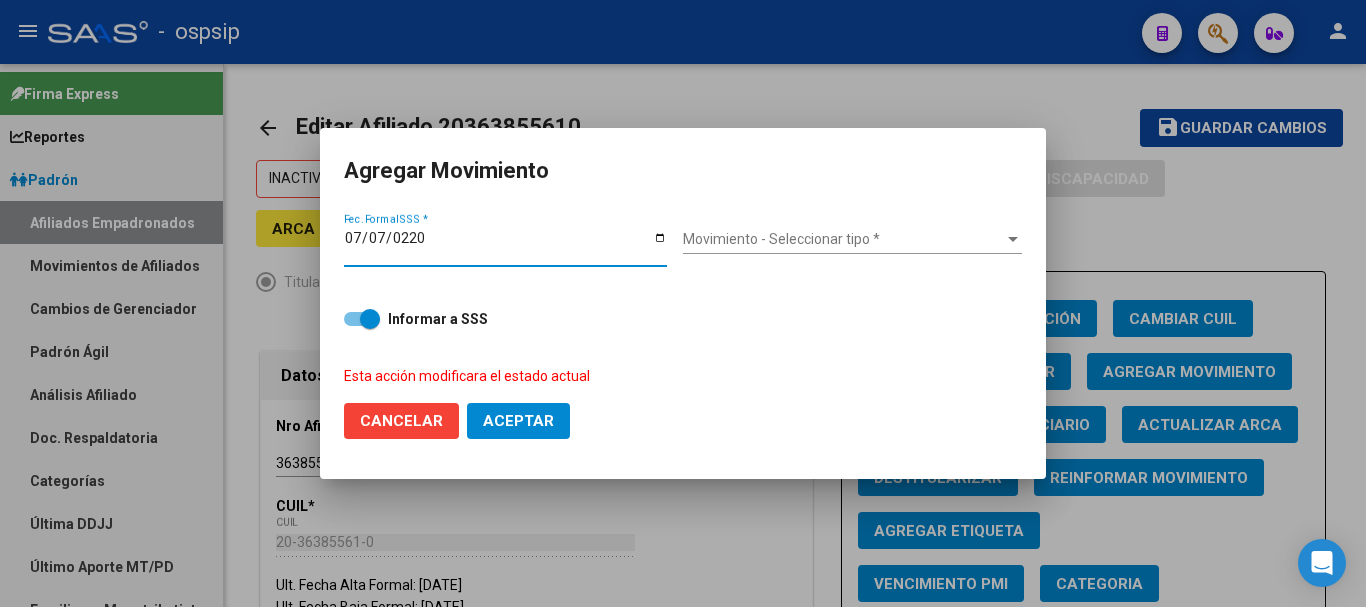 type on "[DATE]" 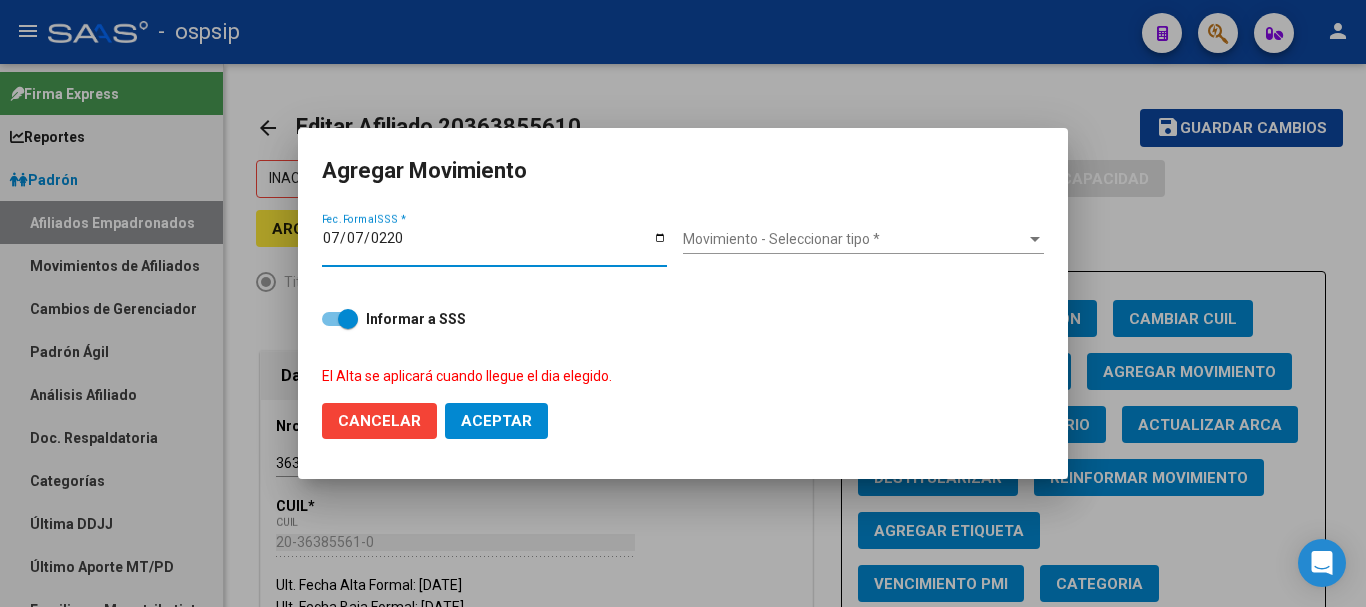 click on "Cancelar" 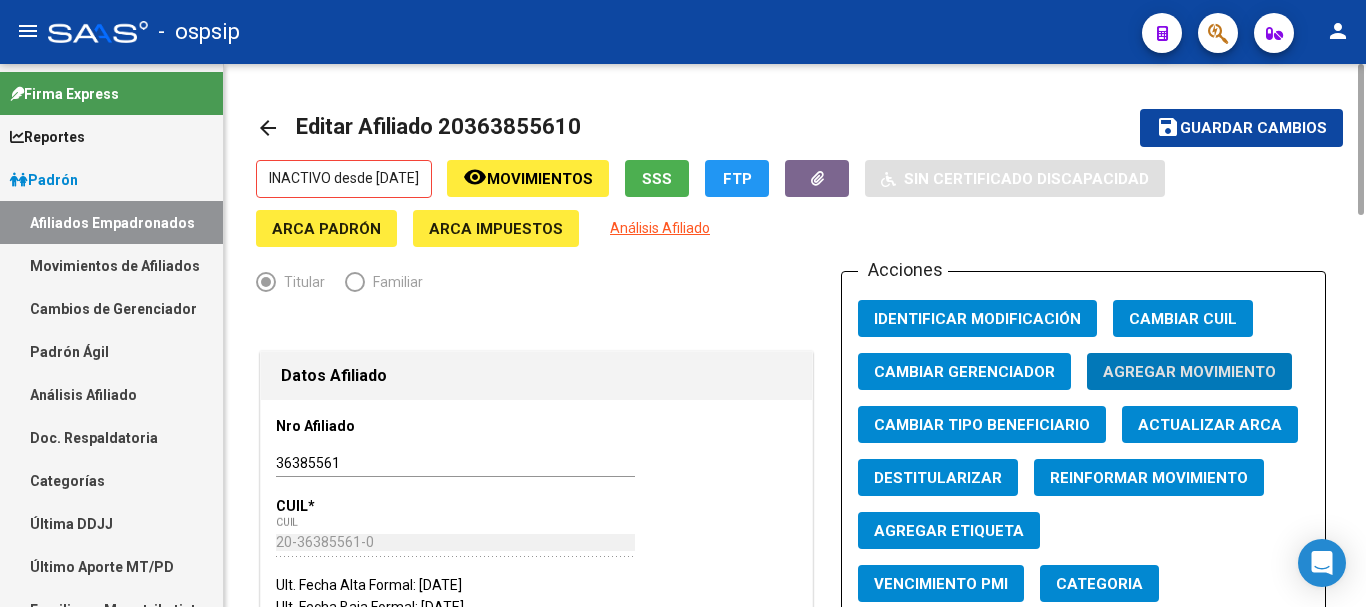 click on "Agregar Movimiento" 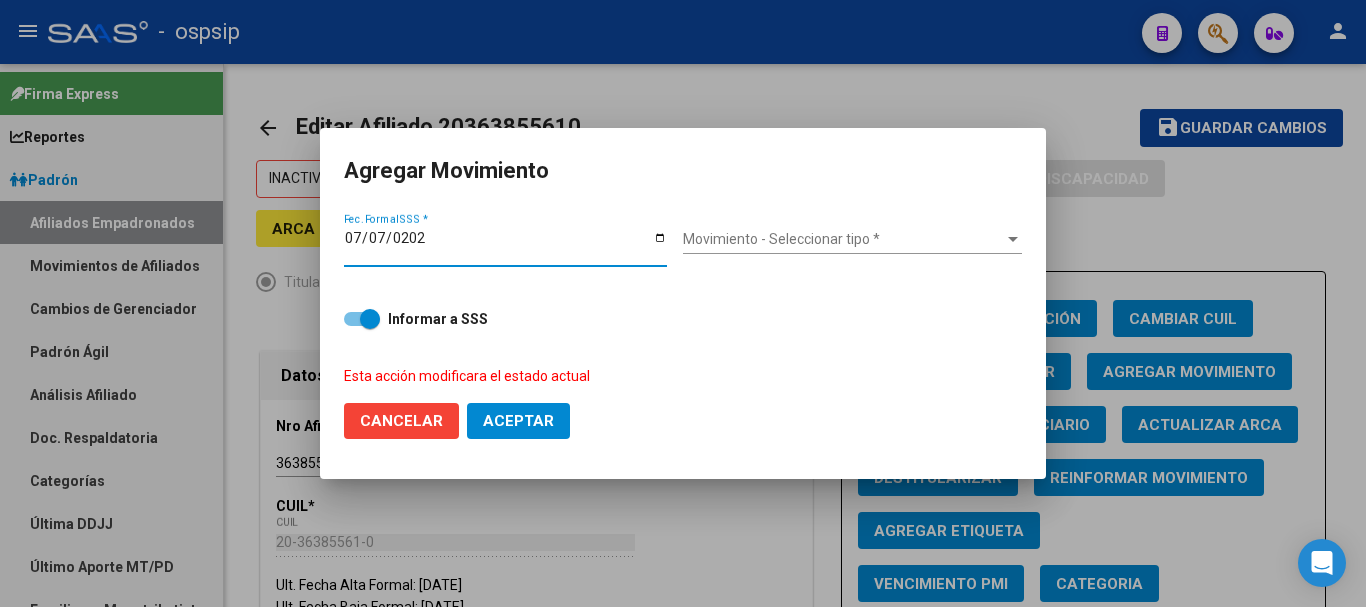 type on "[DATE]" 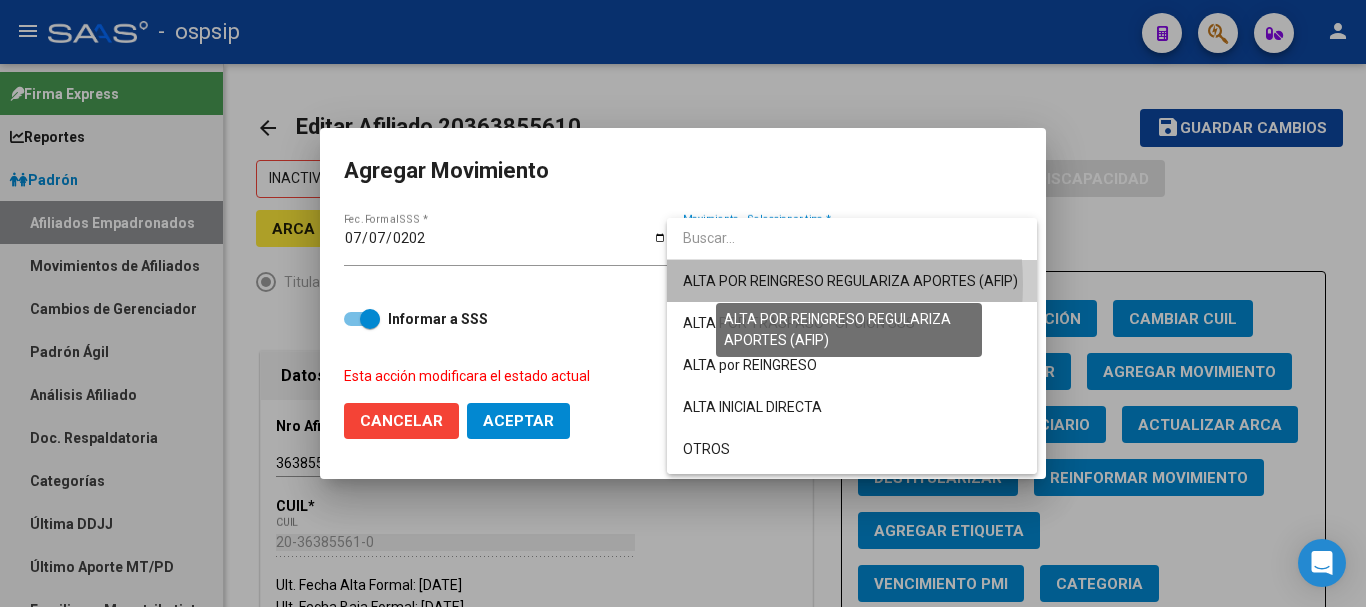 click on "ALTA POR REINGRESO REGULARIZA APORTES (AFIP)" at bounding box center [850, 281] 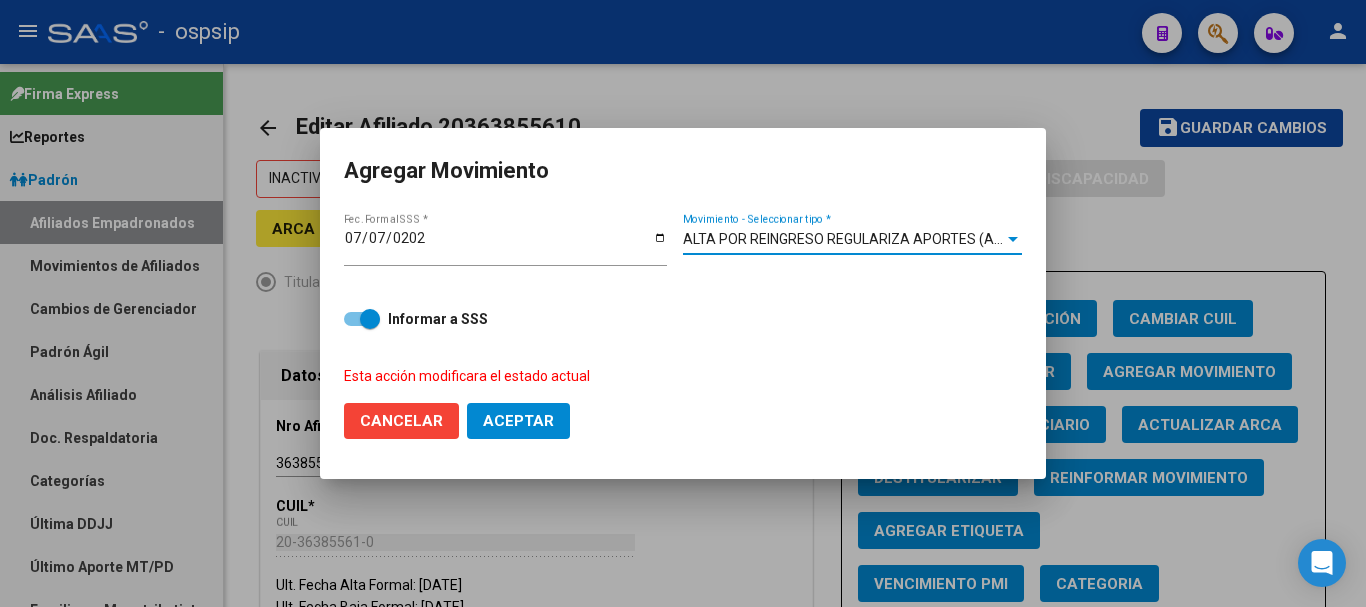 click on "Aceptar" 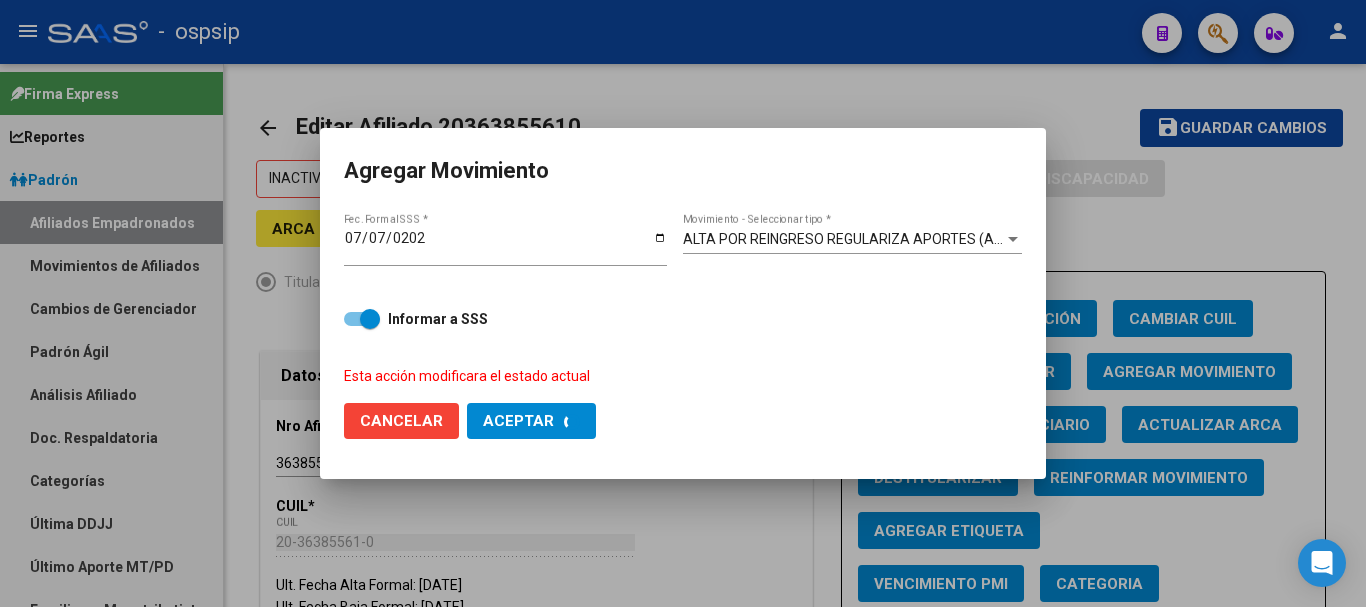 checkbox on "false" 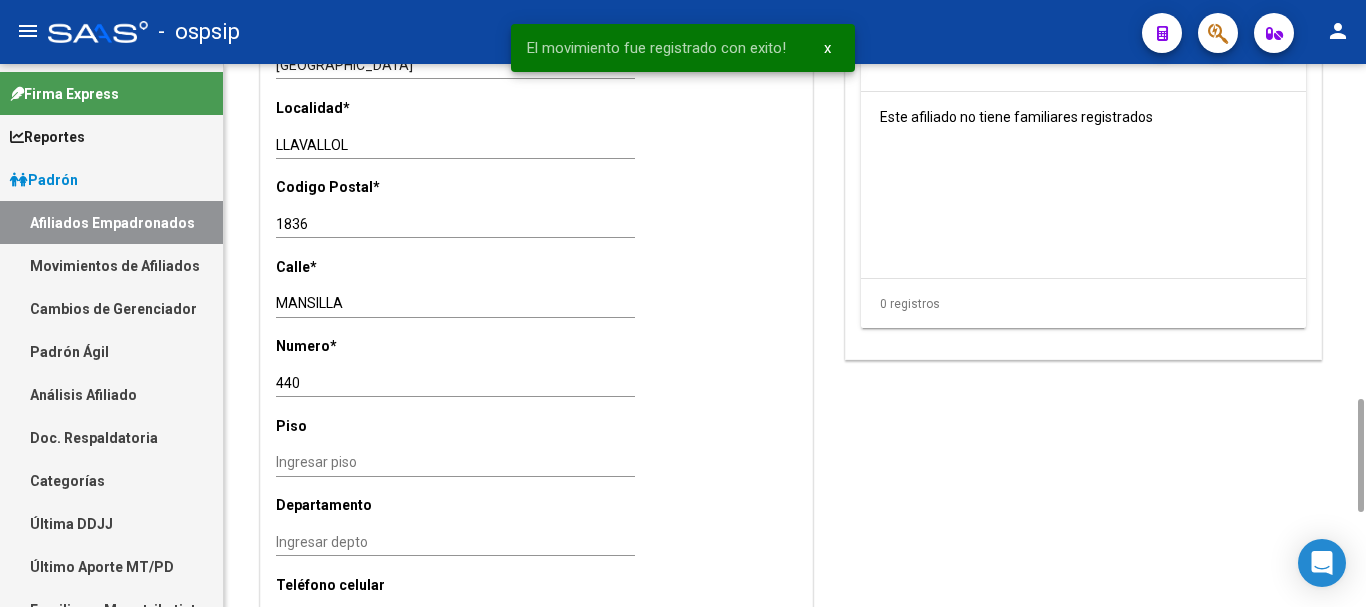 scroll, scrollTop: 1400, scrollLeft: 0, axis: vertical 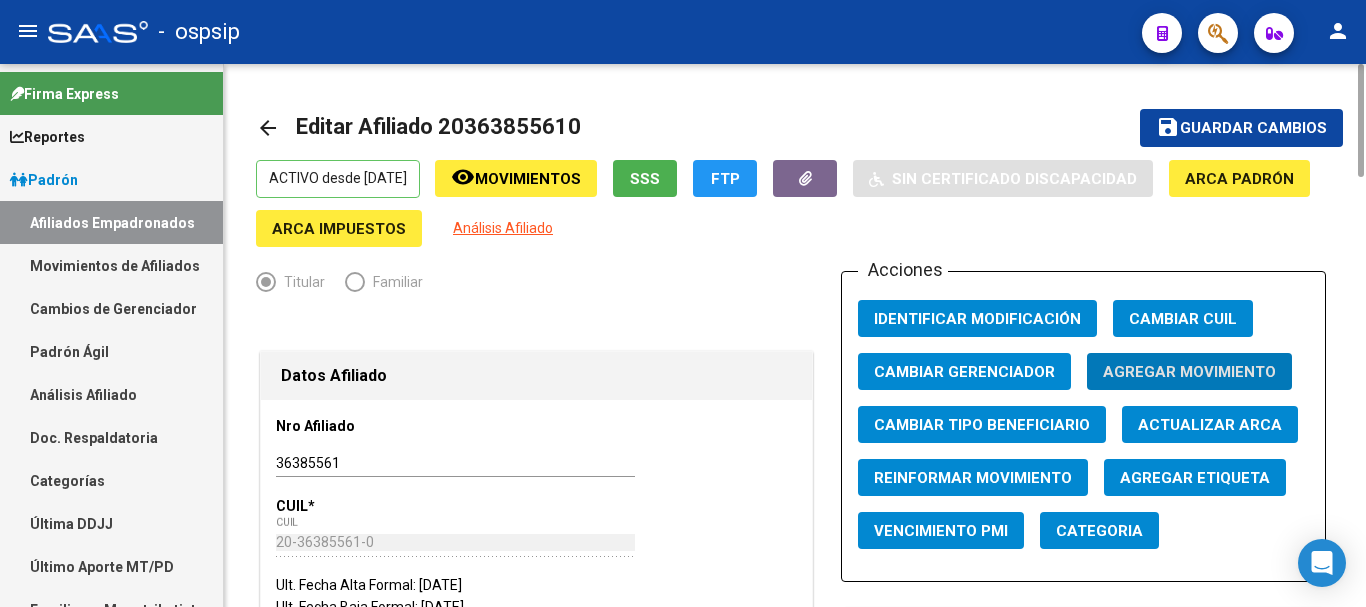 click on "Movimientos" 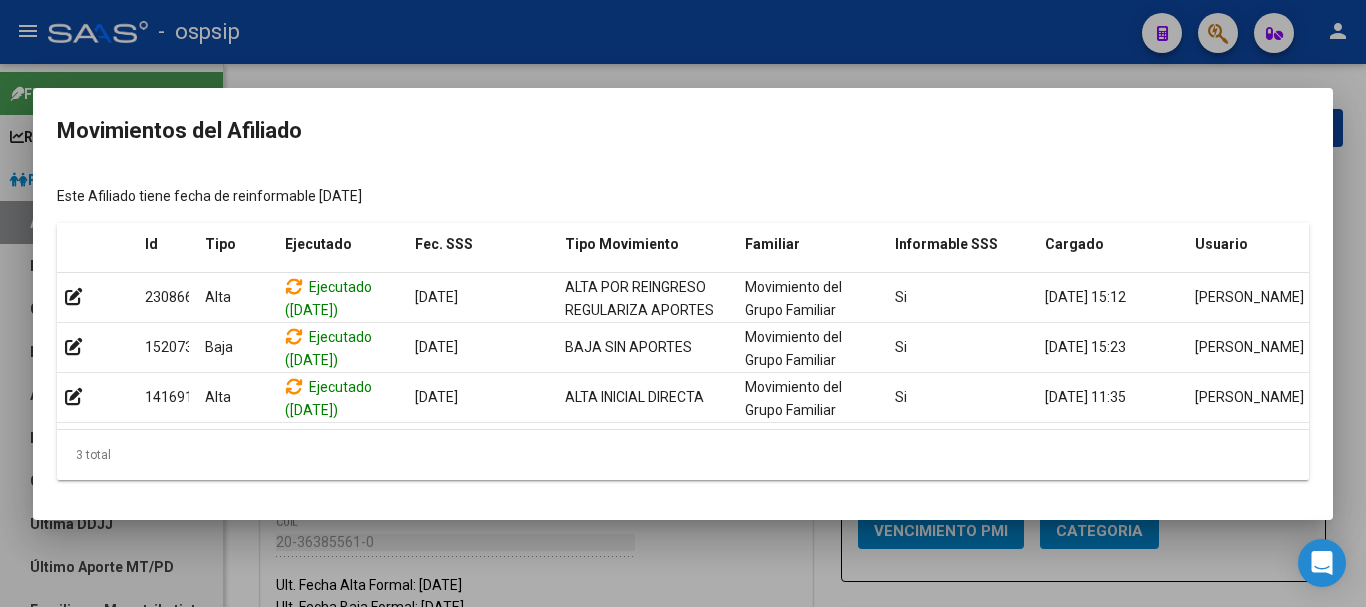 click at bounding box center (683, 303) 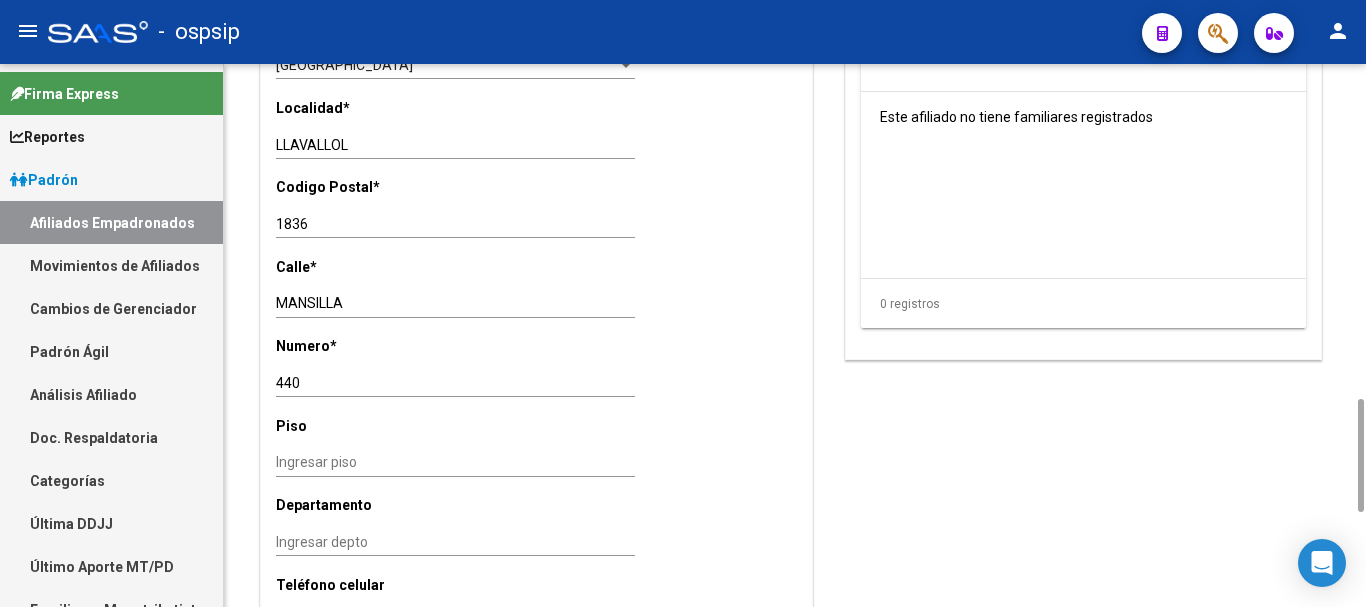 scroll, scrollTop: 1400, scrollLeft: 0, axis: vertical 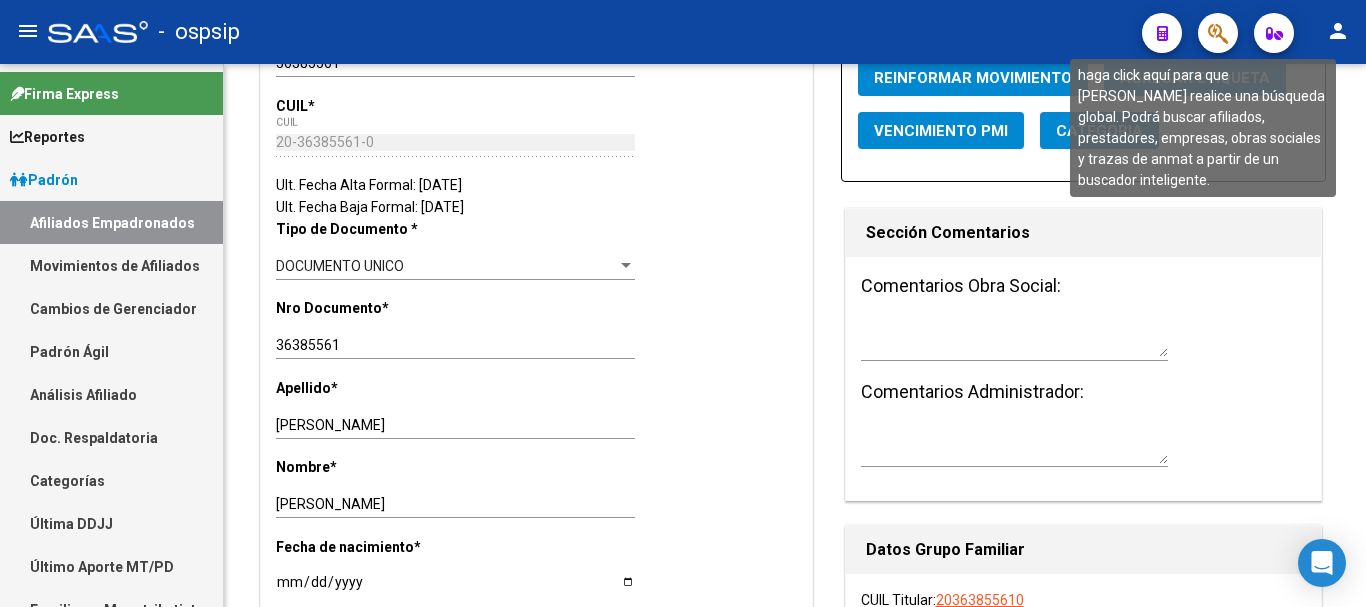 click 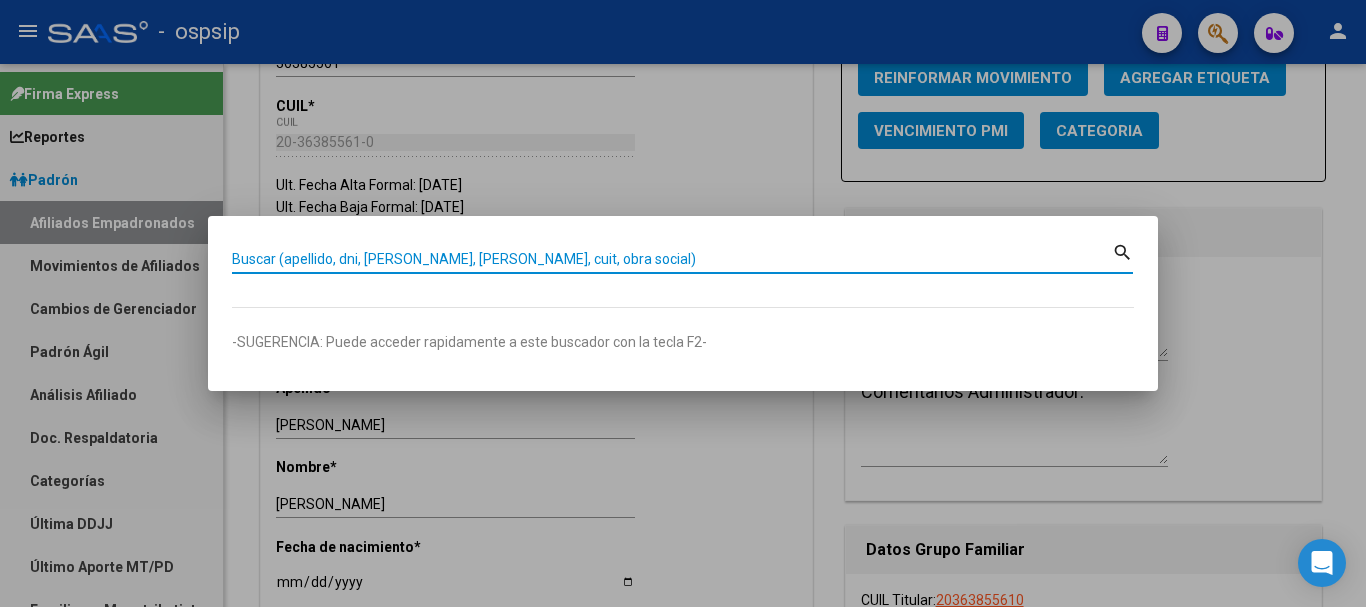 click on "Buscar (apellido, dni, [PERSON_NAME], [PERSON_NAME], cuit, obra social)" at bounding box center [672, 259] 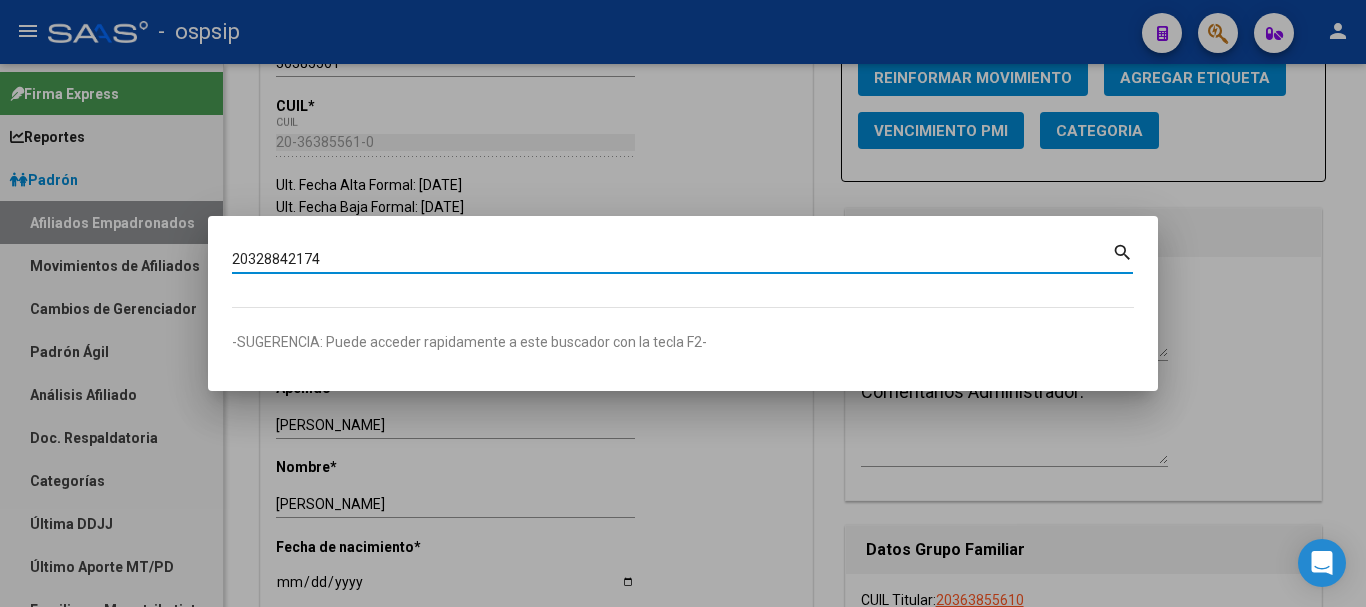type on "20328842174" 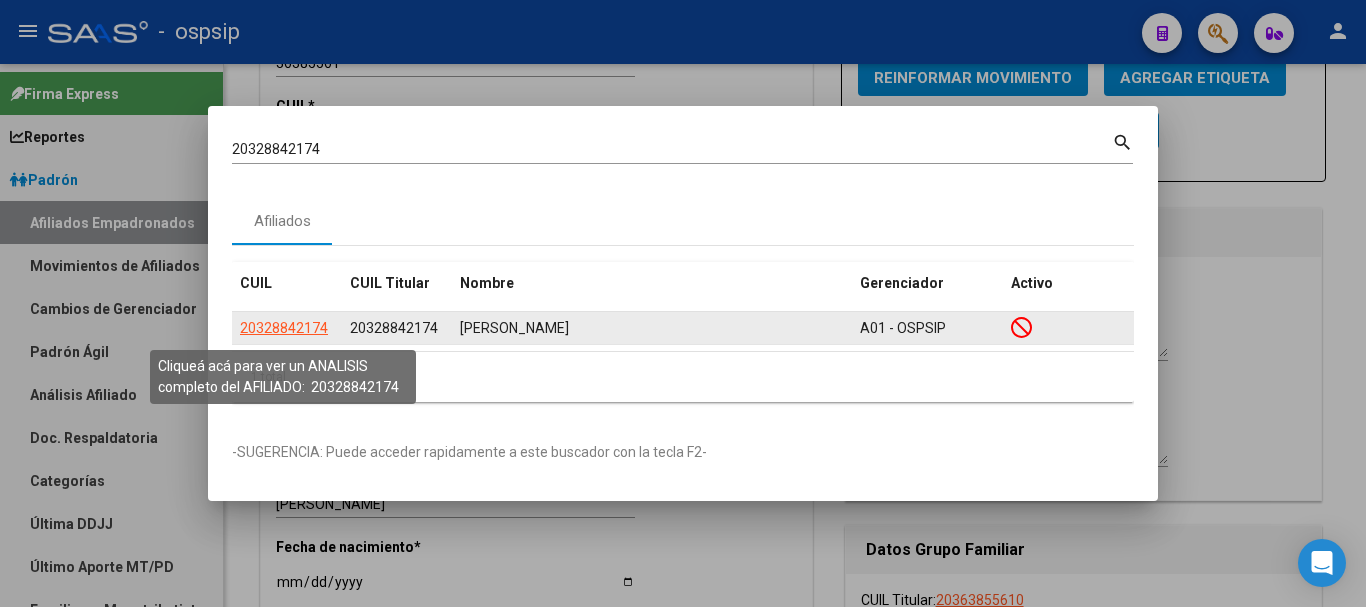 click on "20328842174" 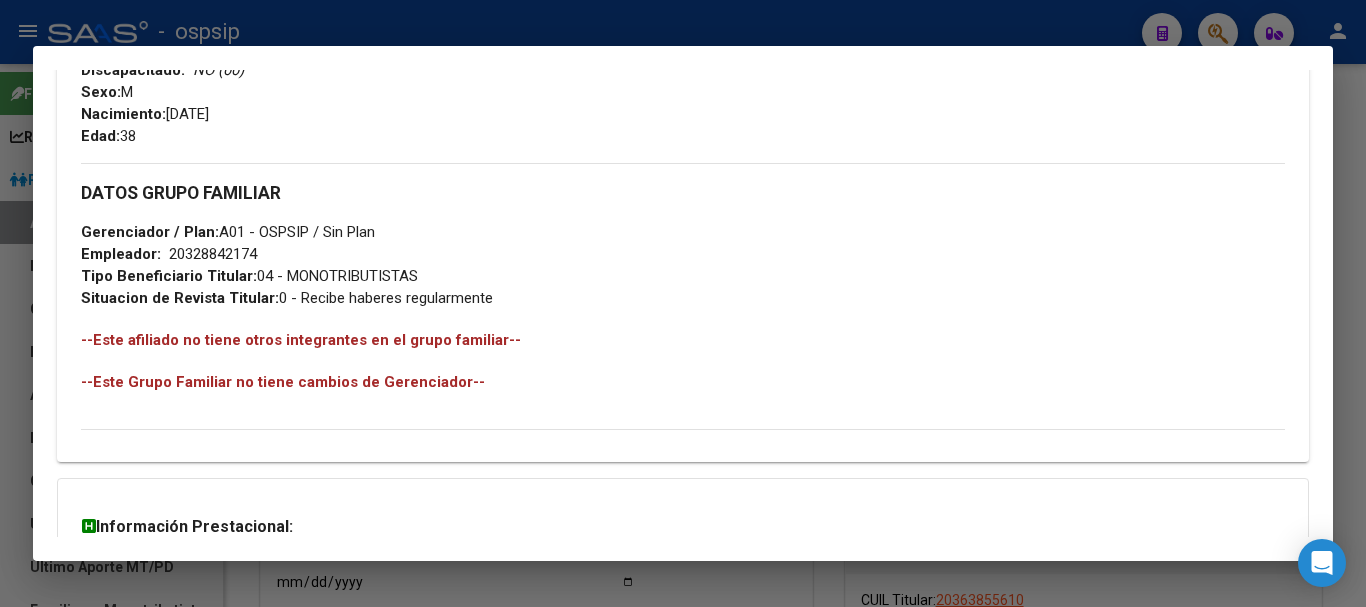 scroll, scrollTop: 300, scrollLeft: 0, axis: vertical 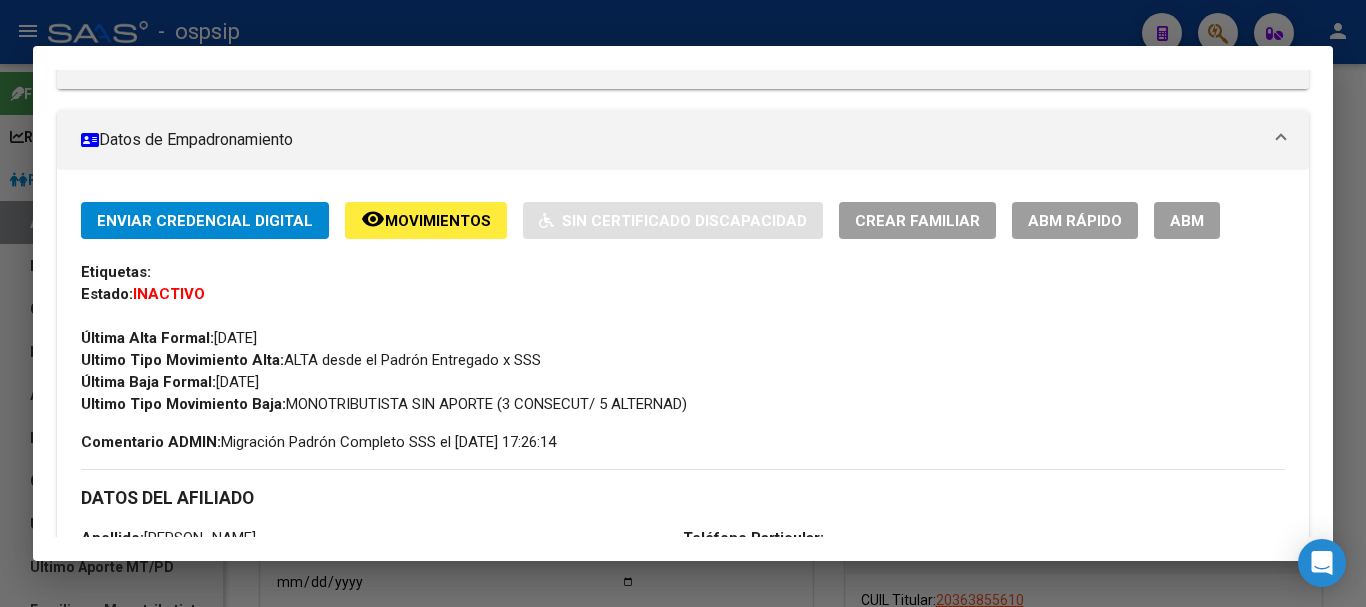 click on "ABM" at bounding box center [1187, 221] 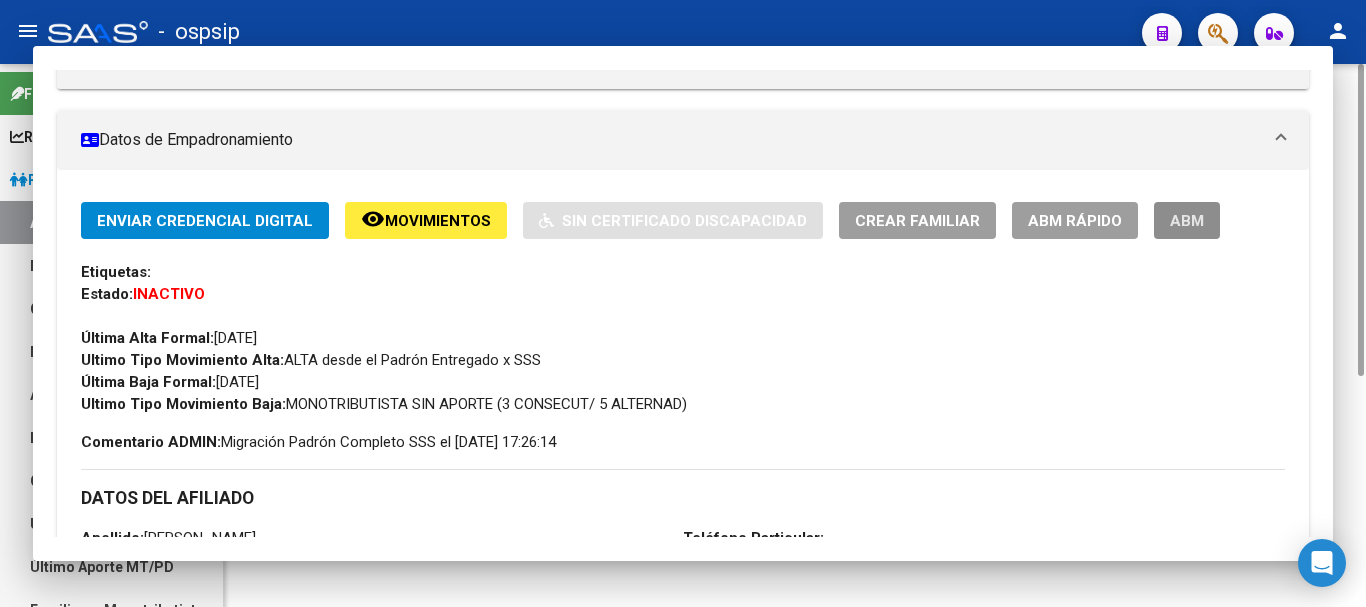 scroll, scrollTop: 0, scrollLeft: 0, axis: both 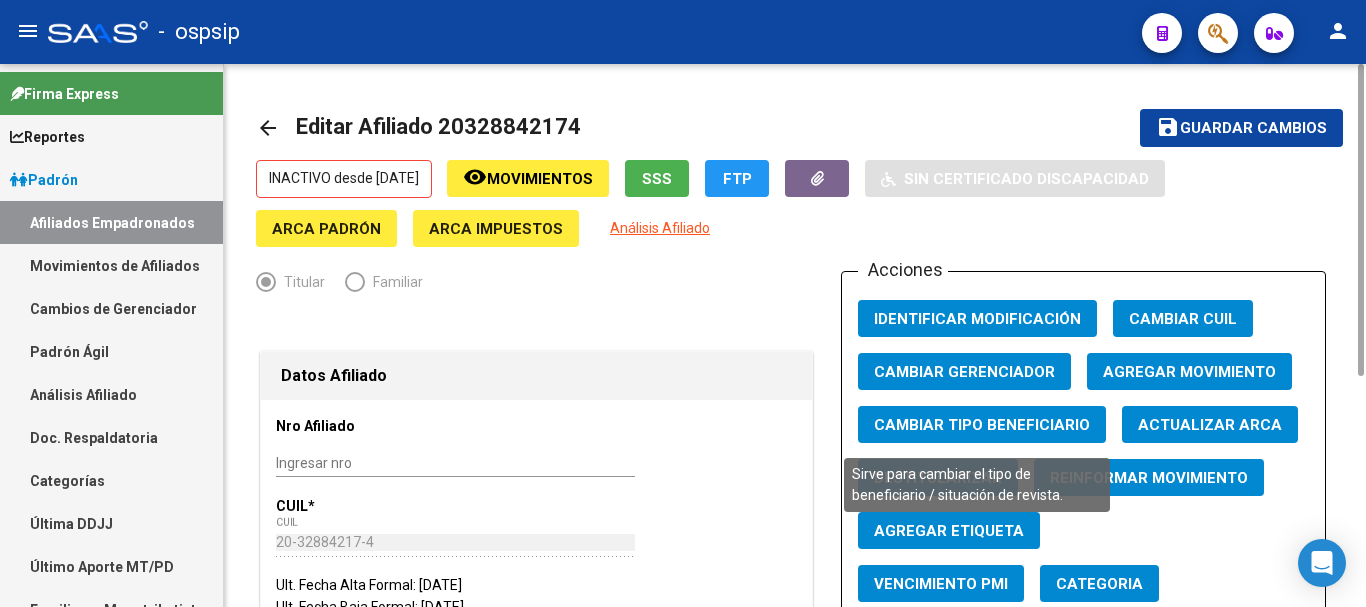 click on "Cambiar Tipo Beneficiario" 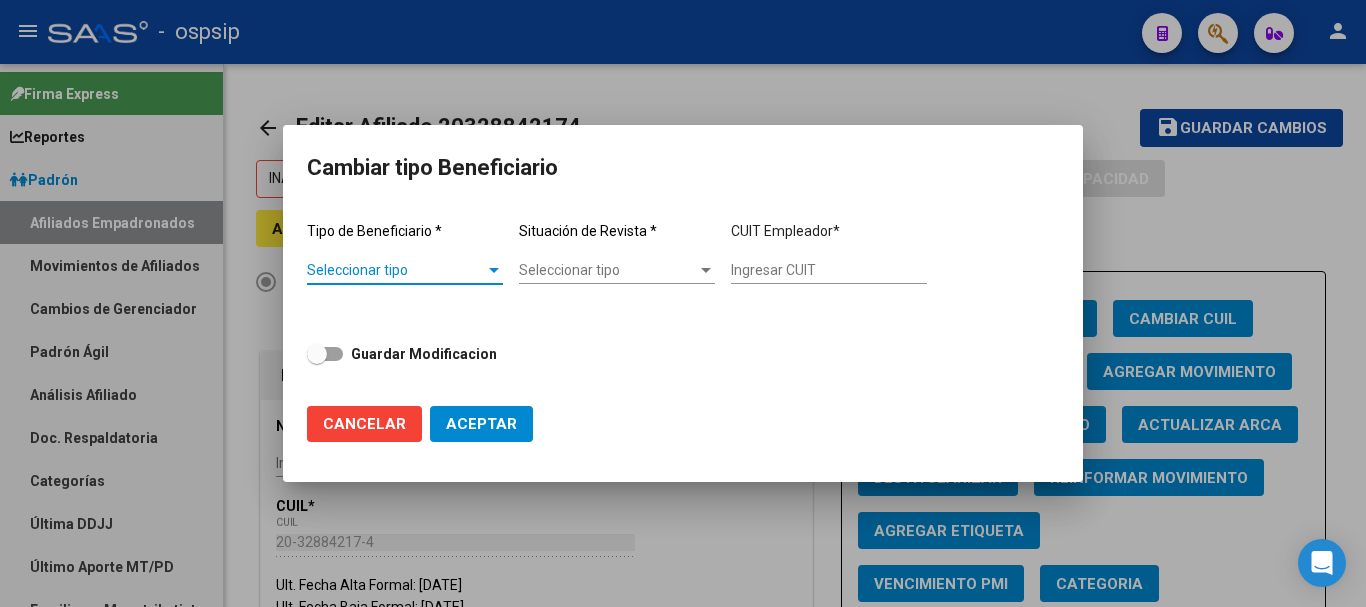 click on "Seleccionar tipo" at bounding box center [396, 270] 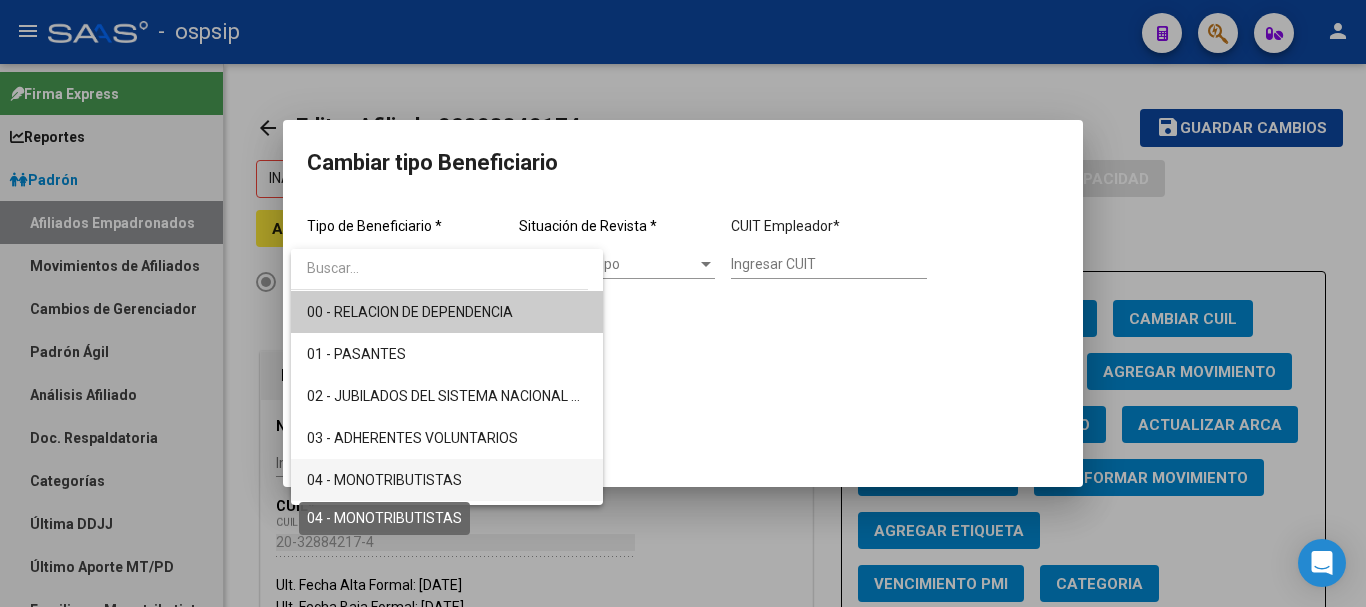 click on "04 - MONOTRIBUTISTAS" at bounding box center [384, 480] 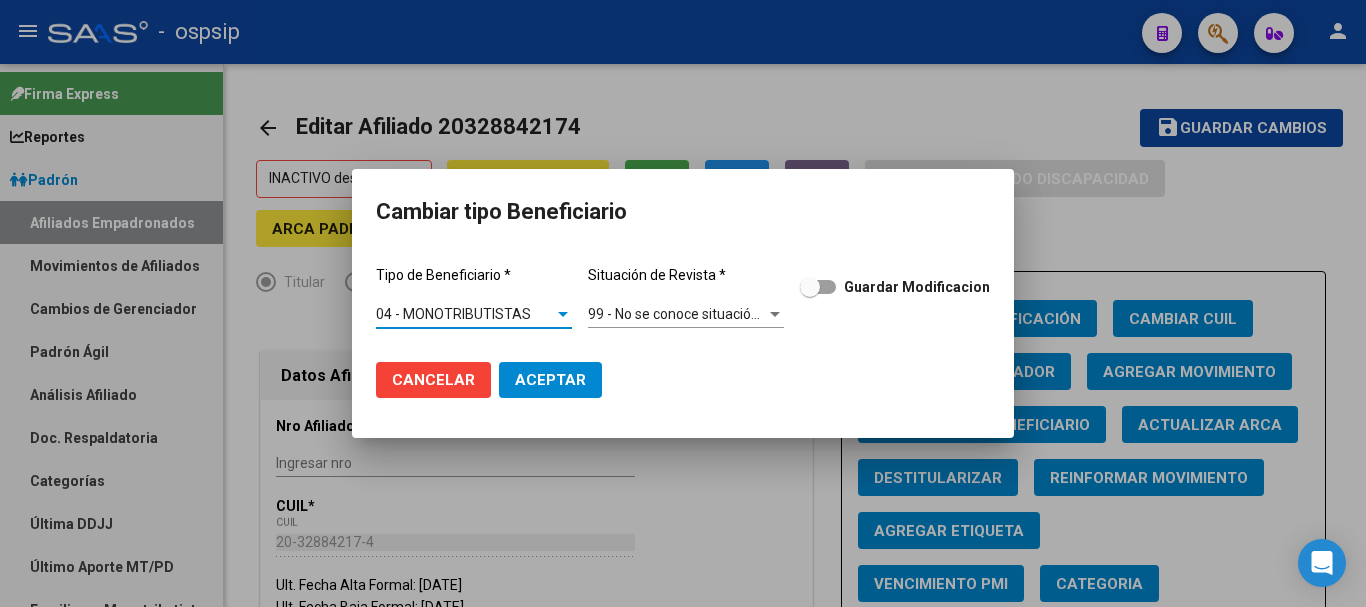 click on "Situación de Revista * 99 - No se conoce situación de revista Seleccionar tipo" at bounding box center (686, 298) 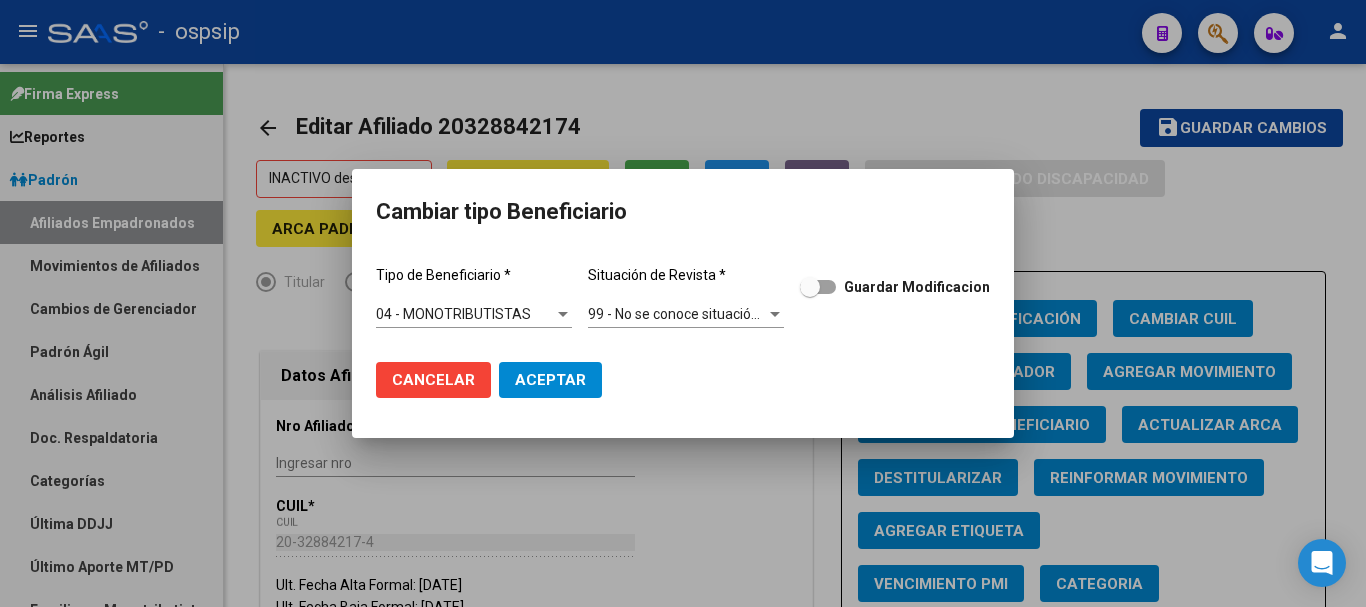 click on "99 - No se conoce situación de revista" at bounding box center [706, 314] 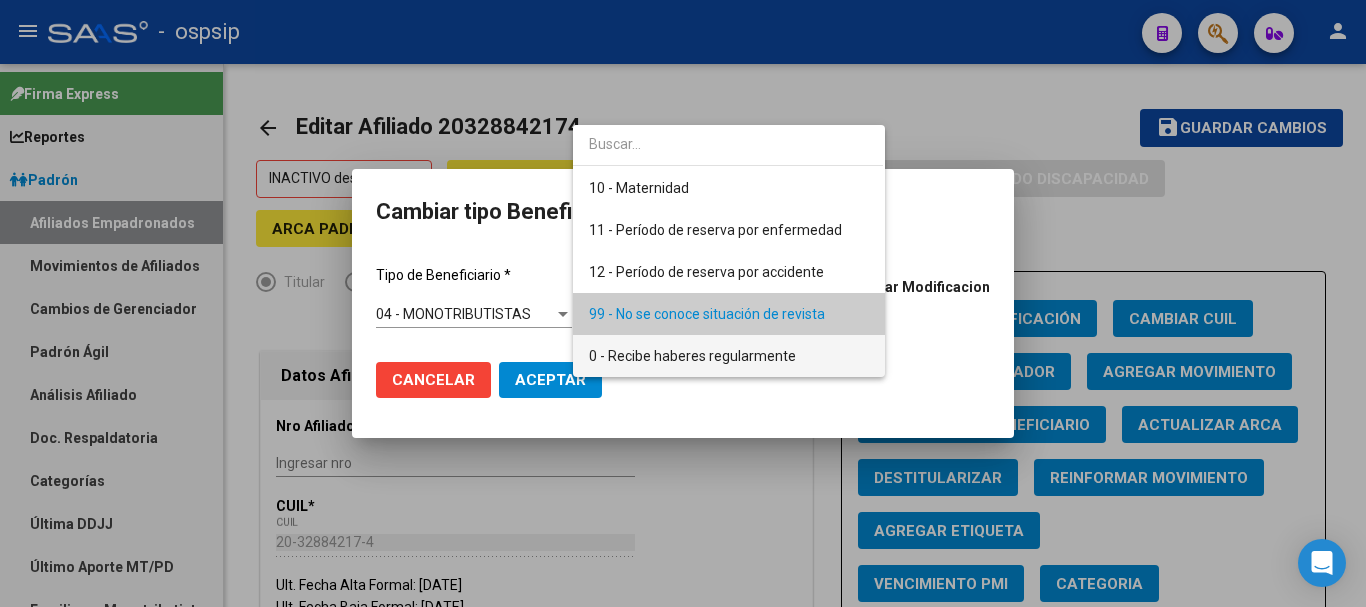 click on "0 - Recibe haberes regularmente" at bounding box center [692, 356] 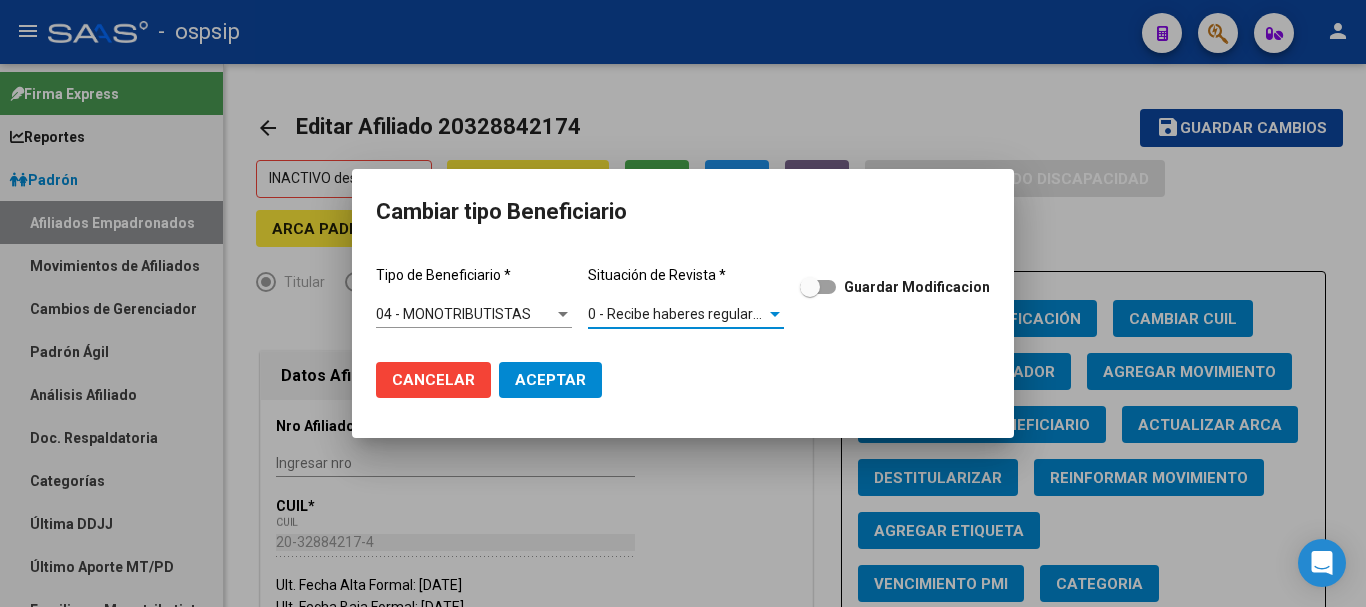 click on "Aceptar" 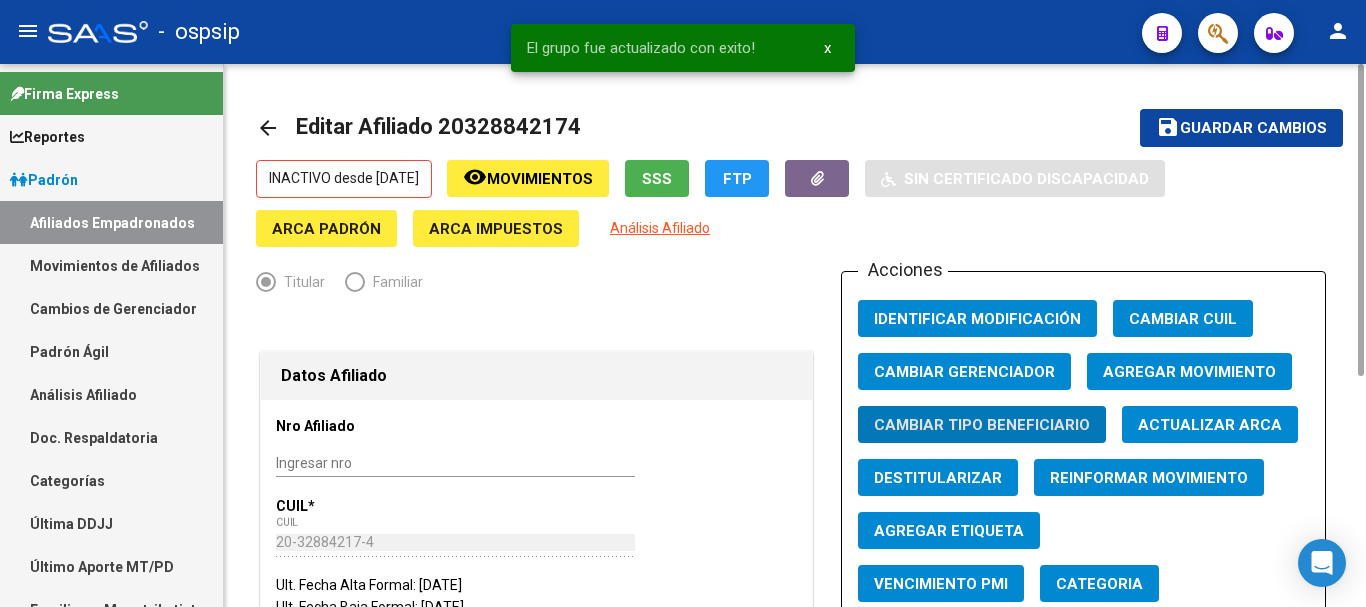 click on "Agregar Movimiento" 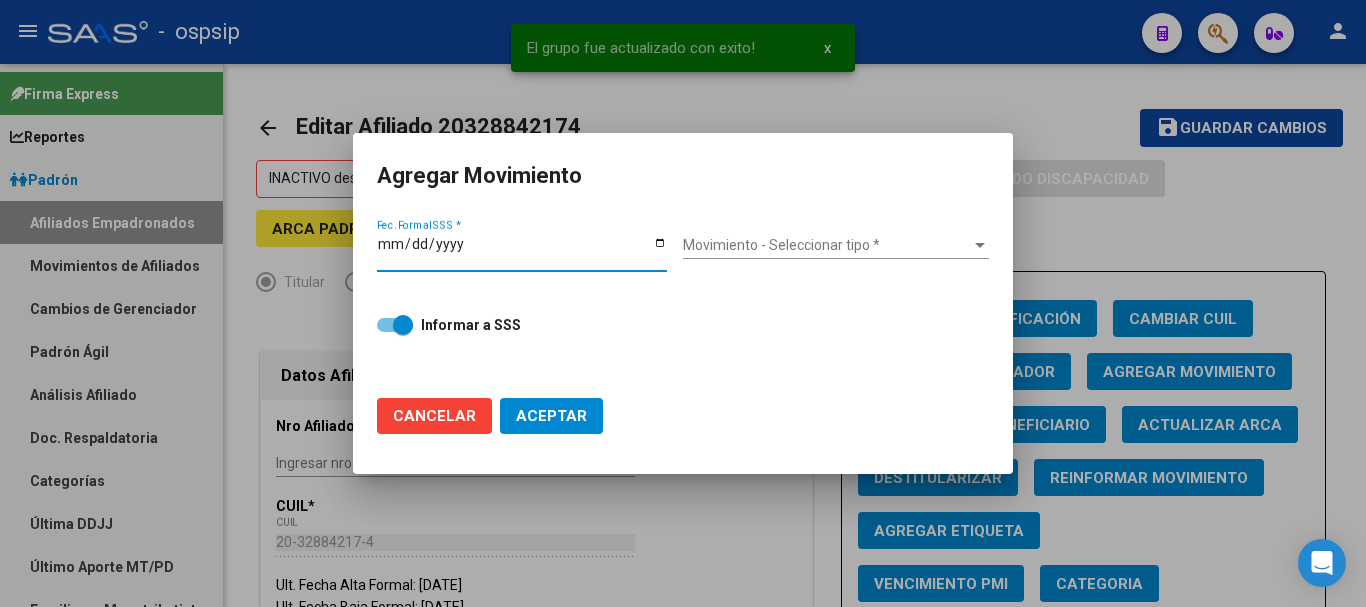 click on "Fec. Formal SSS *" at bounding box center [522, 251] 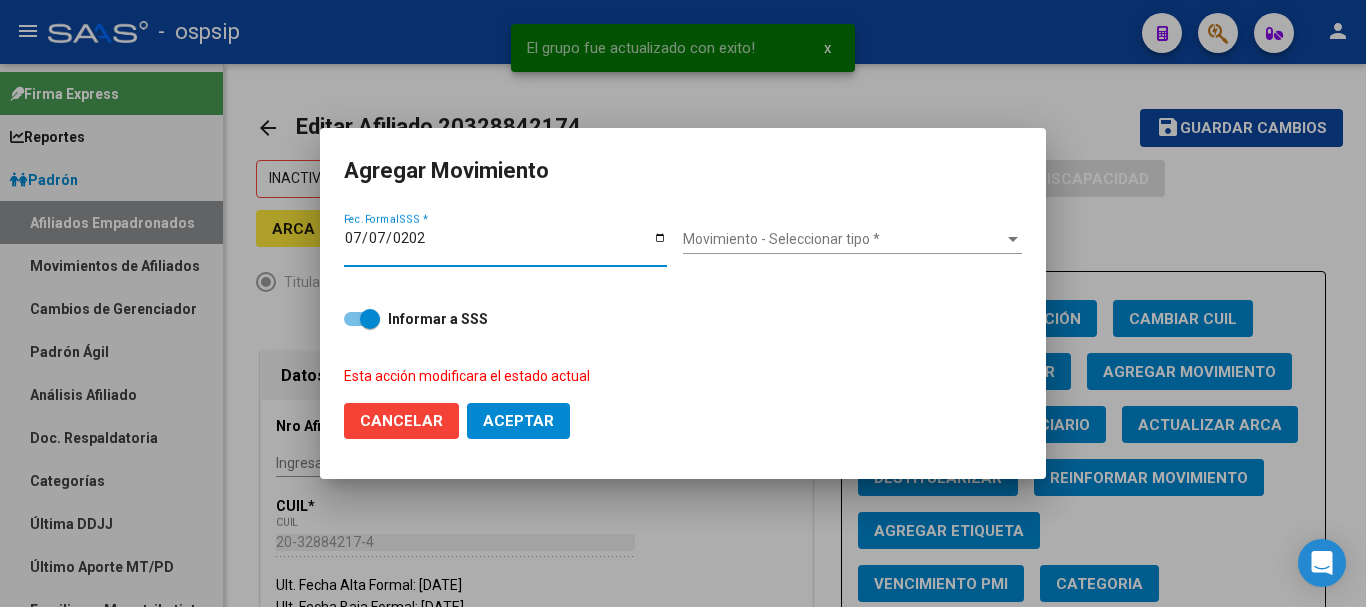 type on "[DATE]" 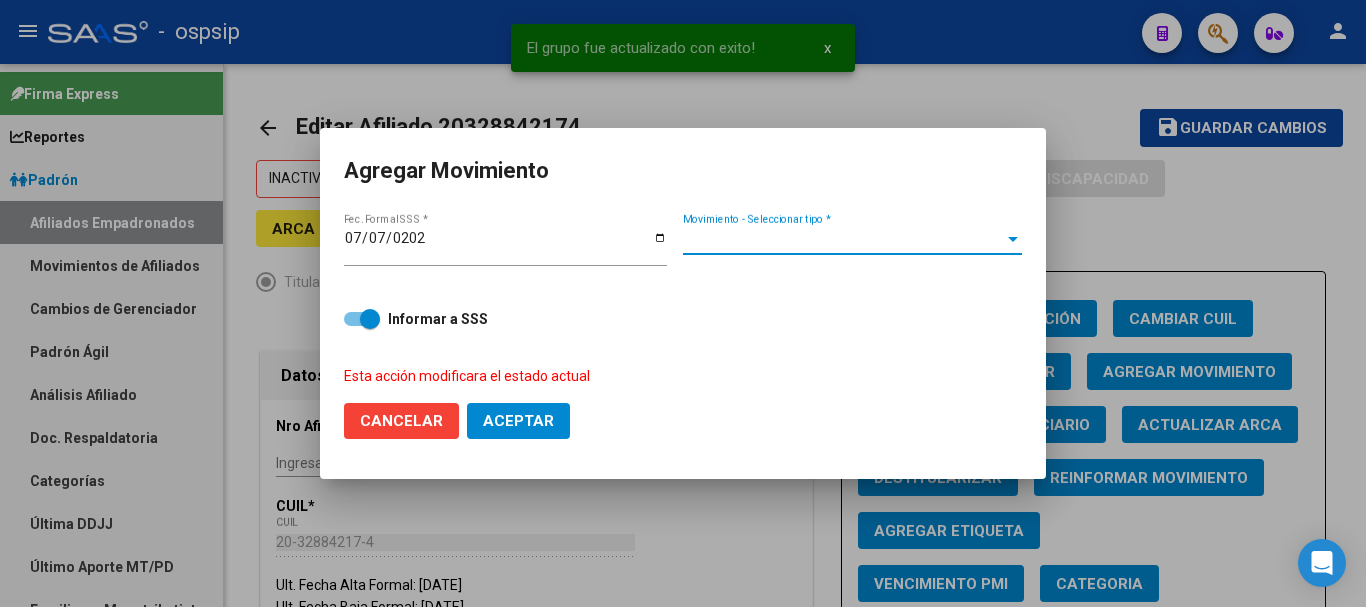 click on "Movimiento - Seleccionar tipo *" at bounding box center [843, 239] 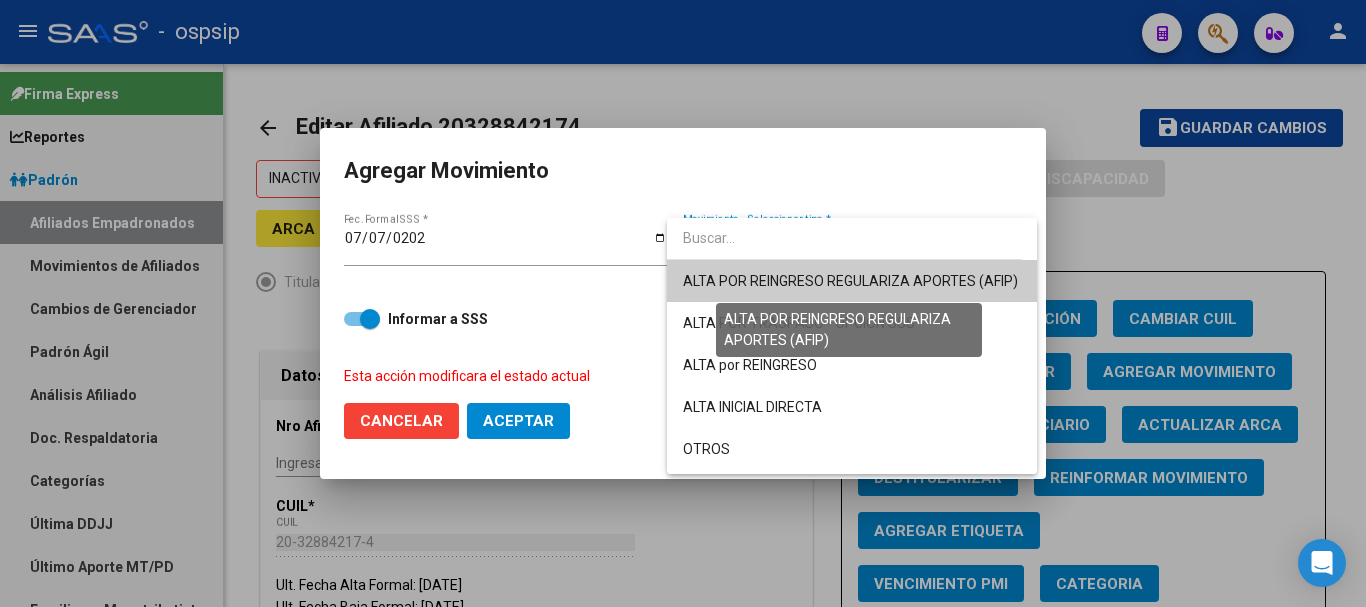 click on "ALTA POR REINGRESO REGULARIZA APORTES (AFIP)" at bounding box center [850, 281] 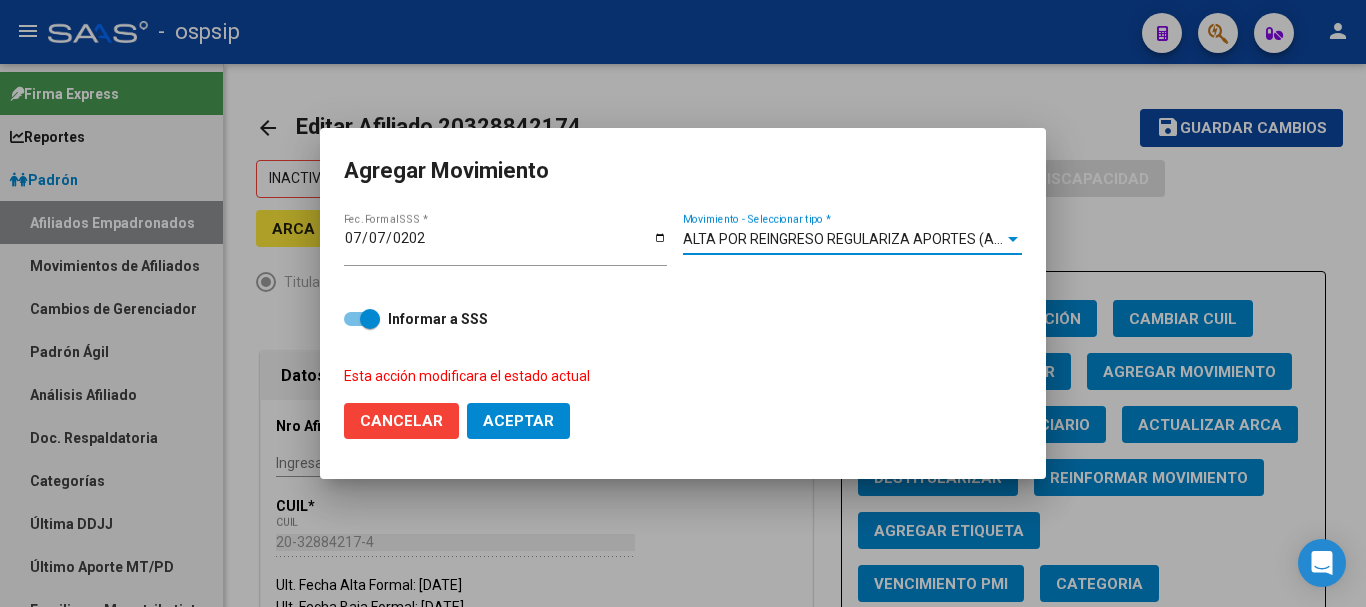 click on "Aceptar" 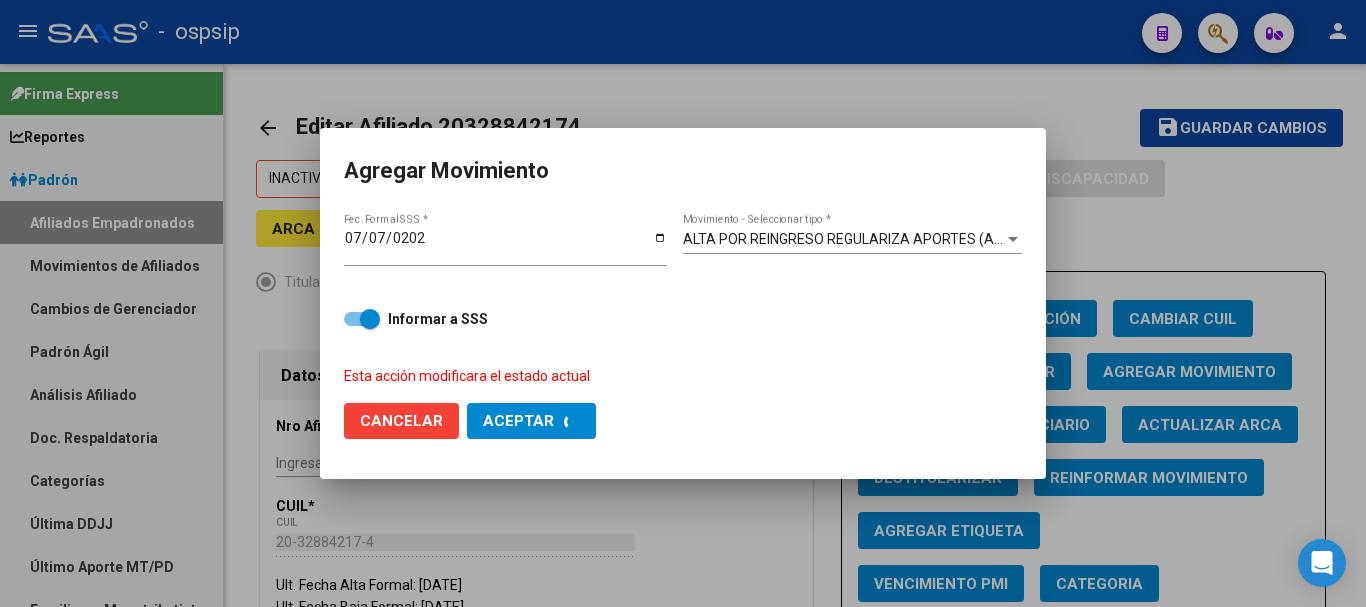 checkbox on "false" 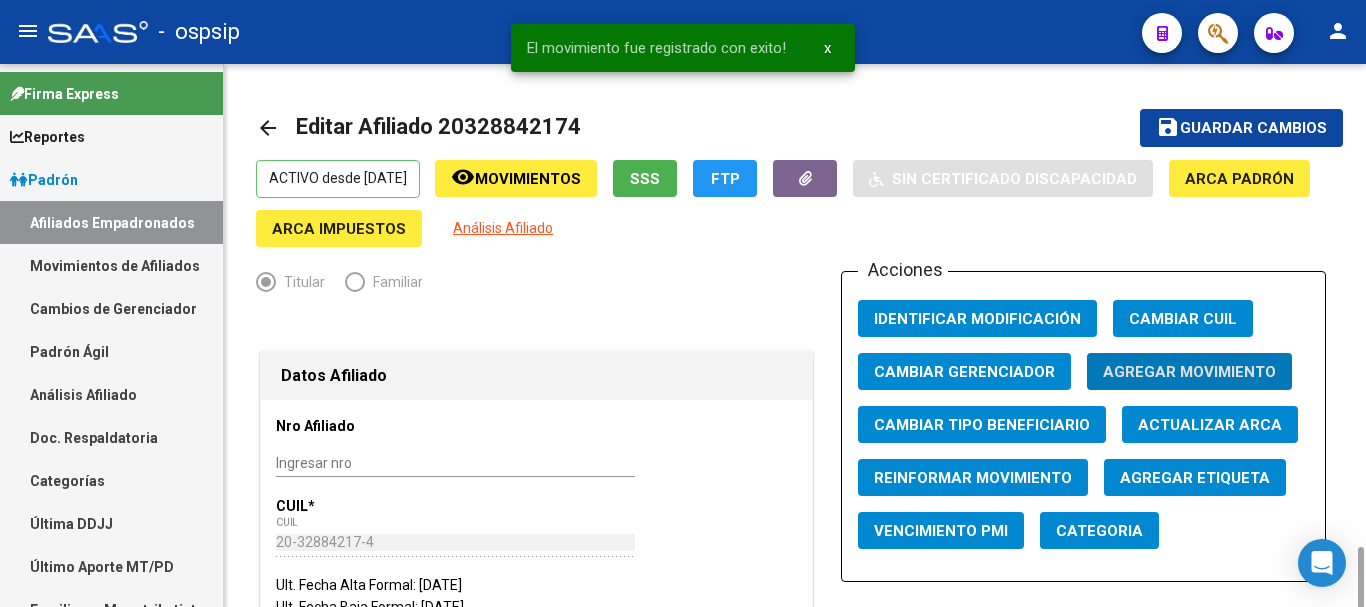 scroll, scrollTop: 600, scrollLeft: 0, axis: vertical 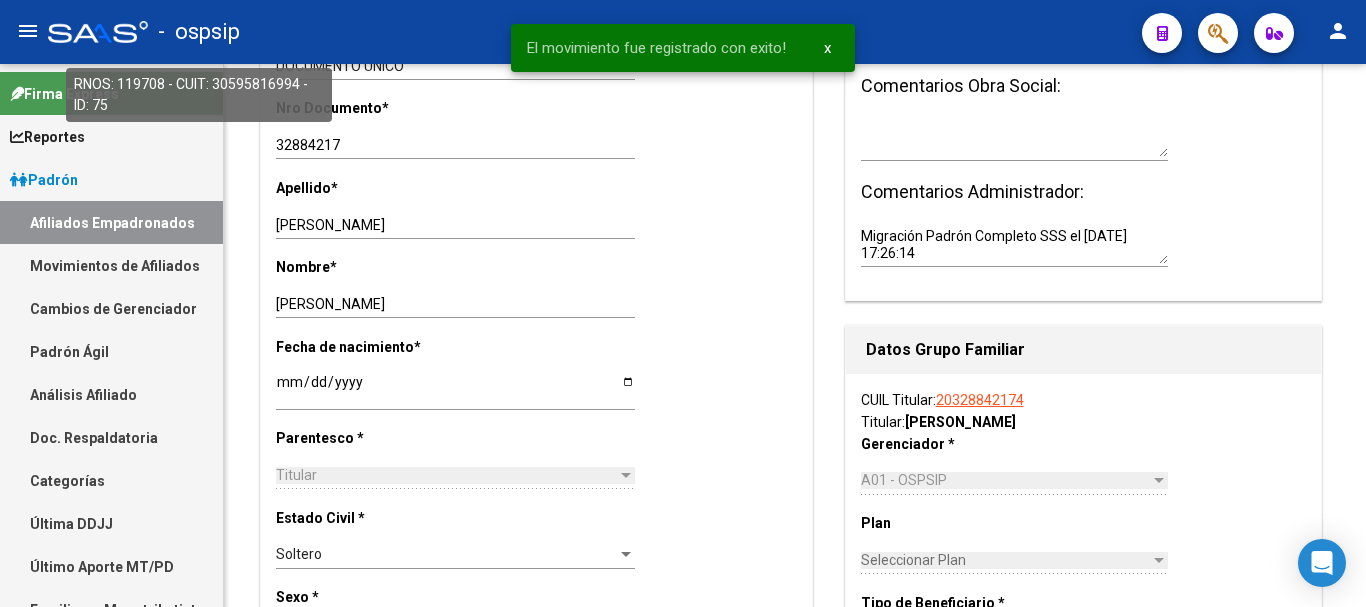 type 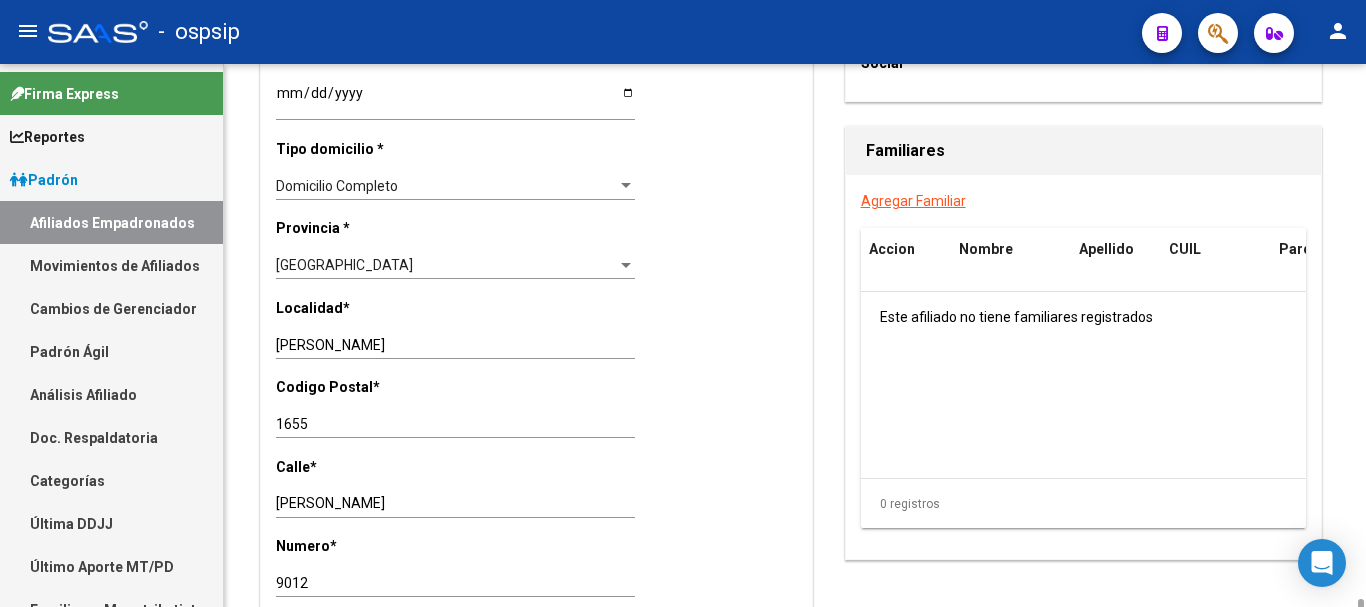 scroll, scrollTop: 1600, scrollLeft: 0, axis: vertical 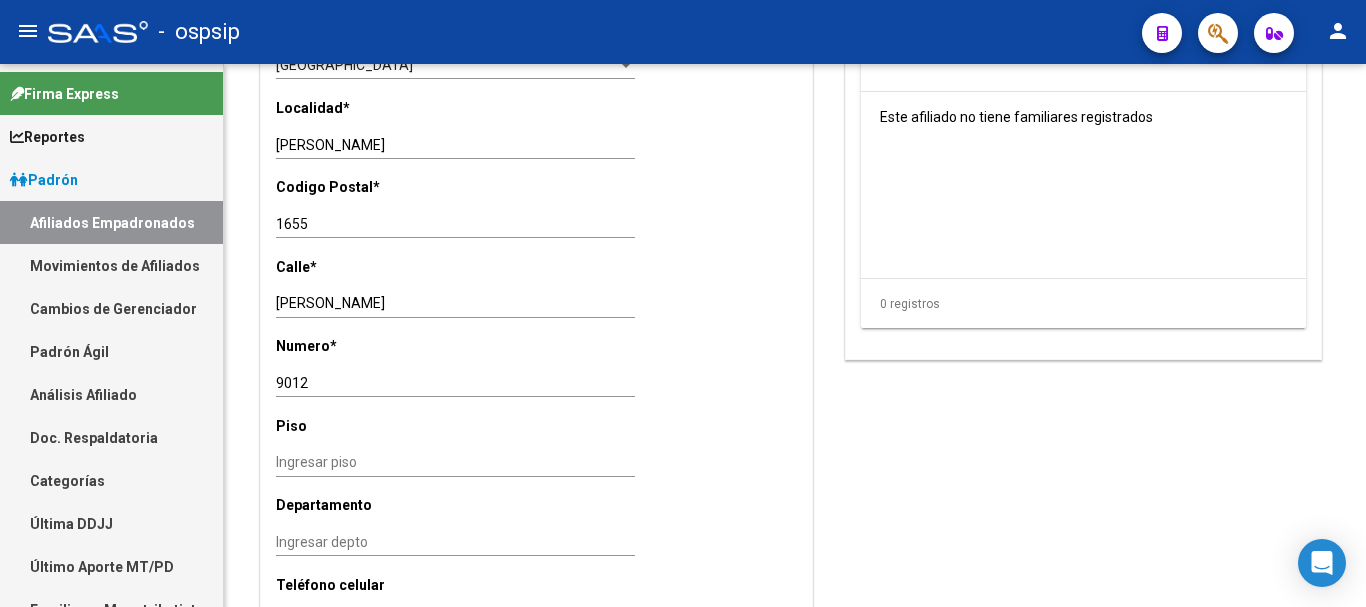 drag, startPoint x: 1208, startPoint y: 64, endPoint x: 1217, endPoint y: 34, distance: 31.320919 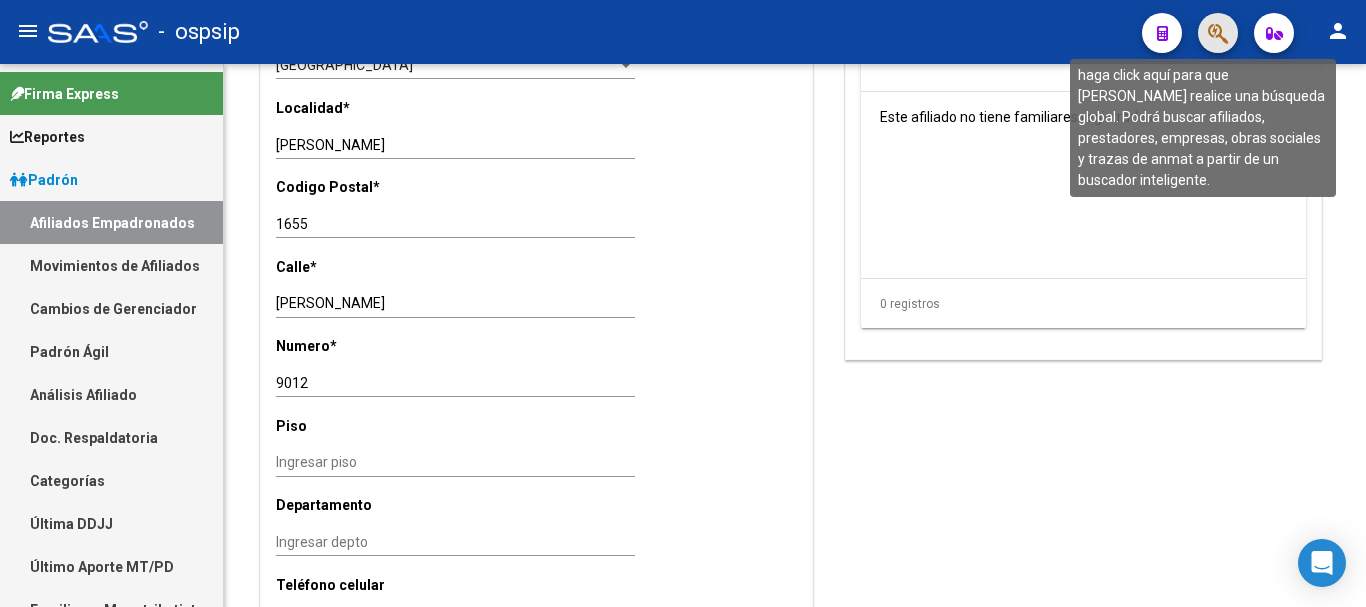 click 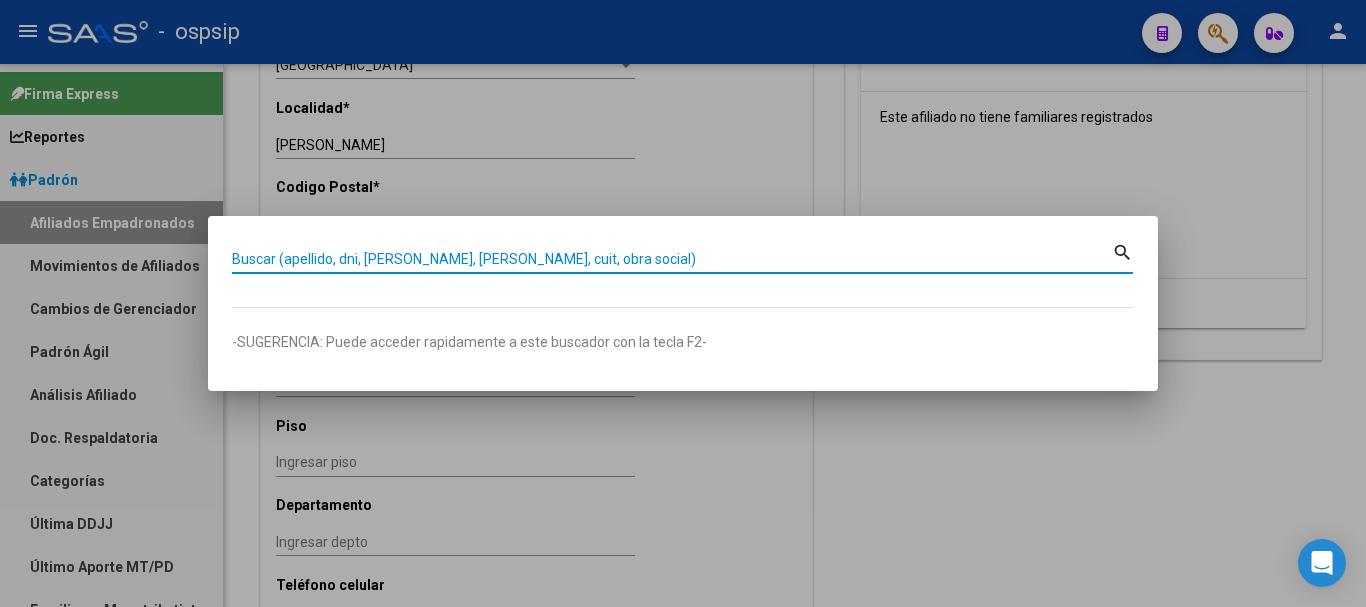 click on "Buscar (apellido, dni, [PERSON_NAME], [PERSON_NAME], cuit, obra social)" at bounding box center (672, 259) 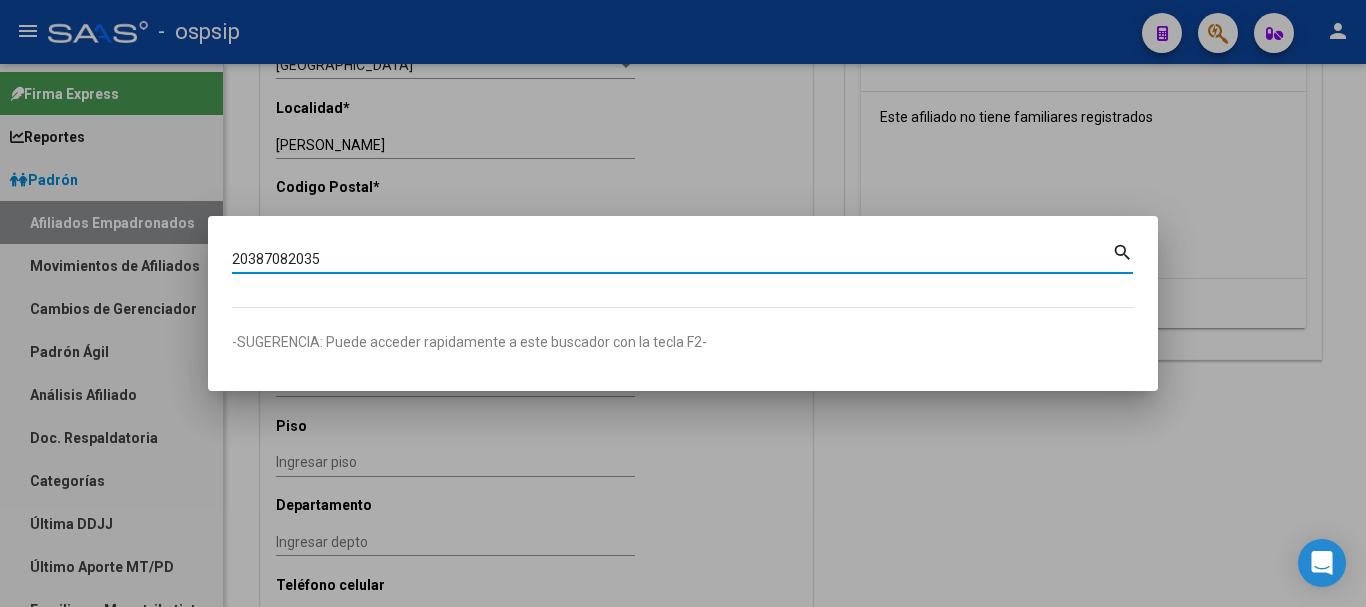 type on "20387082035" 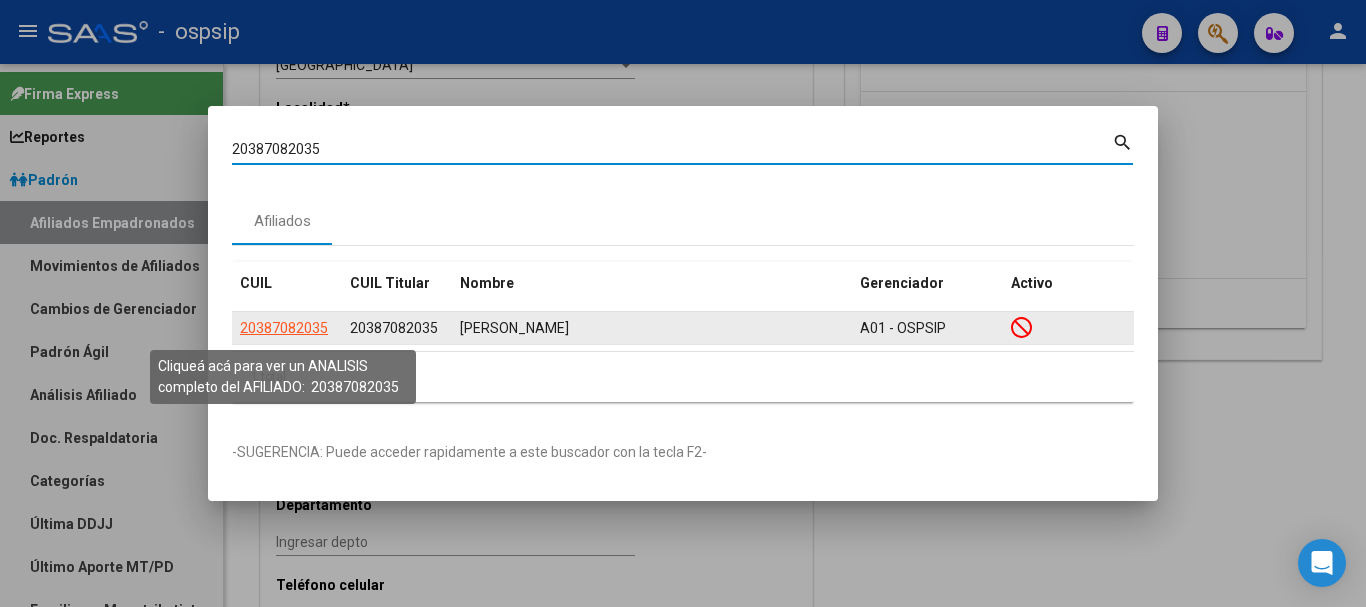 click on "20387082035" 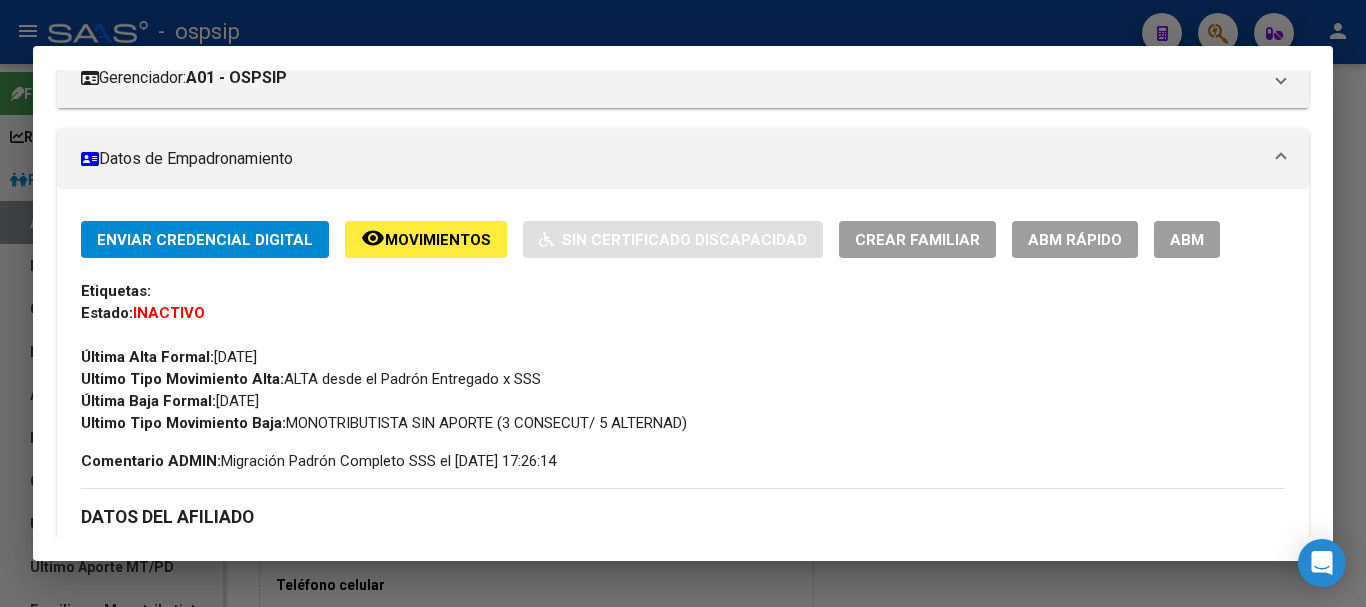 scroll, scrollTop: 300, scrollLeft: 0, axis: vertical 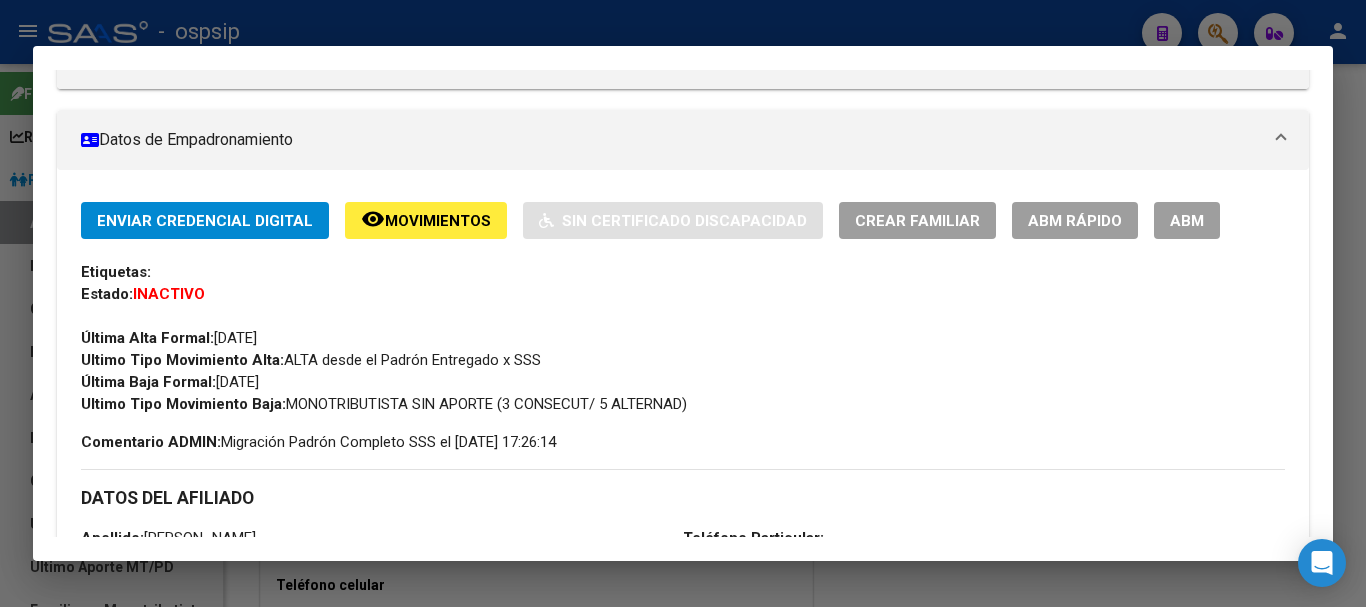 click on "Enviar Credencial Digital remove_red_eye Movimientos    Sin Certificado Discapacidad Crear Familiar ABM Rápido ABM Etiquetas: Estado: INACTIVO Última Alta Formal:  [DATE] Ultimo Tipo Movimiento Alta:  ALTA desde el Padrón Entregado x SSS Última Baja Formal:  [DATE] Ultimo Tipo Movimiento Baja:  MONOTRIBUTISTA SIN APORTE (3 CONSECUT/ 5 ALTERNAD) Comentario ADMIN:  Migración Padrón Completo SSS el [DATE] 17:26:14 DATOS DEL AFILIADO Apellido:  [PERSON_NAME] CUIL:  20387082035 Documento:  DU - DOCUMENTO UNICO 38708203  Nacionalidad:  [DEMOGRAPHIC_DATA] Parentesco:  0 - Titular Estado Civil:  [DEMOGRAPHIC_DATA] Discapacitado:    NO (00) Sexo:  M Nacimiento:  [DEMOGRAPHIC_DATA] Edad:  30  Teléfono Particular:                       Provincia:  [GEOGRAPHIC_DATA] Localidad:  [PERSON_NAME] Código Postal:  1847 [STREET_ADDRESS][PERSON_NAME] DATOS GRUPO FAMILIAR Gerenciador / Plan:  A01 - OSPSIP / Sin Plan Empleador:    20387082035 Tipo Beneficiario Titular:   04 - MONOTRIBUTISTAS  Situacion de Revista Titular:" at bounding box center [683, 616] 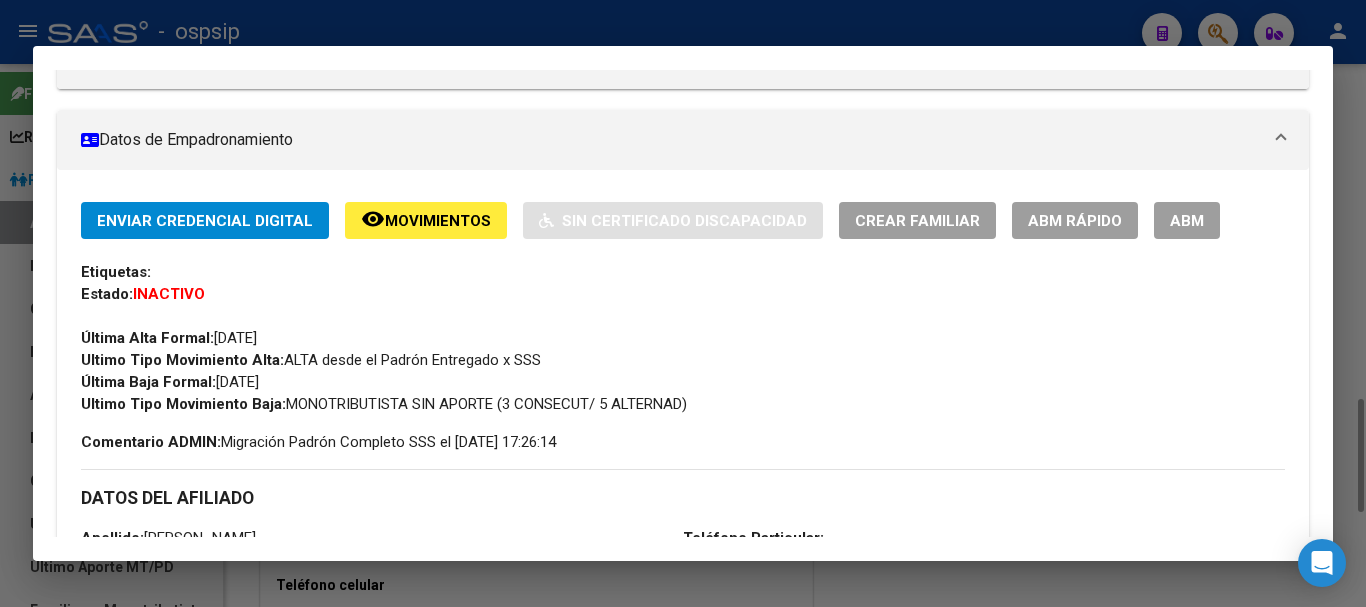scroll, scrollTop: 0, scrollLeft: 0, axis: both 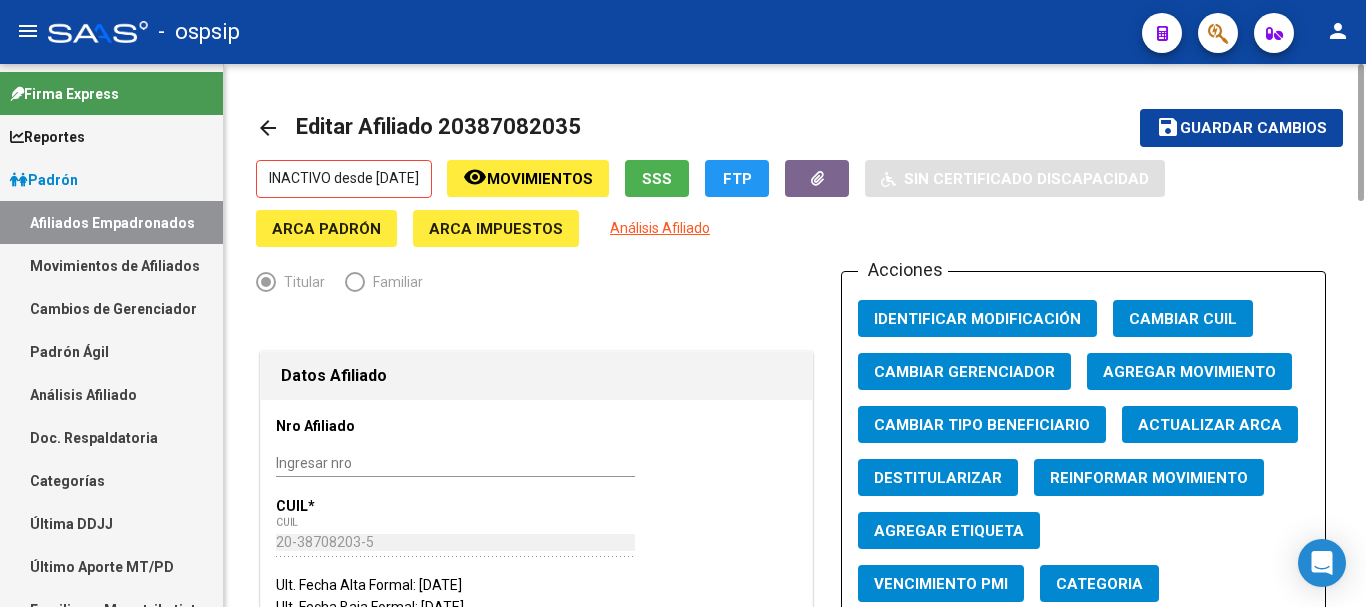 click on "Agregar Movimiento" 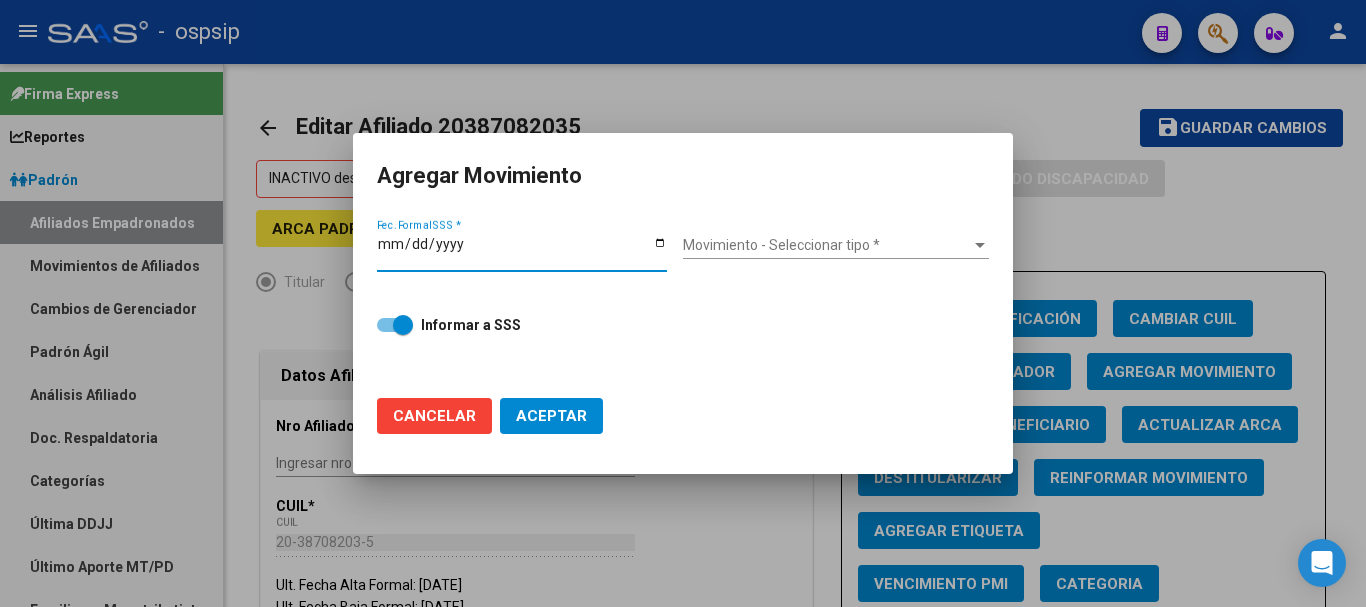 click on "Fec. Formal SSS *" at bounding box center [522, 251] 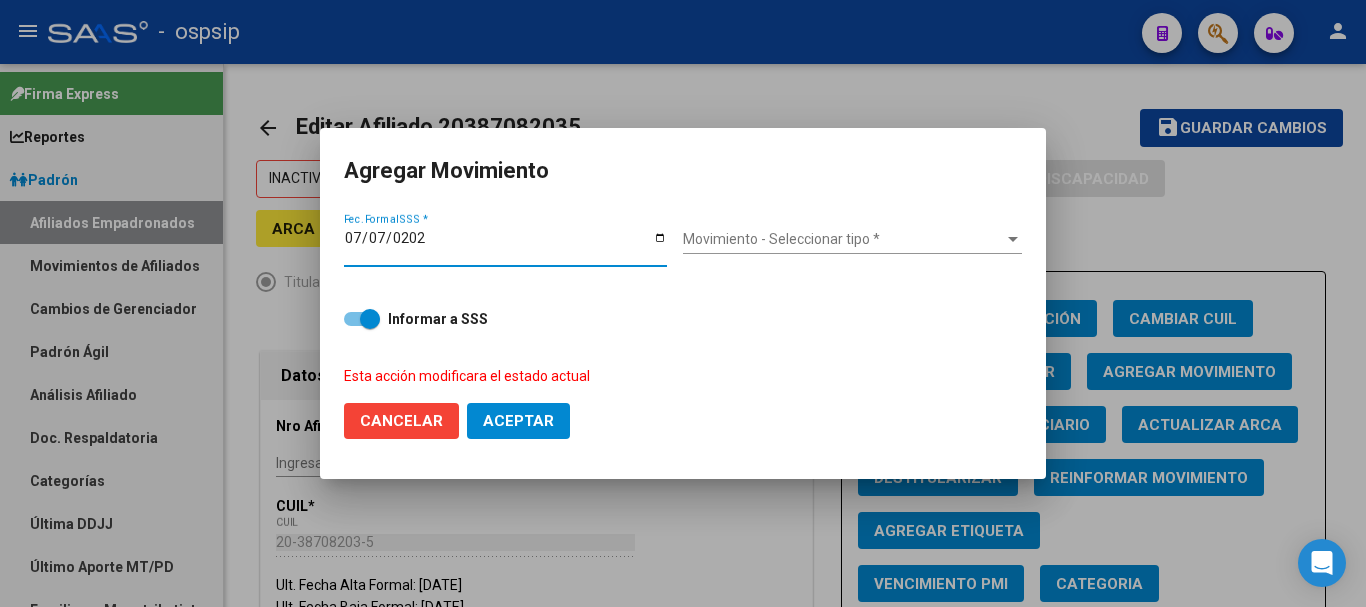 type on "[DATE]" 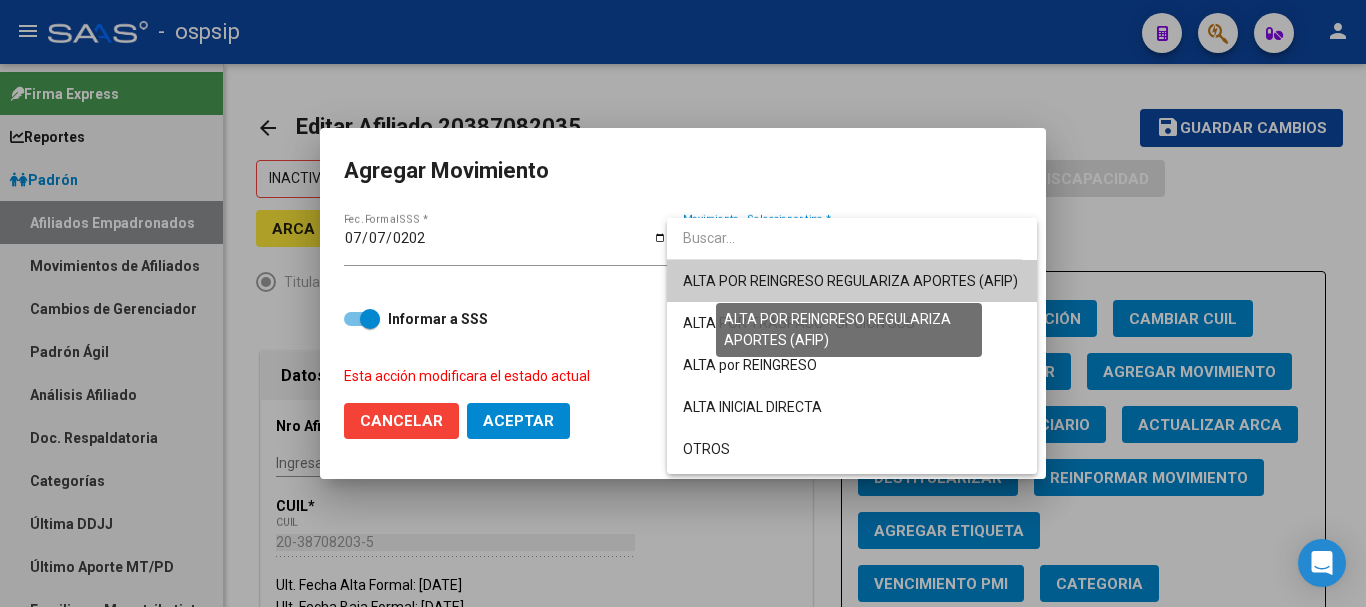 click on "ALTA POR REINGRESO REGULARIZA APORTES (AFIP)" at bounding box center [850, 281] 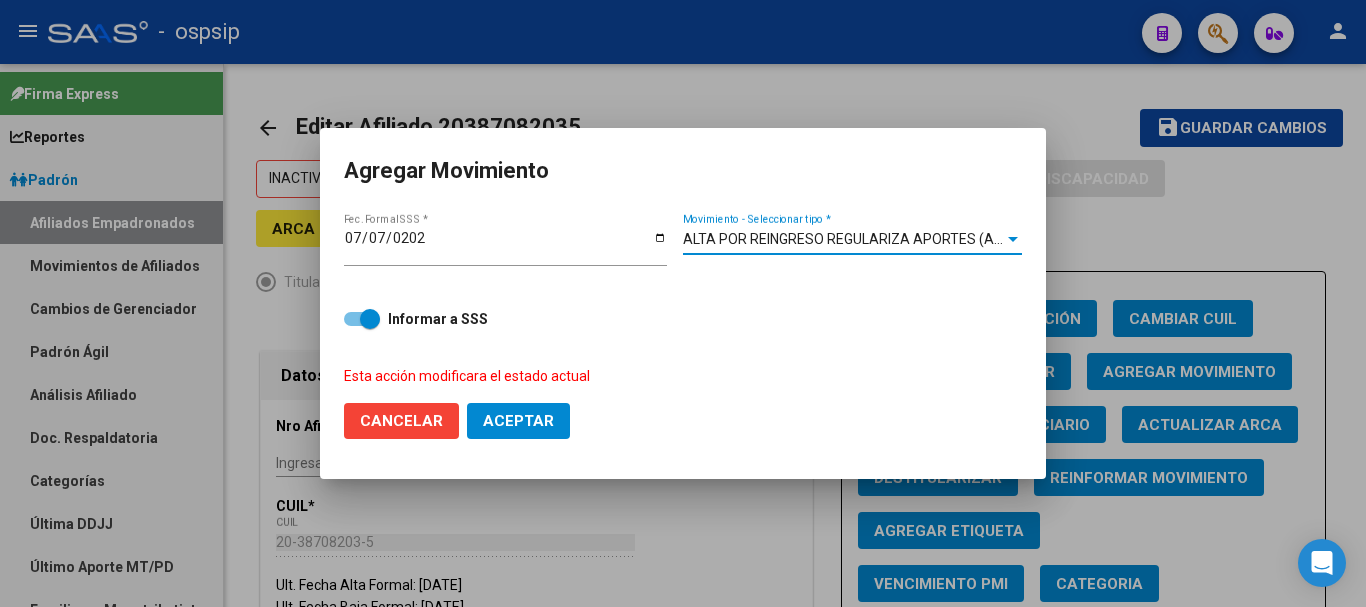 click on "Aceptar" 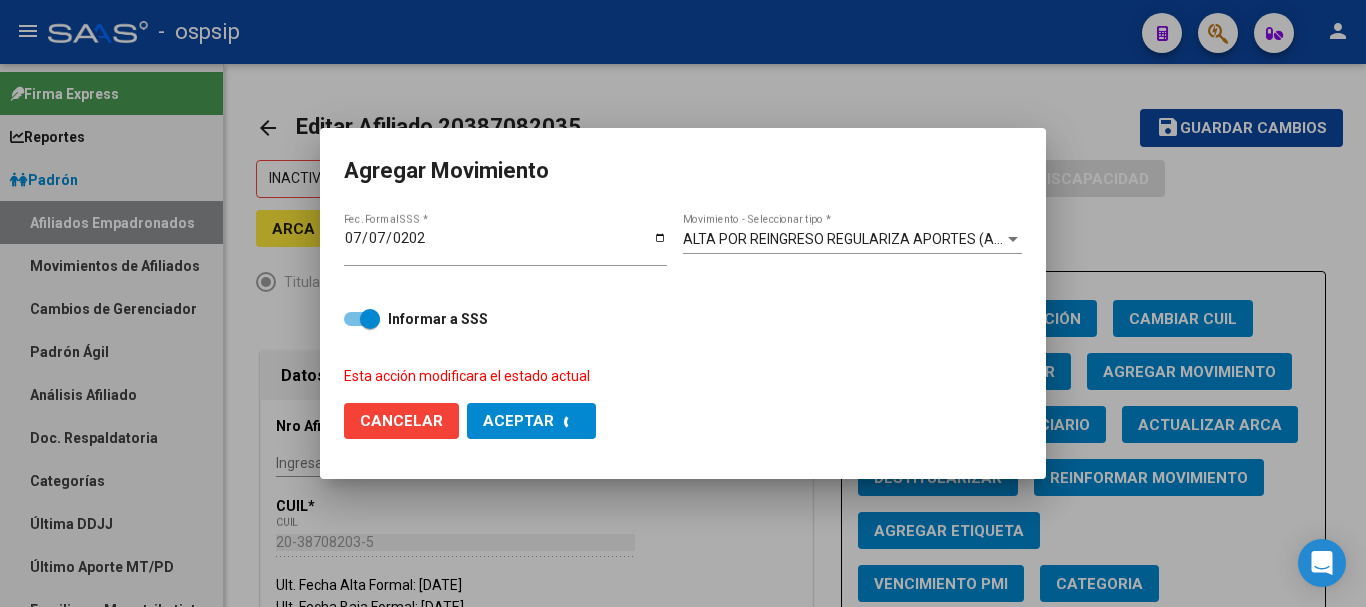 checkbox on "false" 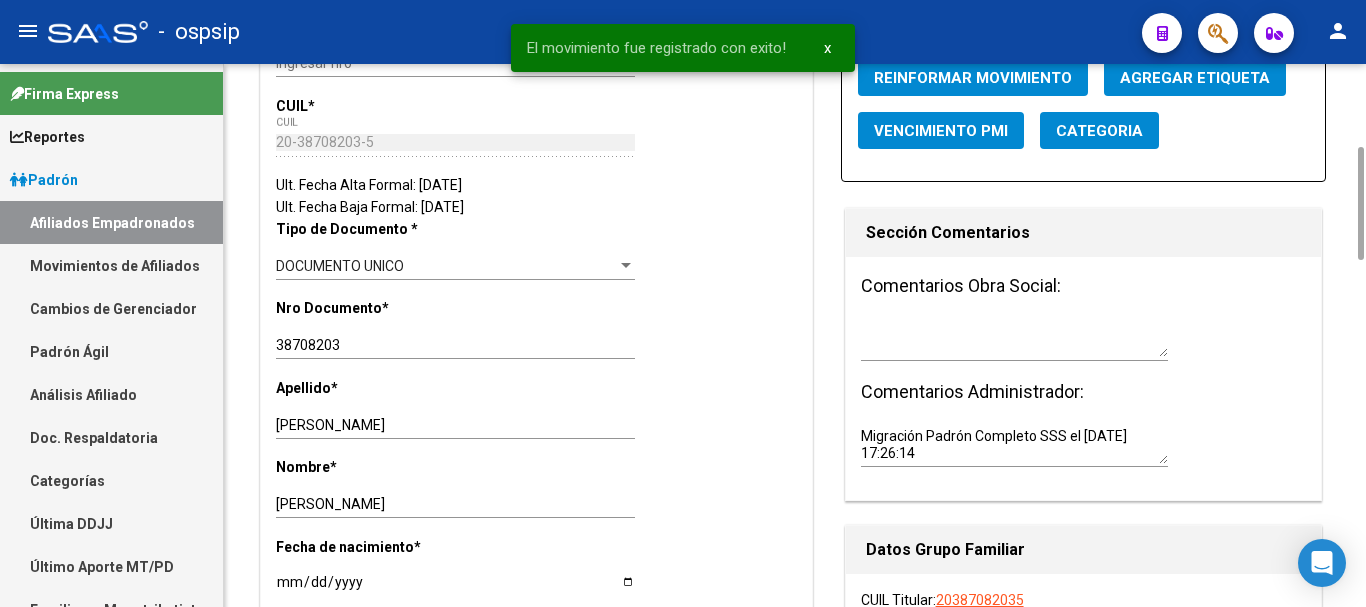 scroll, scrollTop: 0, scrollLeft: 0, axis: both 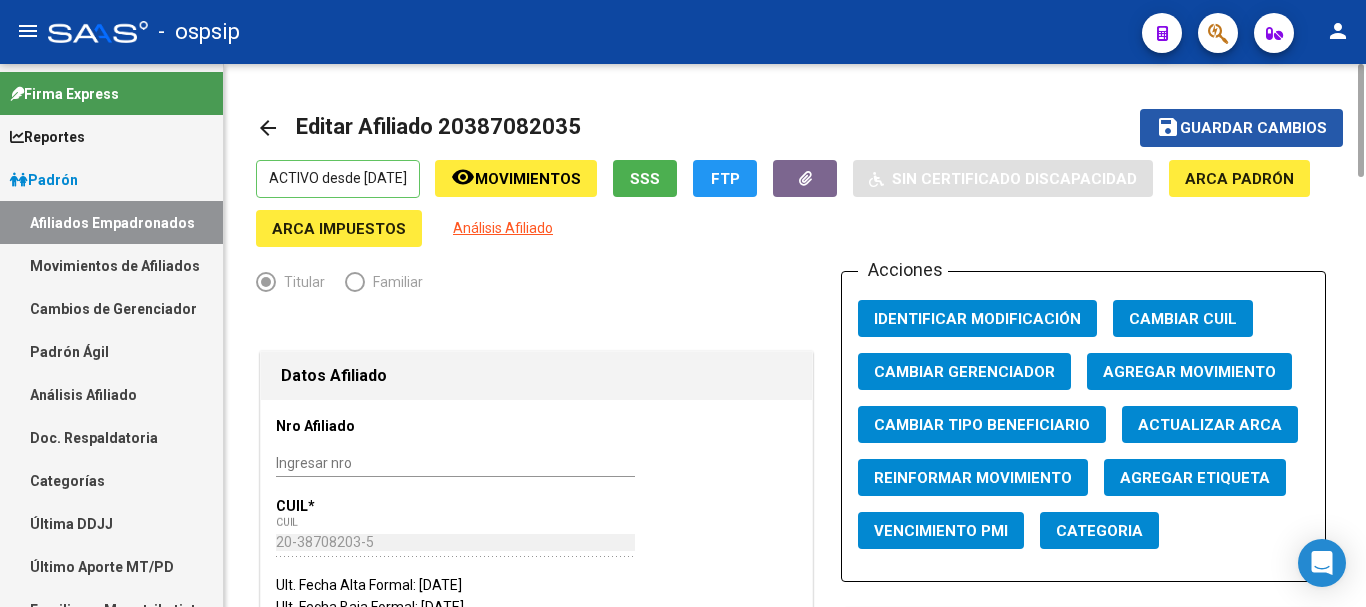 click on "save Guardar cambios" 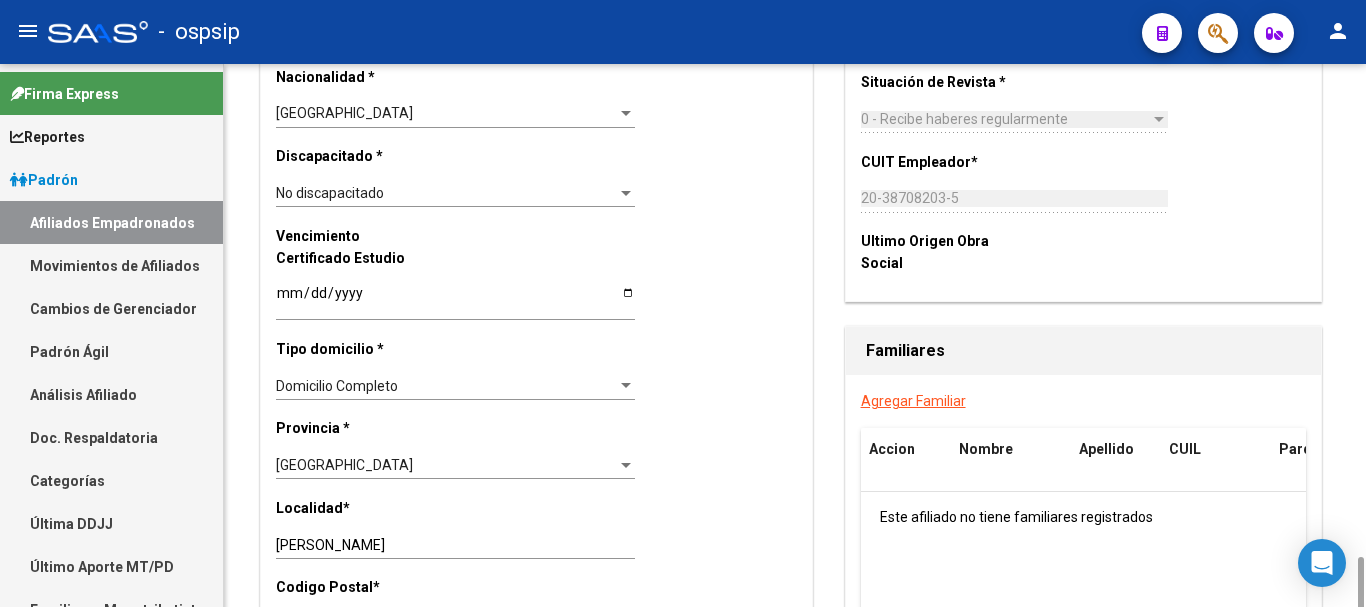 scroll, scrollTop: 1400, scrollLeft: 0, axis: vertical 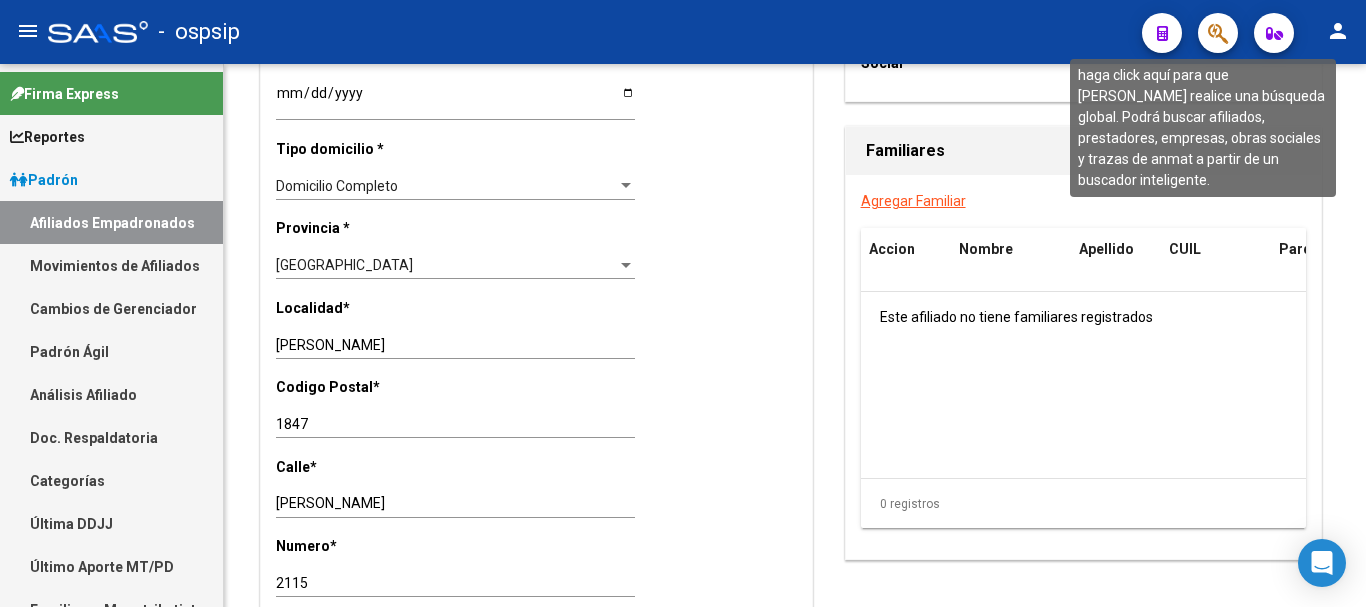 click 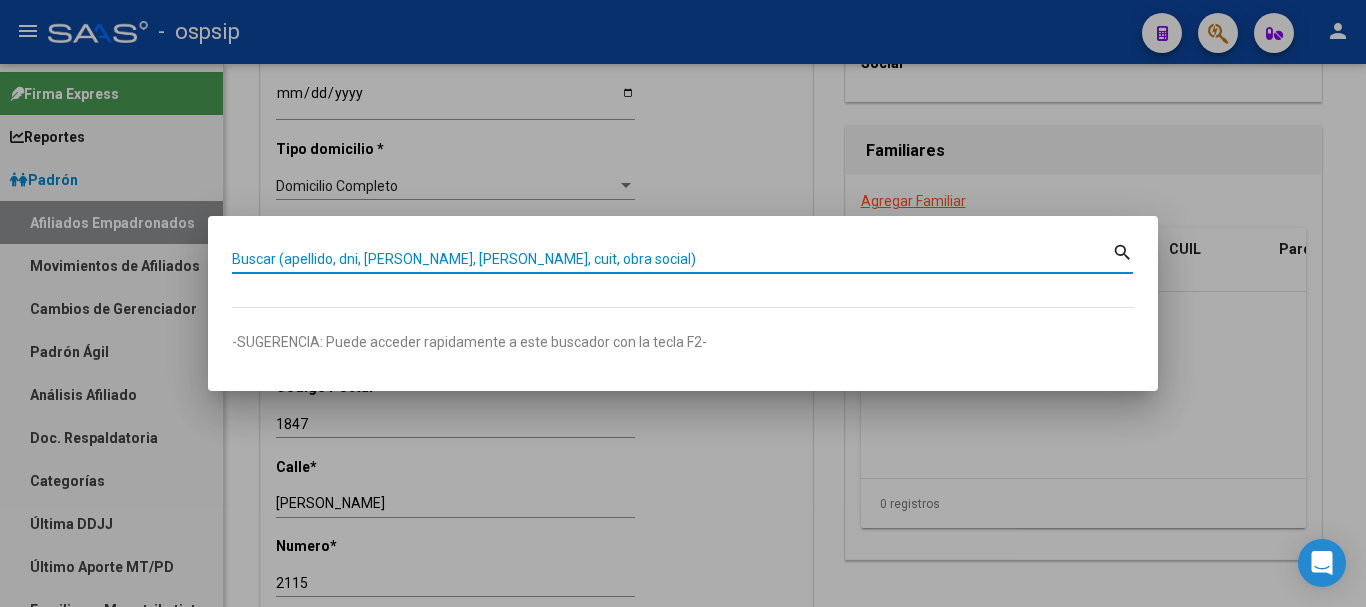 click on "Buscar (apellido, dni, [PERSON_NAME], [PERSON_NAME], cuit, obra social)" at bounding box center (672, 259) 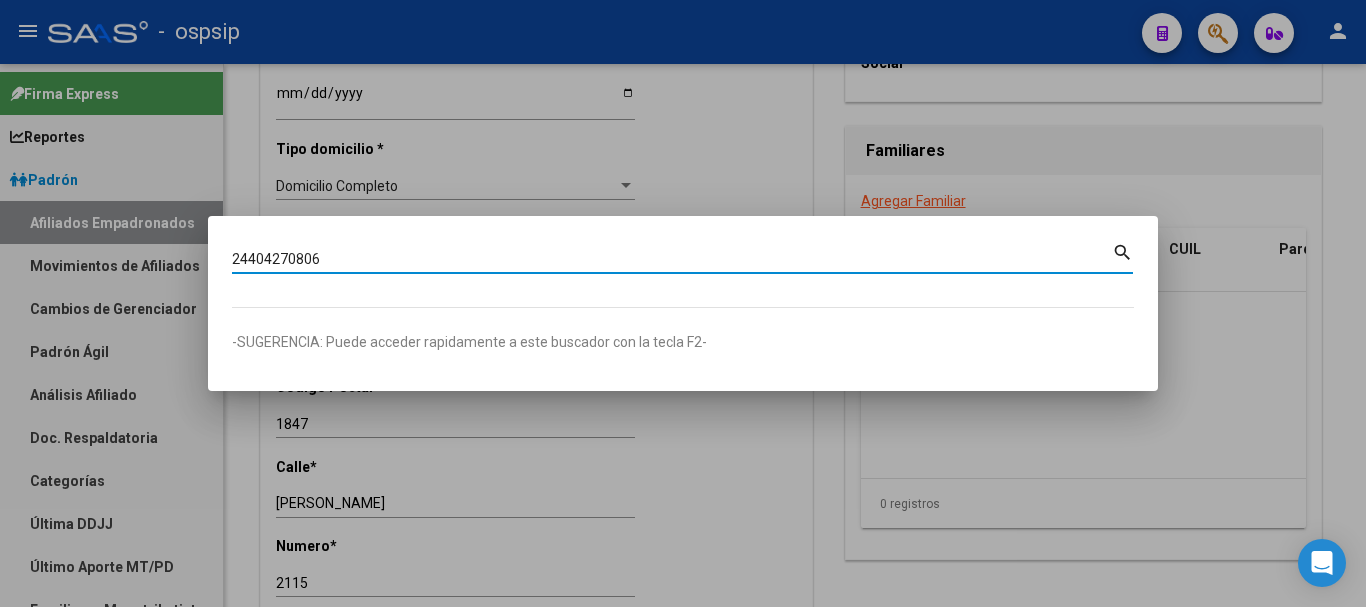 type on "24404270806" 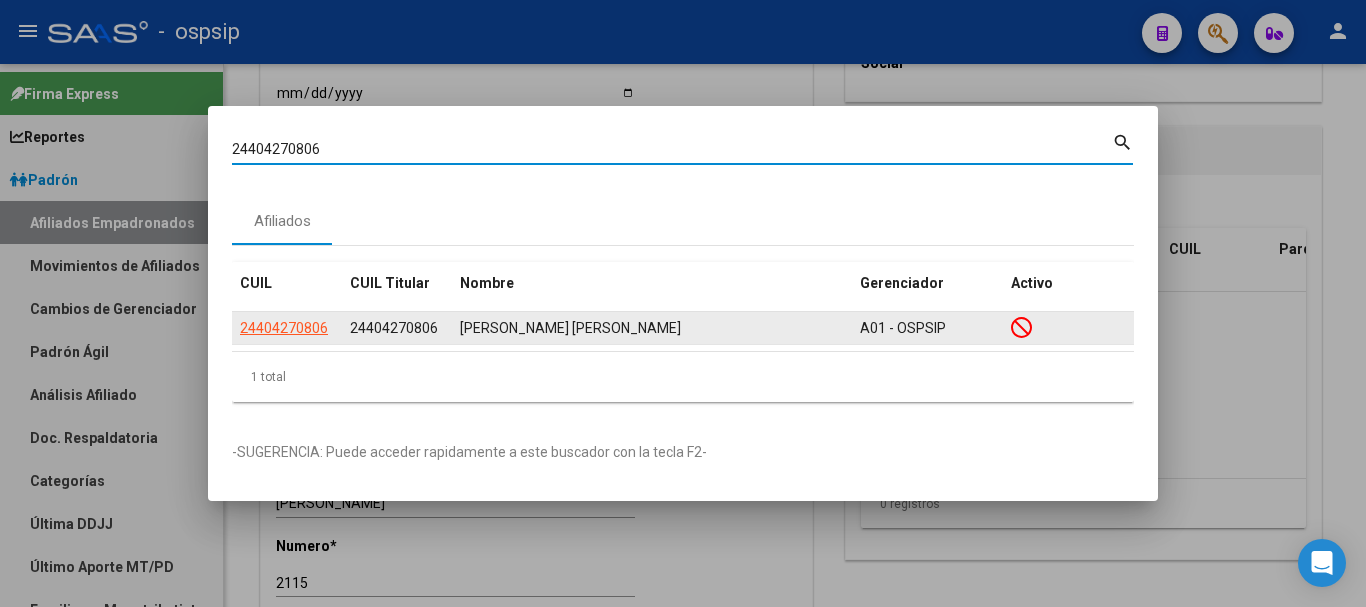 click on "24404270806" 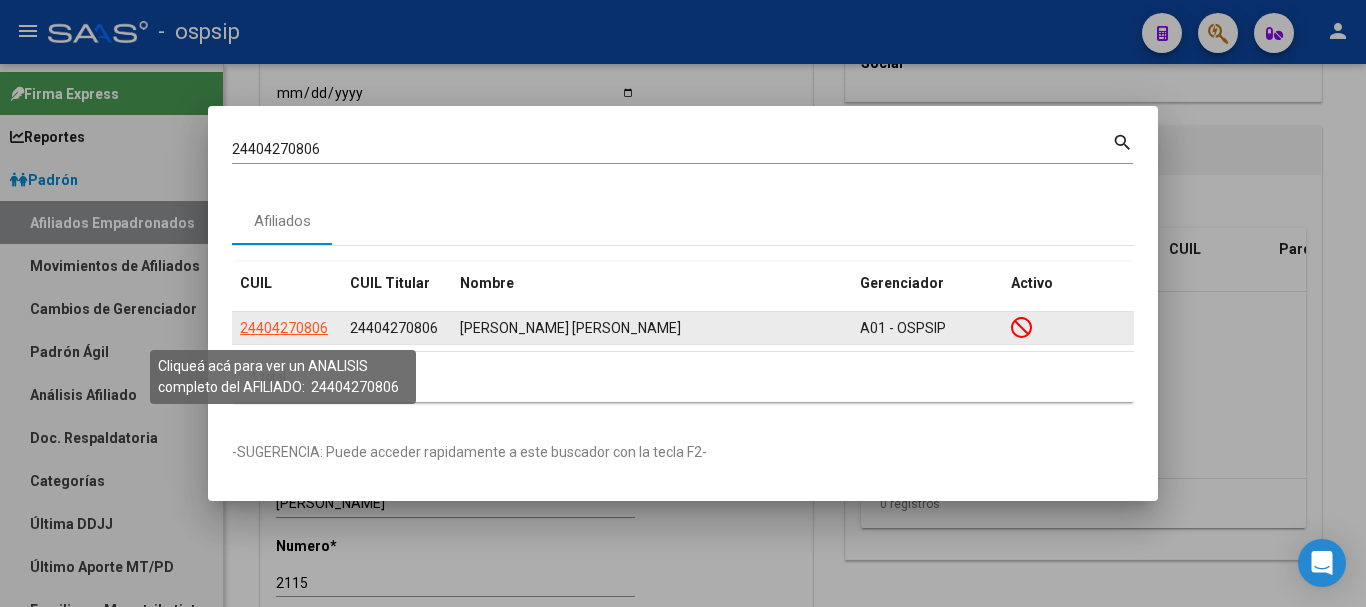 click on "24404270806" 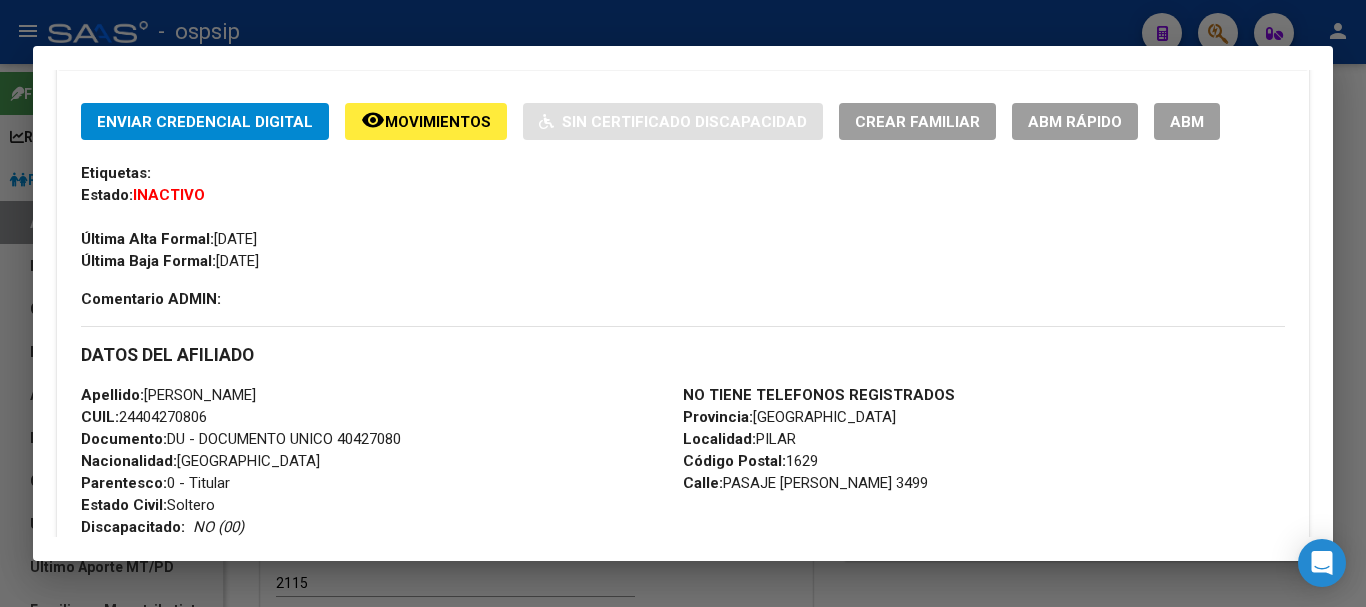 scroll, scrollTop: 400, scrollLeft: 0, axis: vertical 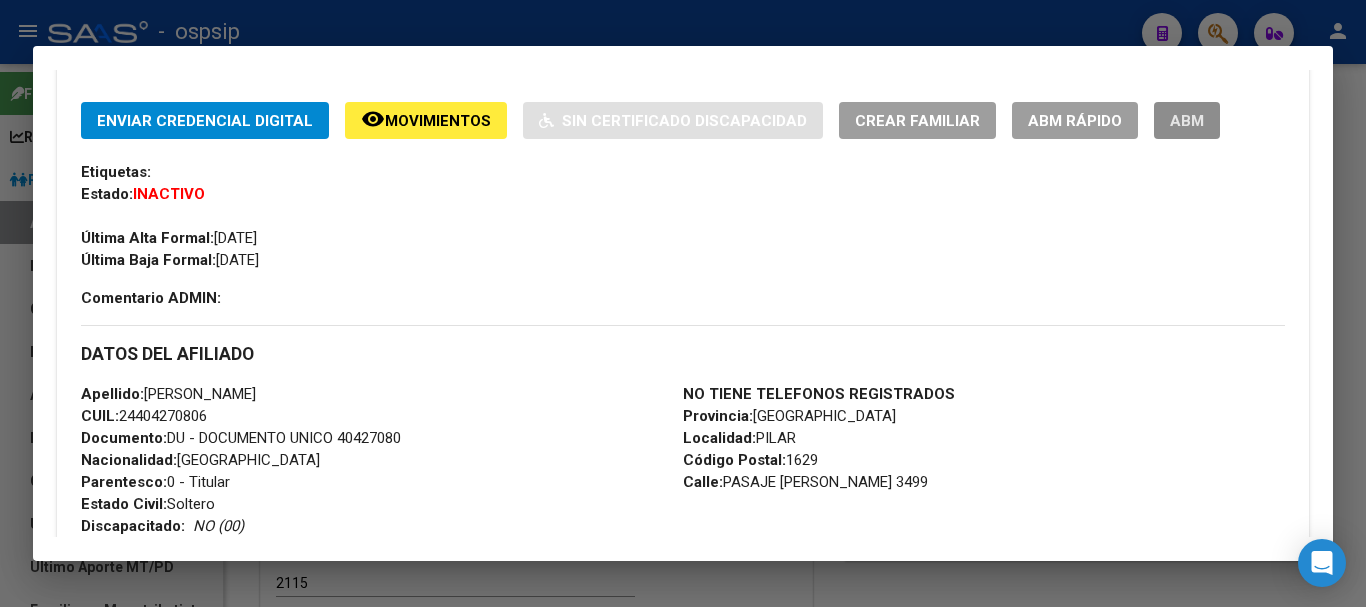click on "ABM" at bounding box center [1187, 120] 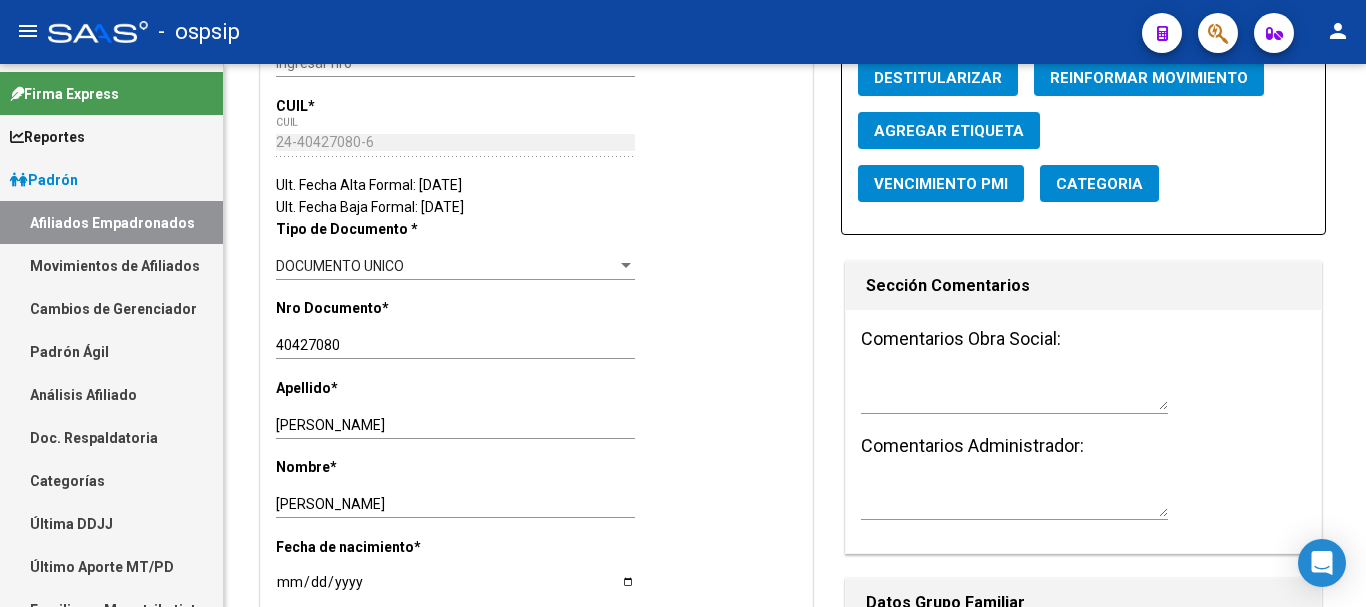 scroll, scrollTop: 0, scrollLeft: 0, axis: both 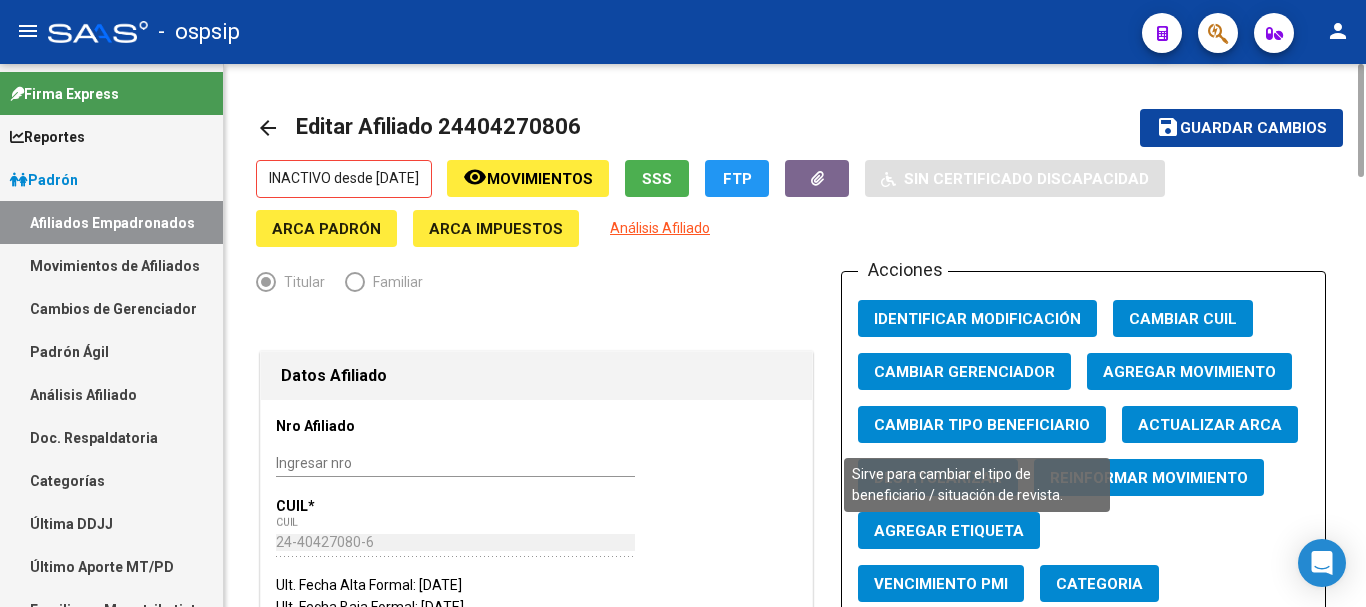 click on "Cambiar Tipo Beneficiario" 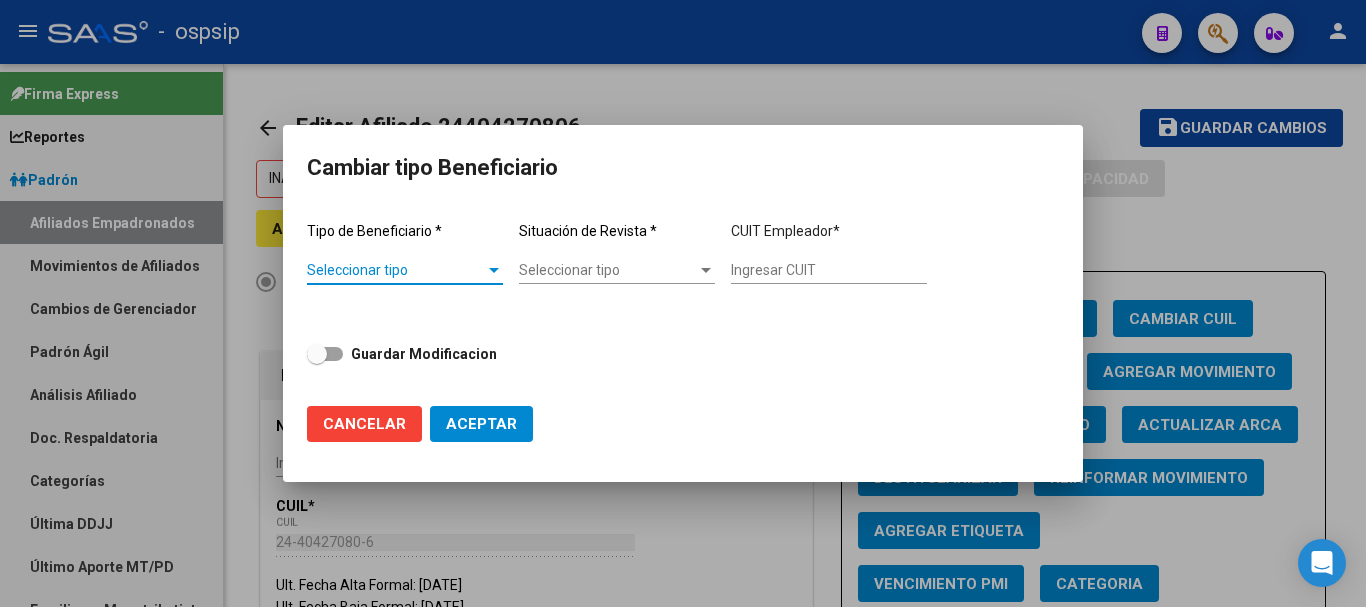click on "Seleccionar tipo" at bounding box center (396, 270) 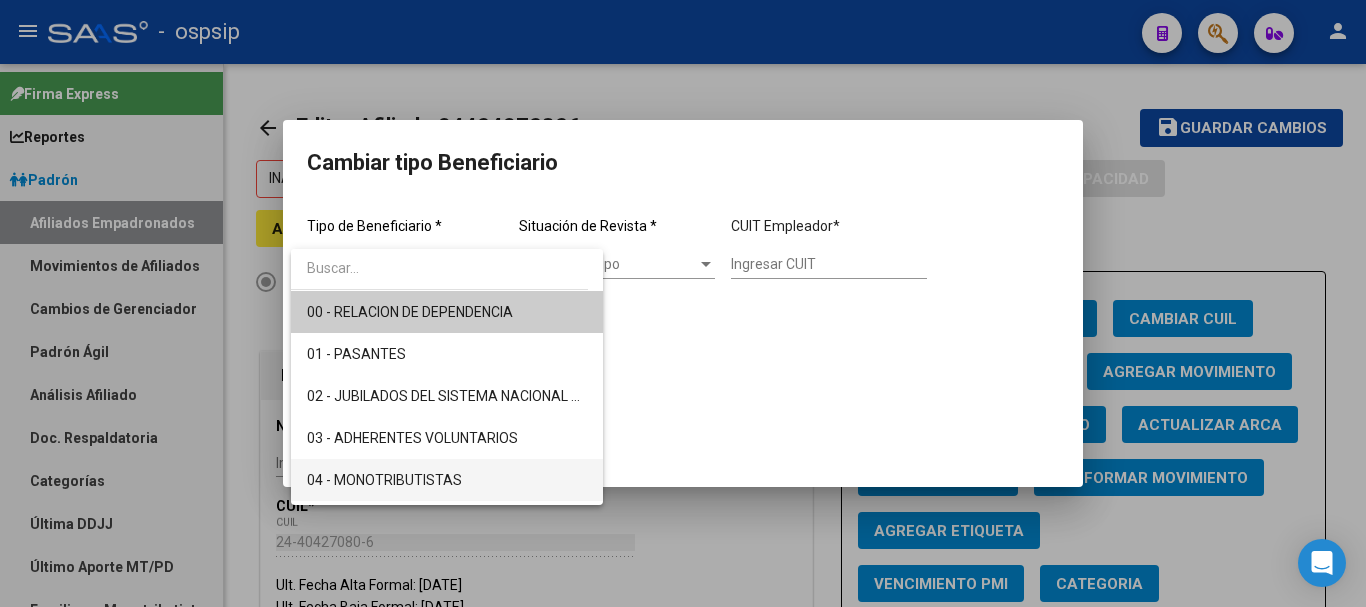click on "04 - MONOTRIBUTISTAS" at bounding box center (447, 480) 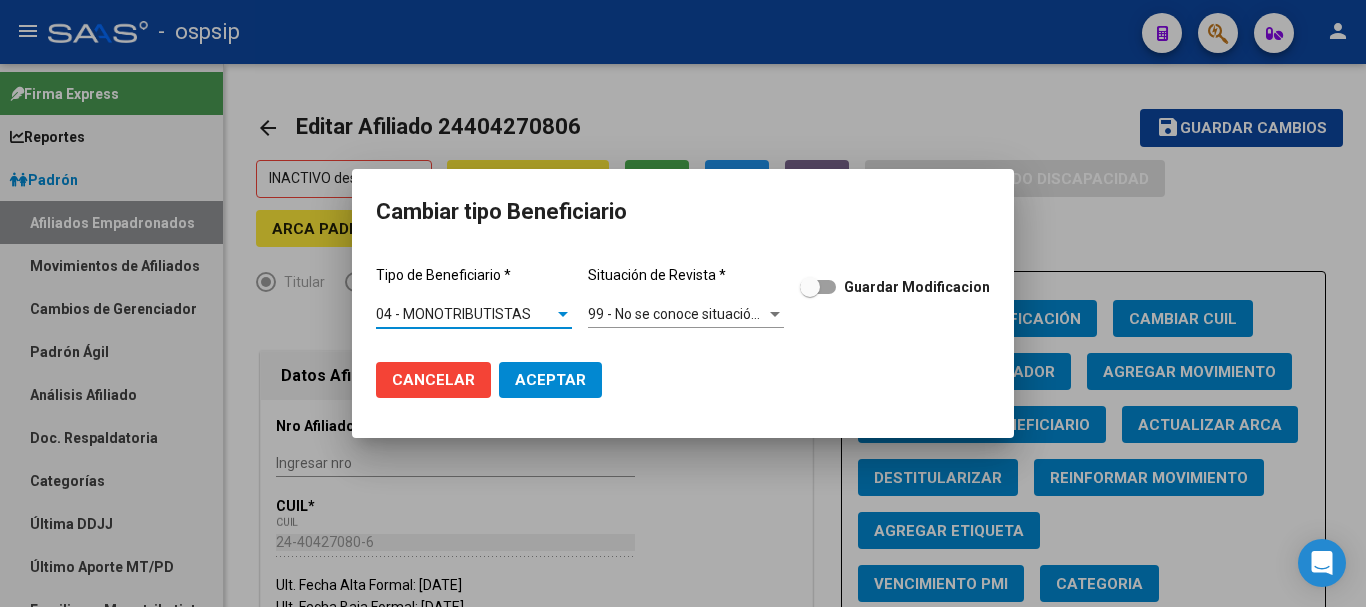 click on "99 - No se conoce situación de revista" at bounding box center [706, 314] 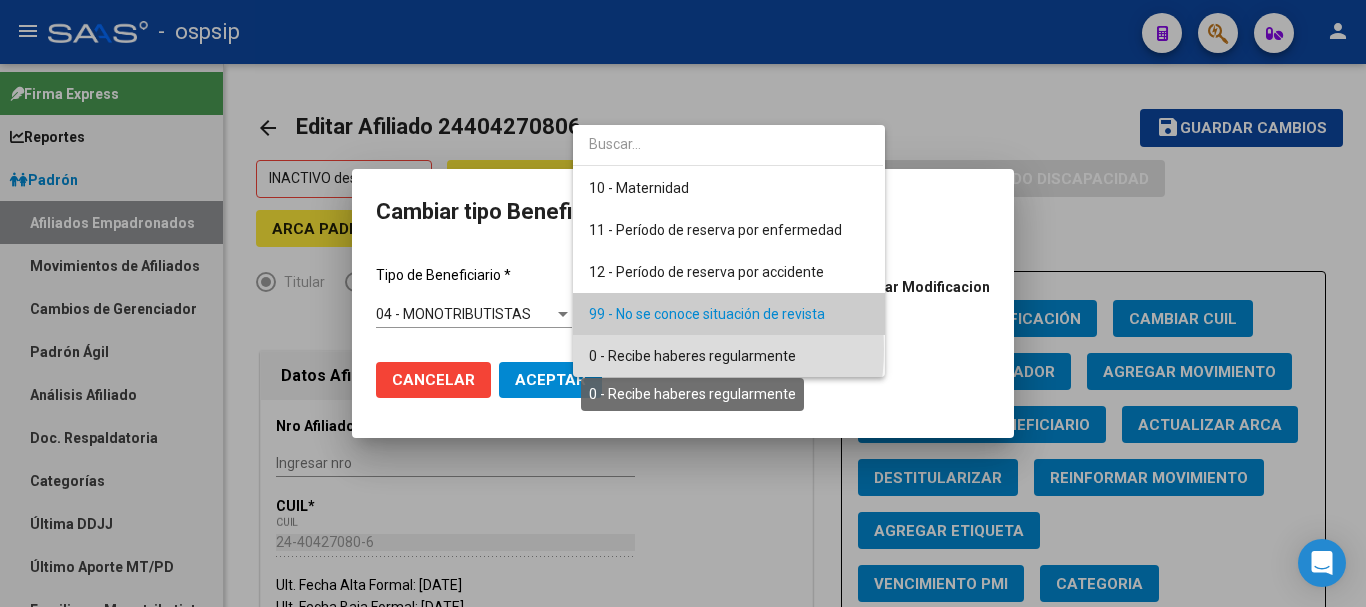 click on "0 - Recibe haberes regularmente" at bounding box center (692, 356) 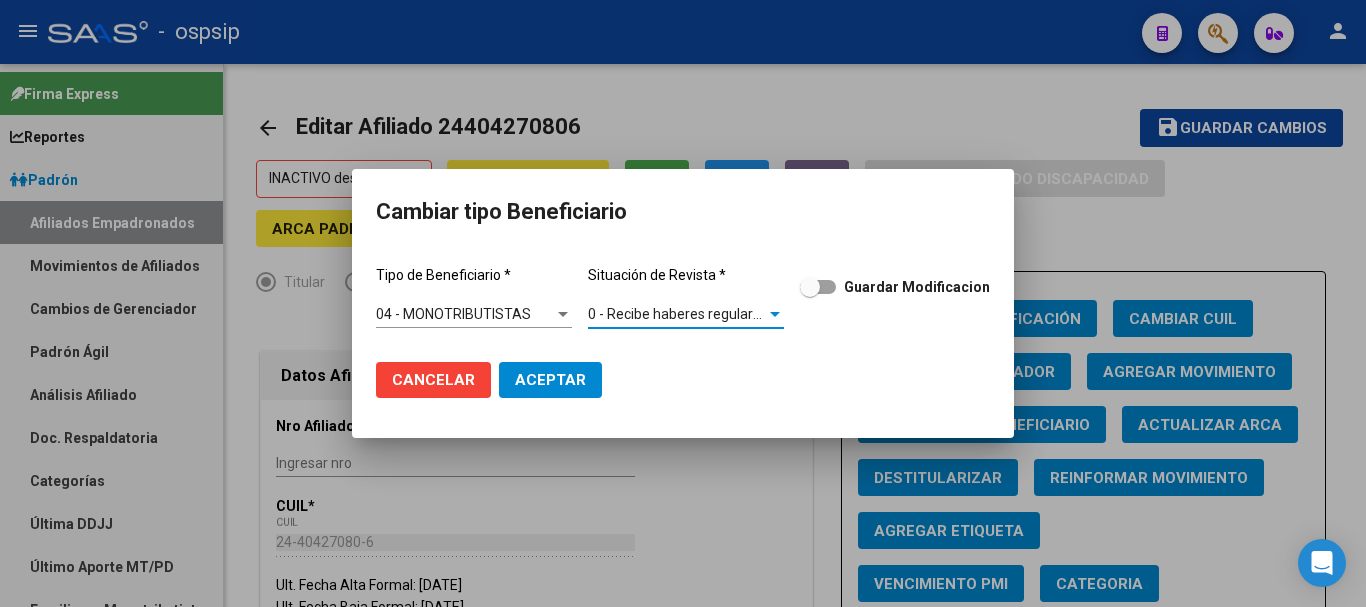 click on "Aceptar" 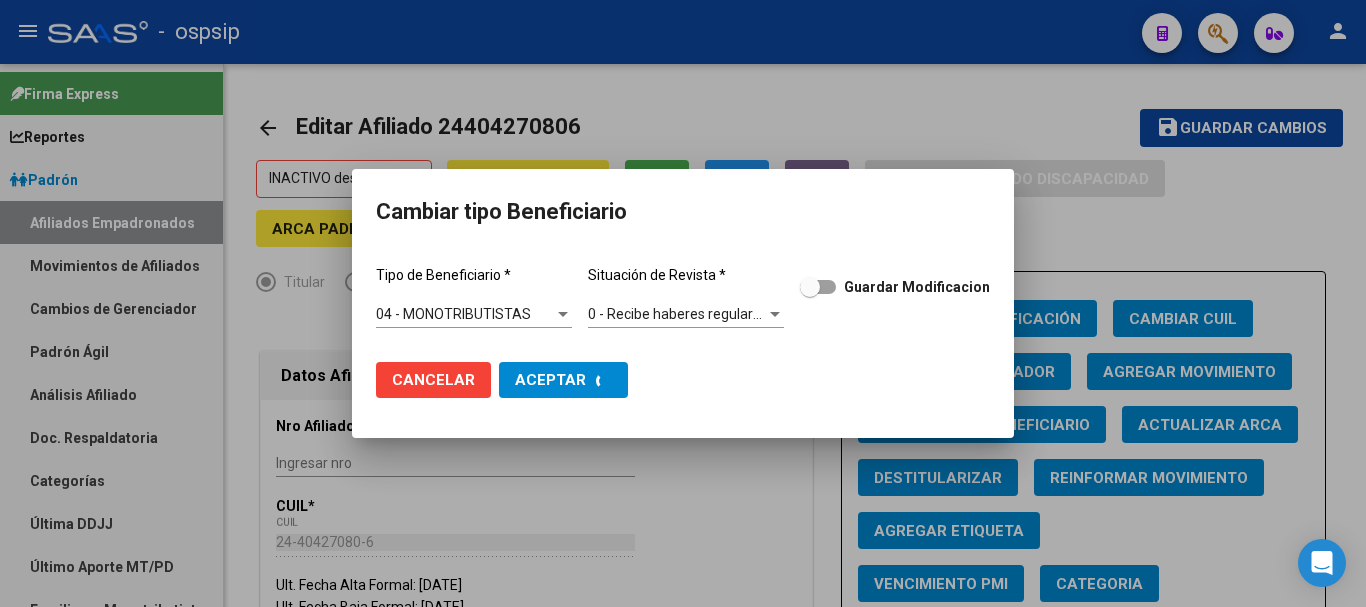 type on "24-40427080-6" 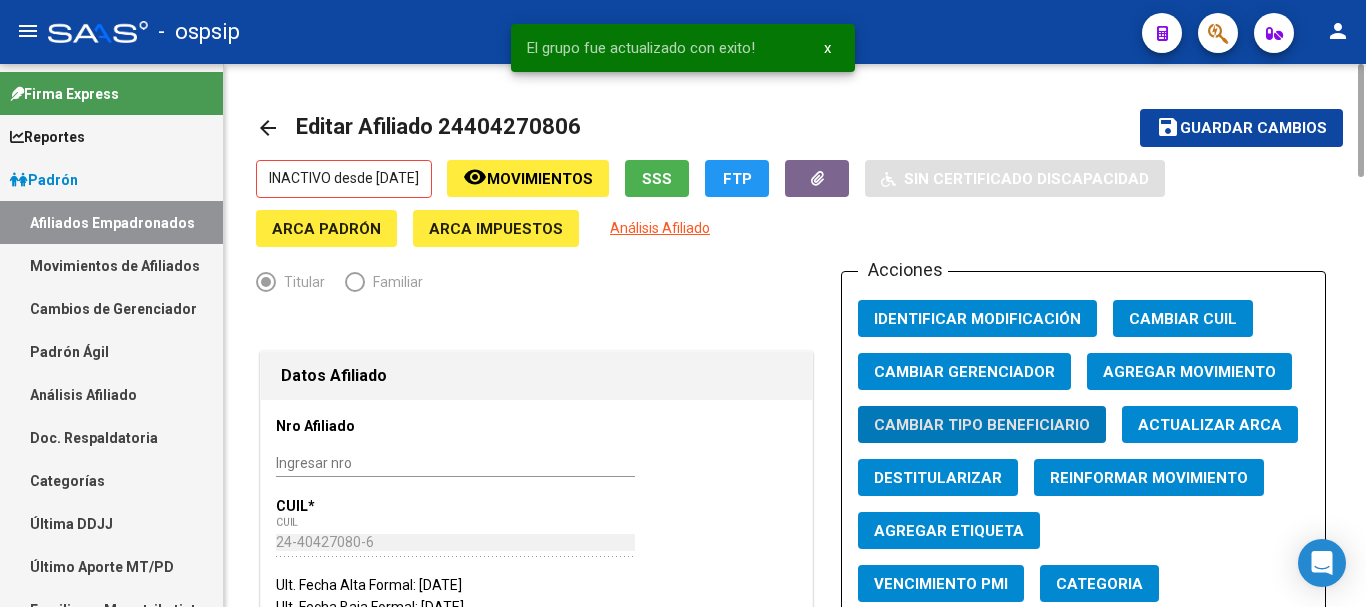 click on "Agregar Movimiento" 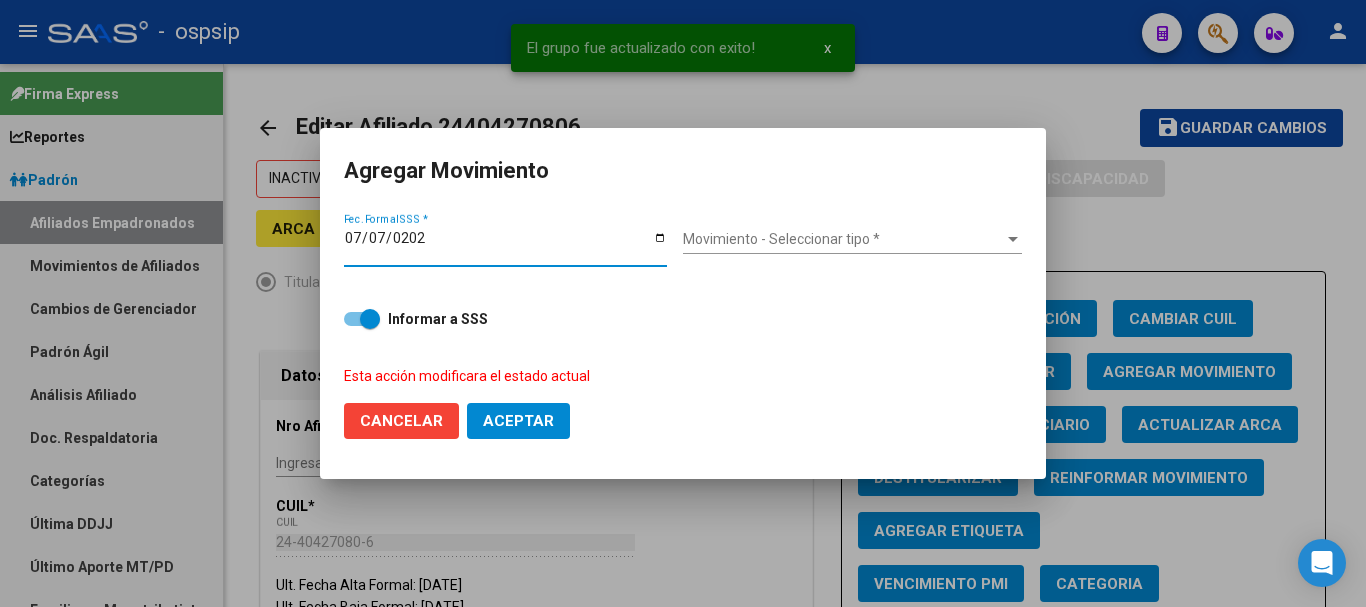 type on "[DATE]" 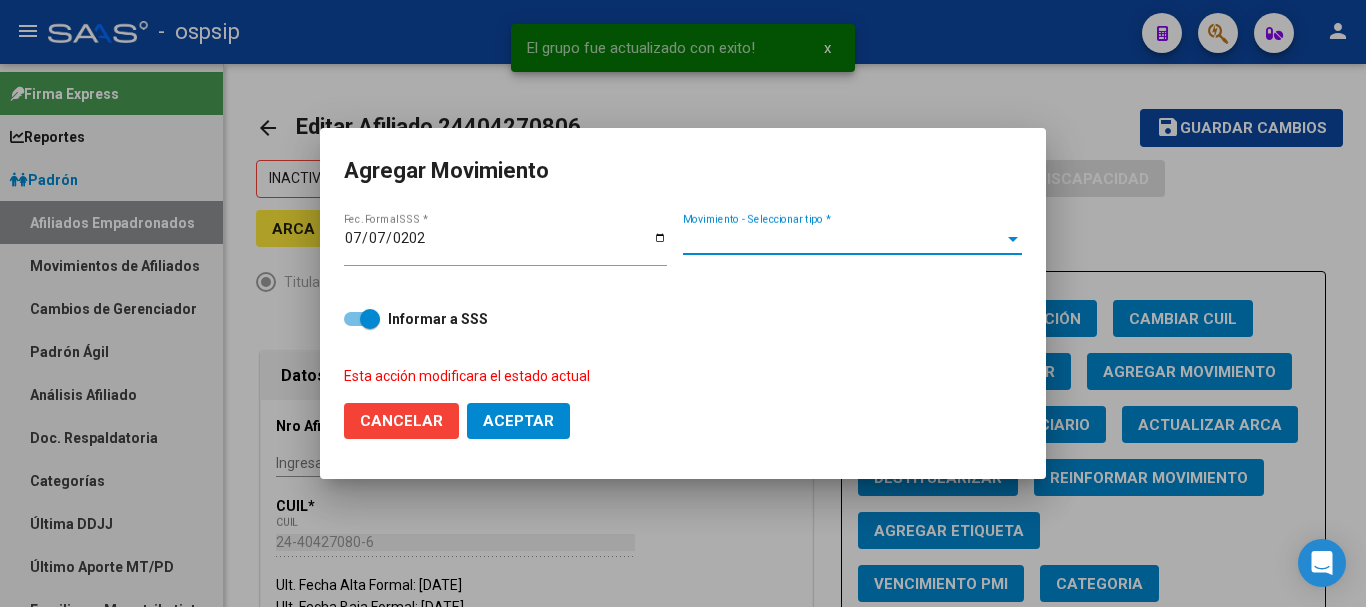 click on "Movimiento - Seleccionar tipo *" at bounding box center (843, 239) 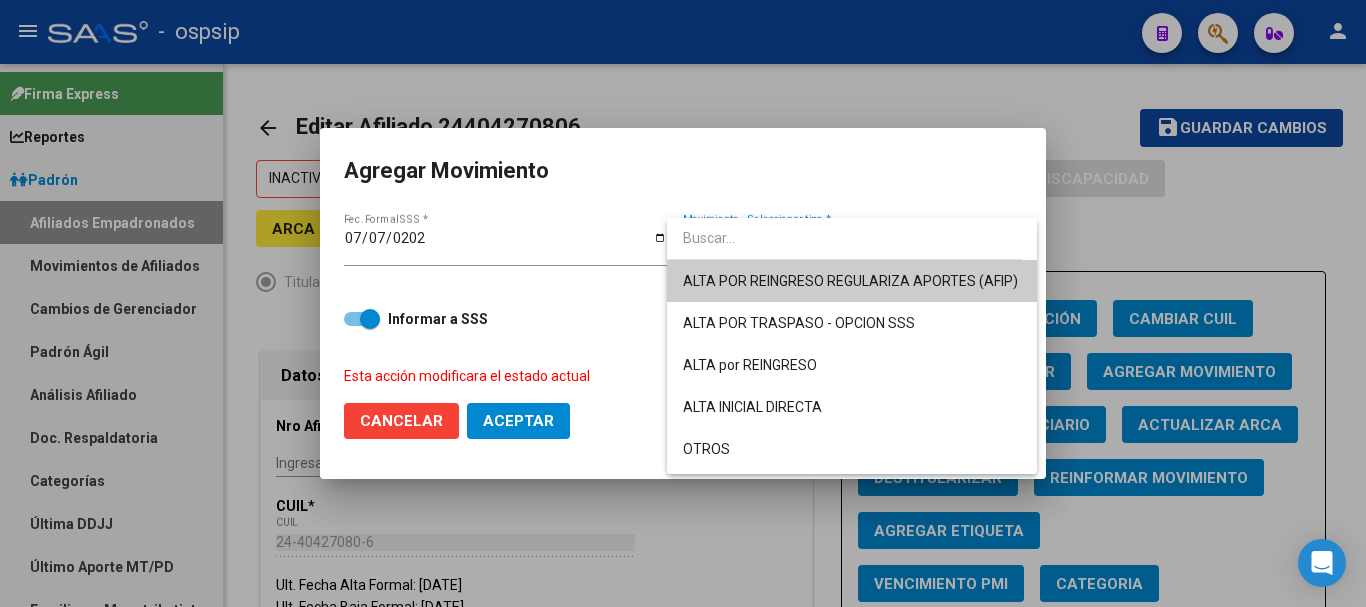 click on "ALTA POR REINGRESO REGULARIZA APORTES (AFIP)" at bounding box center (852, 281) 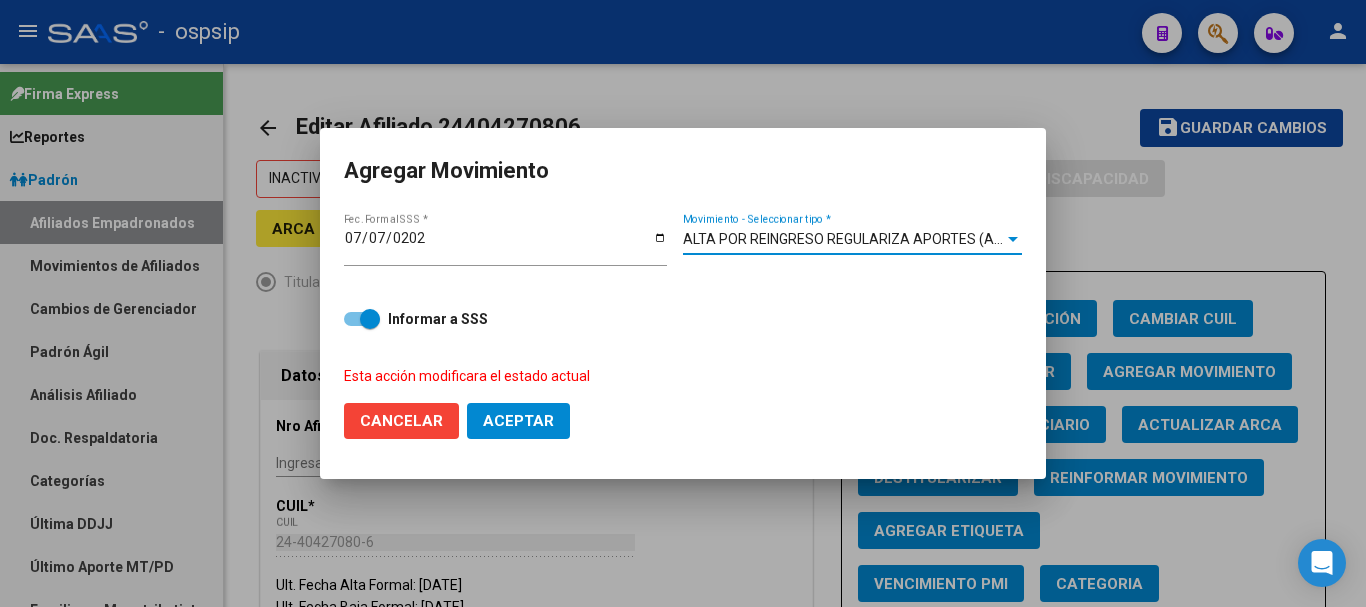 click on "Aceptar" 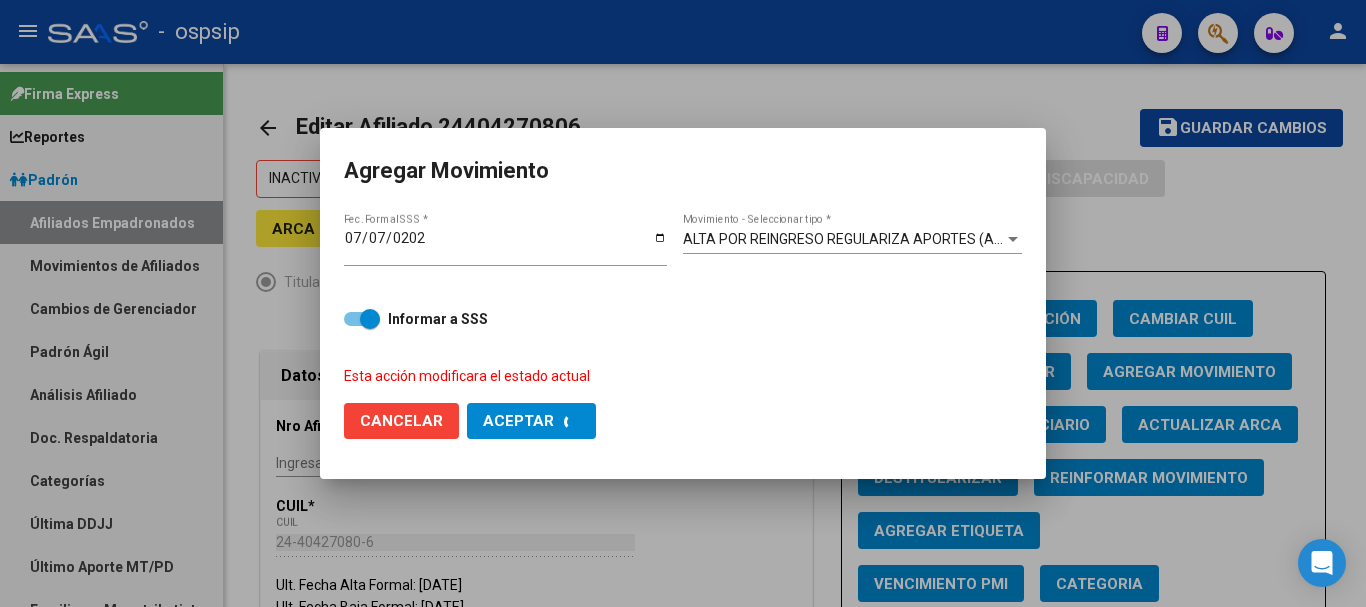 checkbox on "false" 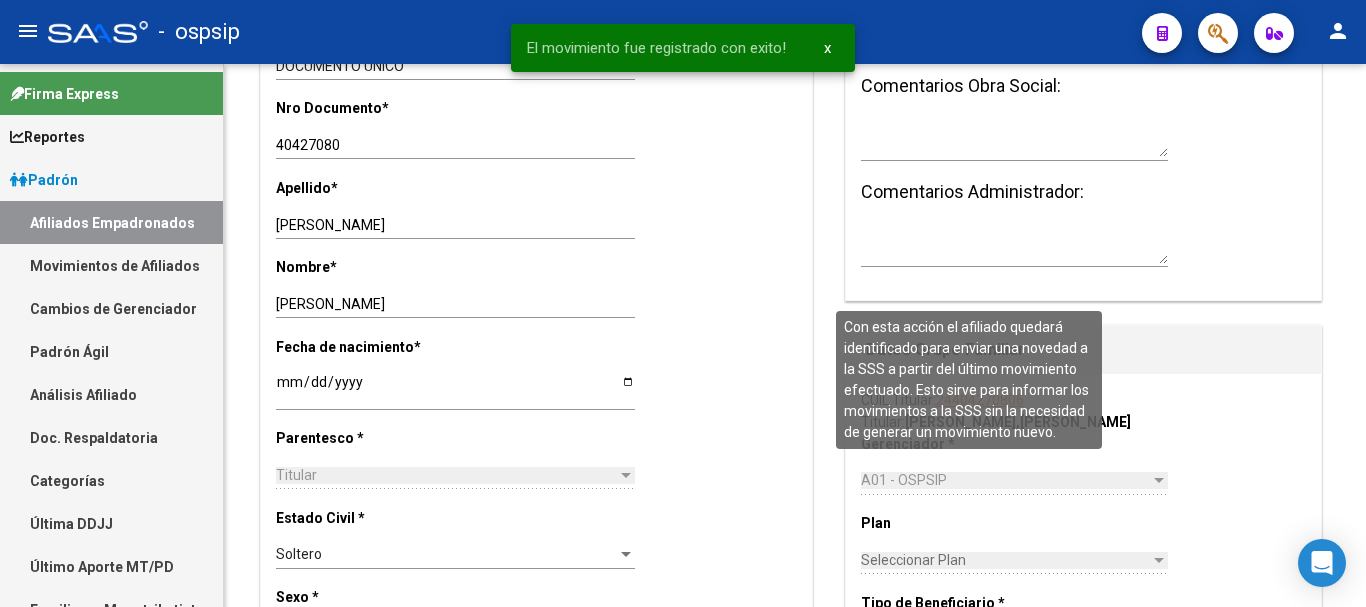 scroll, scrollTop: 800, scrollLeft: 0, axis: vertical 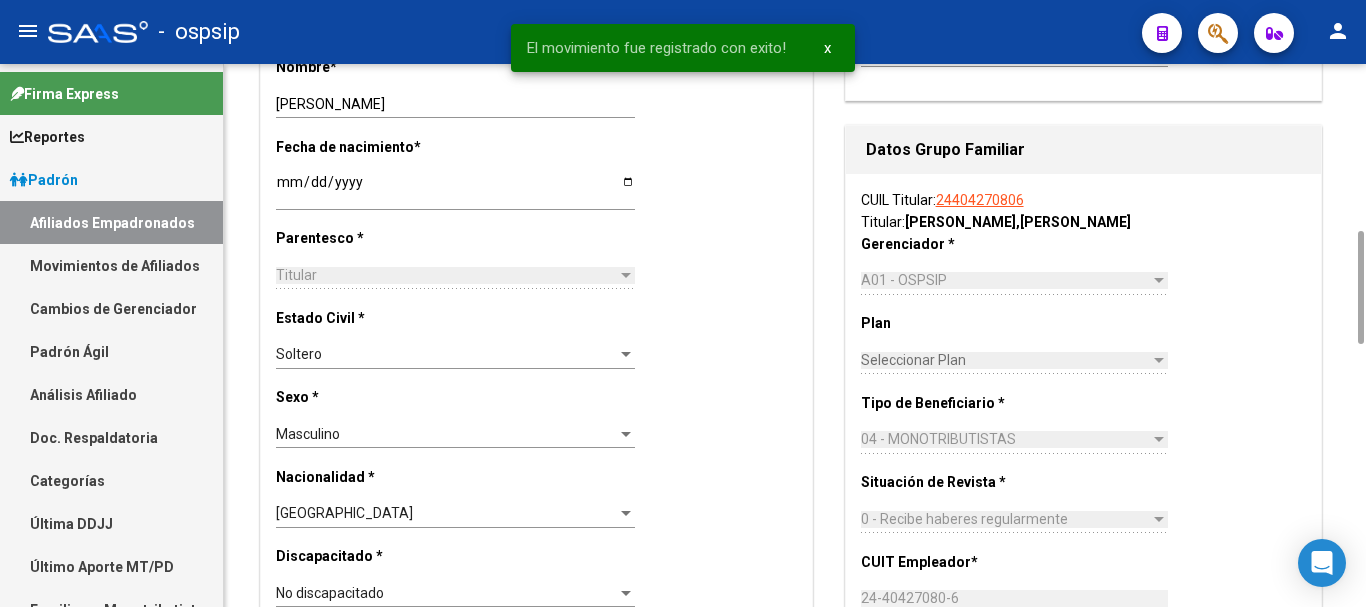 type 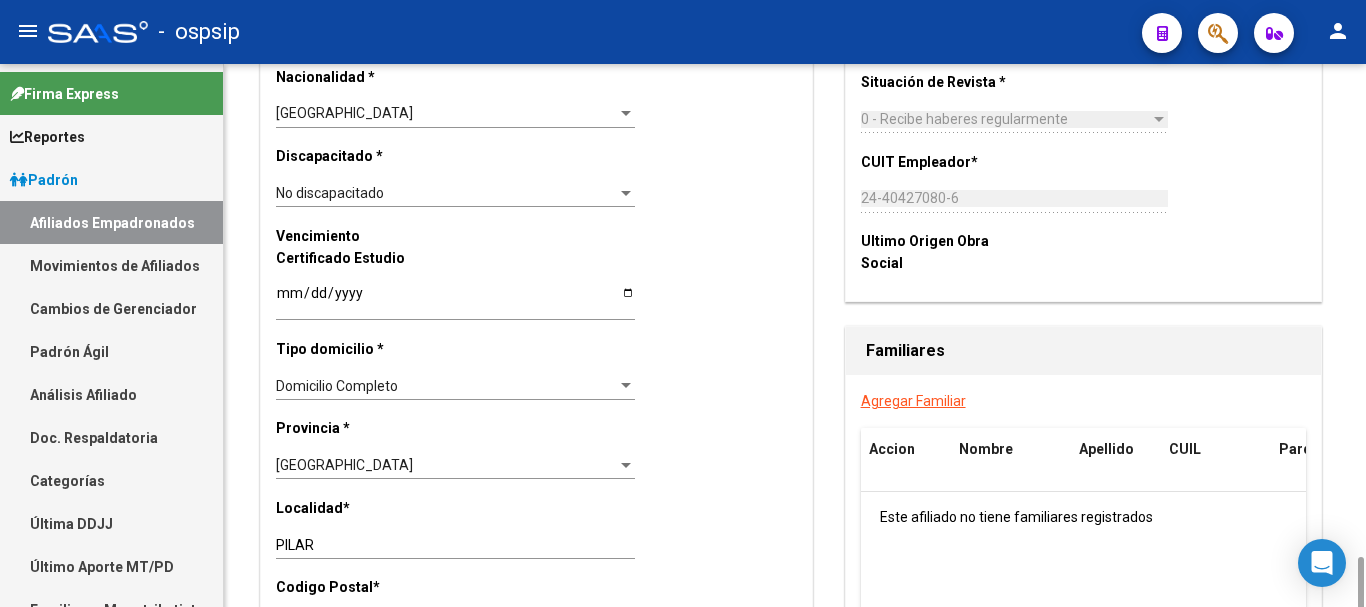 scroll, scrollTop: 1400, scrollLeft: 0, axis: vertical 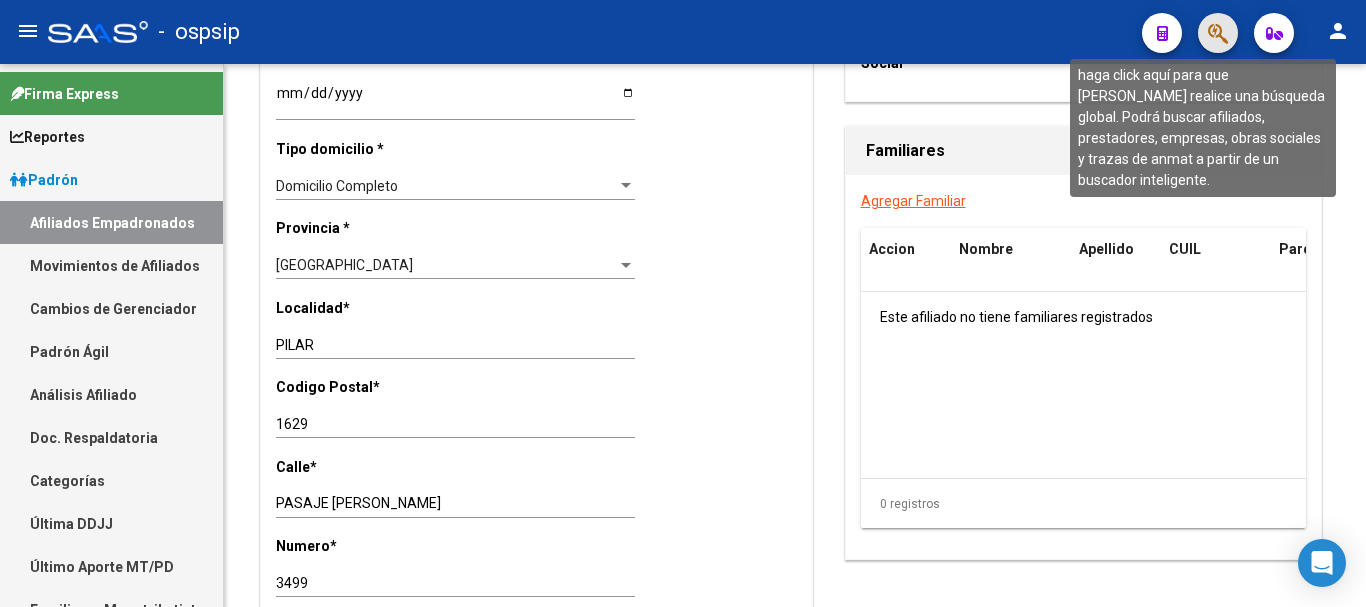 click 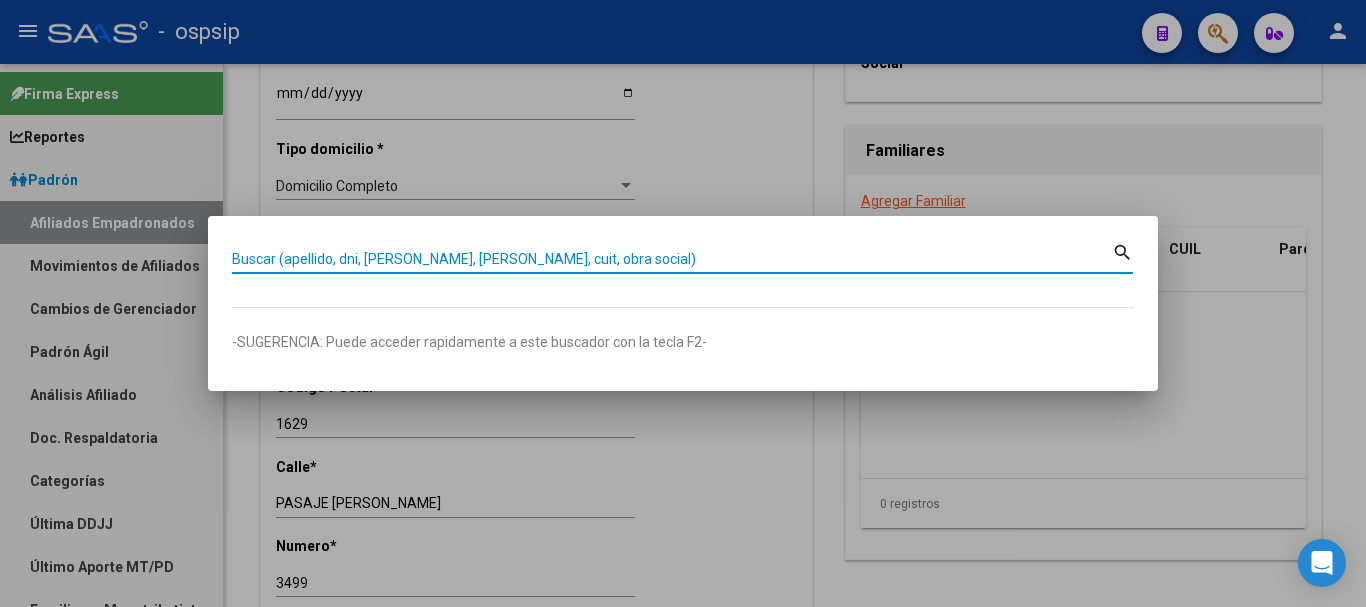 click on "Buscar (apellido, dni, [PERSON_NAME], [PERSON_NAME], cuit, obra social)" at bounding box center (672, 259) 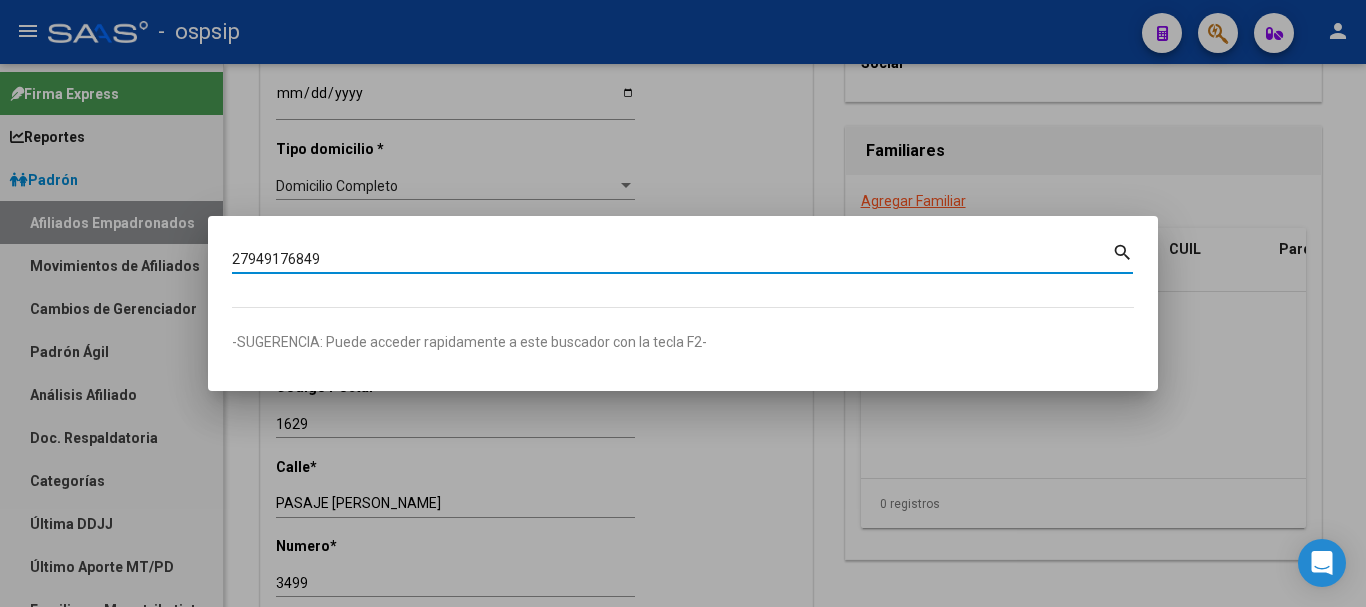 type on "27949176849" 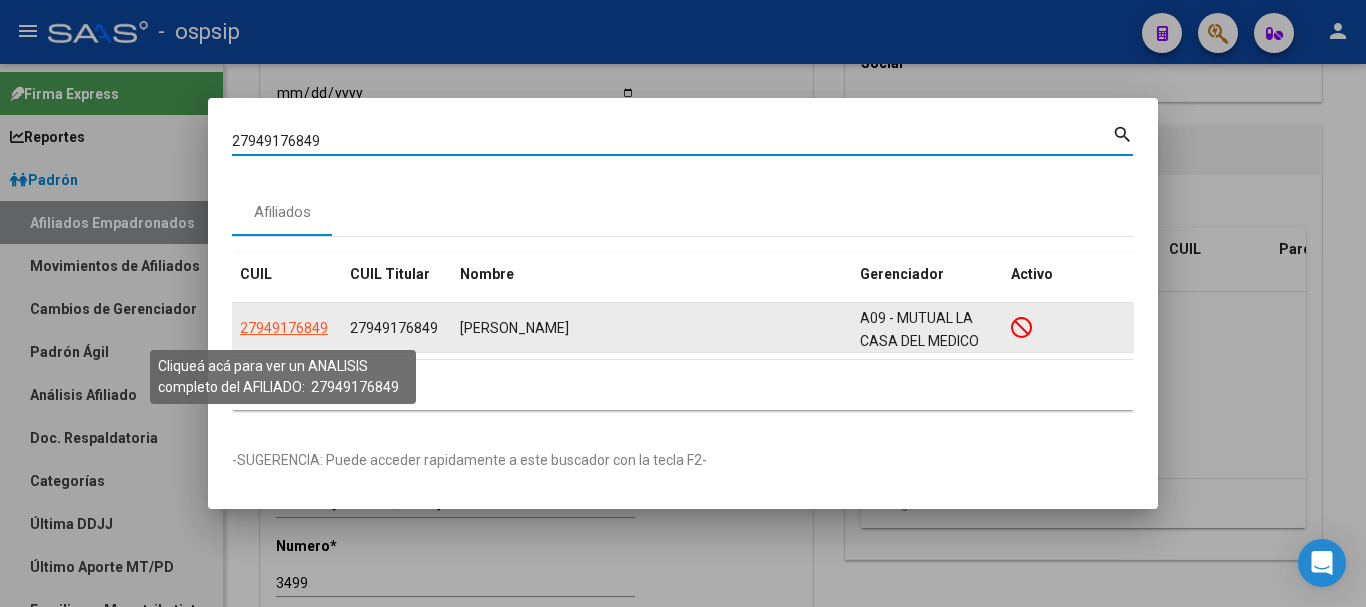 click on "27949176849" 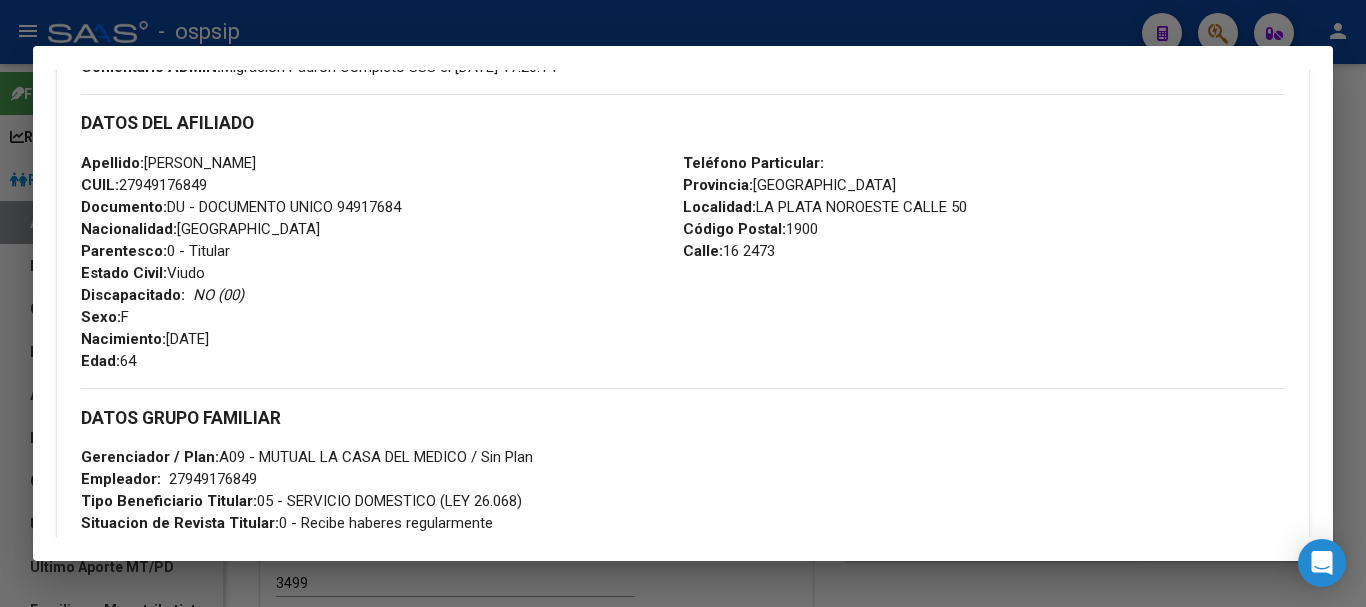 scroll, scrollTop: 1000, scrollLeft: 0, axis: vertical 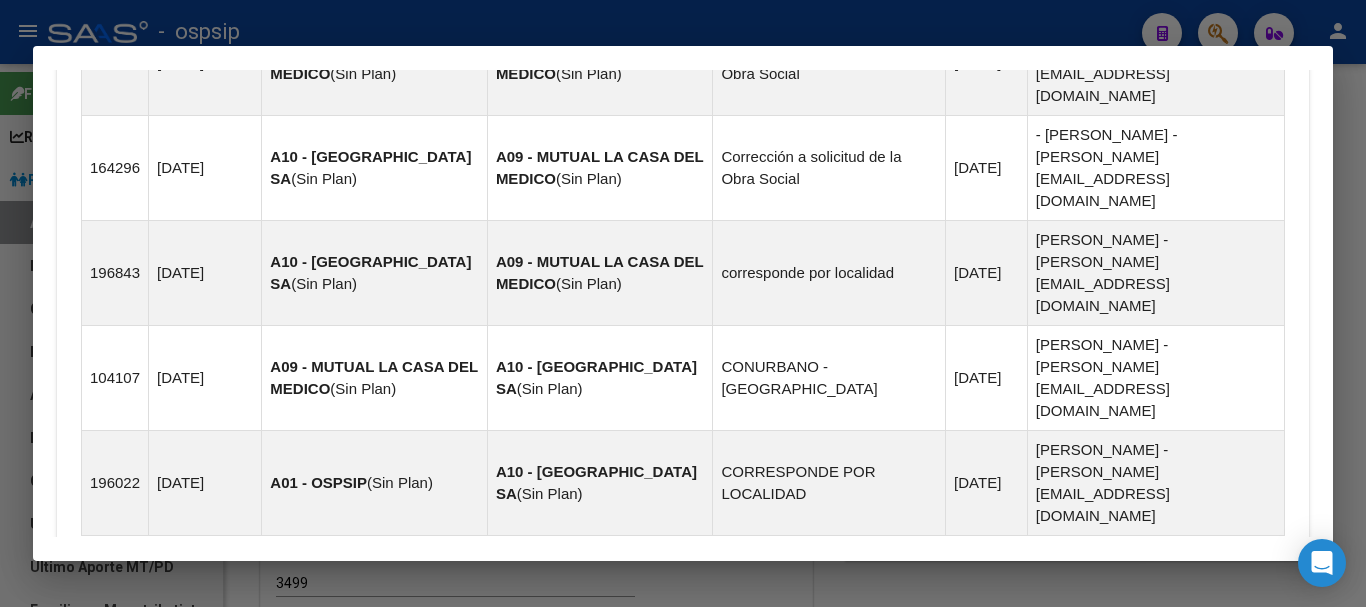 drag, startPoint x: 272, startPoint y: 458, endPoint x: 332, endPoint y: 440, distance: 62.641838 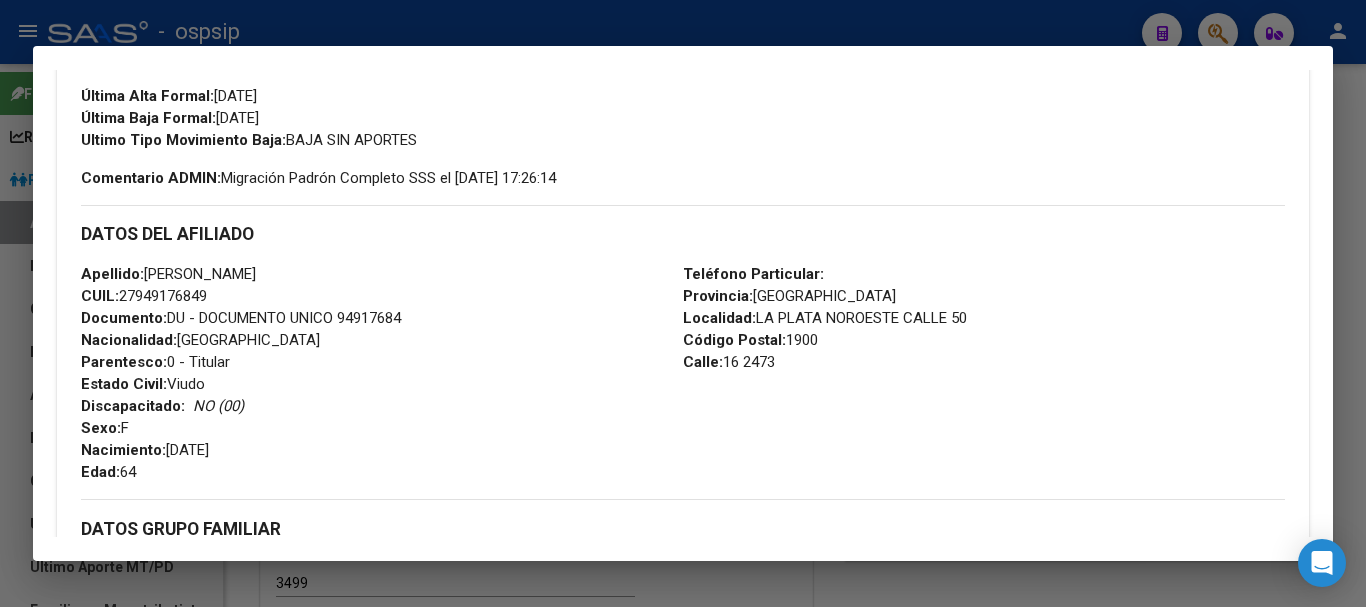 scroll, scrollTop: 298, scrollLeft: 0, axis: vertical 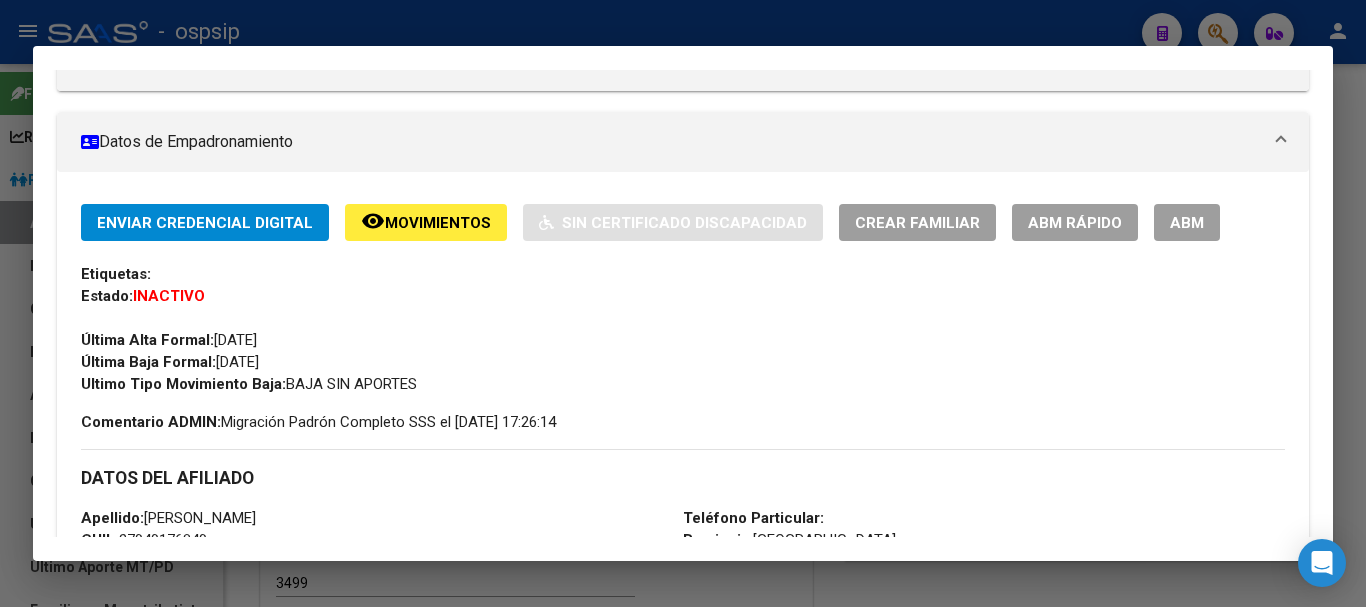 click on "ABM" at bounding box center (1187, 223) 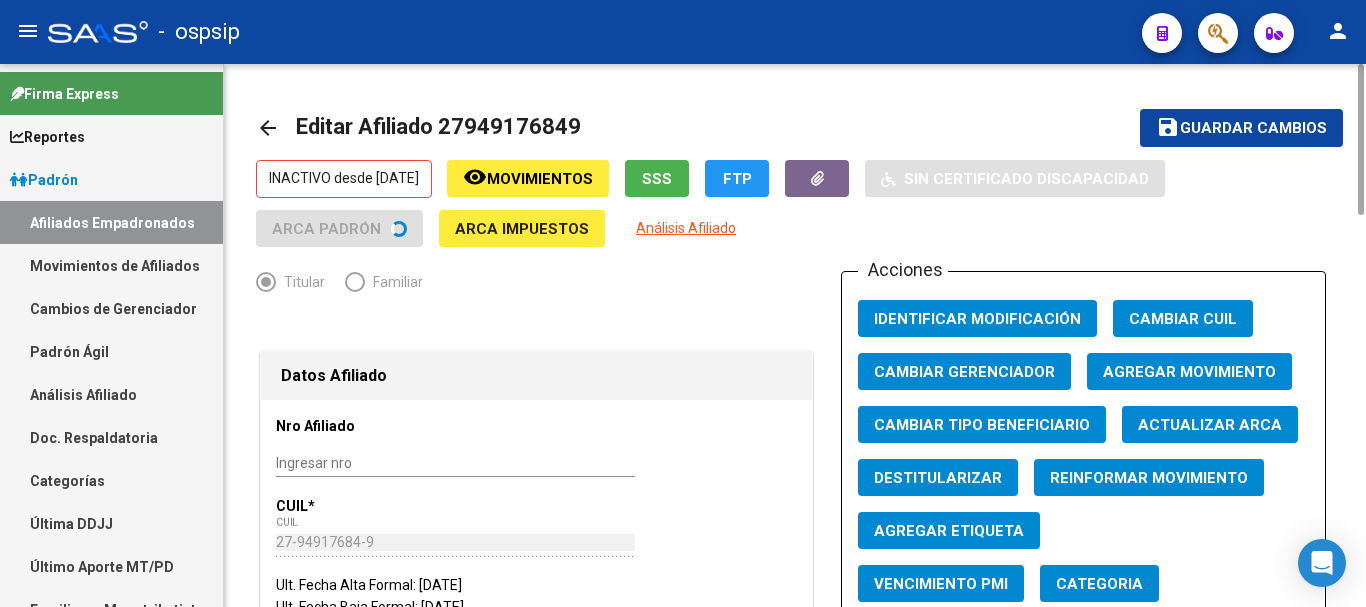 click on "Acciones Identificar Modificación Cambiar CUIL Cambiar Gerenciador Agregar Movimiento Cambiar Tipo Beneficiario Actualizar ARCA Destitularizar Reinformar Movimiento Agregar Etiqueta Vencimiento PMI Categoria" 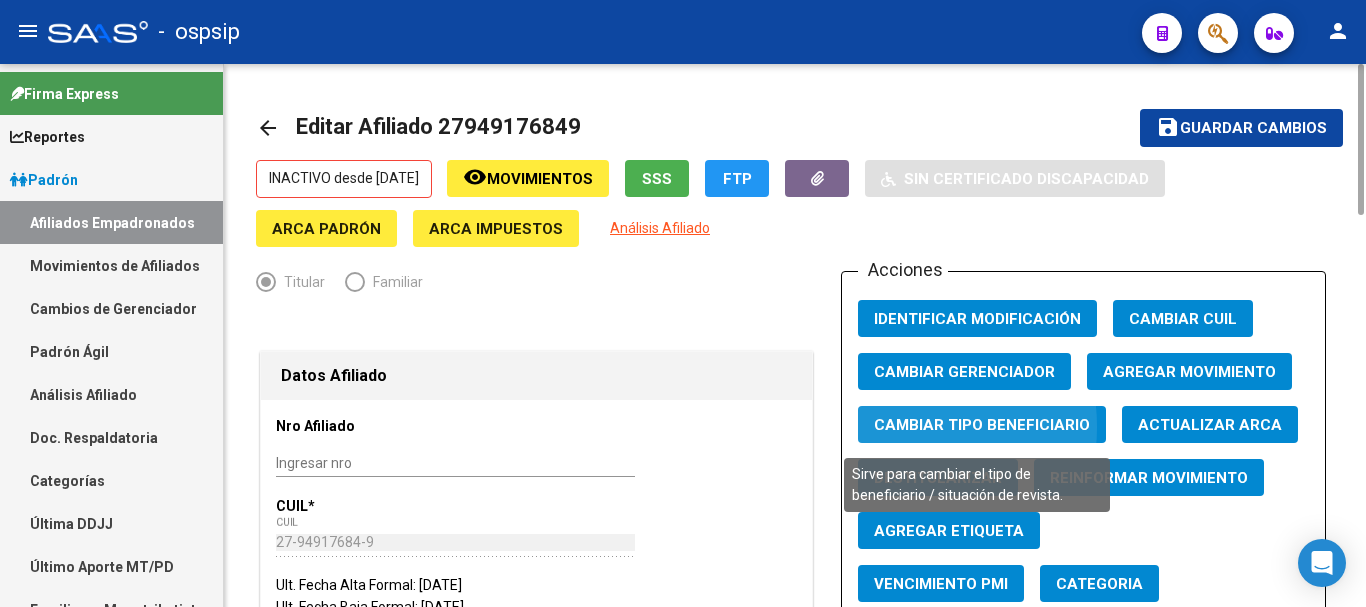 click on "Cambiar Tipo Beneficiario" 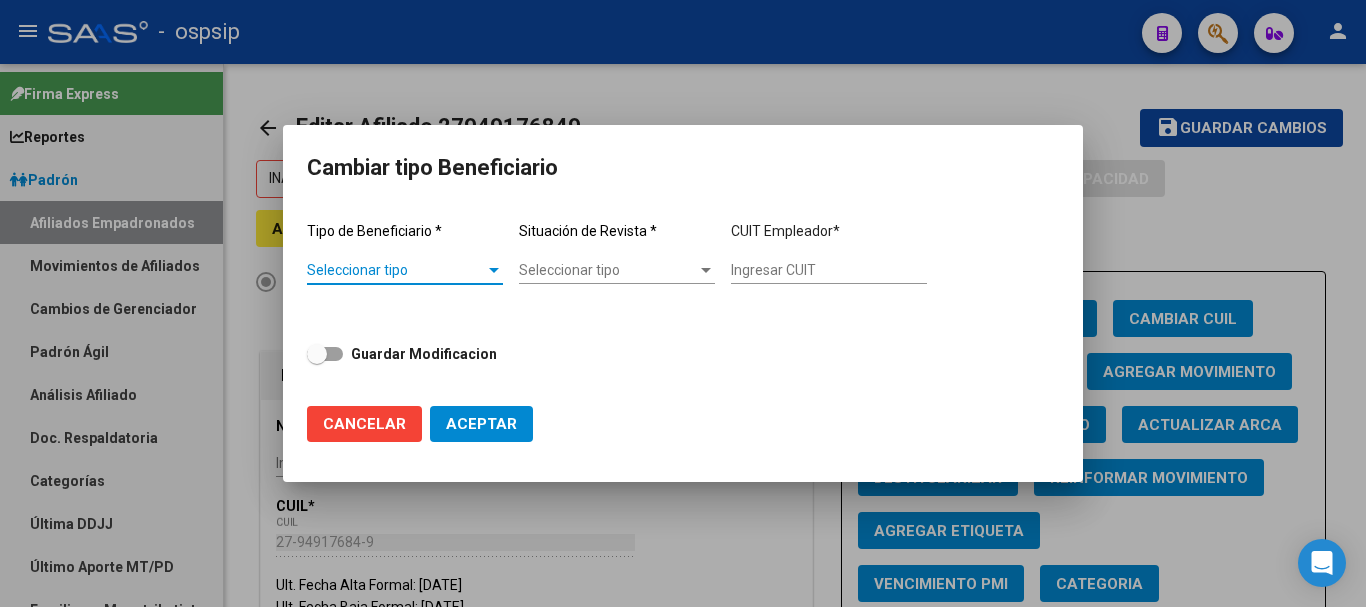click on "Seleccionar tipo Seleccionar tipo" at bounding box center [405, 270] 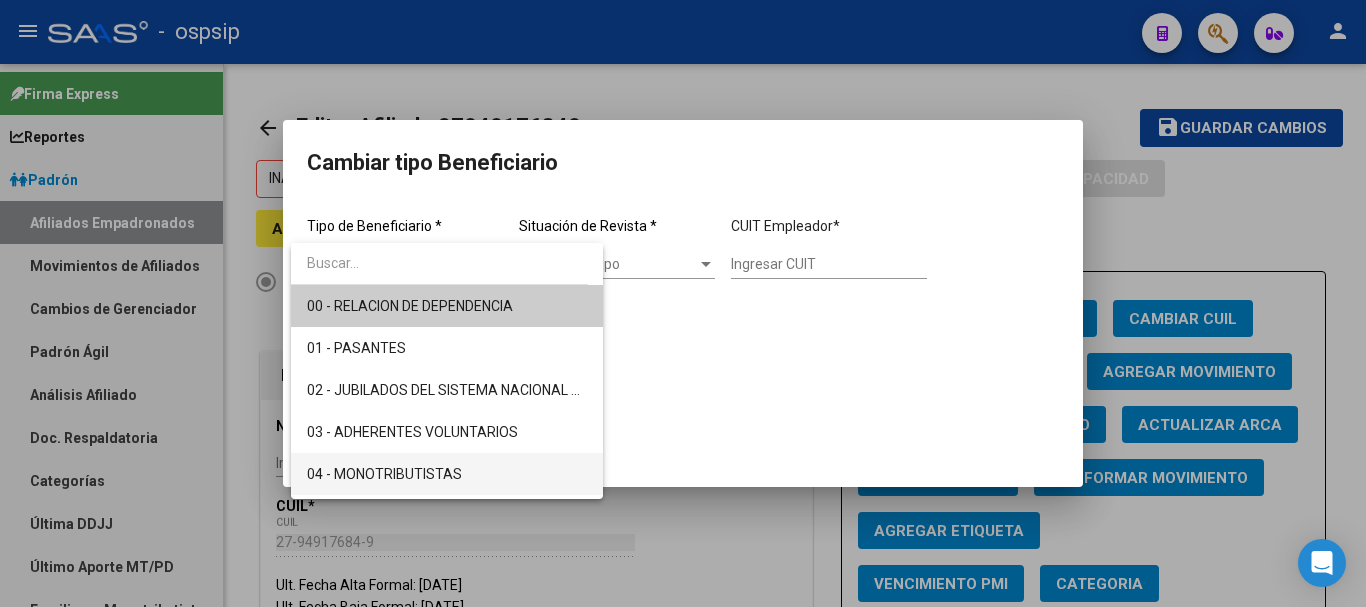 click on "04 - MONOTRIBUTISTAS" at bounding box center (447, 474) 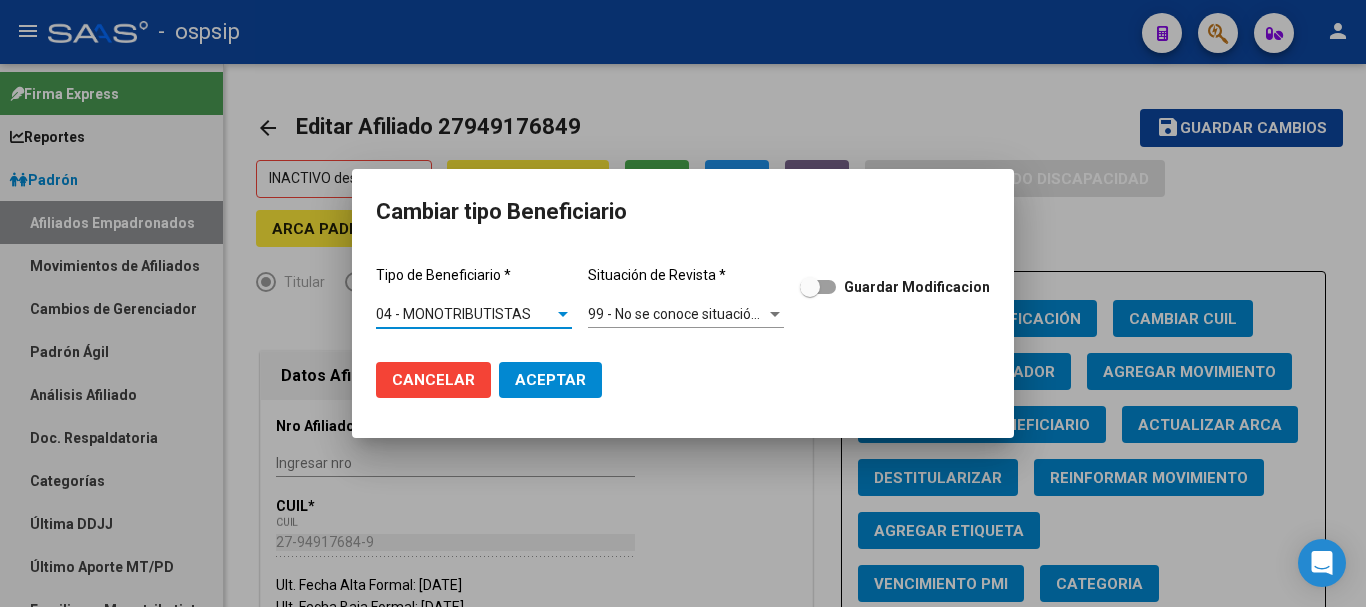 click on "99 - No se conoce situación de revista" at bounding box center [706, 314] 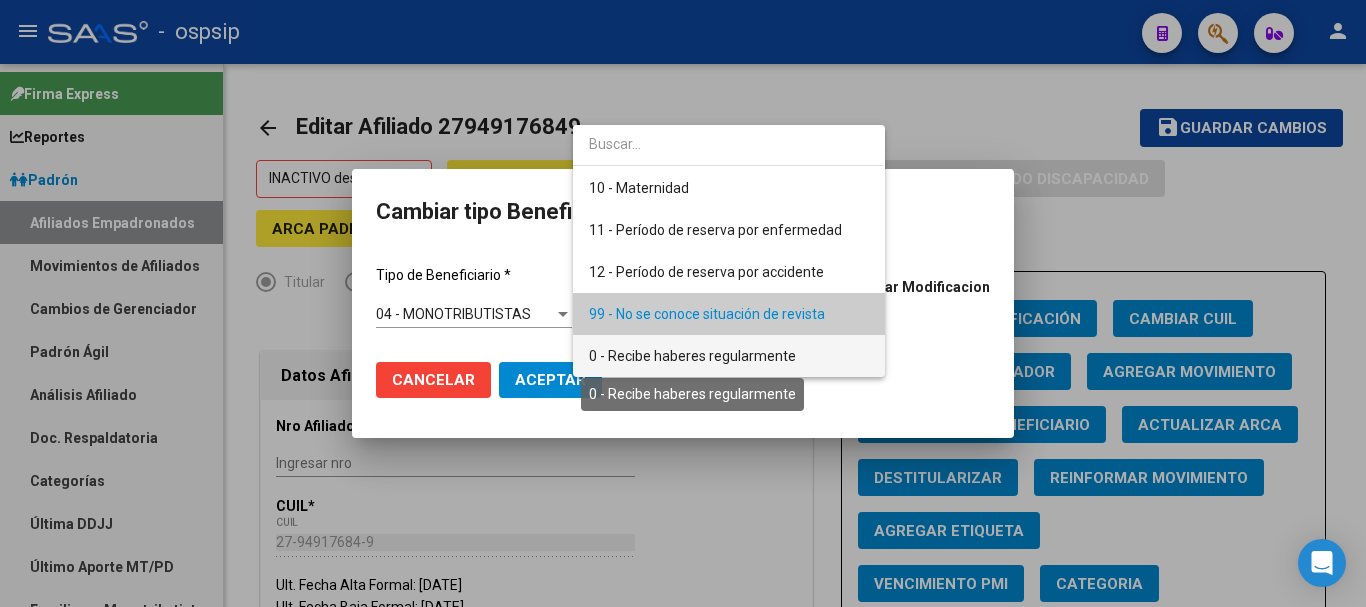 click on "0 - Recibe haberes regularmente" at bounding box center (692, 356) 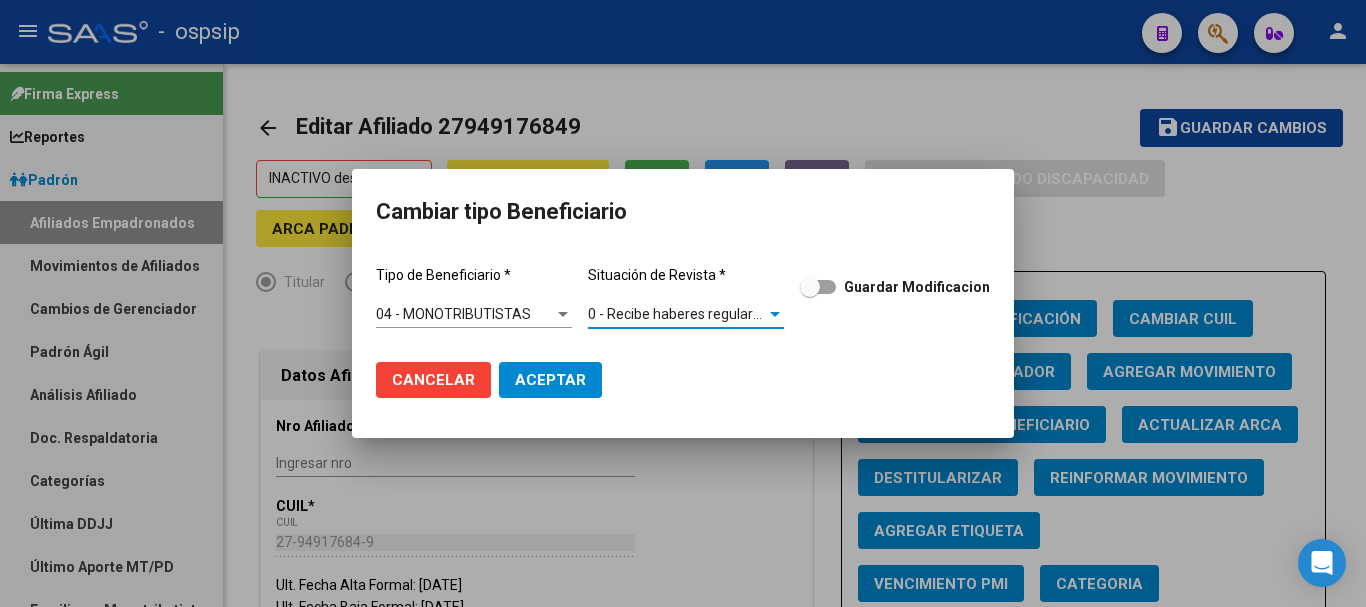 click on "Aceptar" 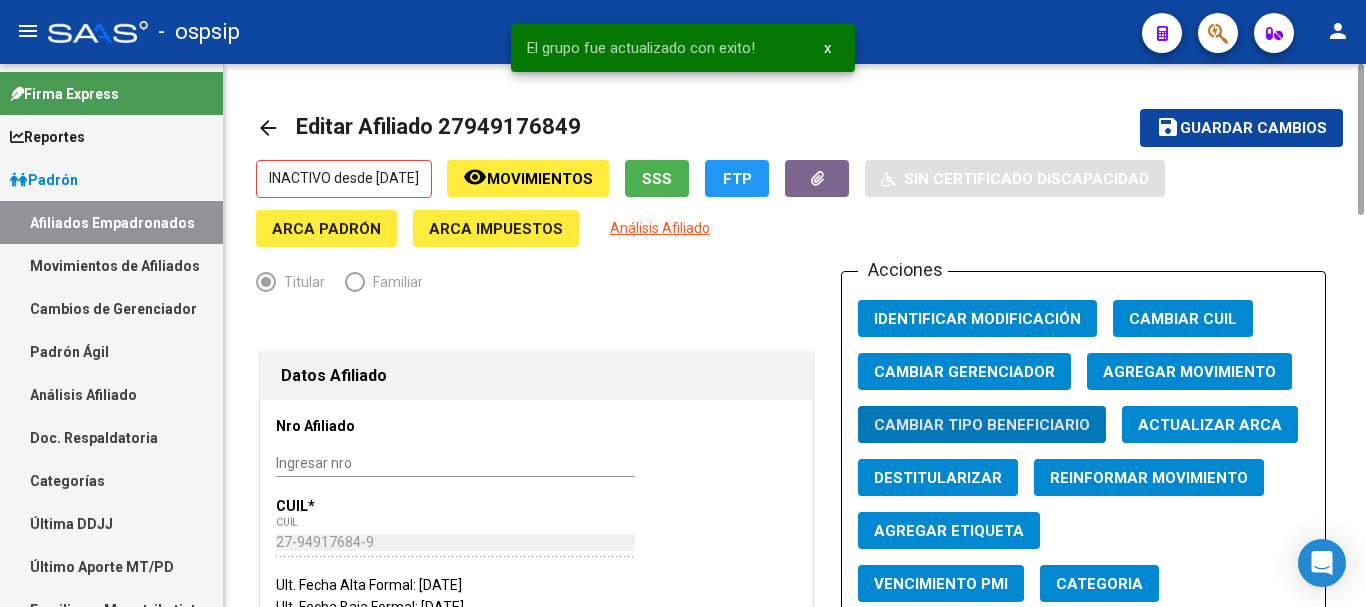 click on "Agregar Movimiento" 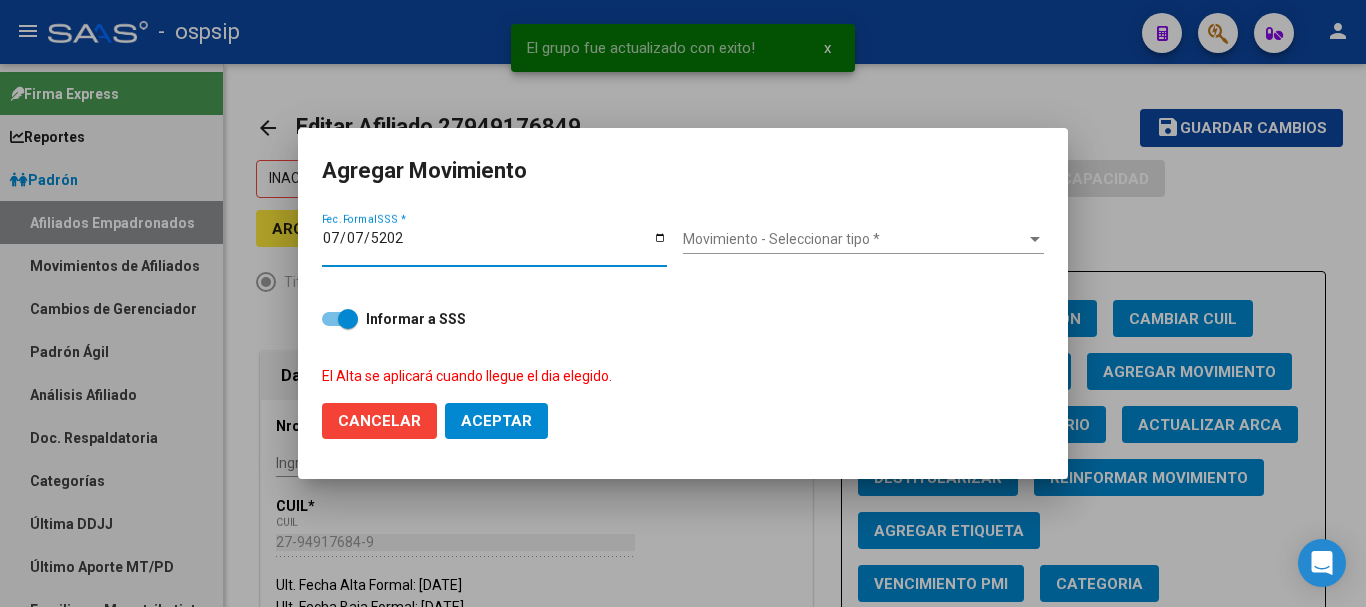 type on "[DATE]" 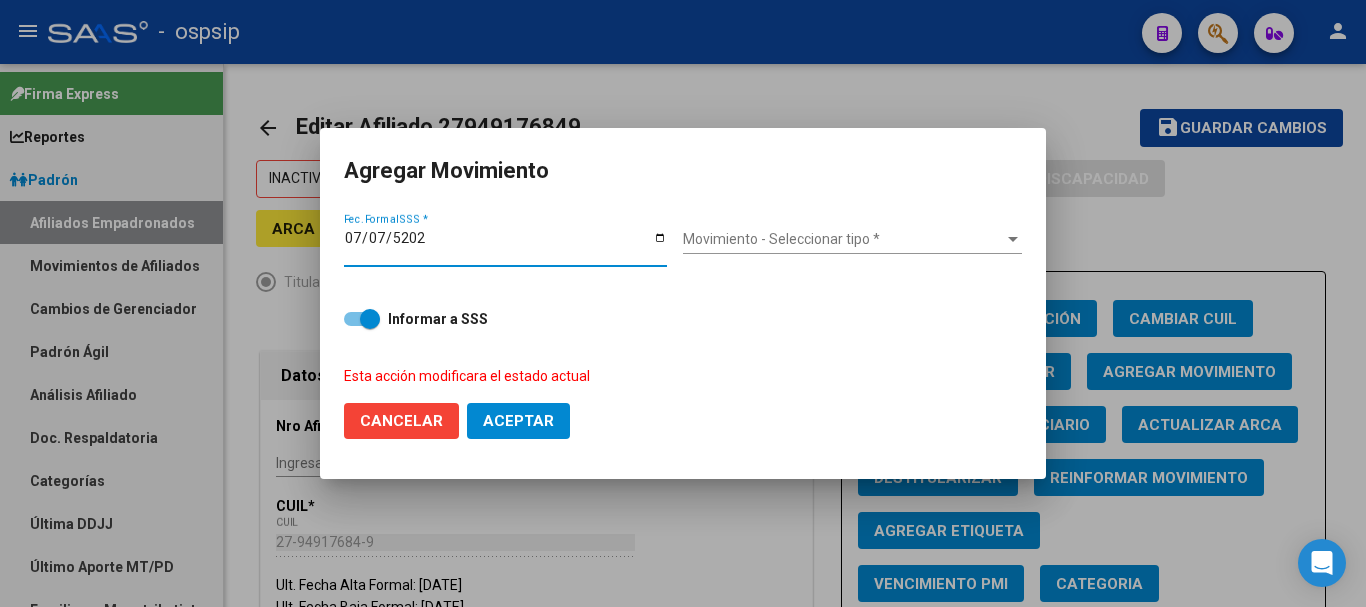 click on "Movimiento - Seleccionar tipo * Movimiento - Seleccionar tipo *" at bounding box center (852, 240) 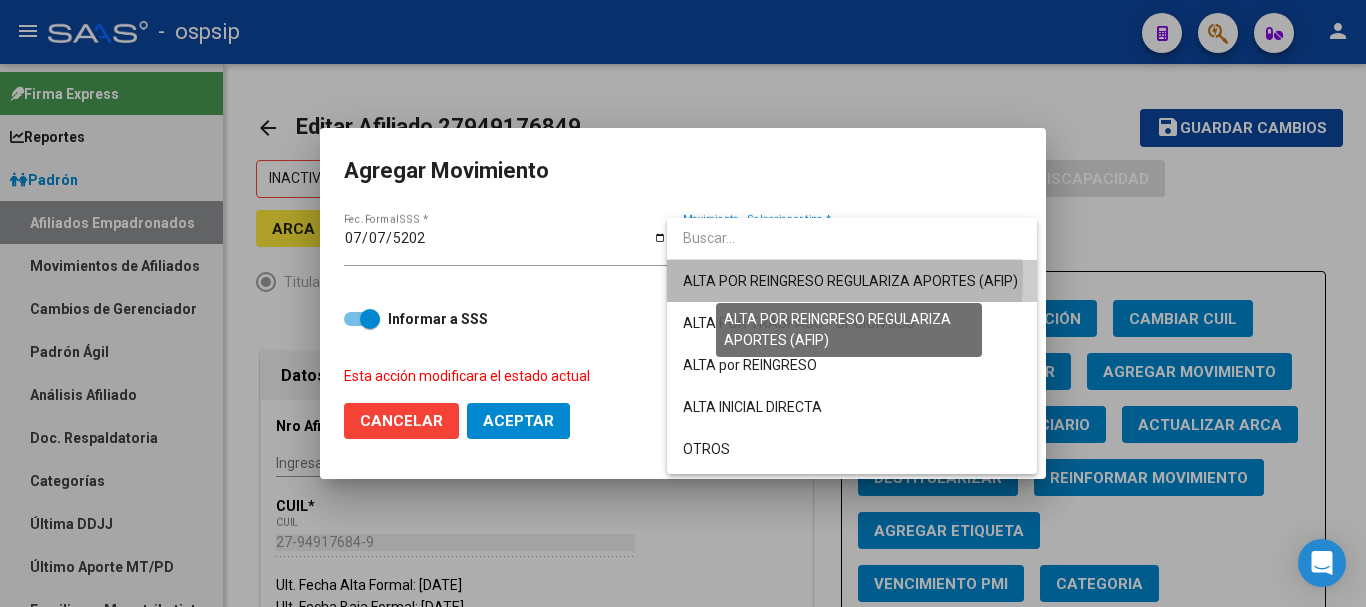 click on "ALTA POR REINGRESO REGULARIZA APORTES (AFIP)" at bounding box center [850, 281] 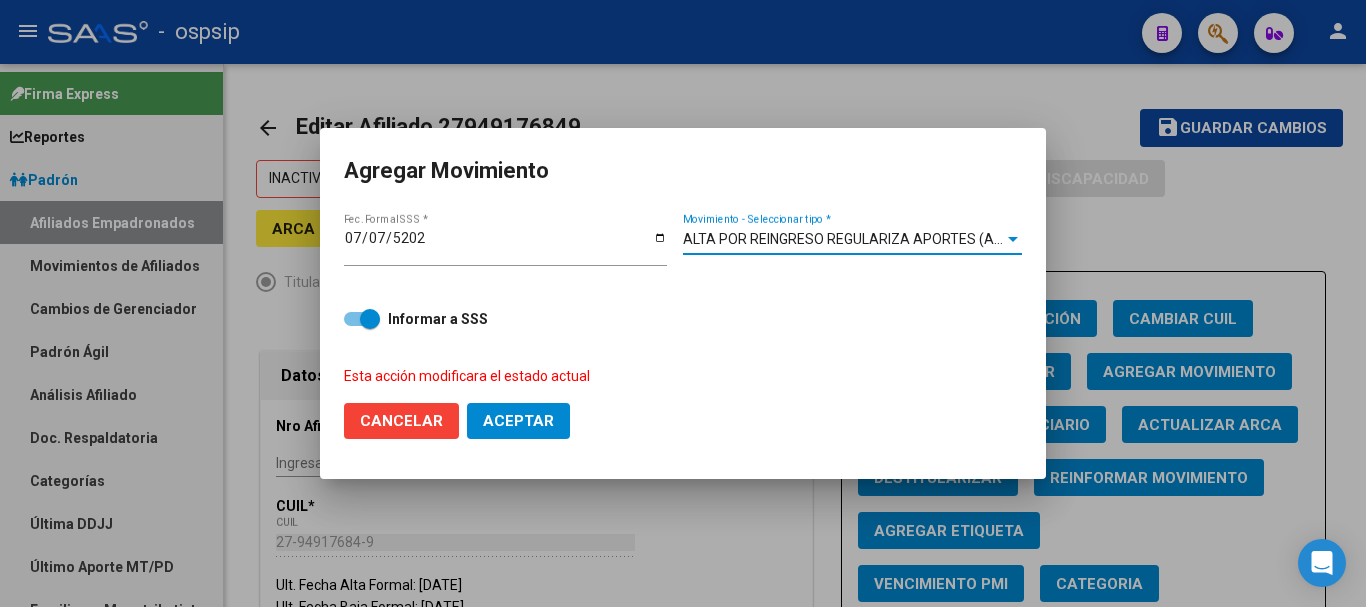 click on "Aceptar" 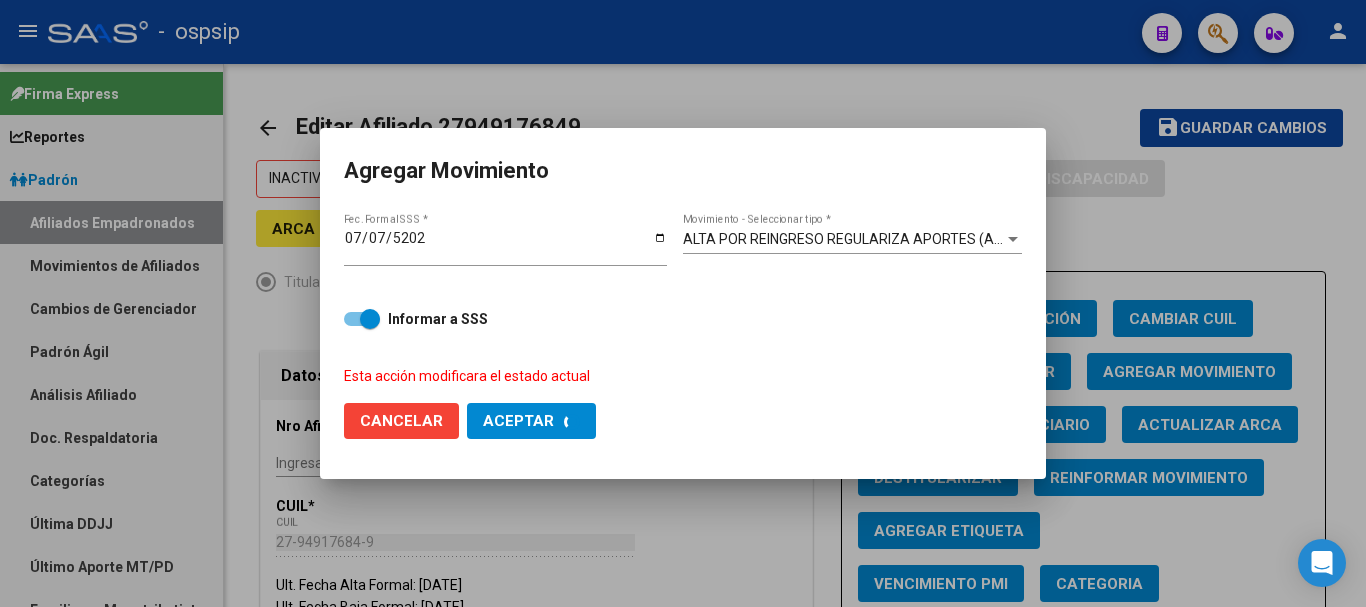 checkbox on "false" 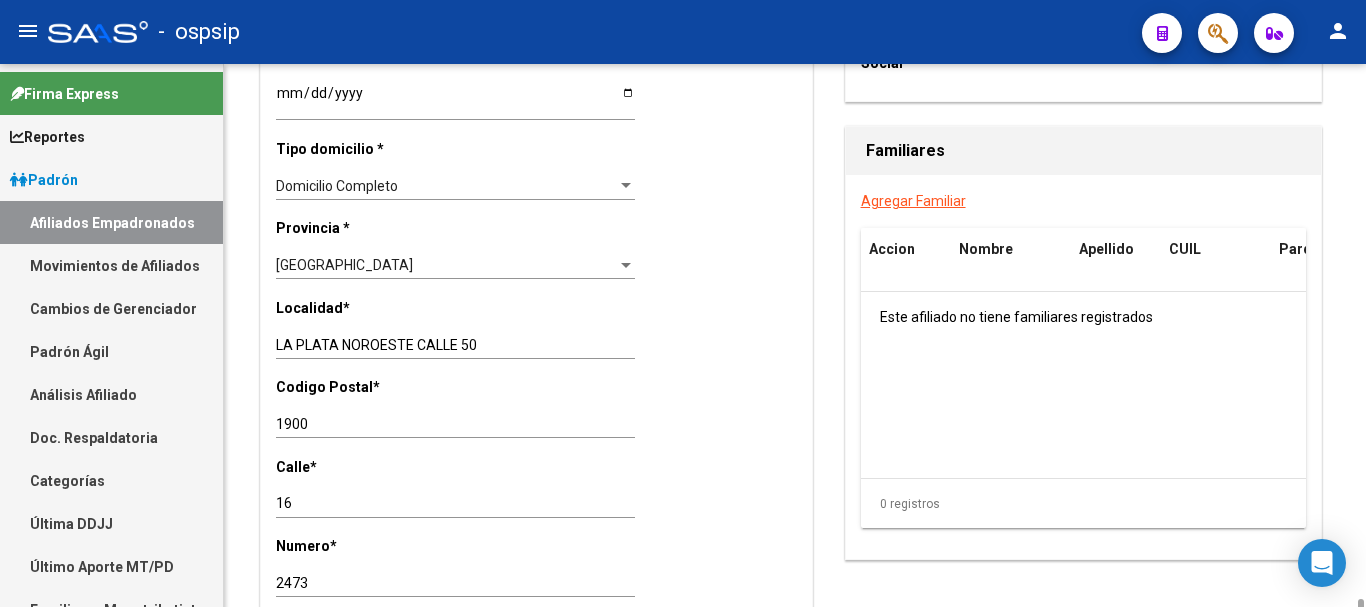 scroll, scrollTop: 1600, scrollLeft: 0, axis: vertical 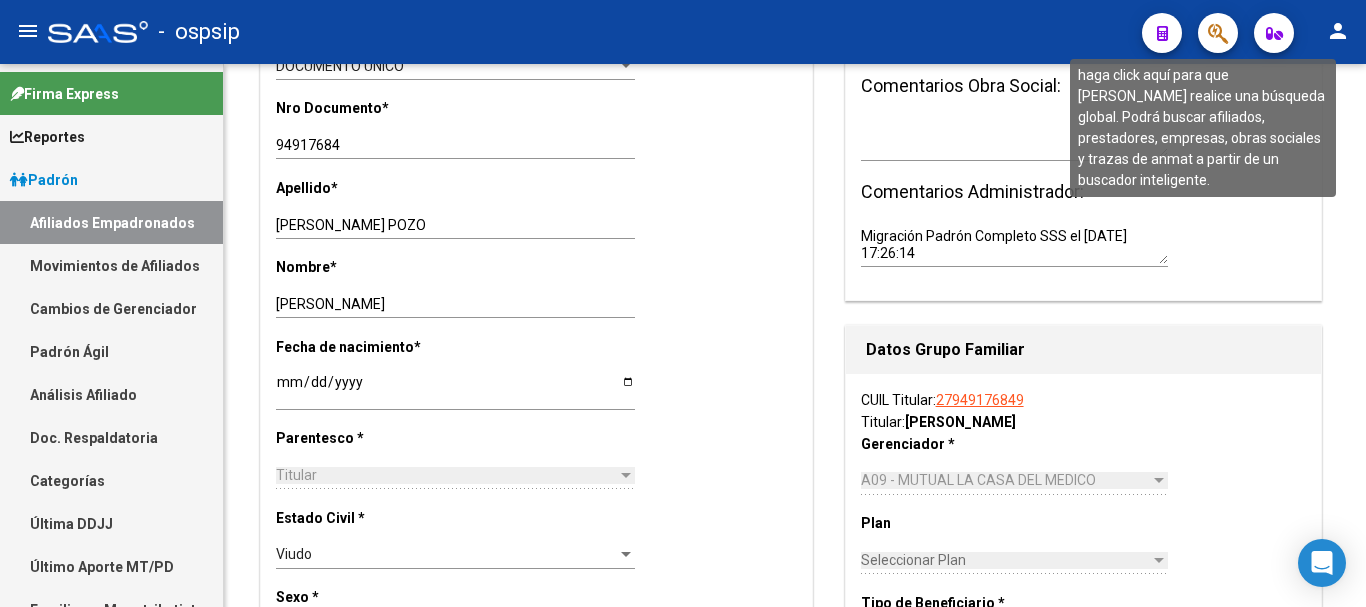 click 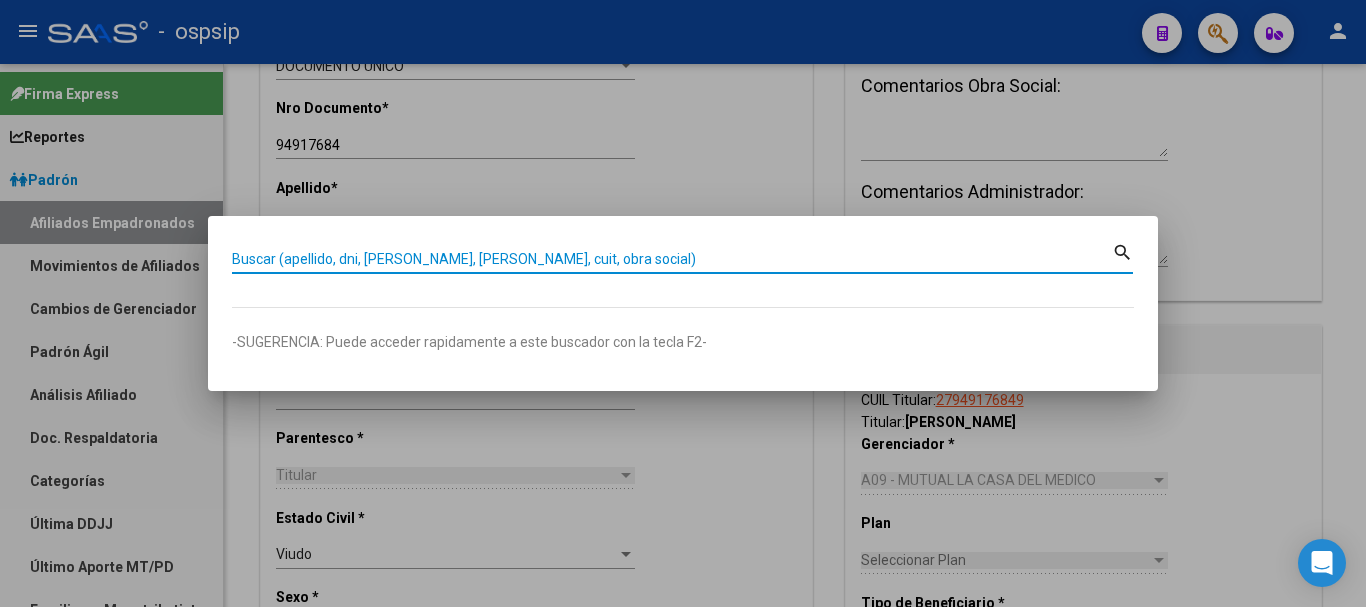 click on "Buscar (apellido, dni, [PERSON_NAME], [PERSON_NAME], cuit, obra social)" at bounding box center (672, 259) 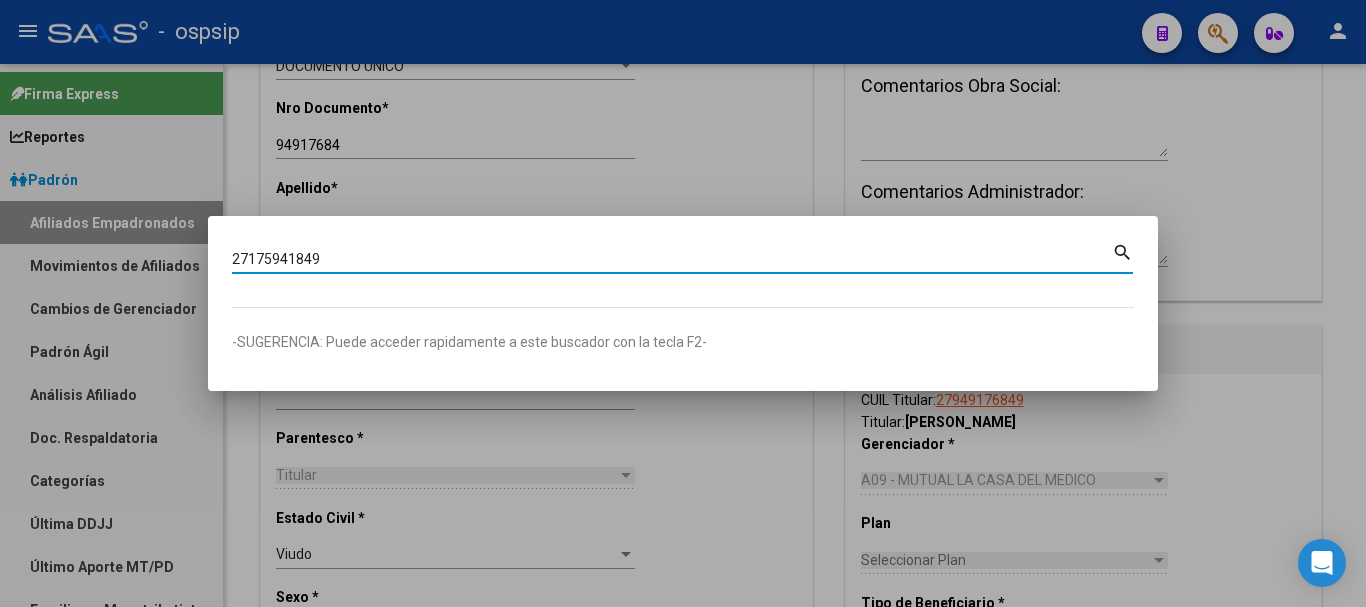 type on "27175941849" 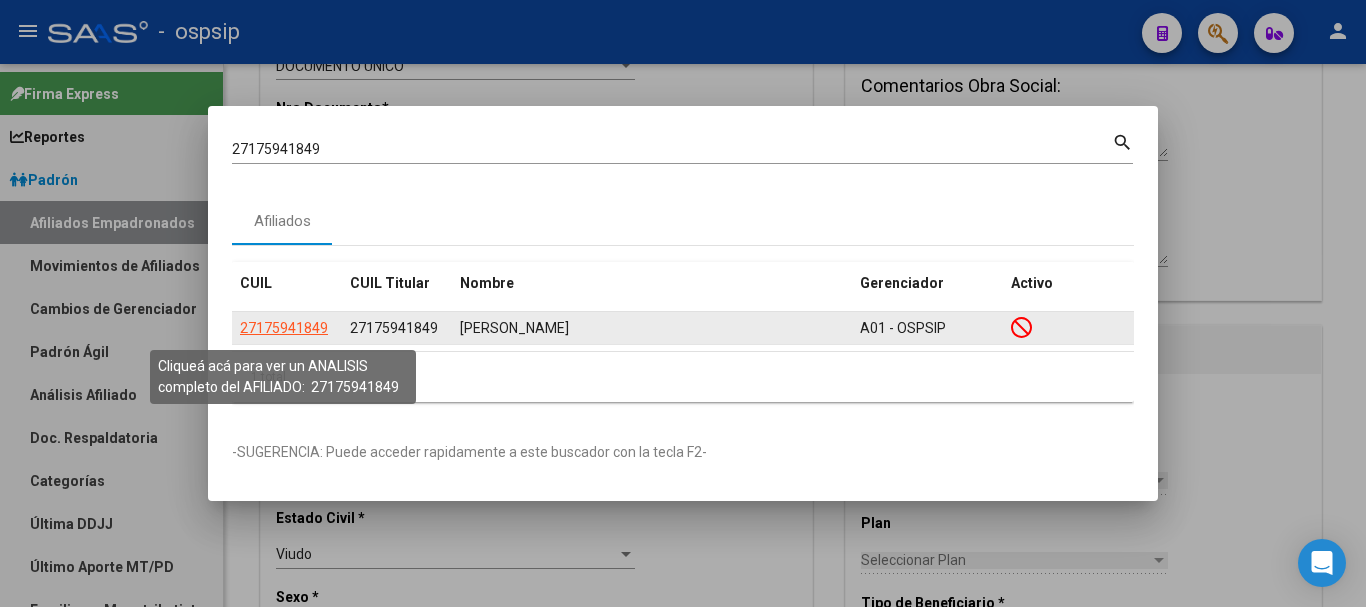 click on "27175941849" 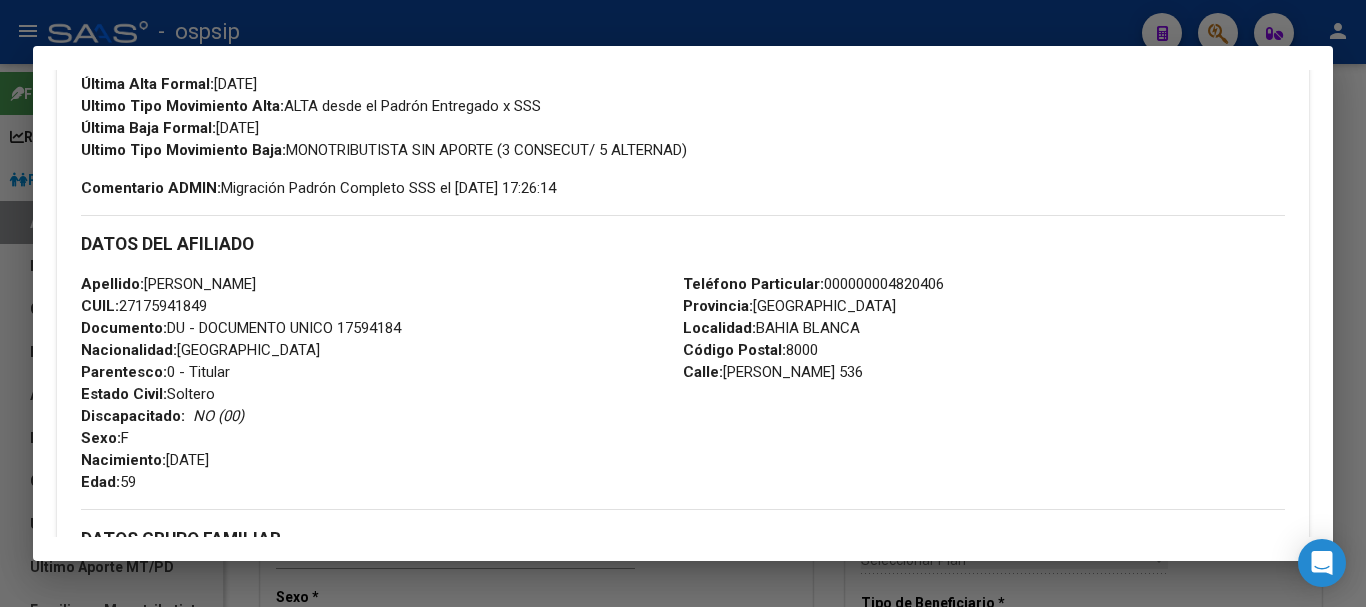 scroll, scrollTop: 285, scrollLeft: 0, axis: vertical 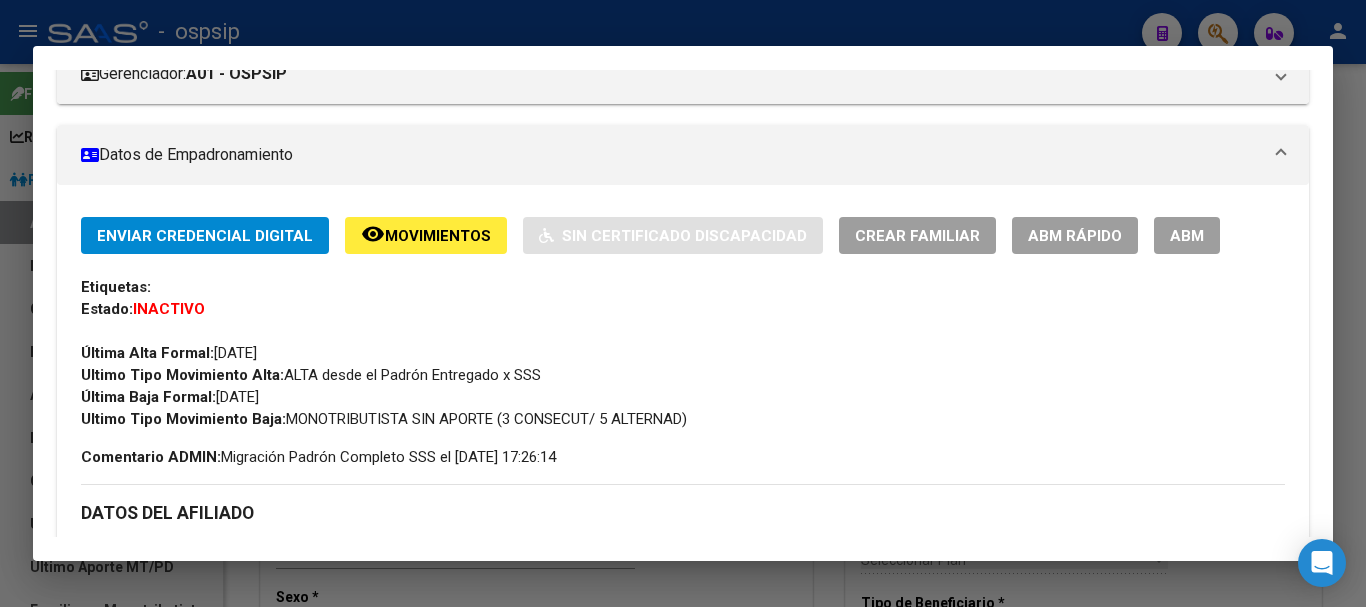 click on "ABM" at bounding box center (1187, 236) 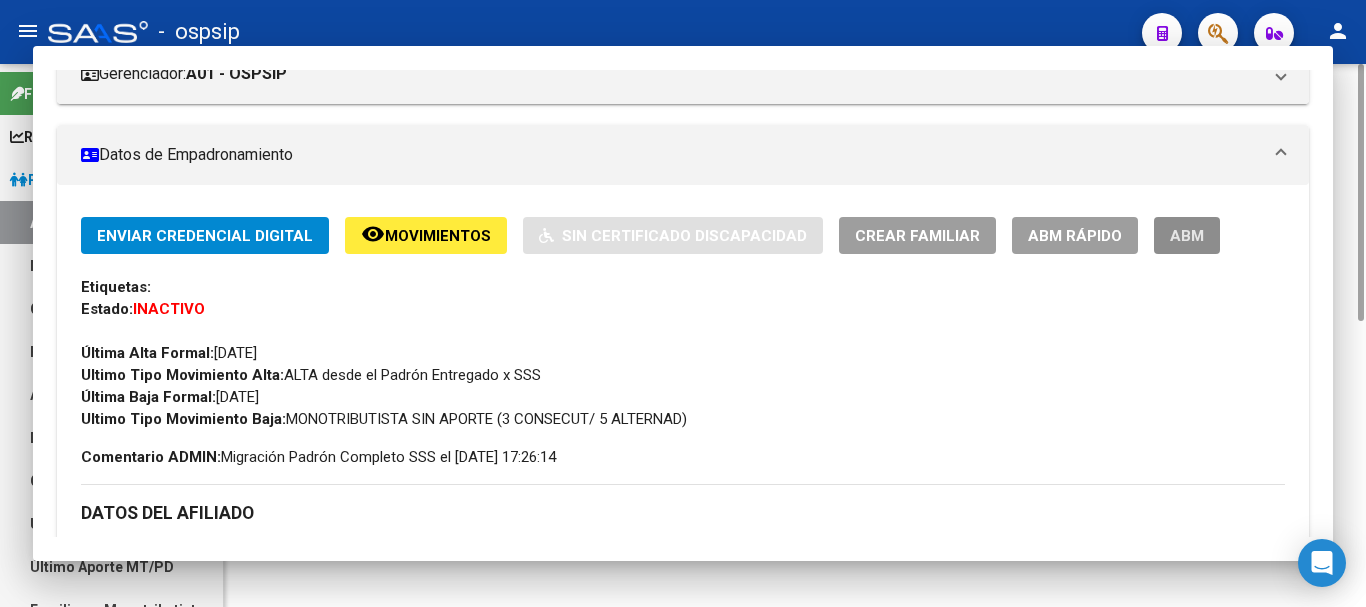 scroll, scrollTop: 0, scrollLeft: 0, axis: both 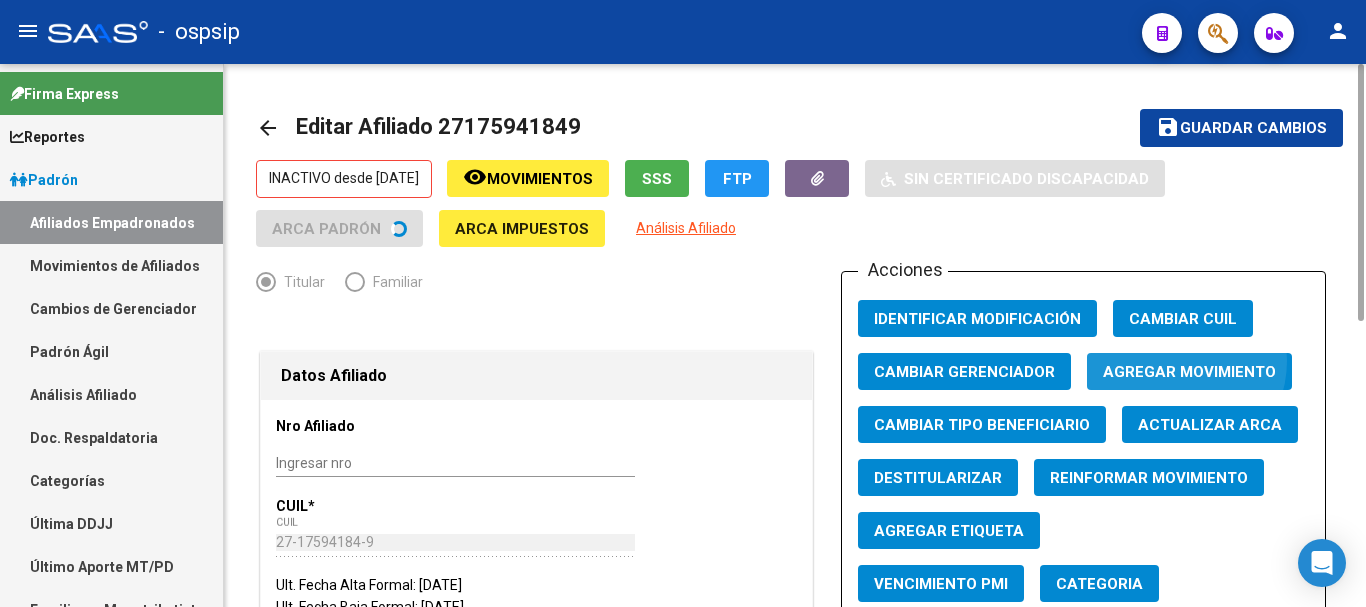 click on "Agregar Movimiento" 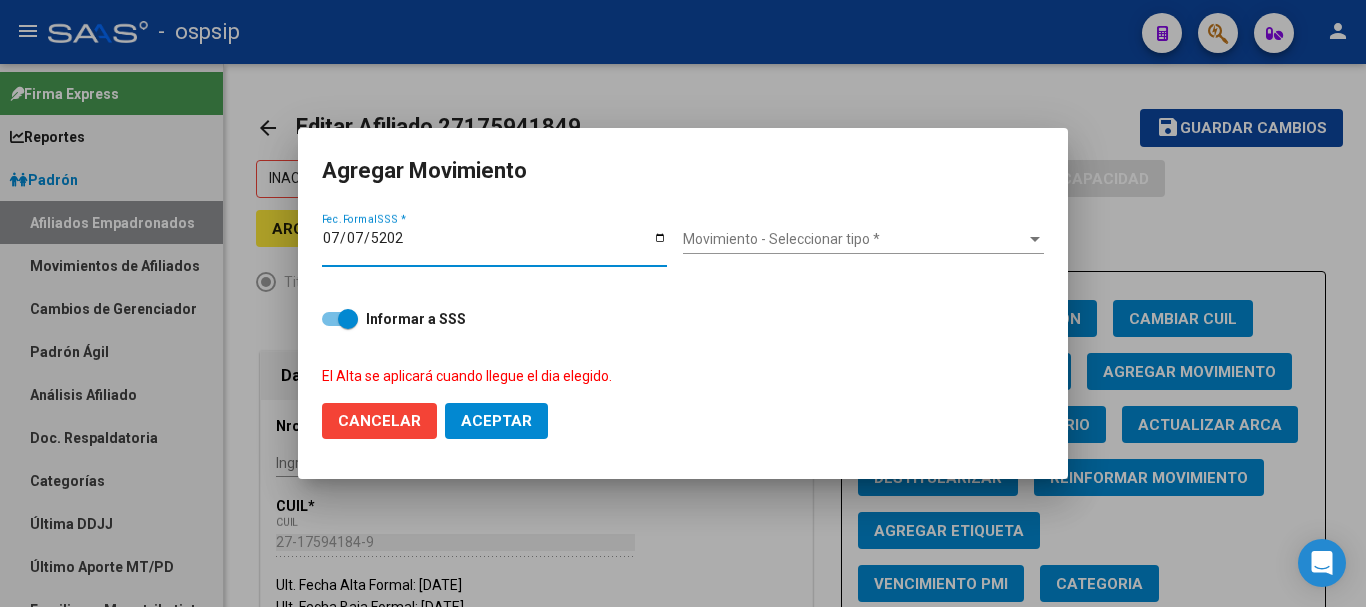 type on "[DATE]" 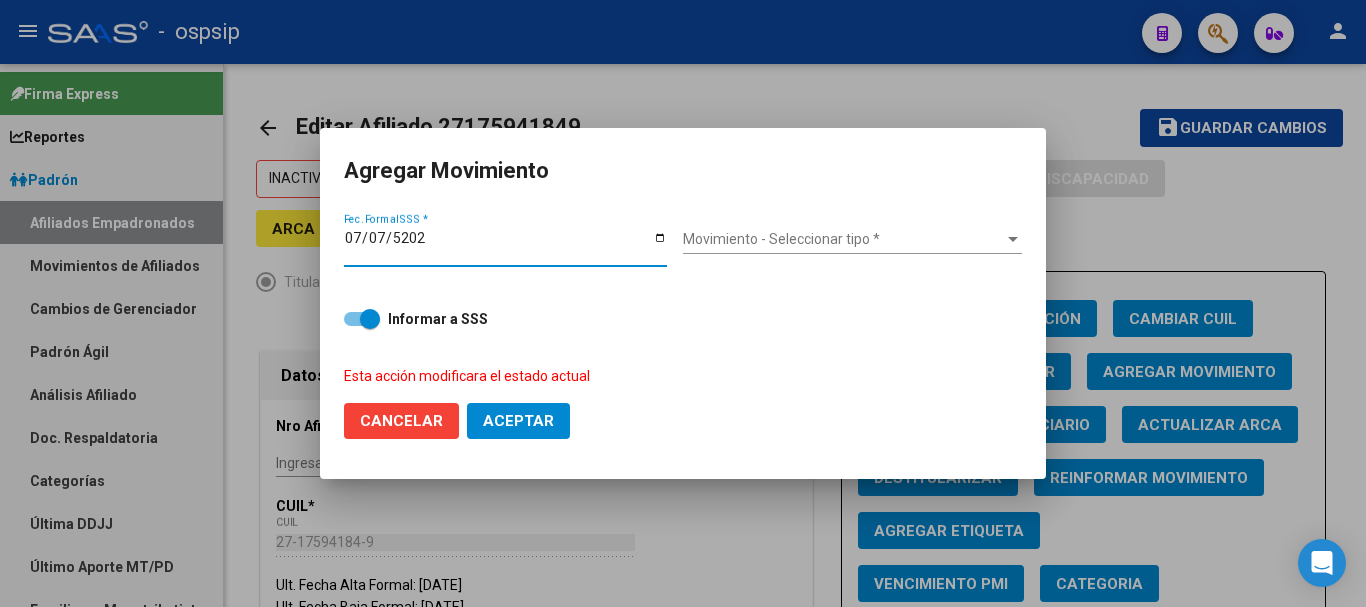 click on "Movimiento - Seleccionar tipo *" at bounding box center [843, 239] 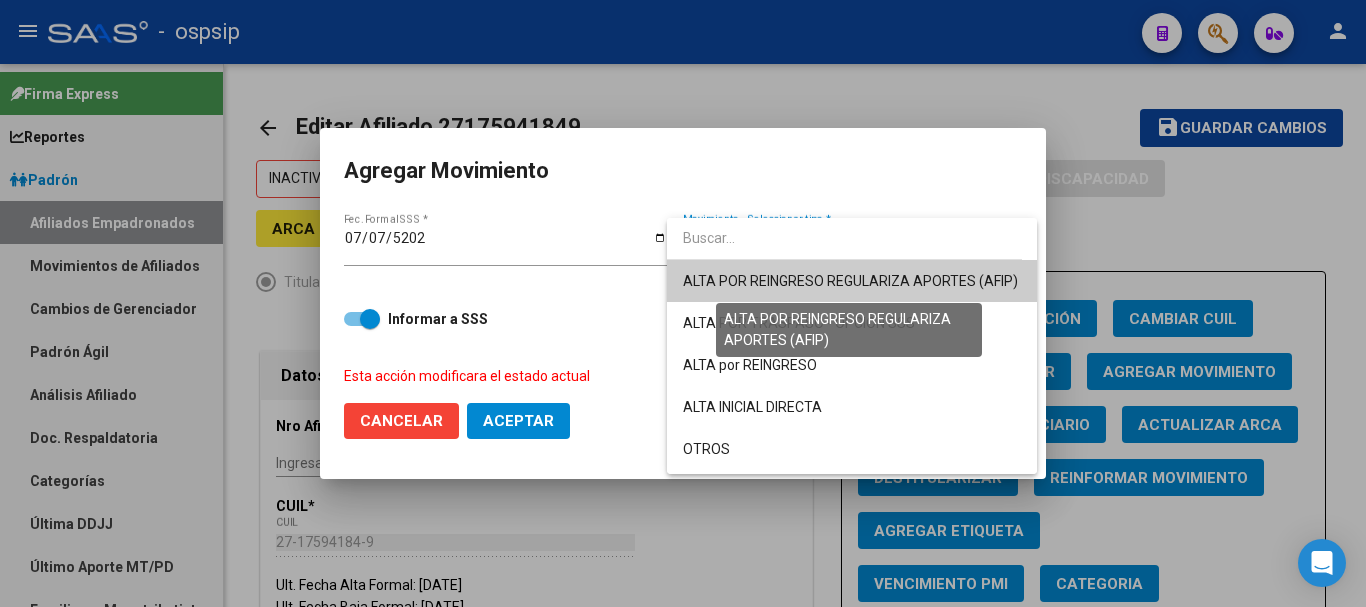 click on "ALTA POR REINGRESO REGULARIZA APORTES (AFIP)" at bounding box center [850, 281] 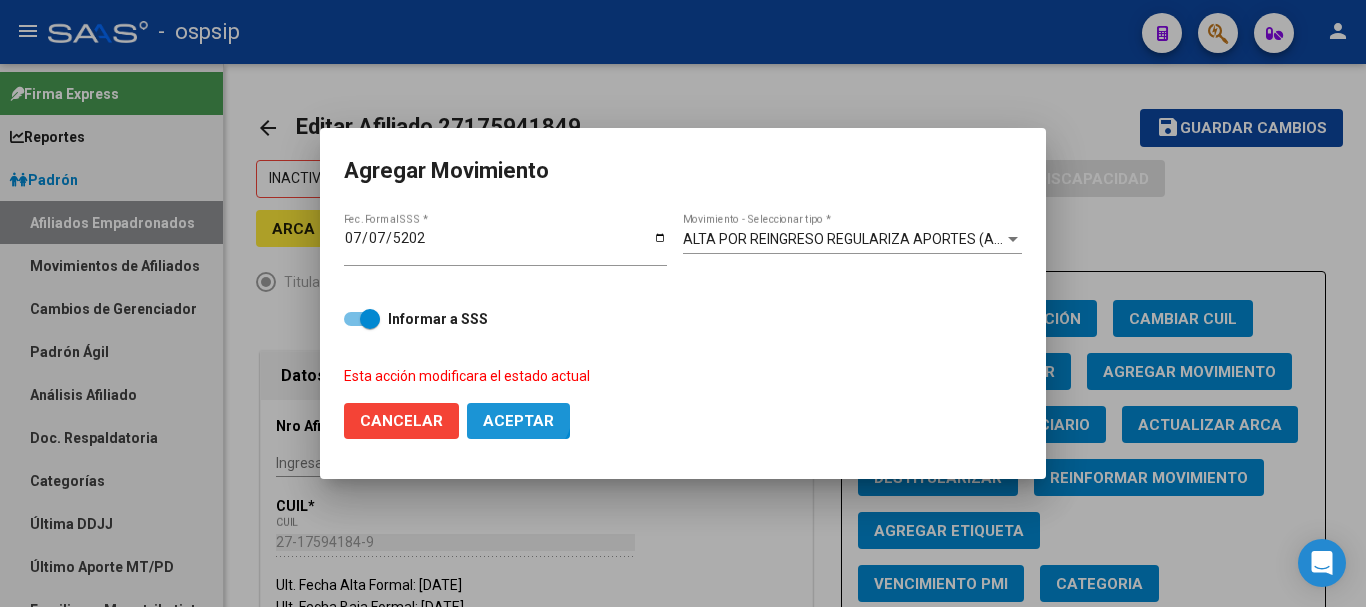 click on "Aceptar" 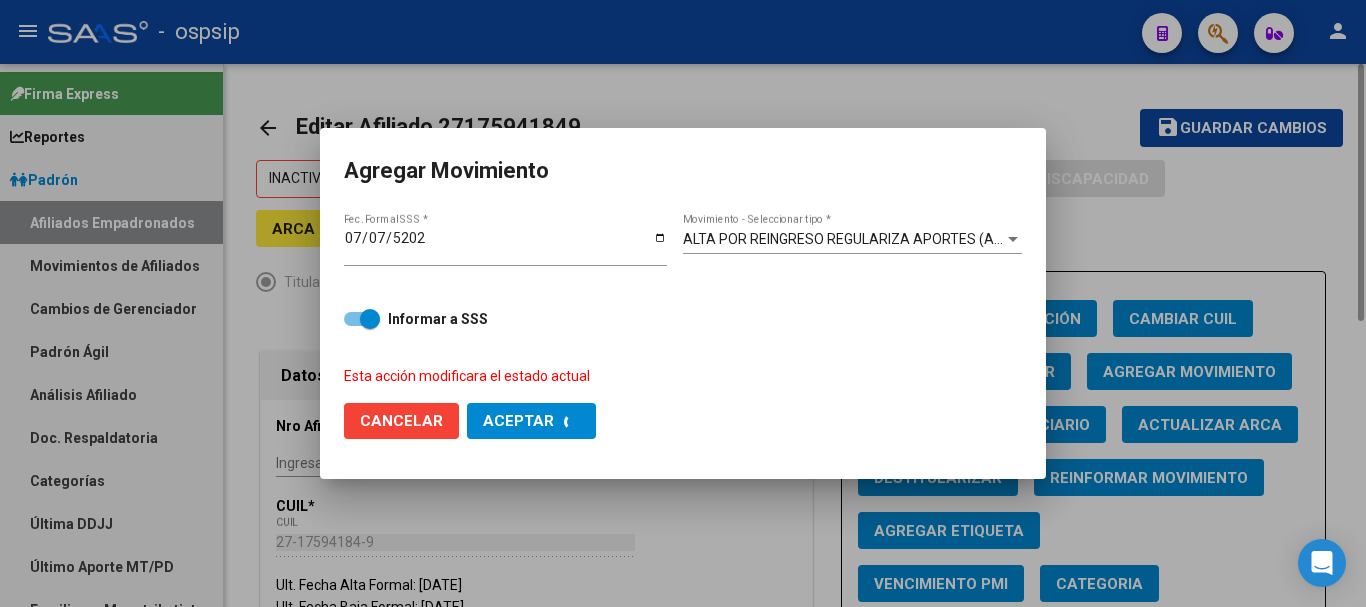 checkbox on "false" 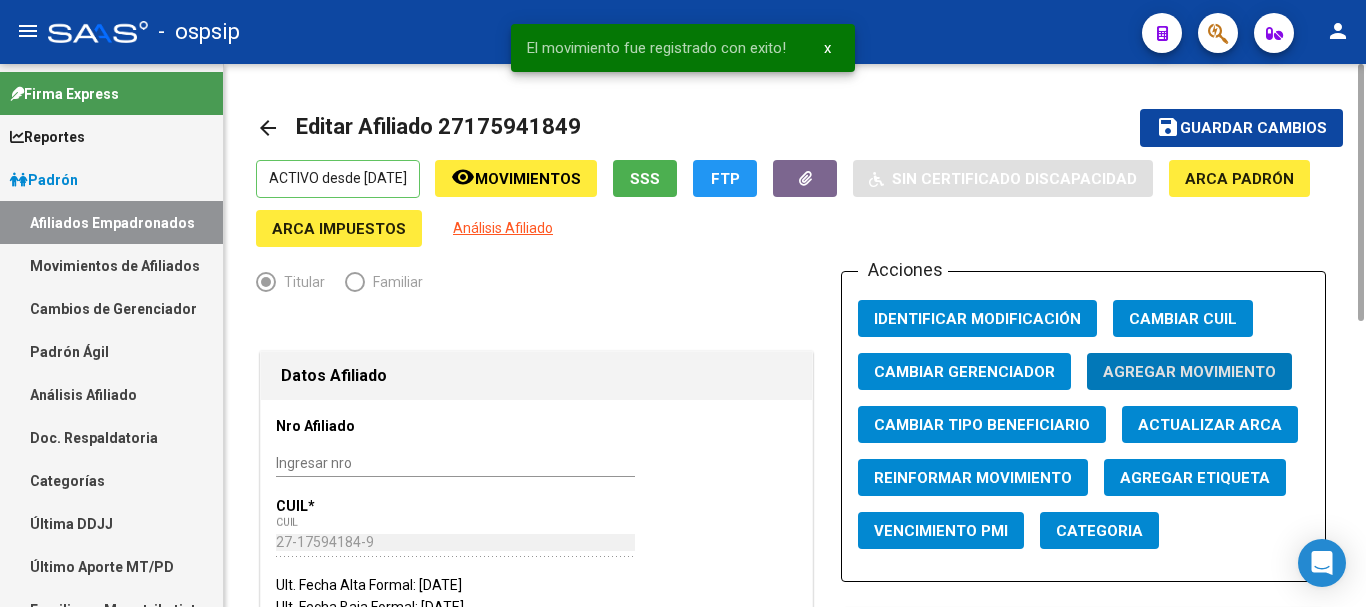 scroll, scrollTop: 1000, scrollLeft: 0, axis: vertical 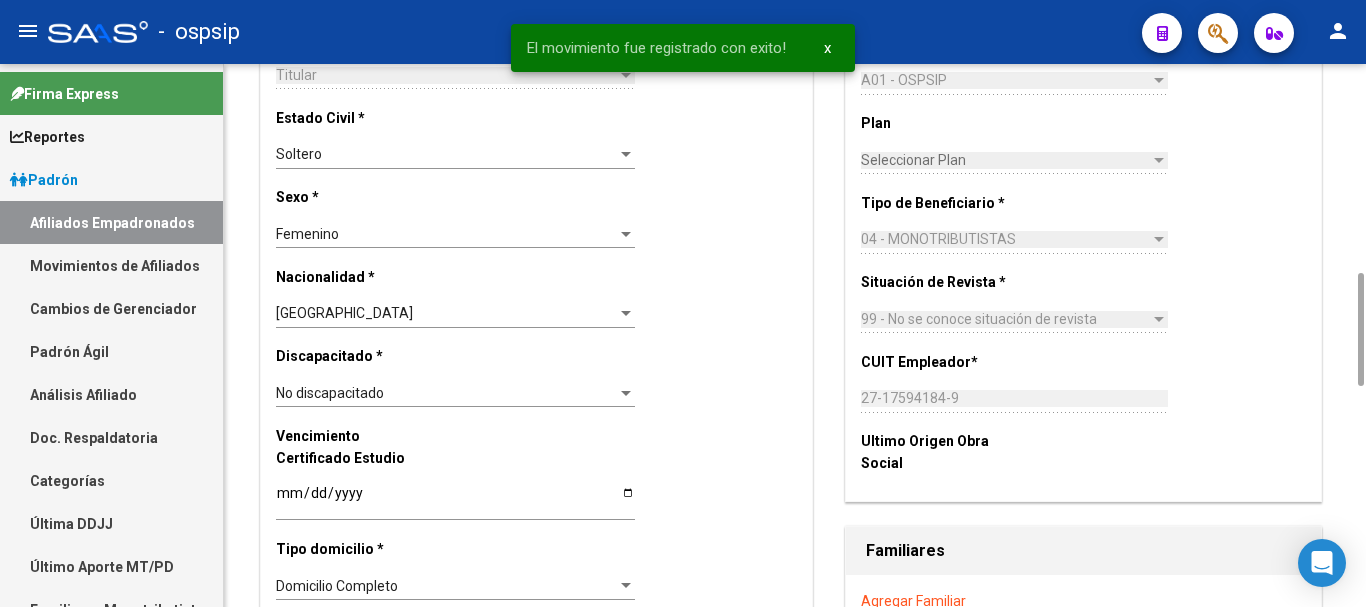 type 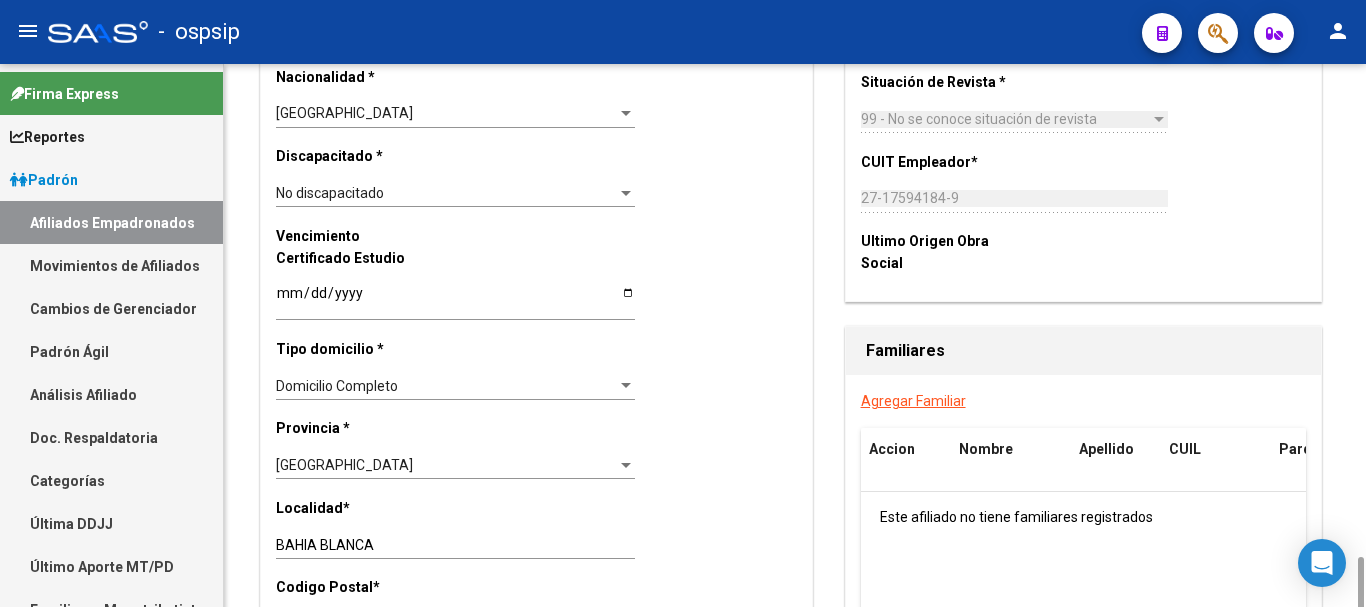 scroll, scrollTop: 1400, scrollLeft: 0, axis: vertical 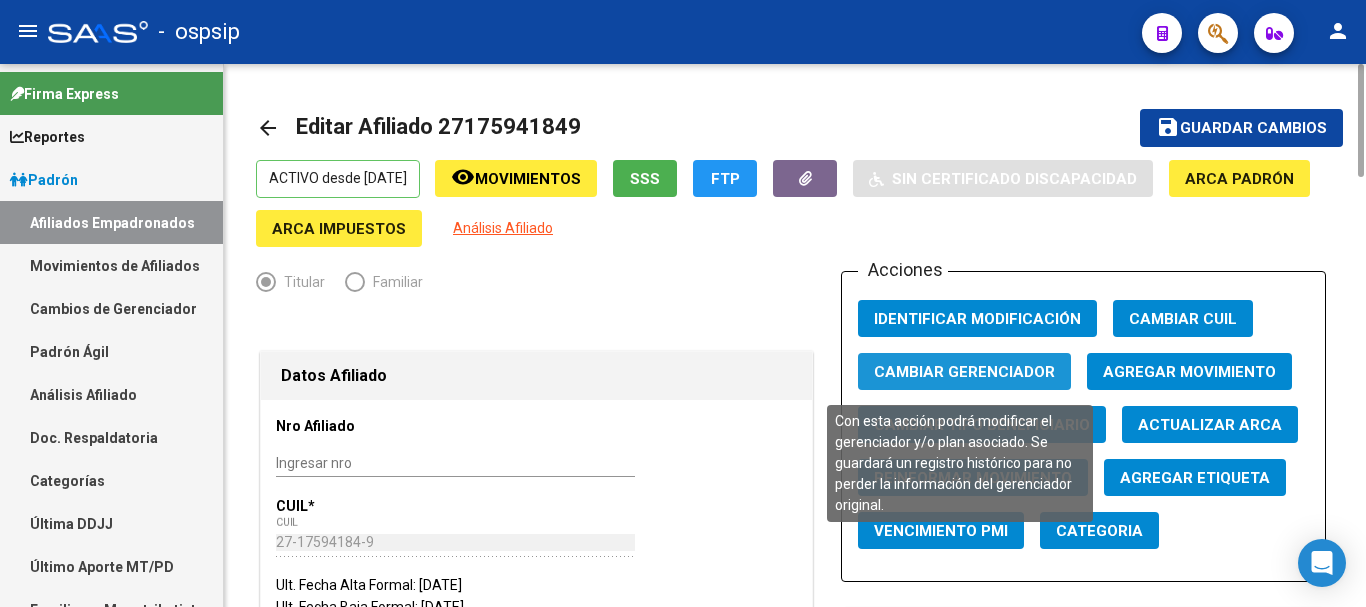 click on "Cambiar Gerenciador" 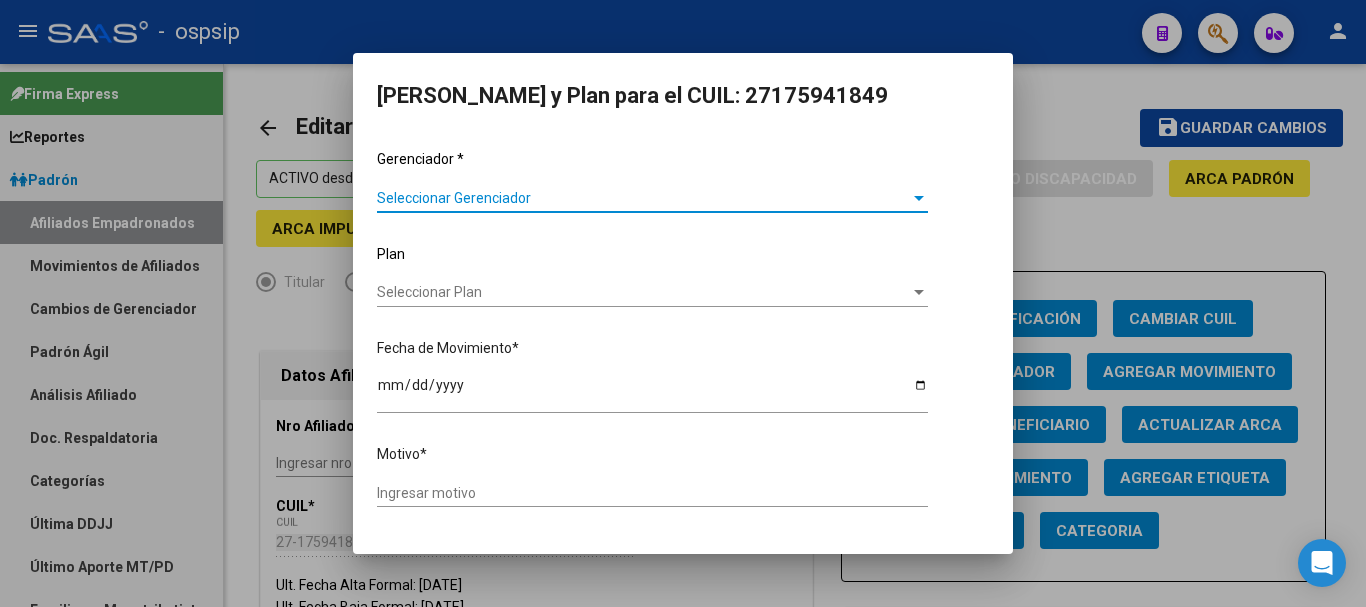 click on "Seleccionar Gerenciador" at bounding box center (643, 198) 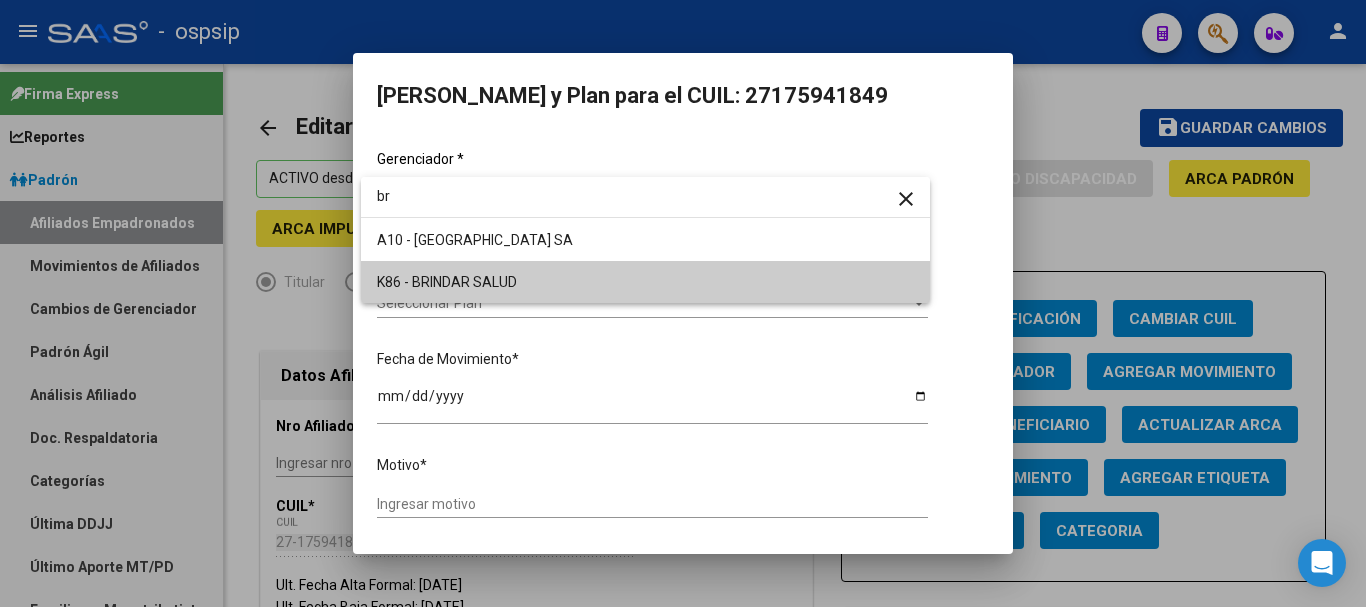 type on "br" 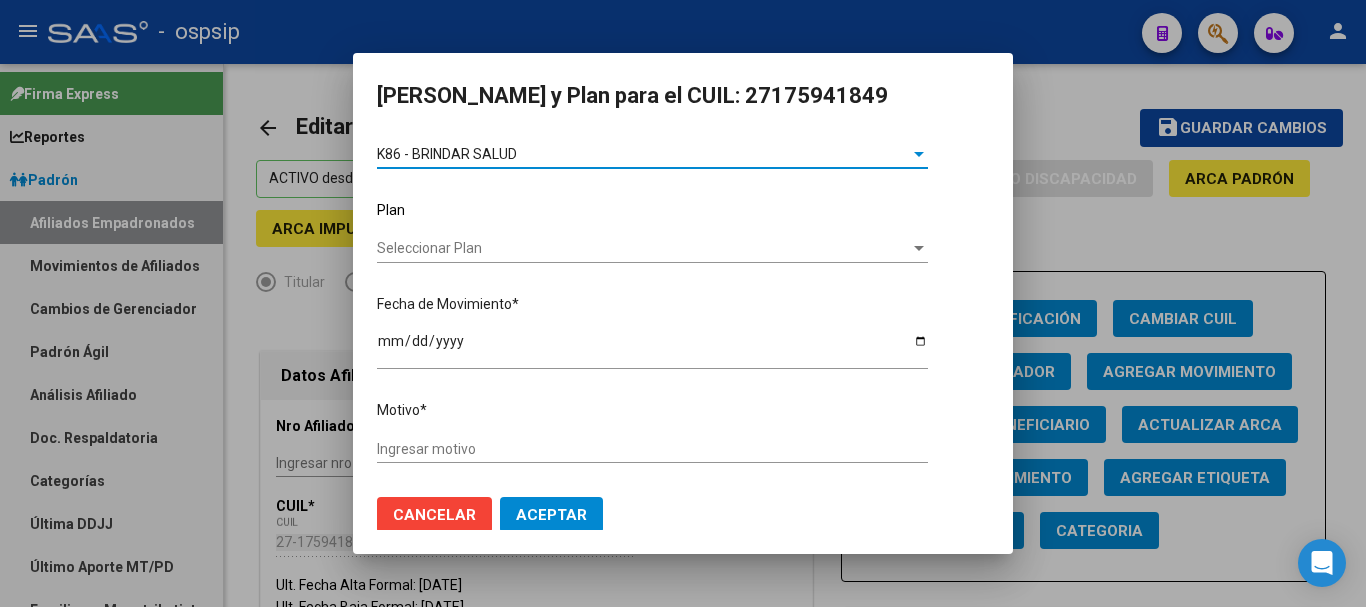 scroll, scrollTop: 63, scrollLeft: 0, axis: vertical 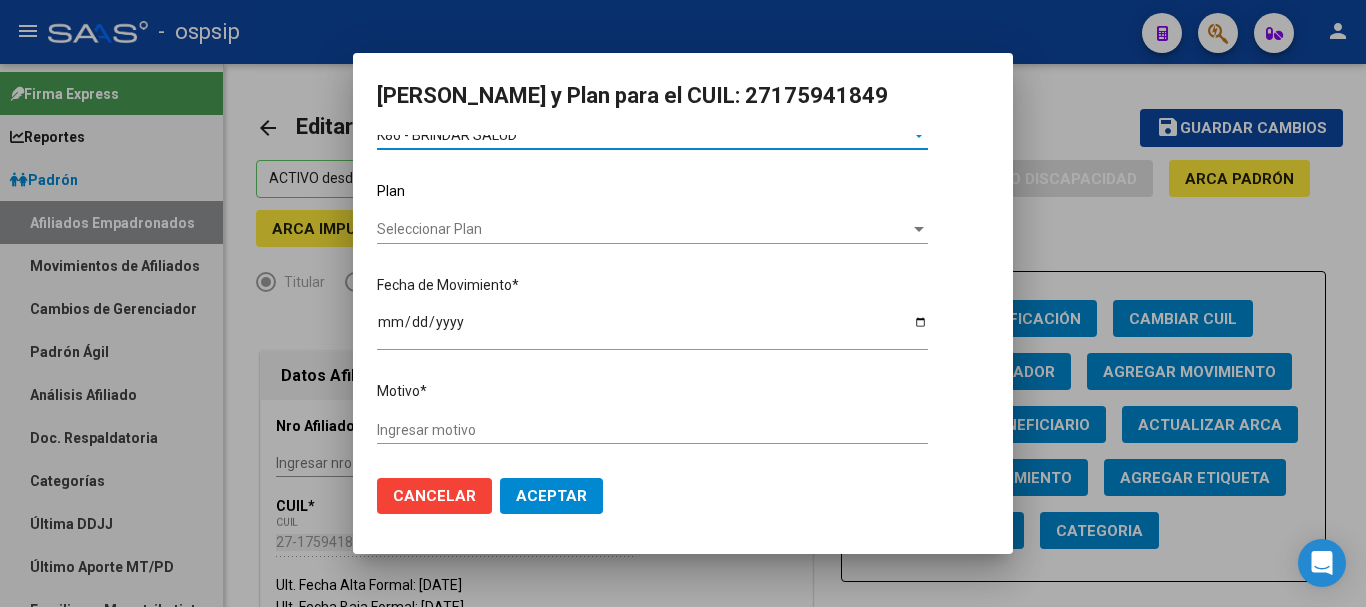 click on "Ingresar motivo" at bounding box center (652, 430) 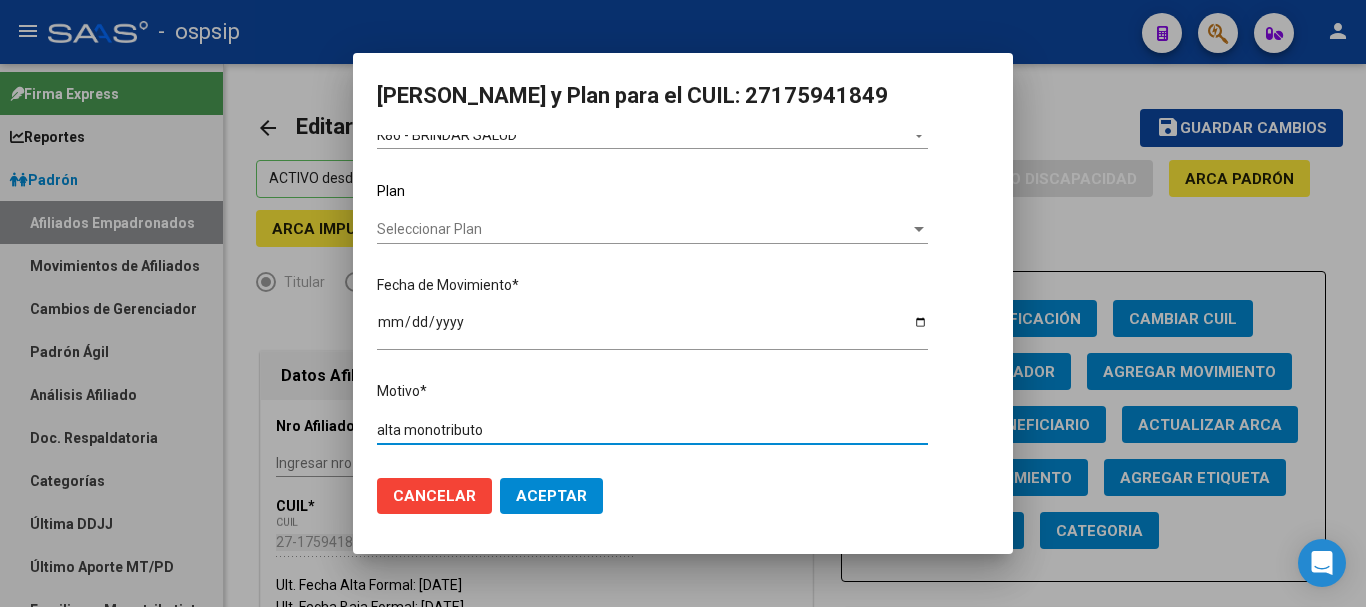 type on "alta monotributo" 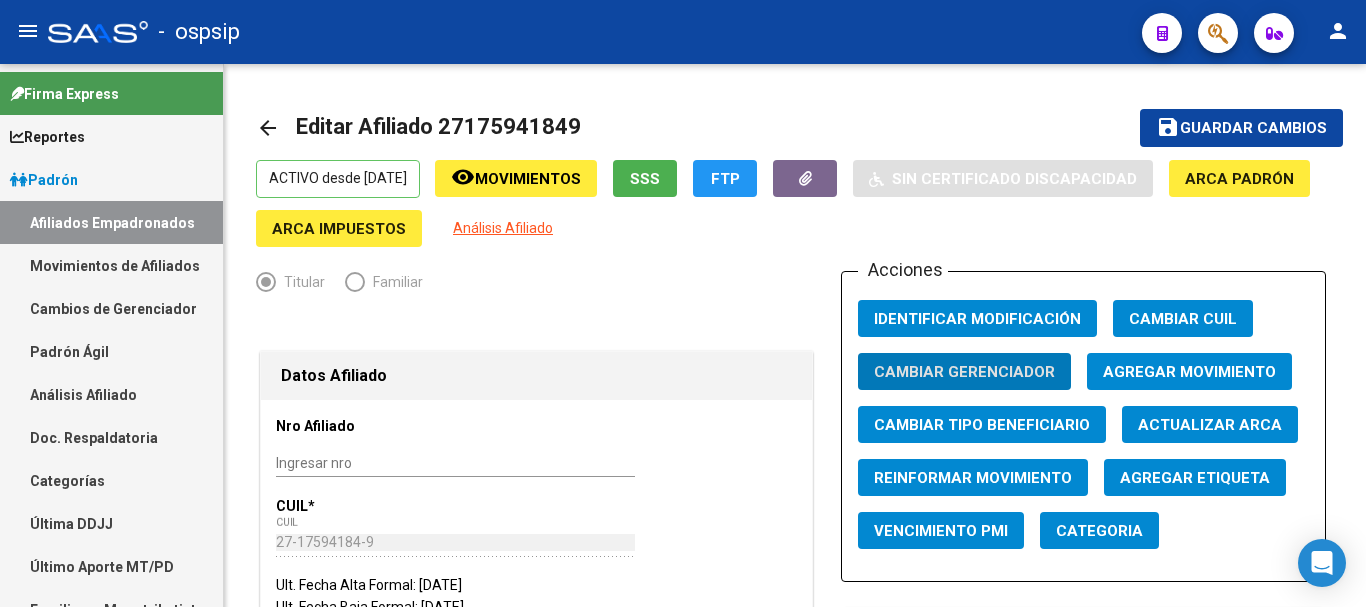 click 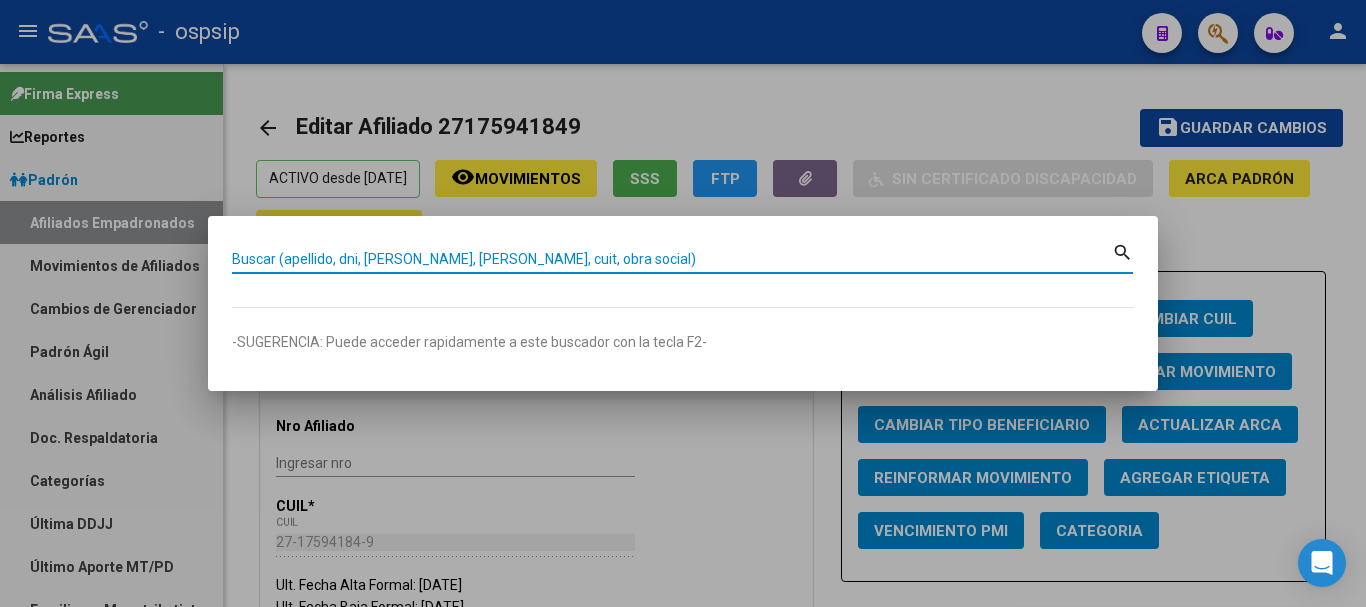 click on "Buscar (apellido, dni, [PERSON_NAME], [PERSON_NAME], cuit, obra social)" at bounding box center [672, 259] 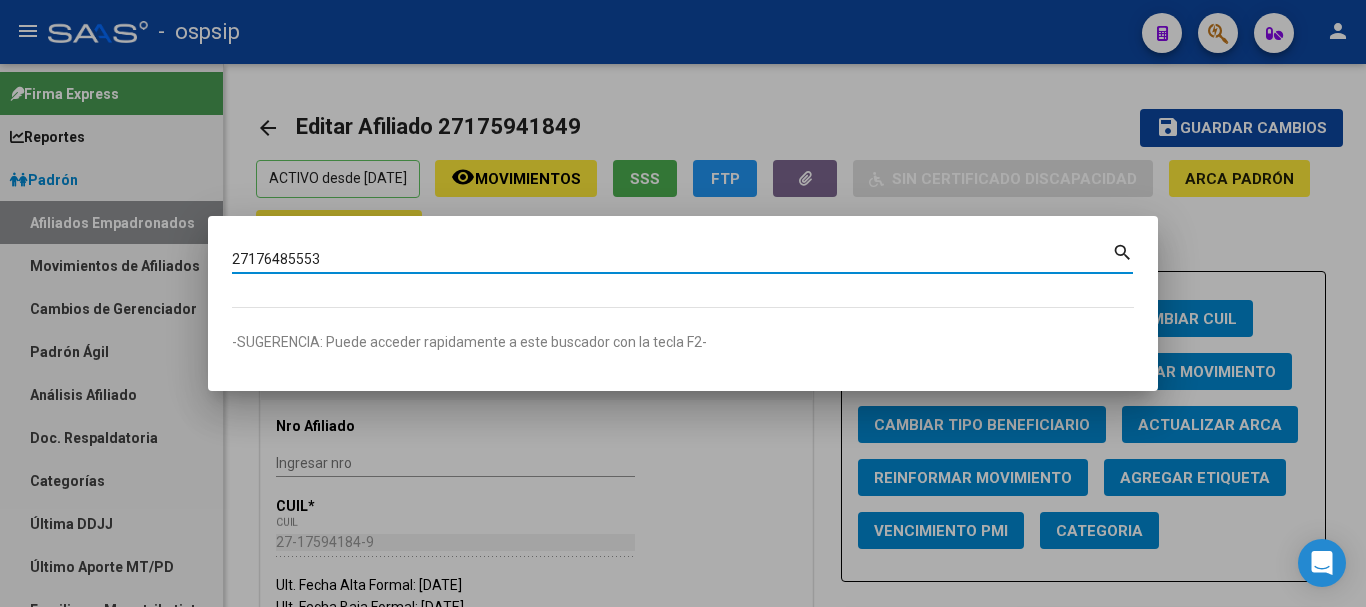type on "27176485553" 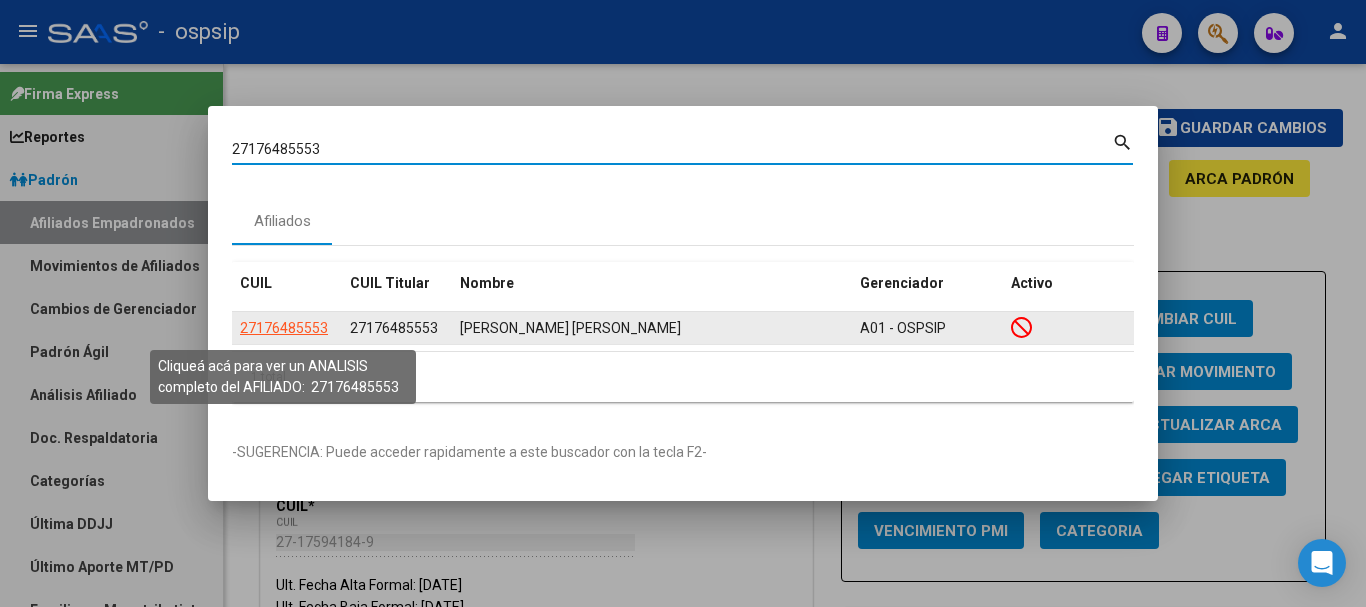 click on "27176485553" 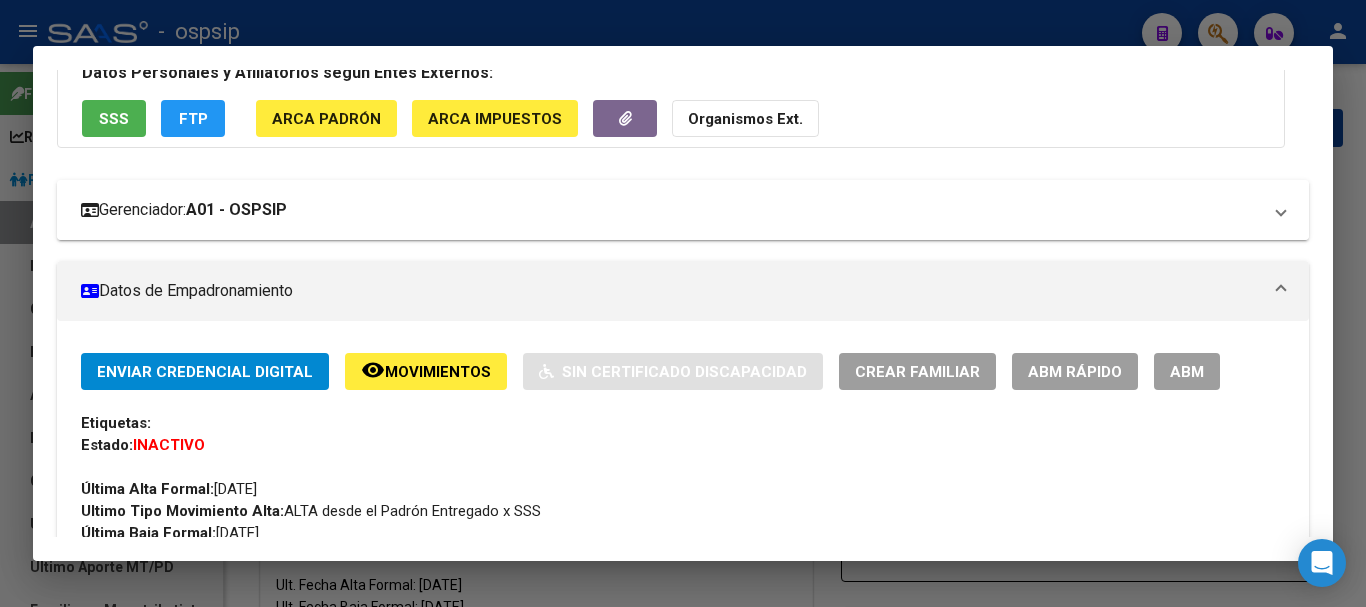 scroll, scrollTop: 400, scrollLeft: 0, axis: vertical 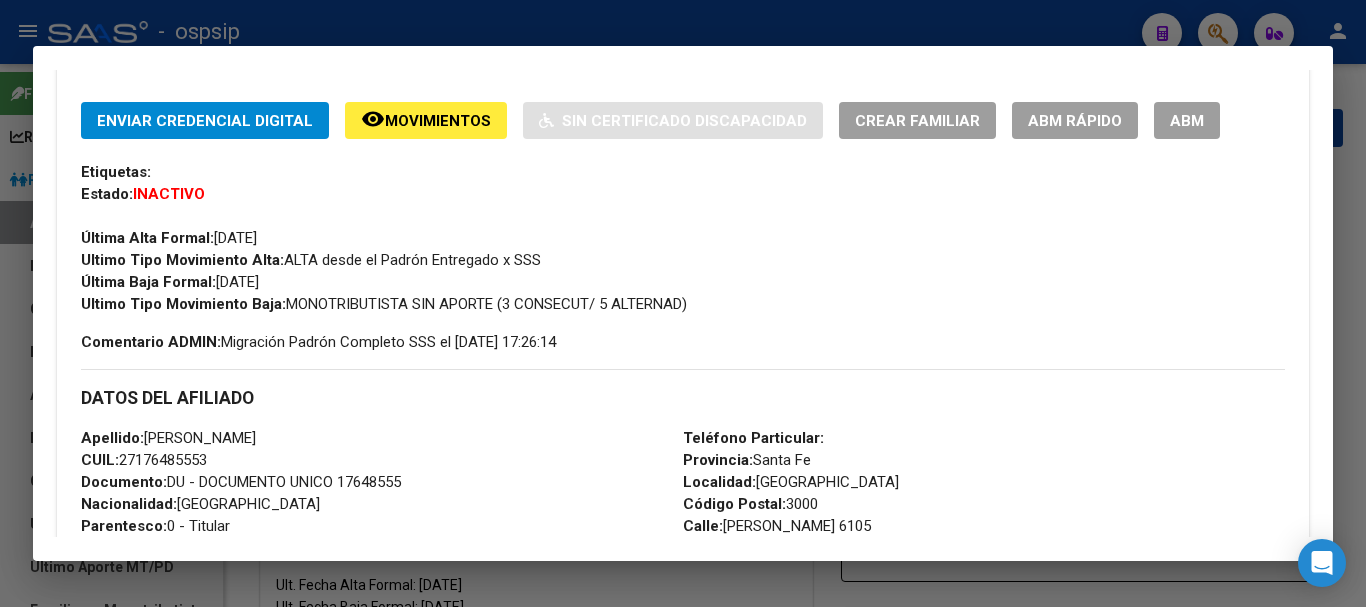 click on "ABM" at bounding box center [1187, 120] 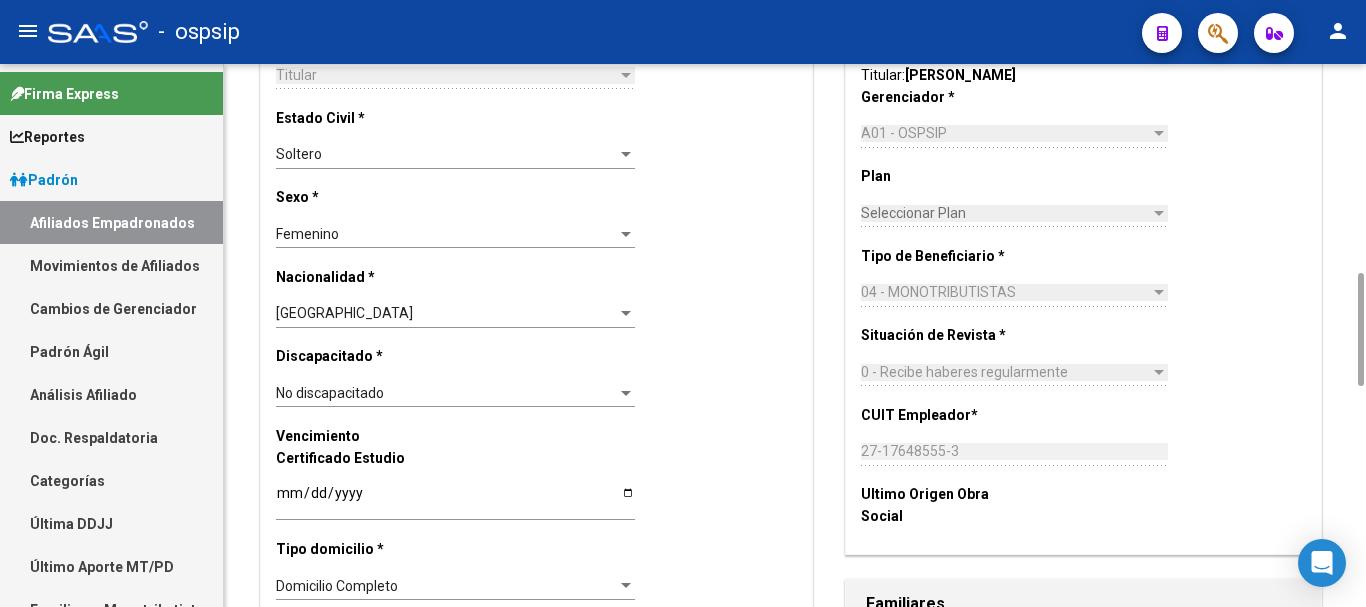 scroll, scrollTop: 0, scrollLeft: 0, axis: both 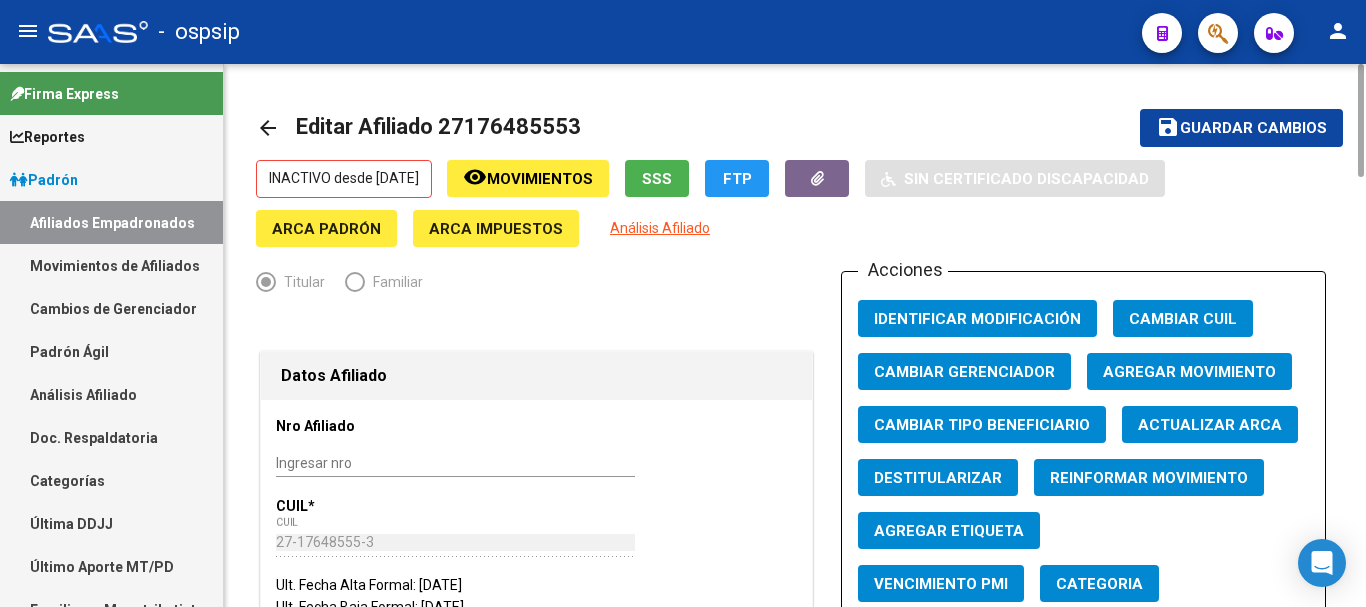 click on "Agregar Movimiento" 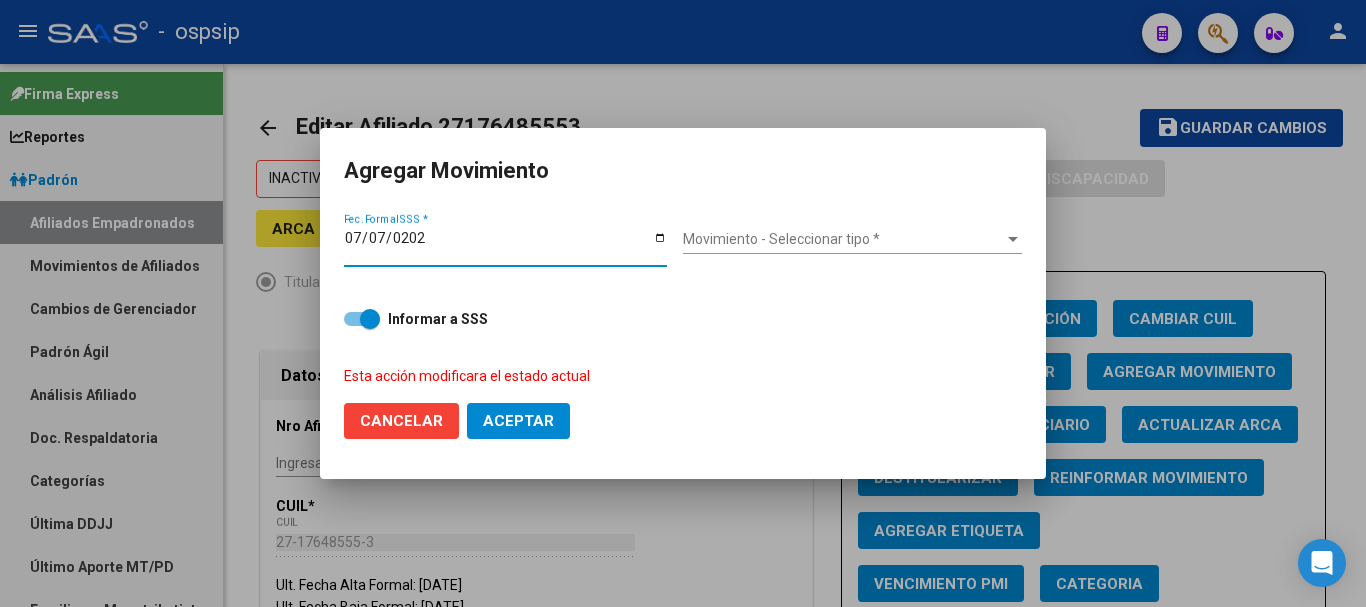 type on "[DATE]" 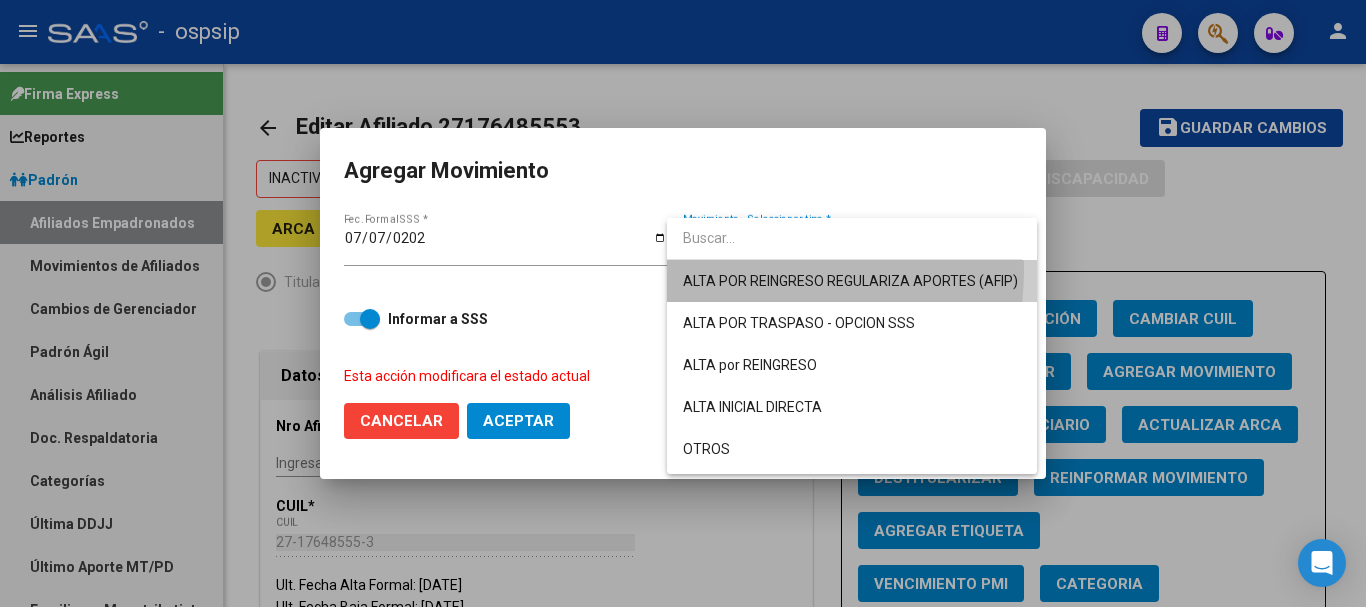 click on "ALTA POR REINGRESO REGULARIZA APORTES (AFIP)" at bounding box center [852, 281] 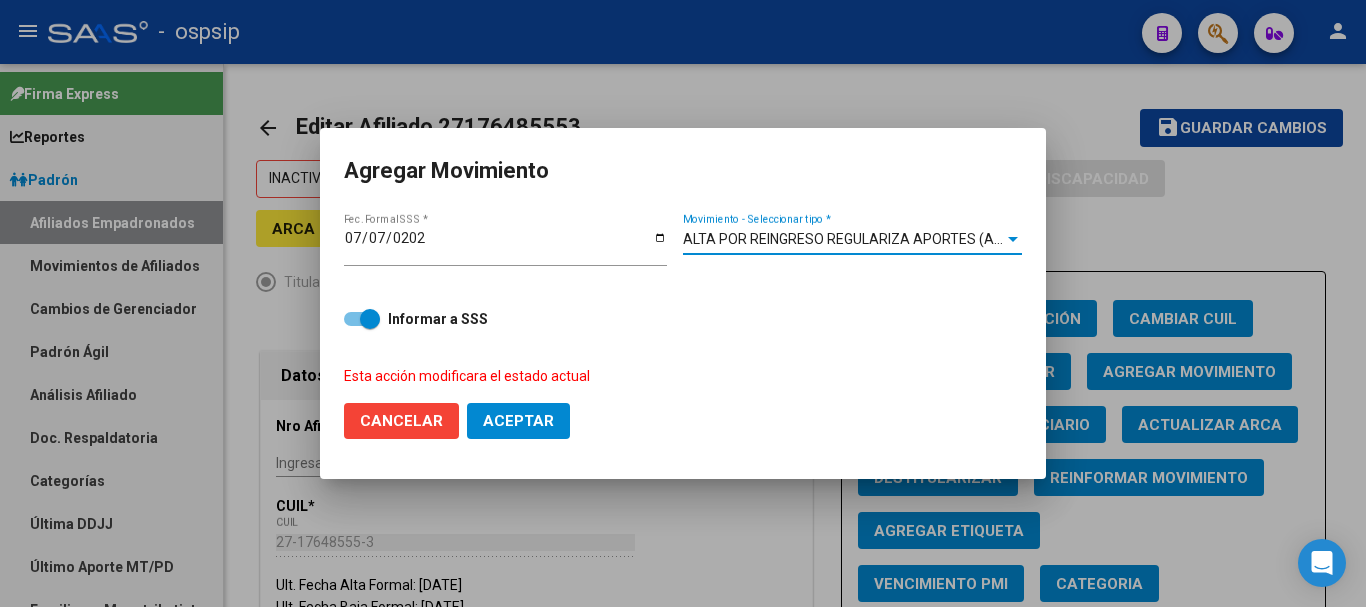 click on "Aceptar" 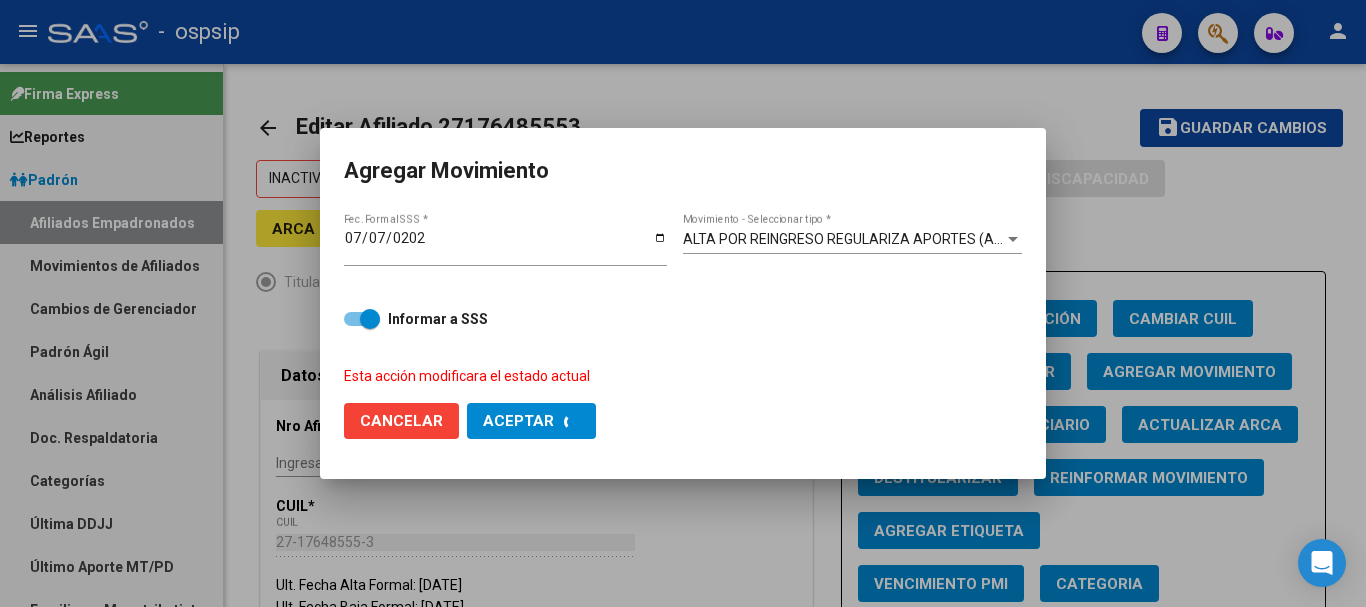 checkbox on "false" 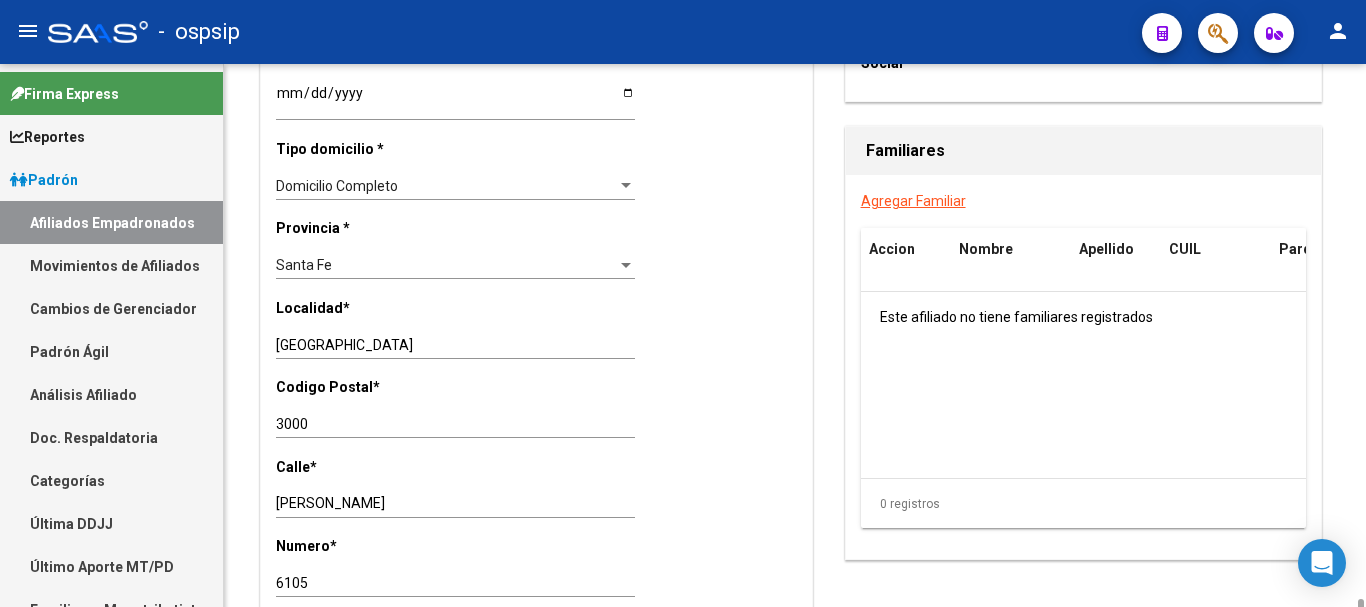 scroll, scrollTop: 1600, scrollLeft: 0, axis: vertical 